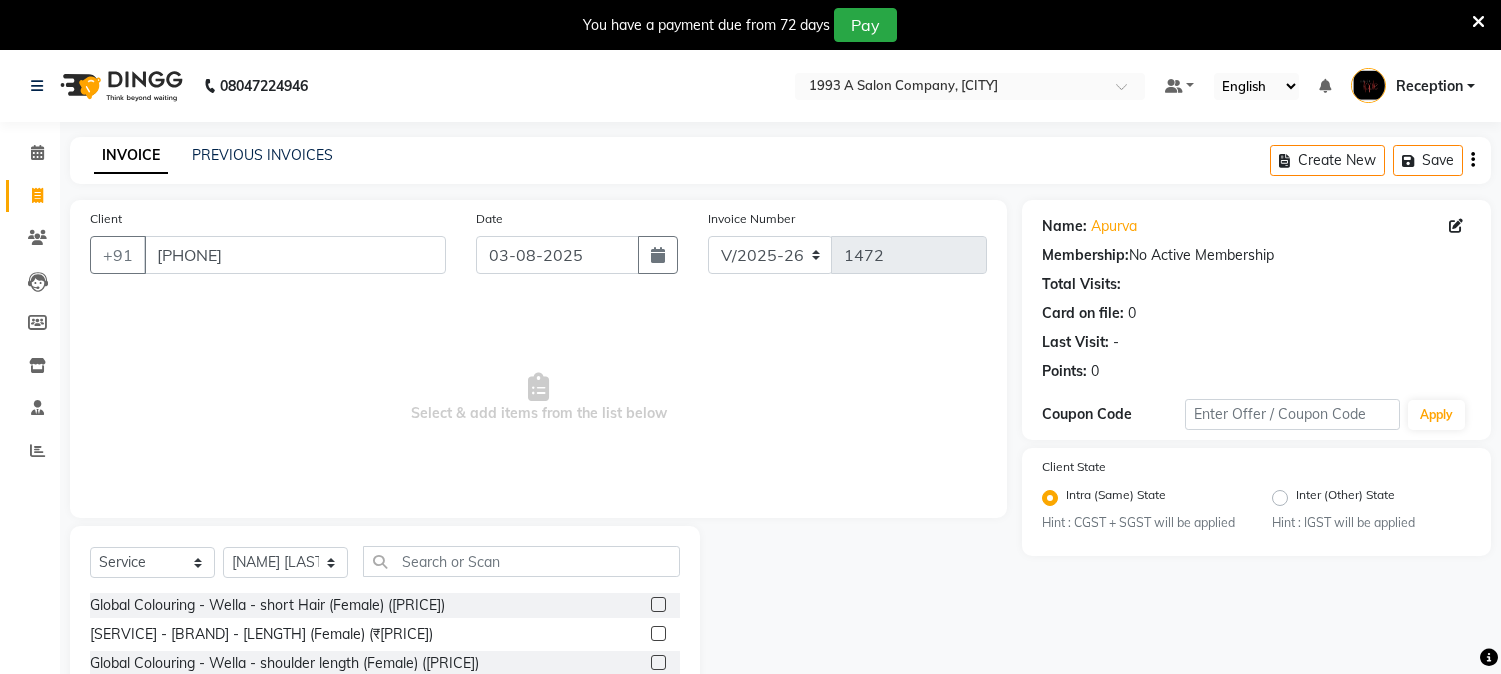 select on "144" 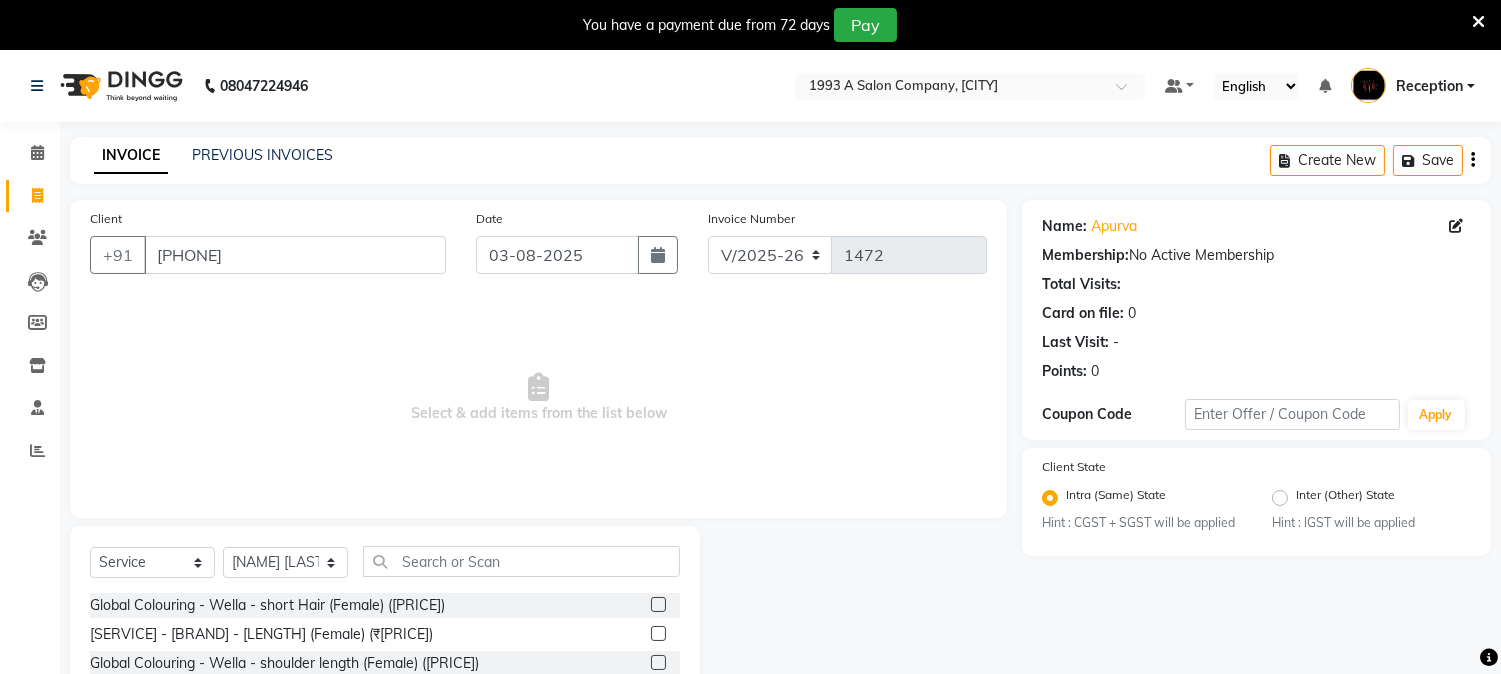 scroll, scrollTop: 0, scrollLeft: 0, axis: both 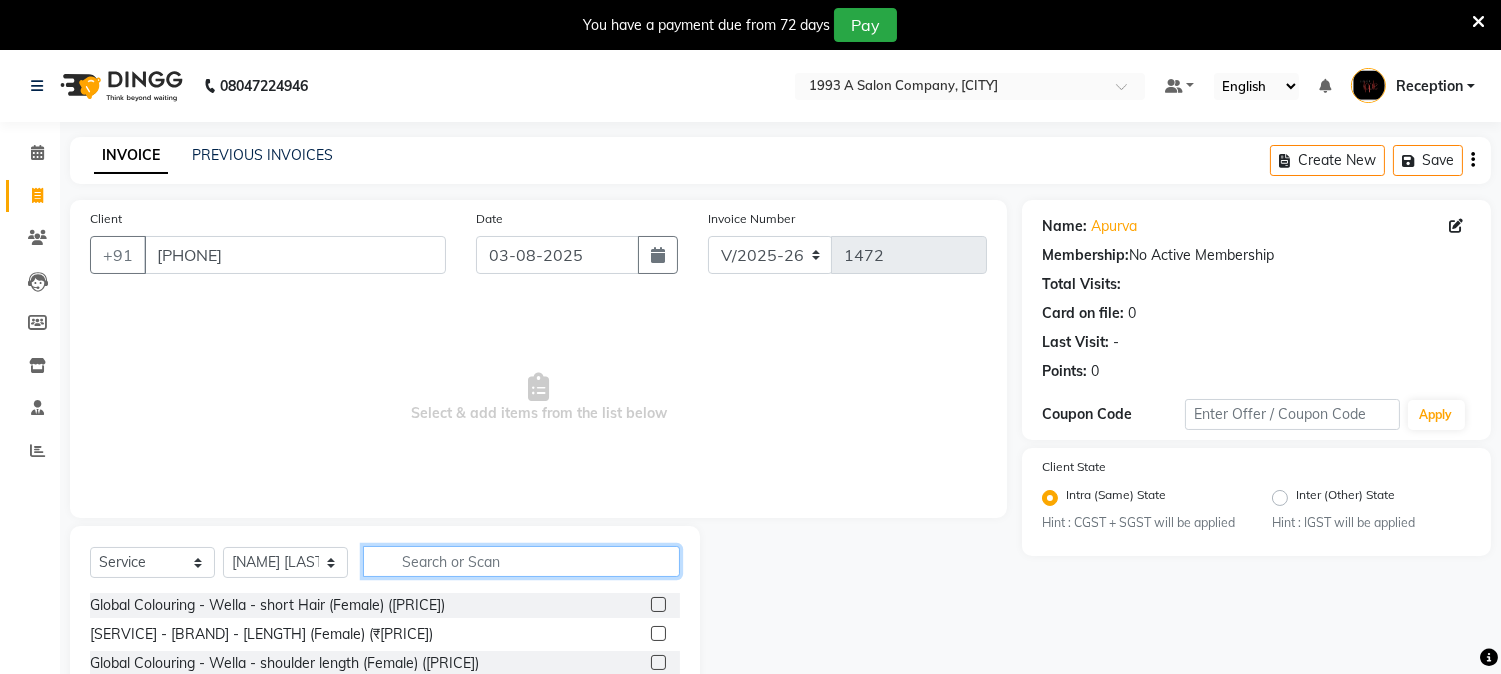 click 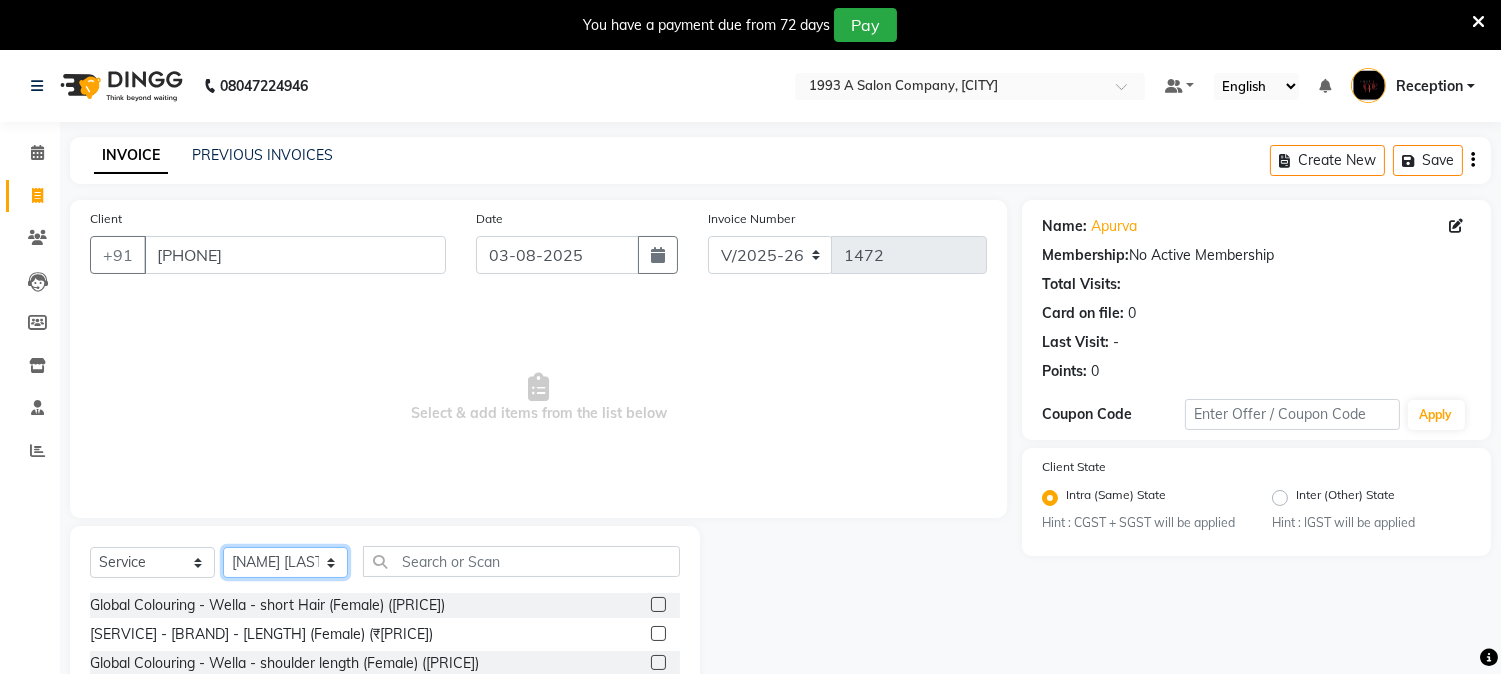 click on "Select Stylist [FIRST] [LAST] [FIRST] [LAST] [FIRST] [LAST]  Reception  [FIRST] [LAST] [FIRST] [LAST] [FIRST] Training Department [FIRST] [LAST] [FIRST] Sir" 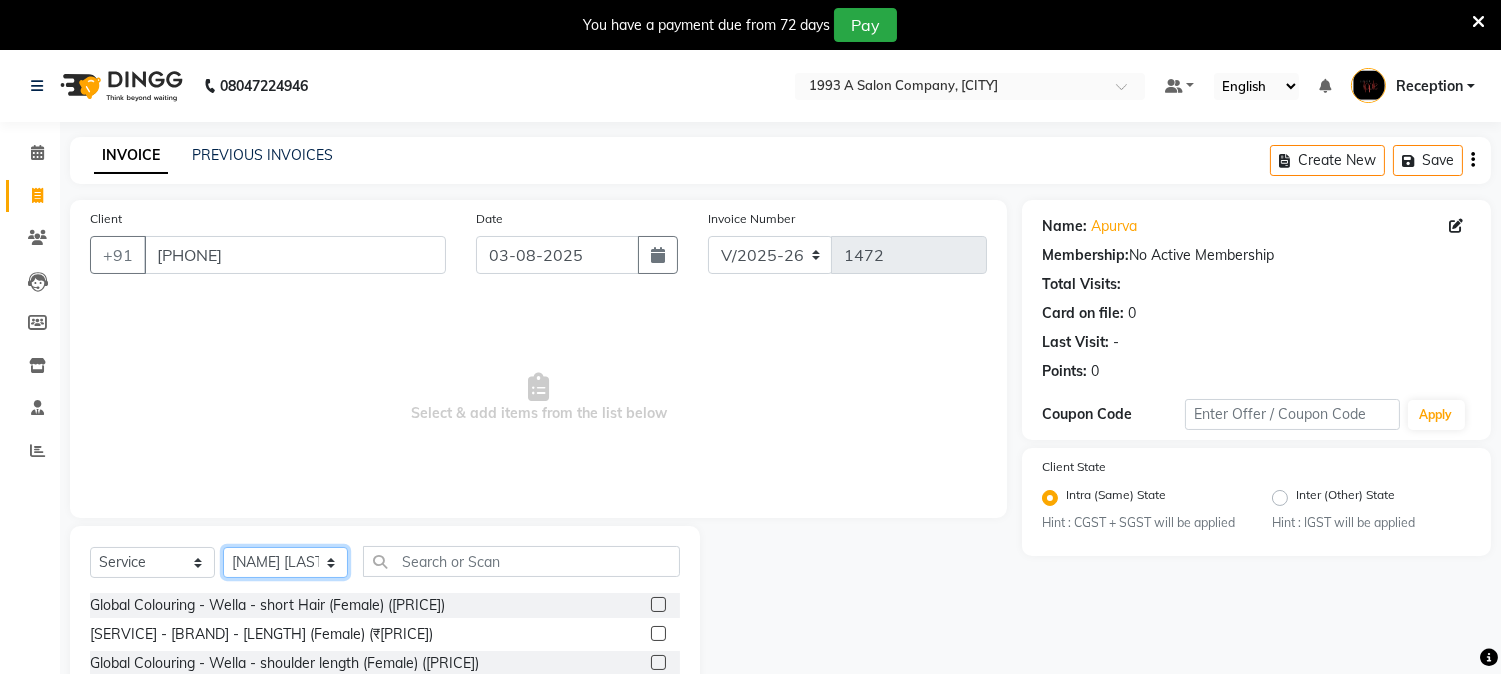 select on "48179" 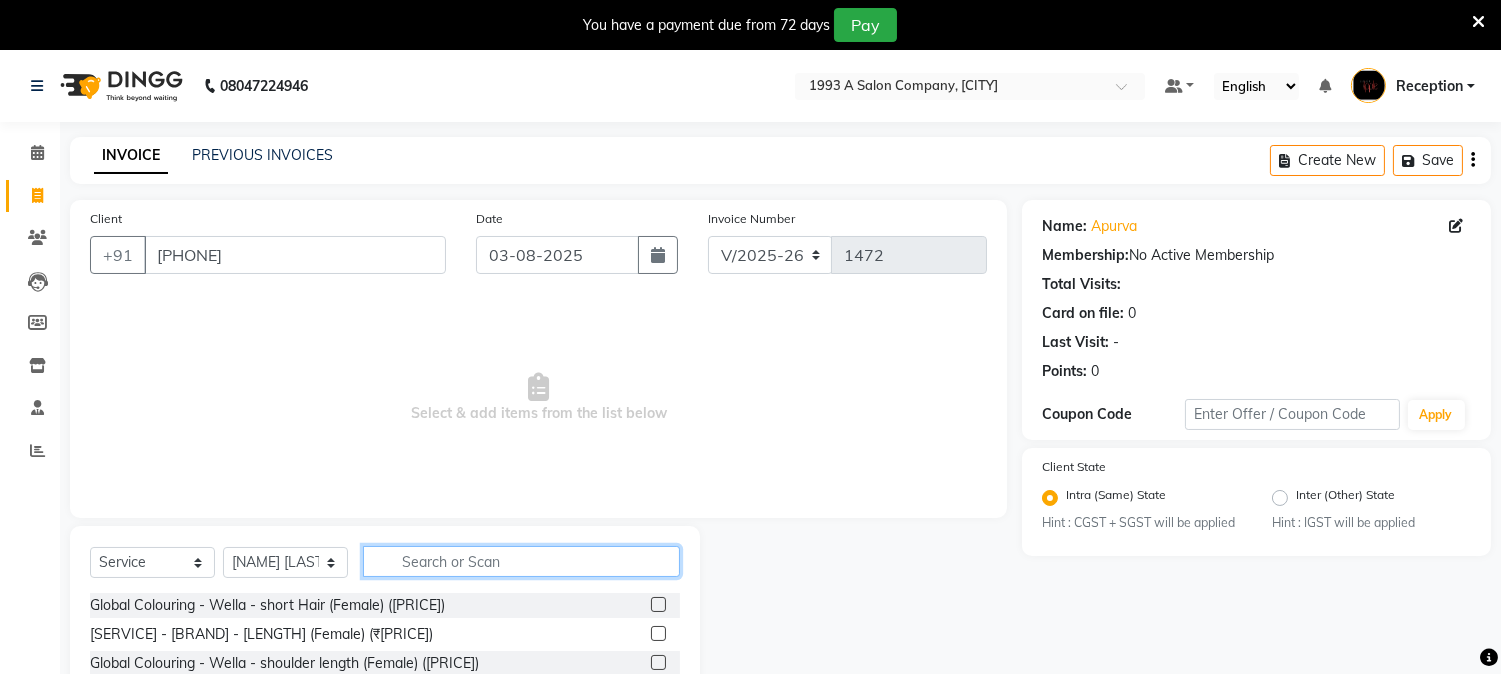 click 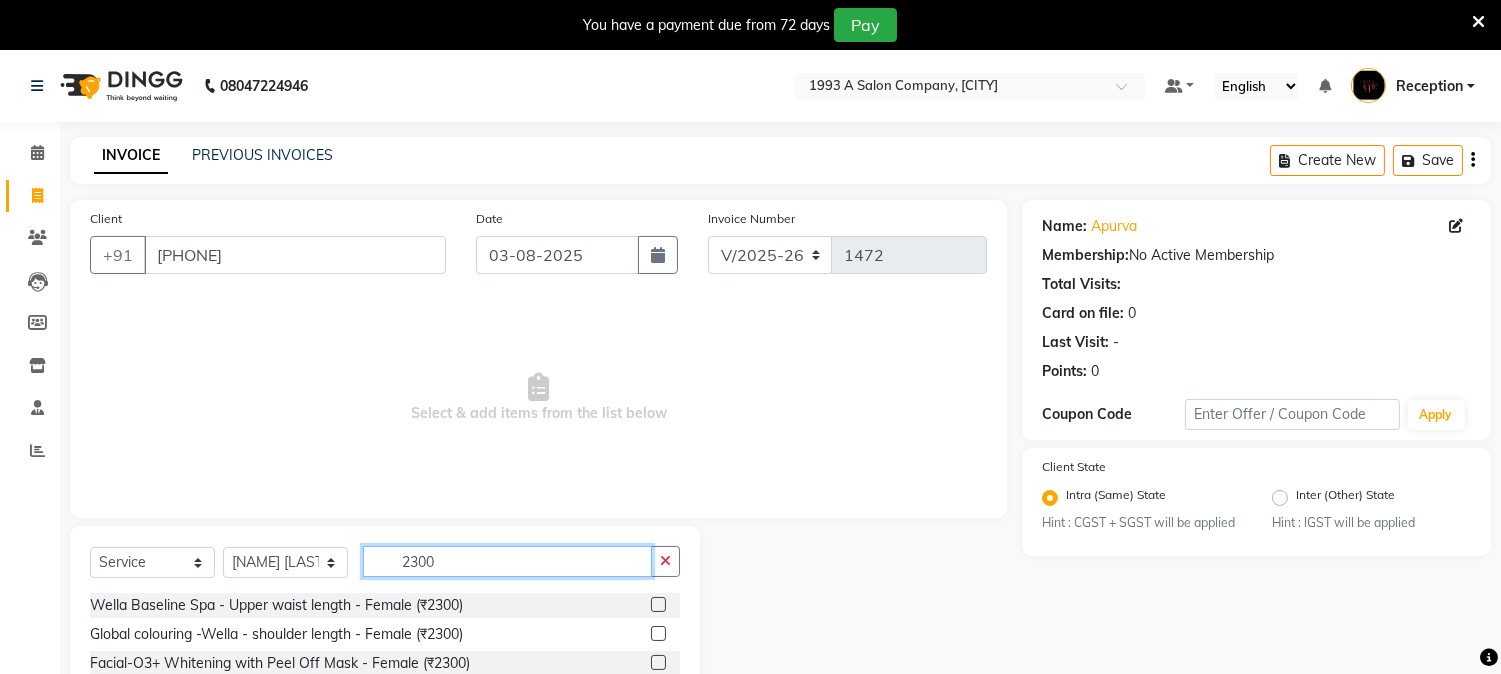 scroll, scrollTop: 151, scrollLeft: 0, axis: vertical 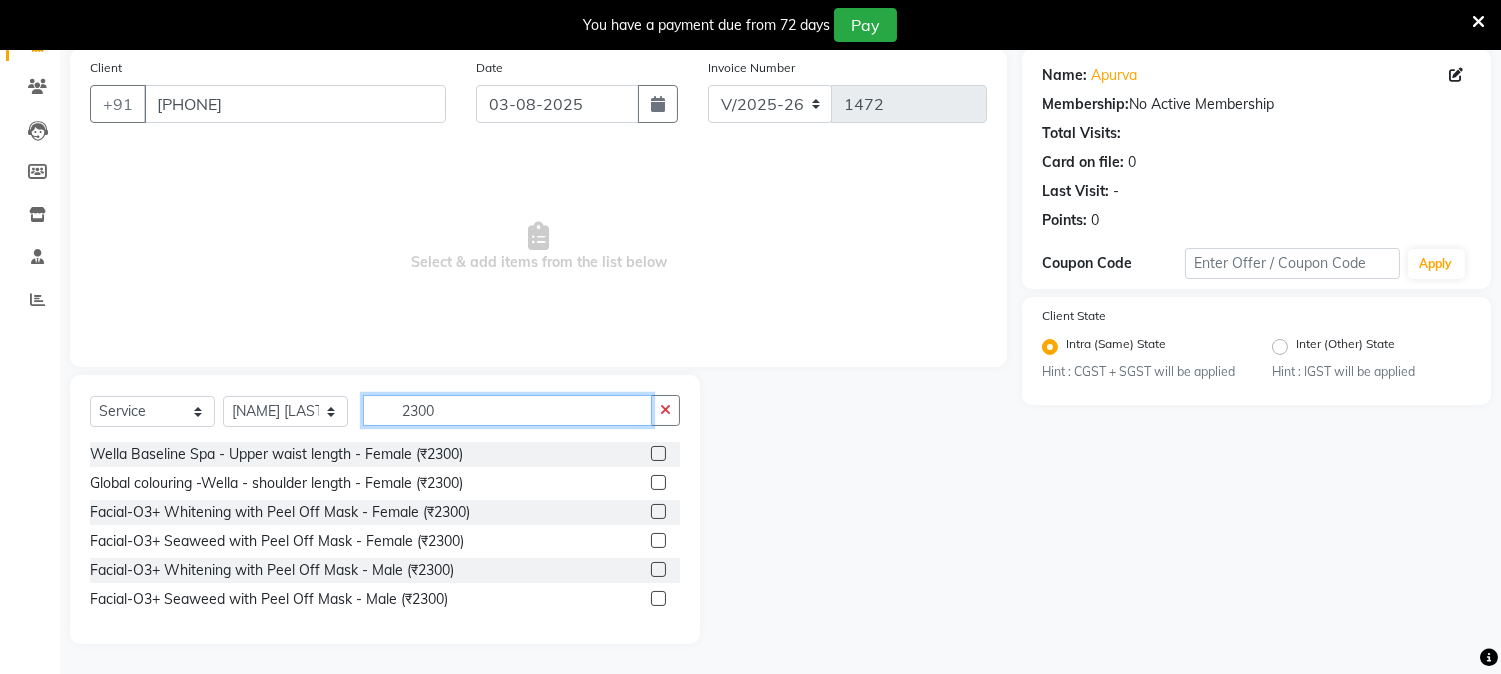type on "2300" 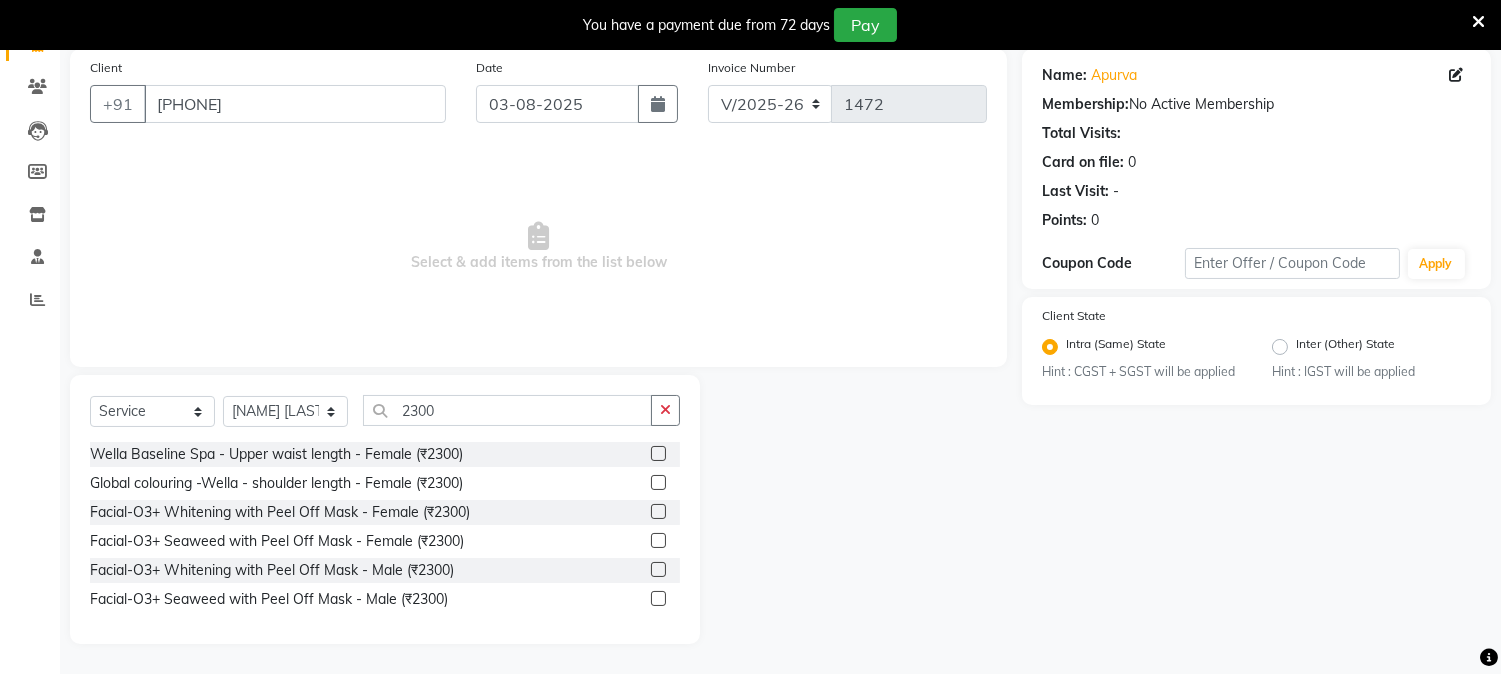 click 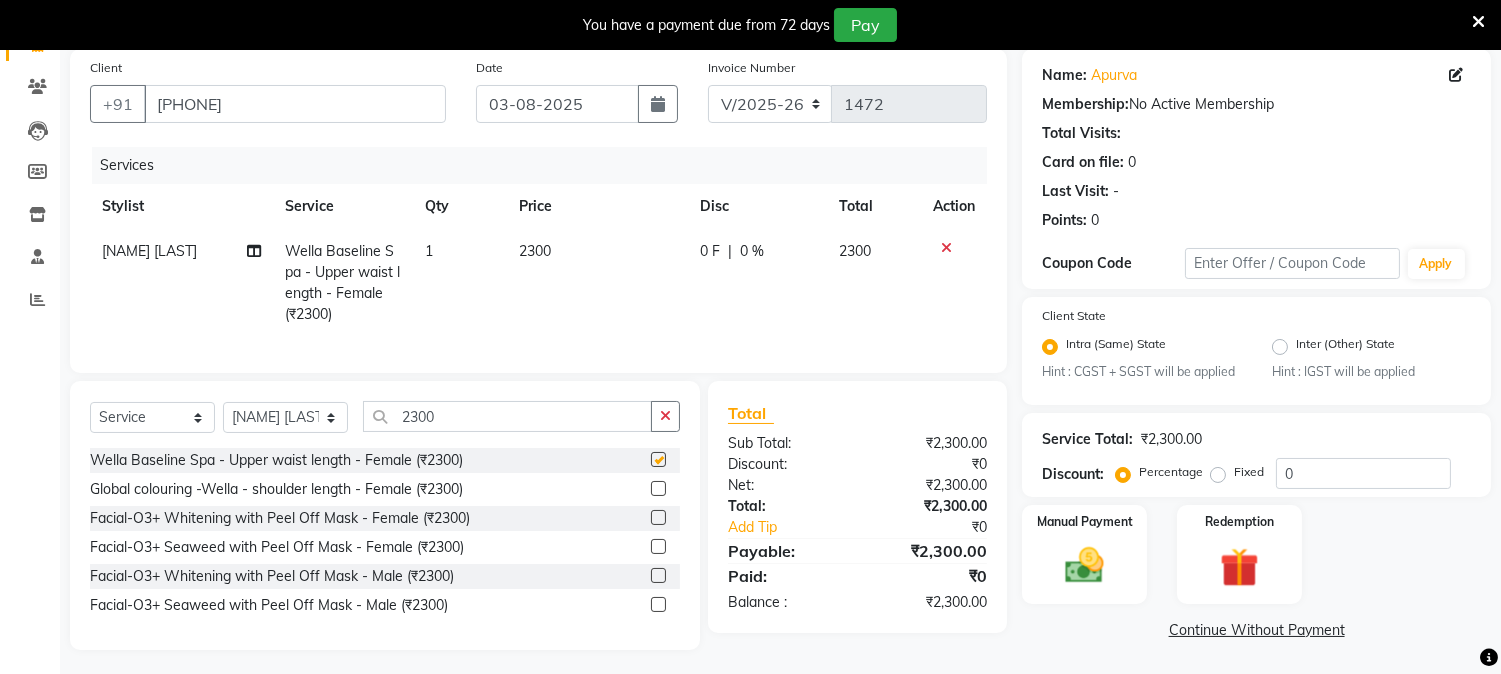 checkbox on "false" 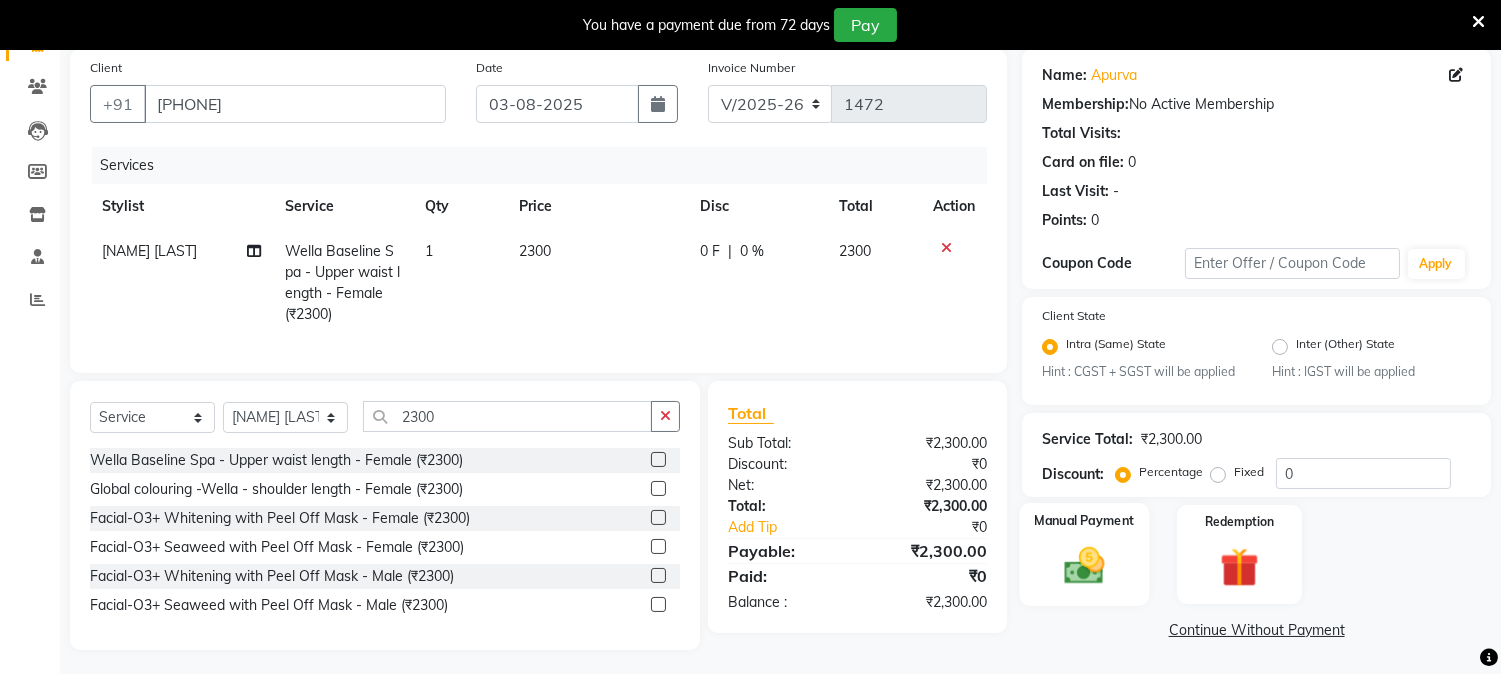 click 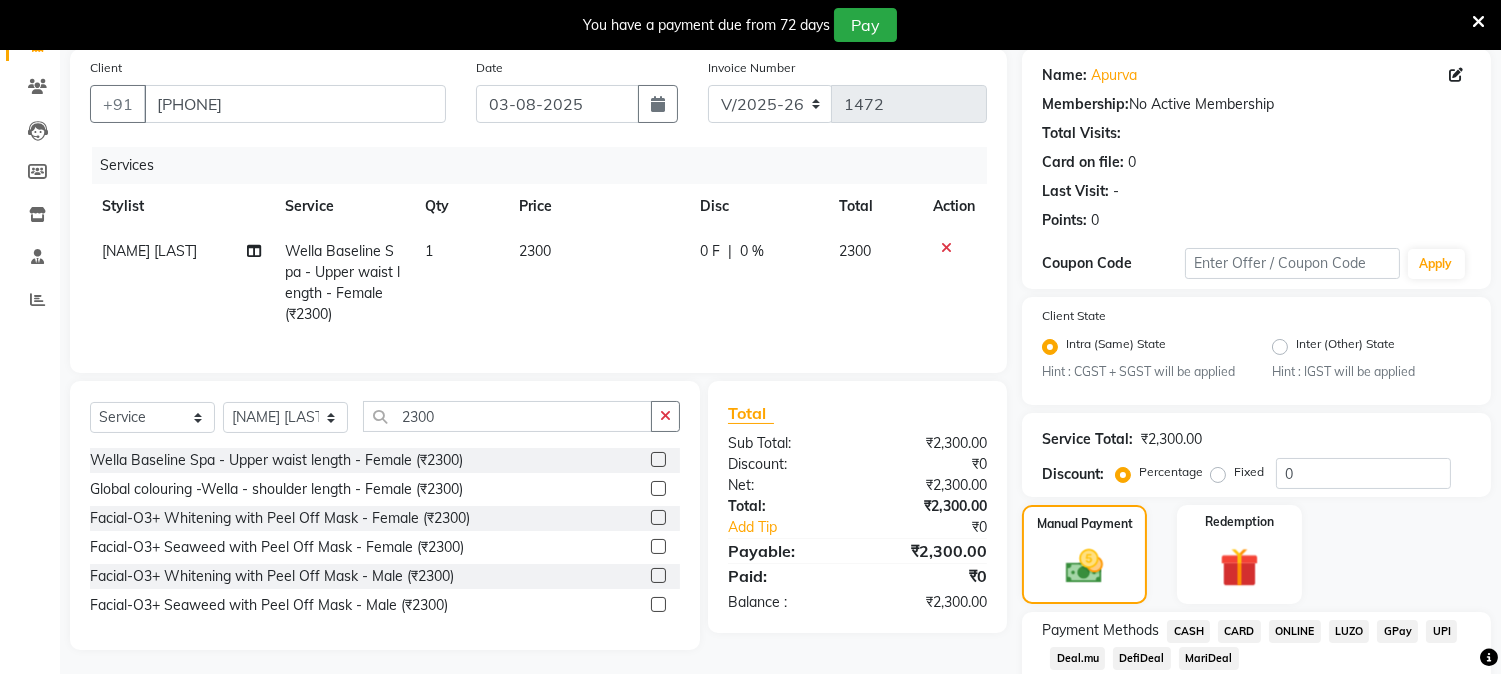 drag, startPoint x: 1298, startPoint y: 627, endPoint x: 1288, endPoint y: 618, distance: 13.453624 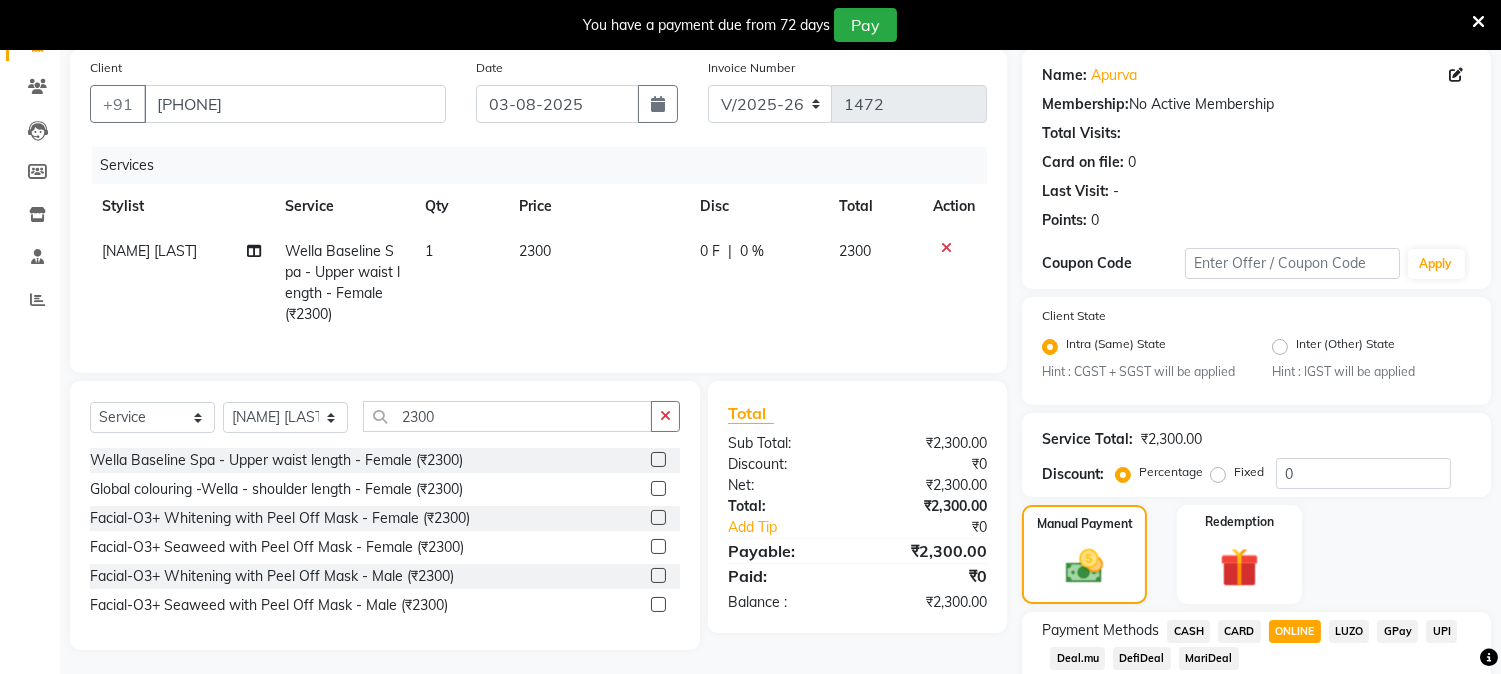 scroll, scrollTop: 336, scrollLeft: 0, axis: vertical 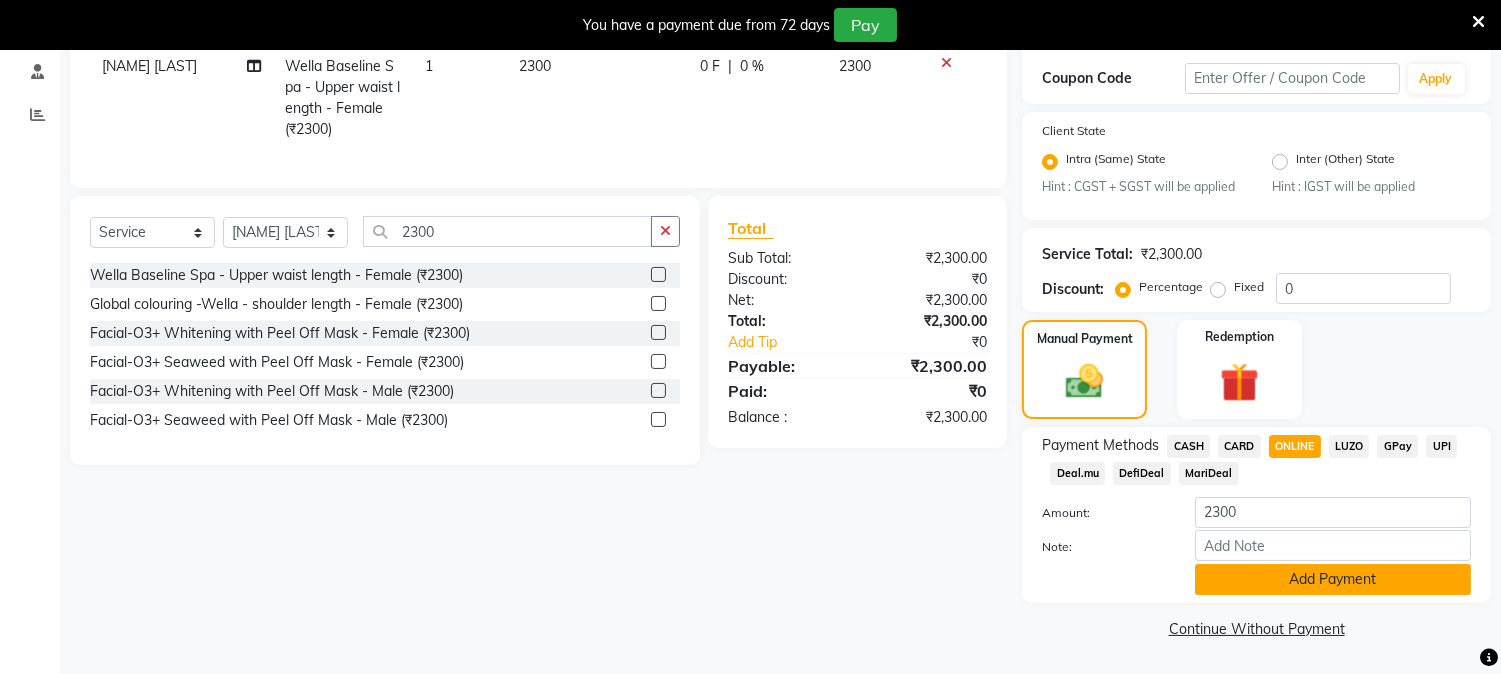 click on "Add Payment" 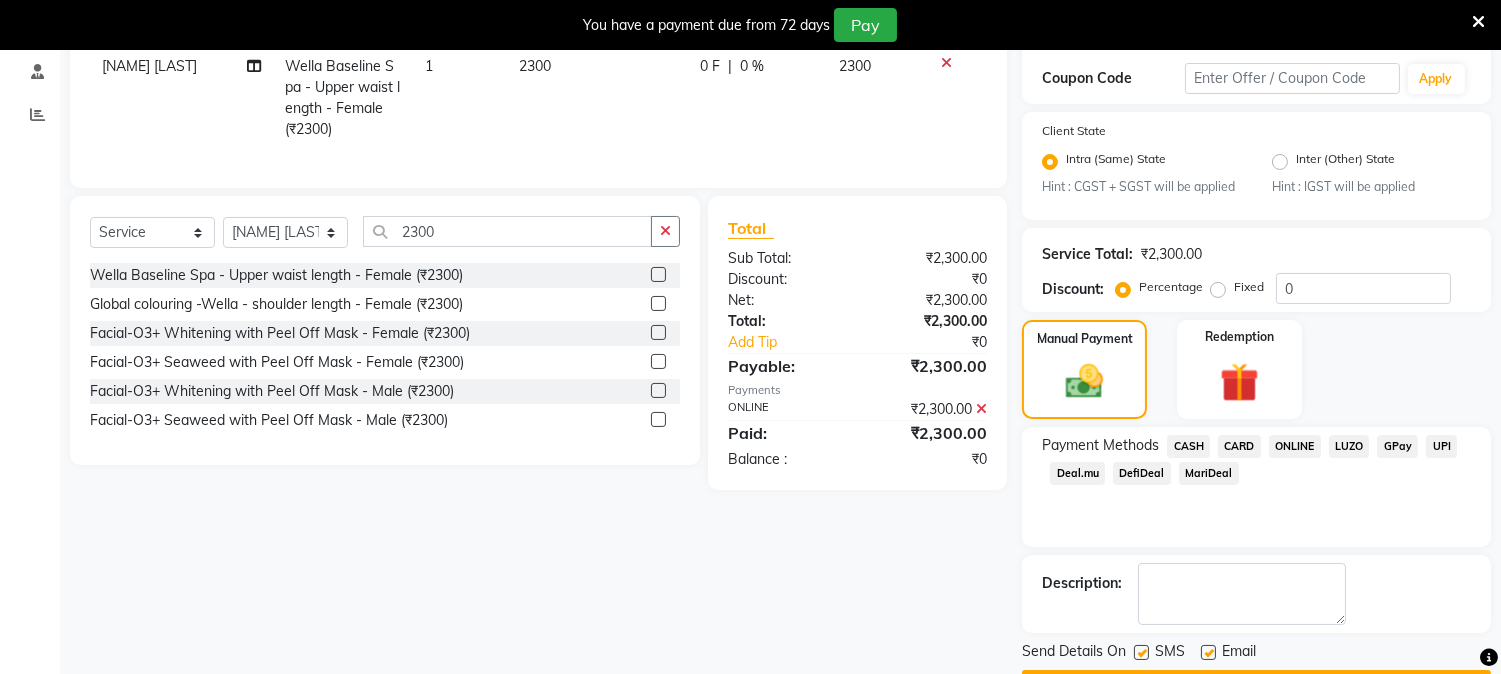 scroll, scrollTop: 393, scrollLeft: 0, axis: vertical 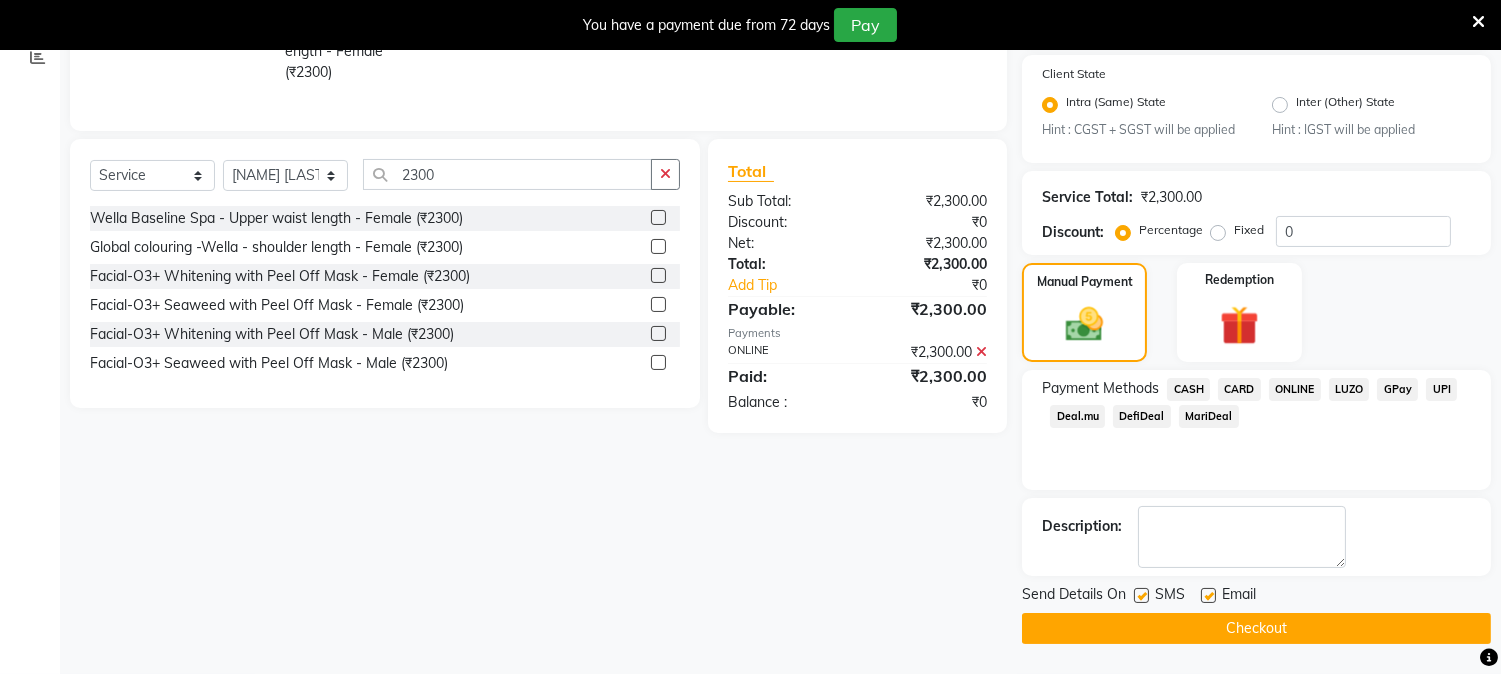 click on "Checkout" 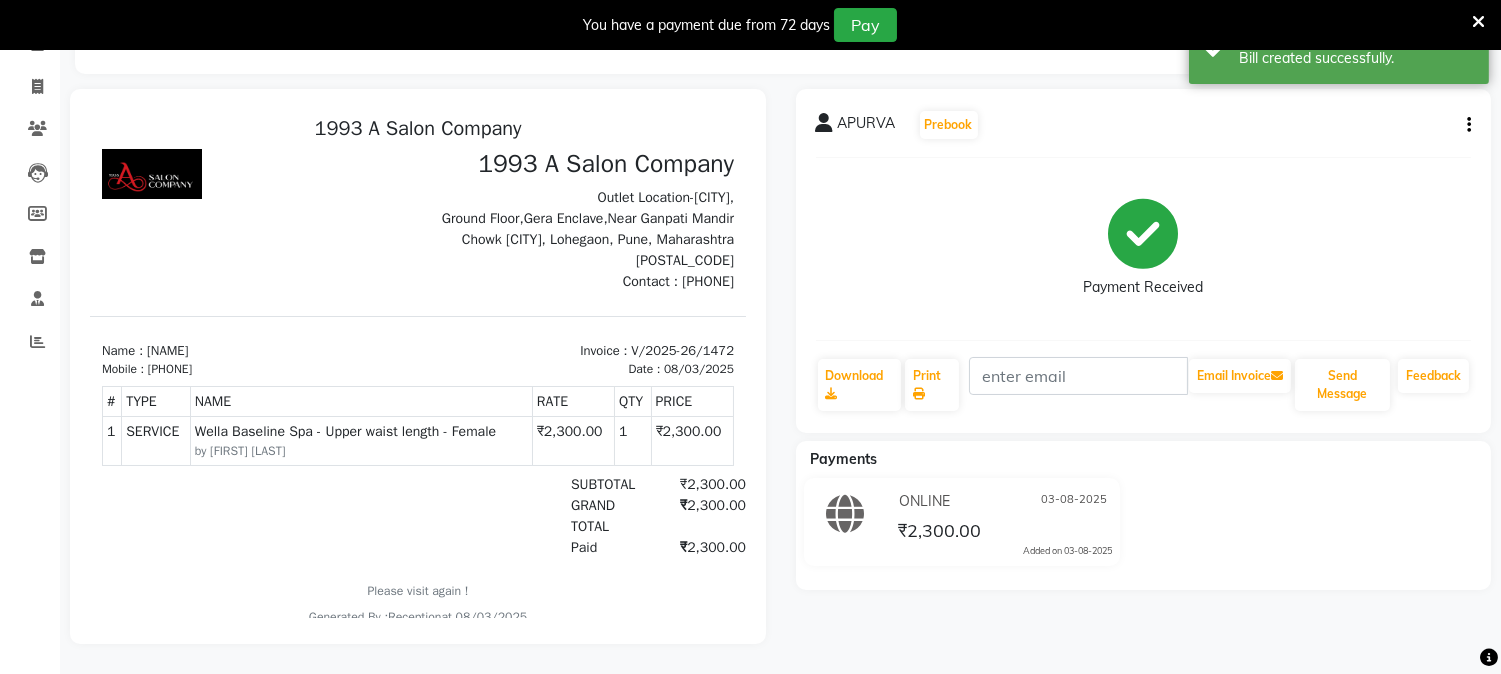 scroll, scrollTop: 0, scrollLeft: 0, axis: both 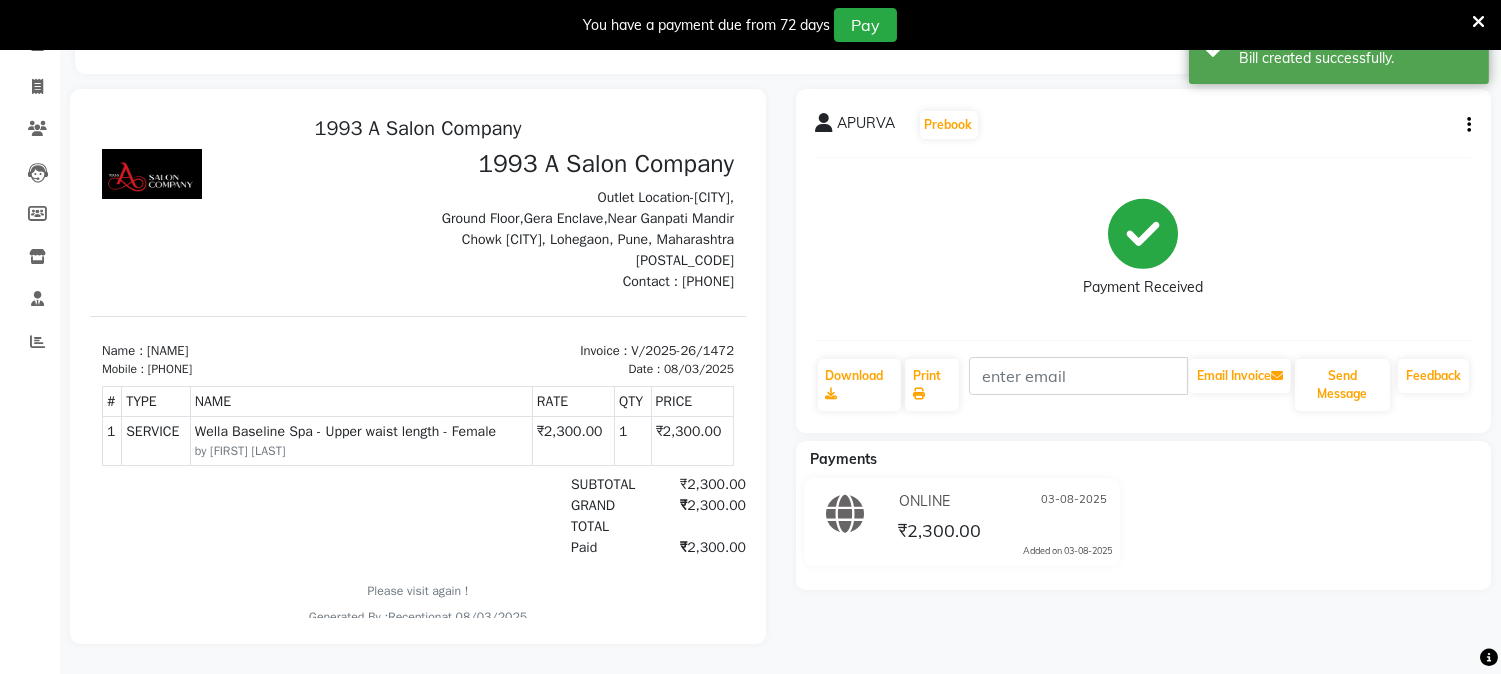 click 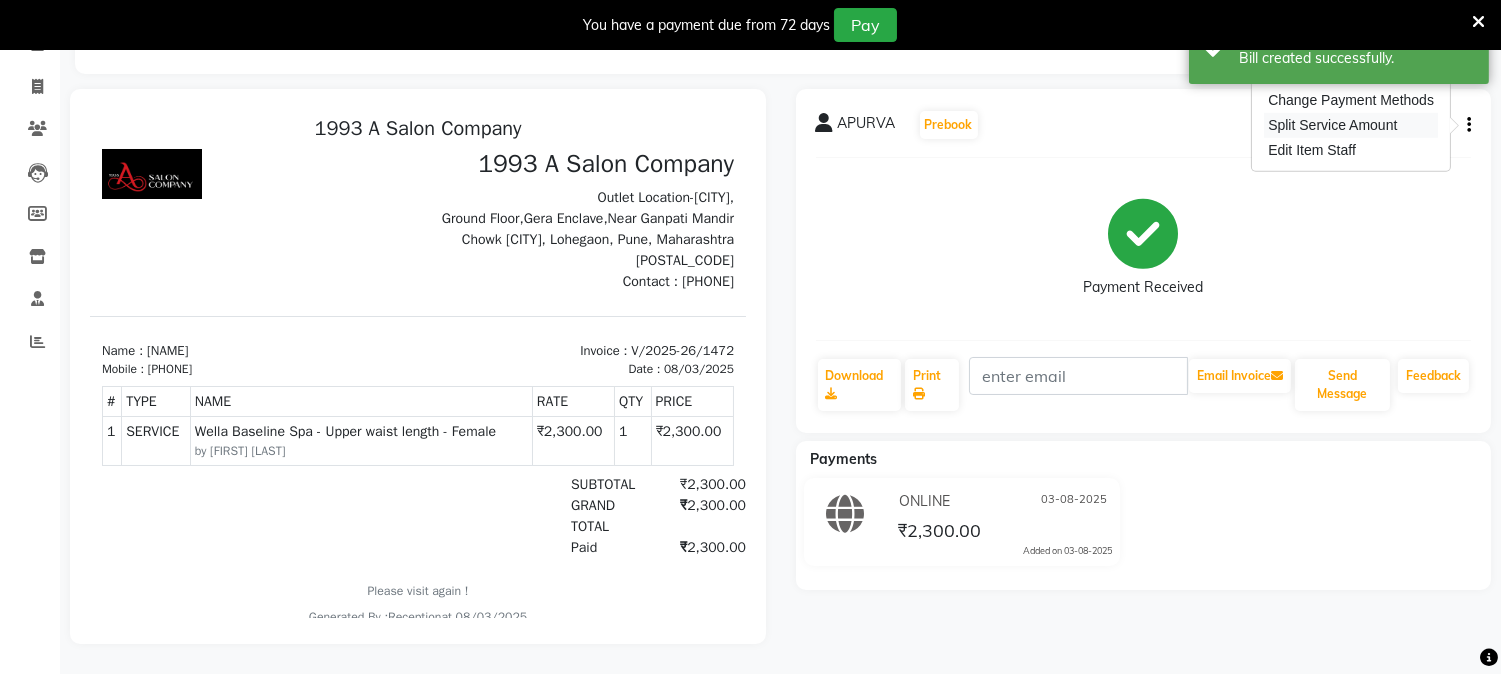 drag, startPoint x: 1310, startPoint y: 105, endPoint x: 1267, endPoint y: 110, distance: 43.289722 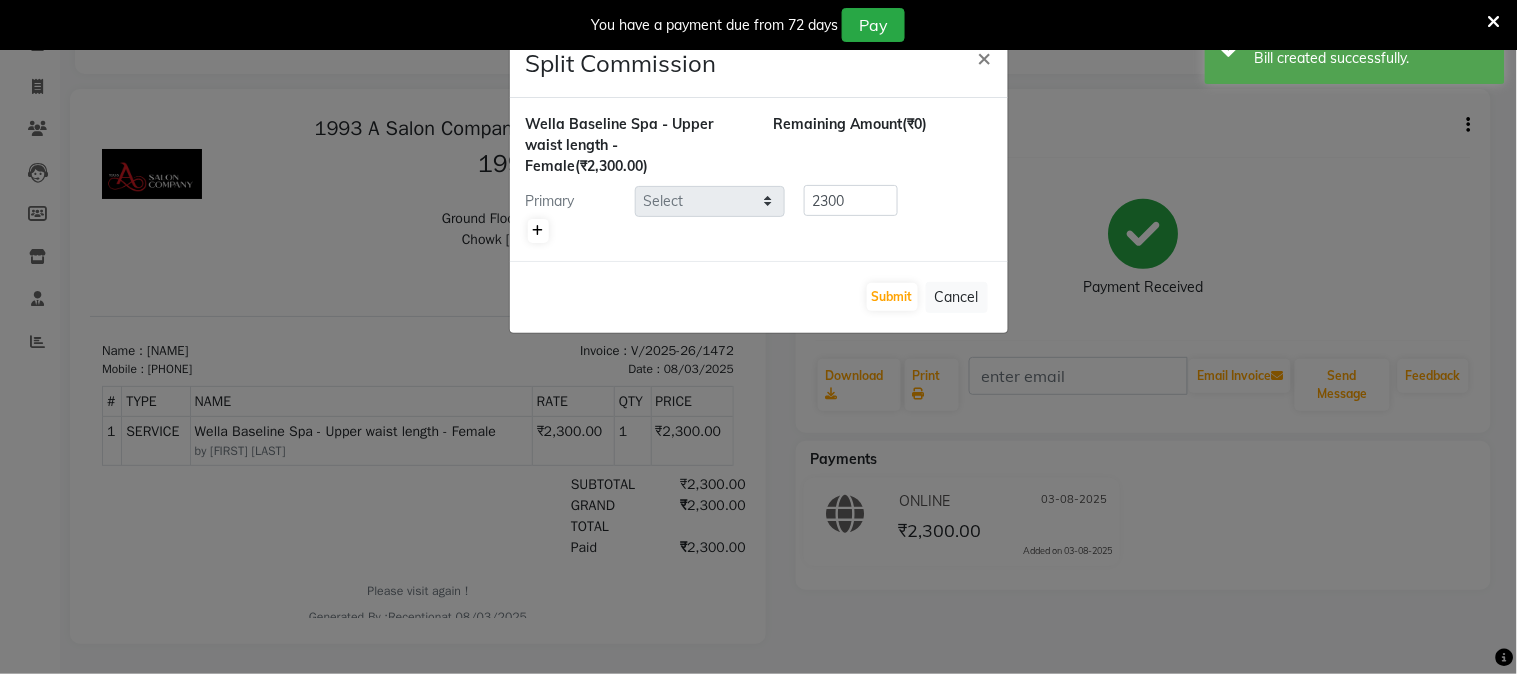 click 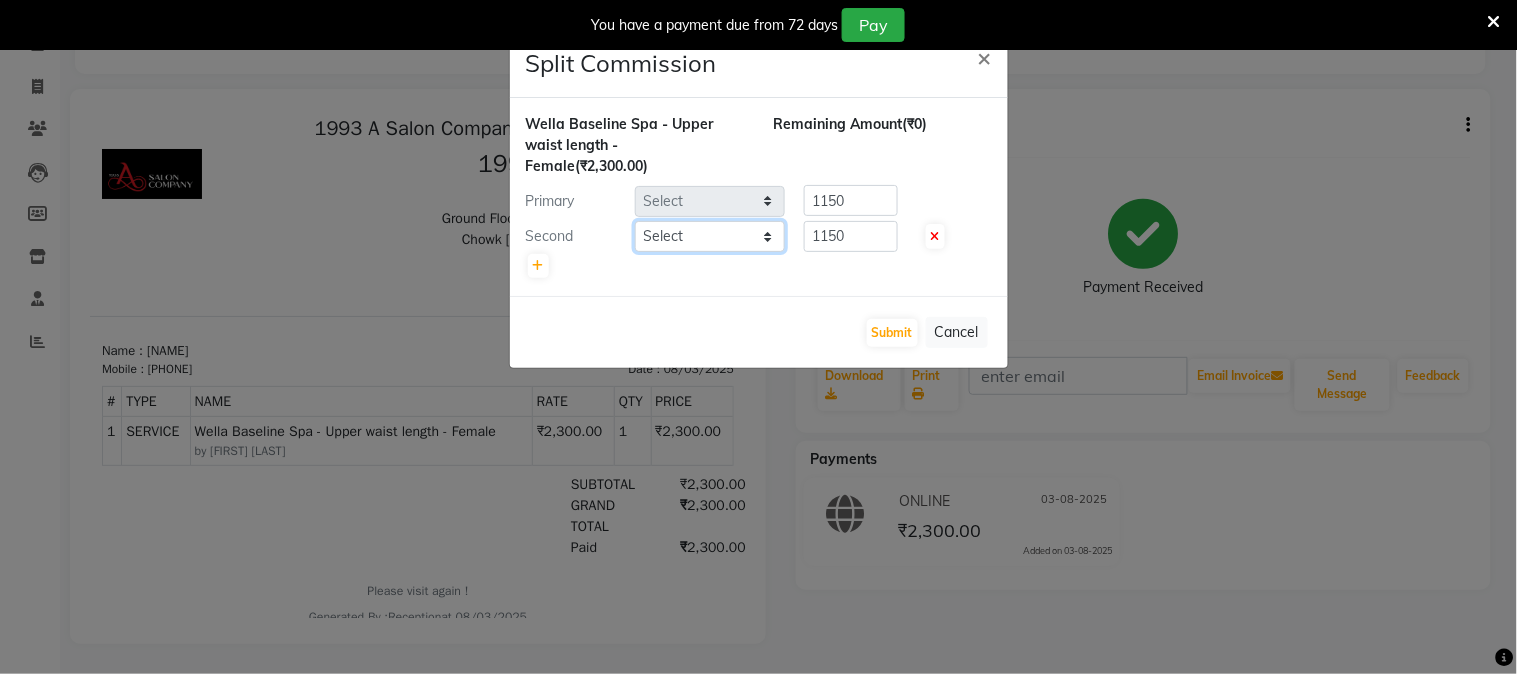 click on "Select" 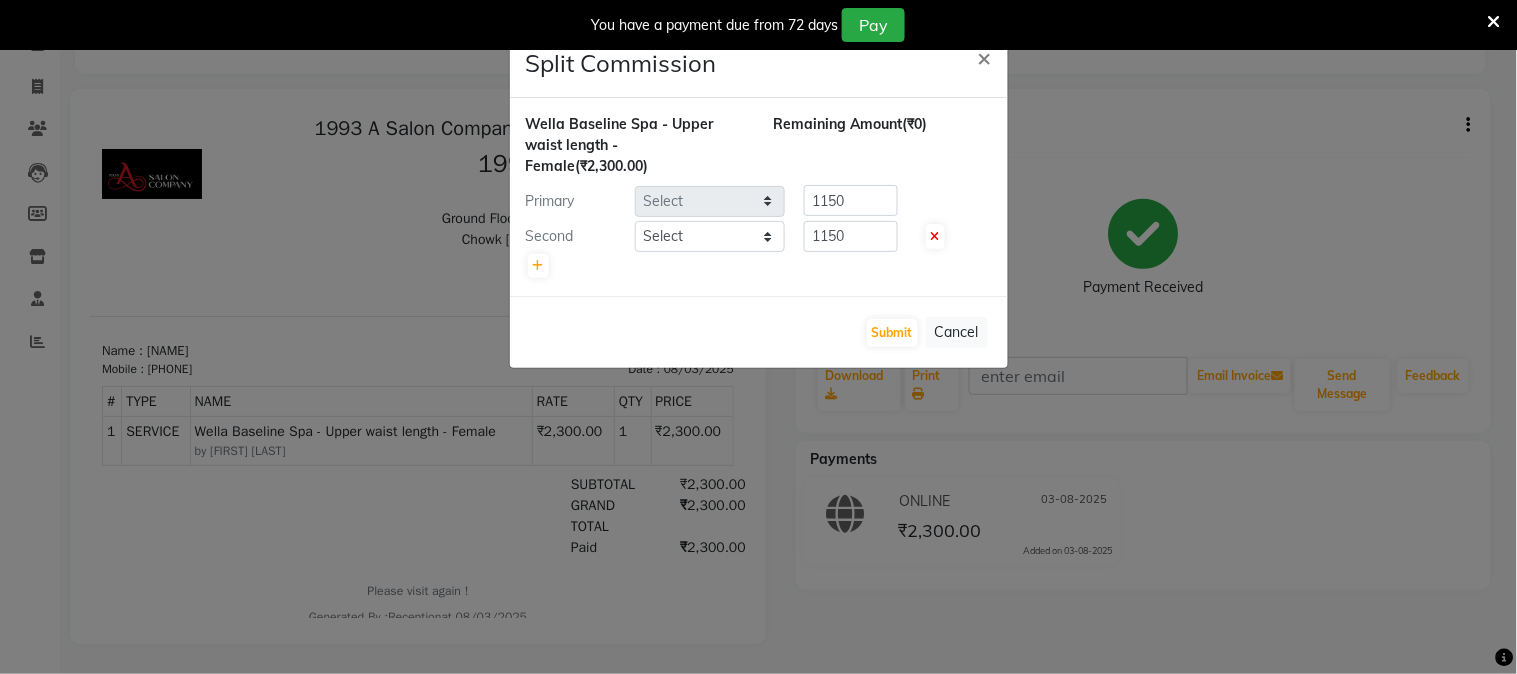 click on "Split Commission × Wella Baseline Spa - Upper waist length - Female  ([PRICE]) Remaining Amount  ([PRICE]) Primary Select [PRICE] Second Select [PRICE]   Submit   Cancel" 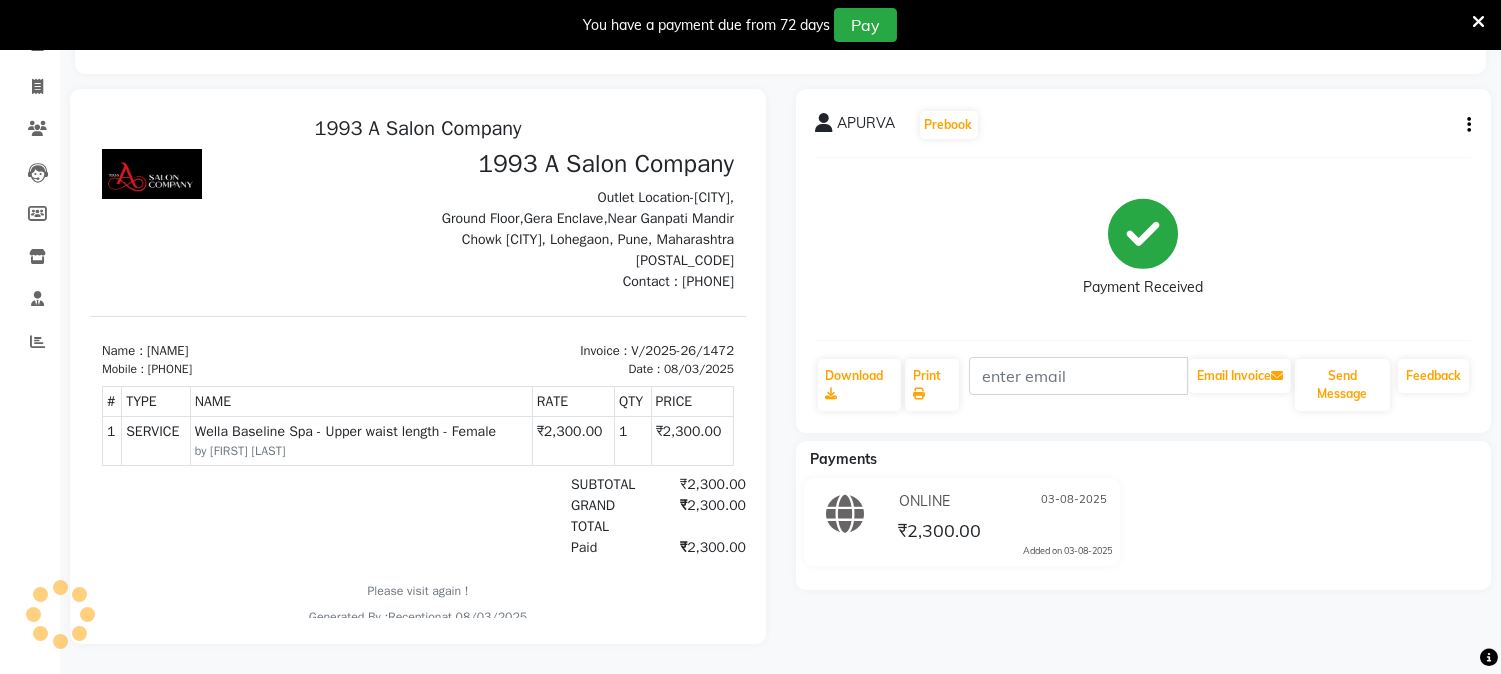 click on "[FIRST]   Prebook   Payment Received  Download  Print   Email Invoice   Send Message Feedback" 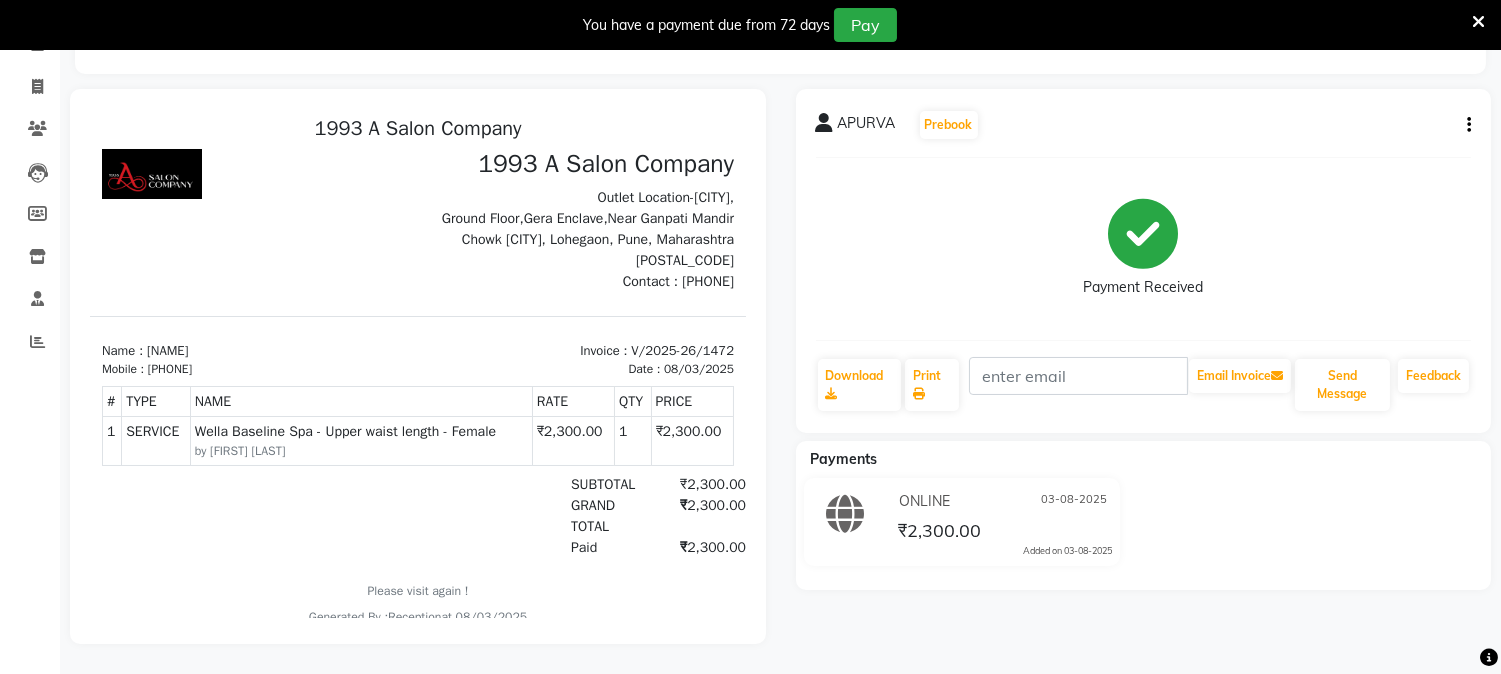click 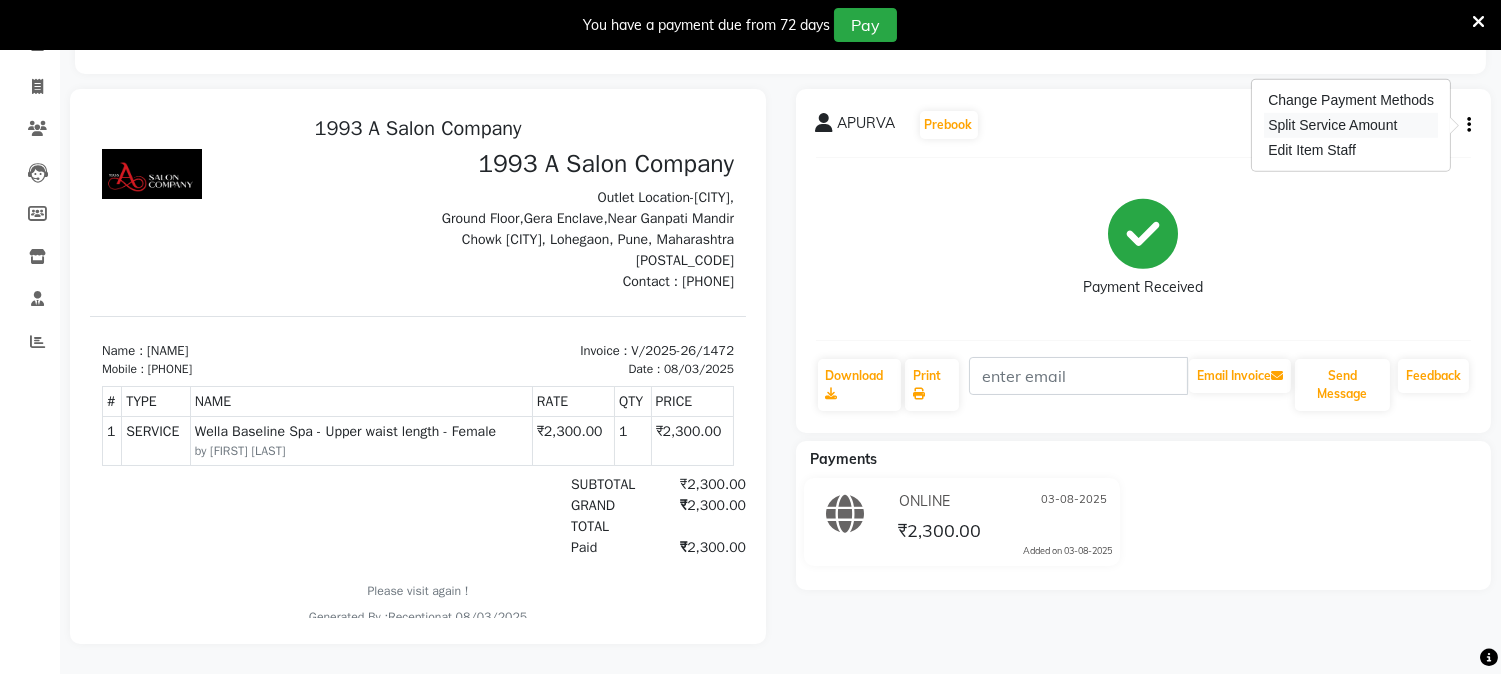 click on "Split Service Amount" at bounding box center [1351, 125] 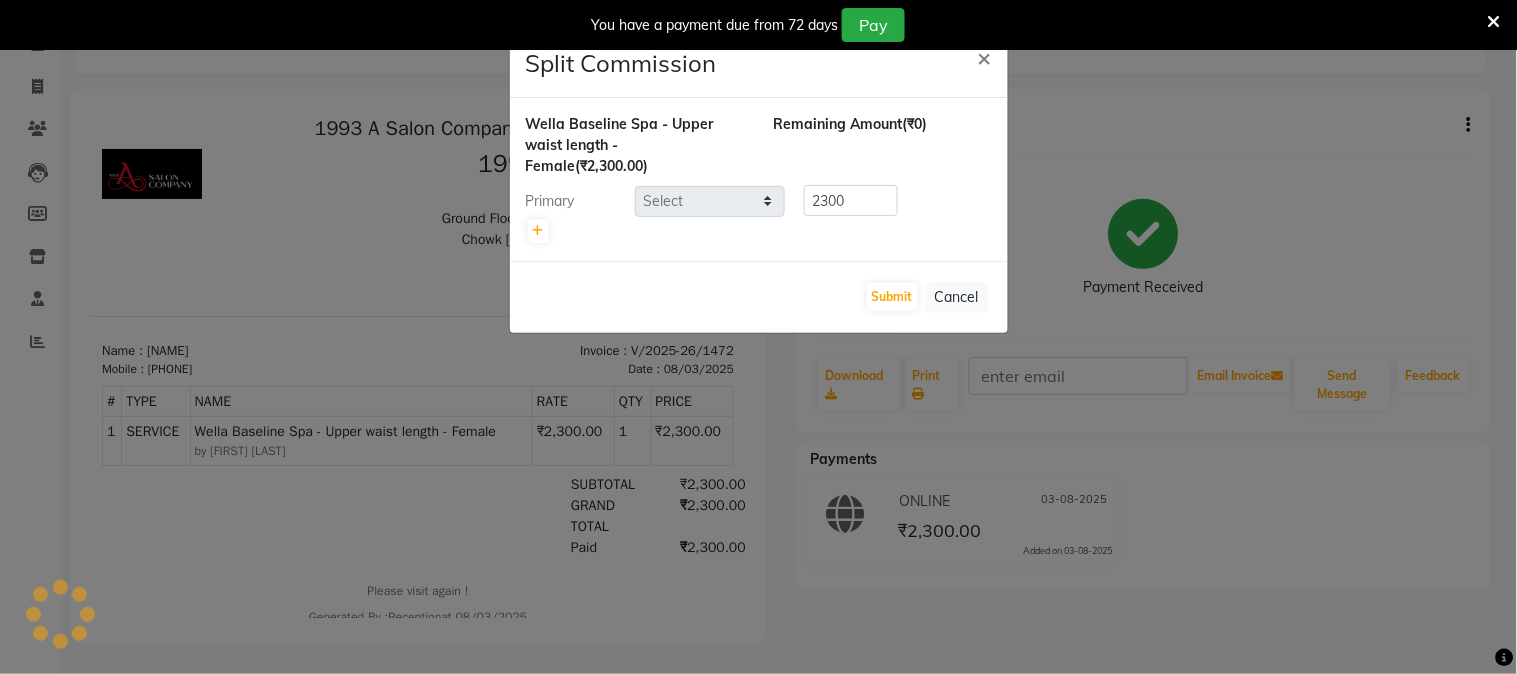 select on "48179" 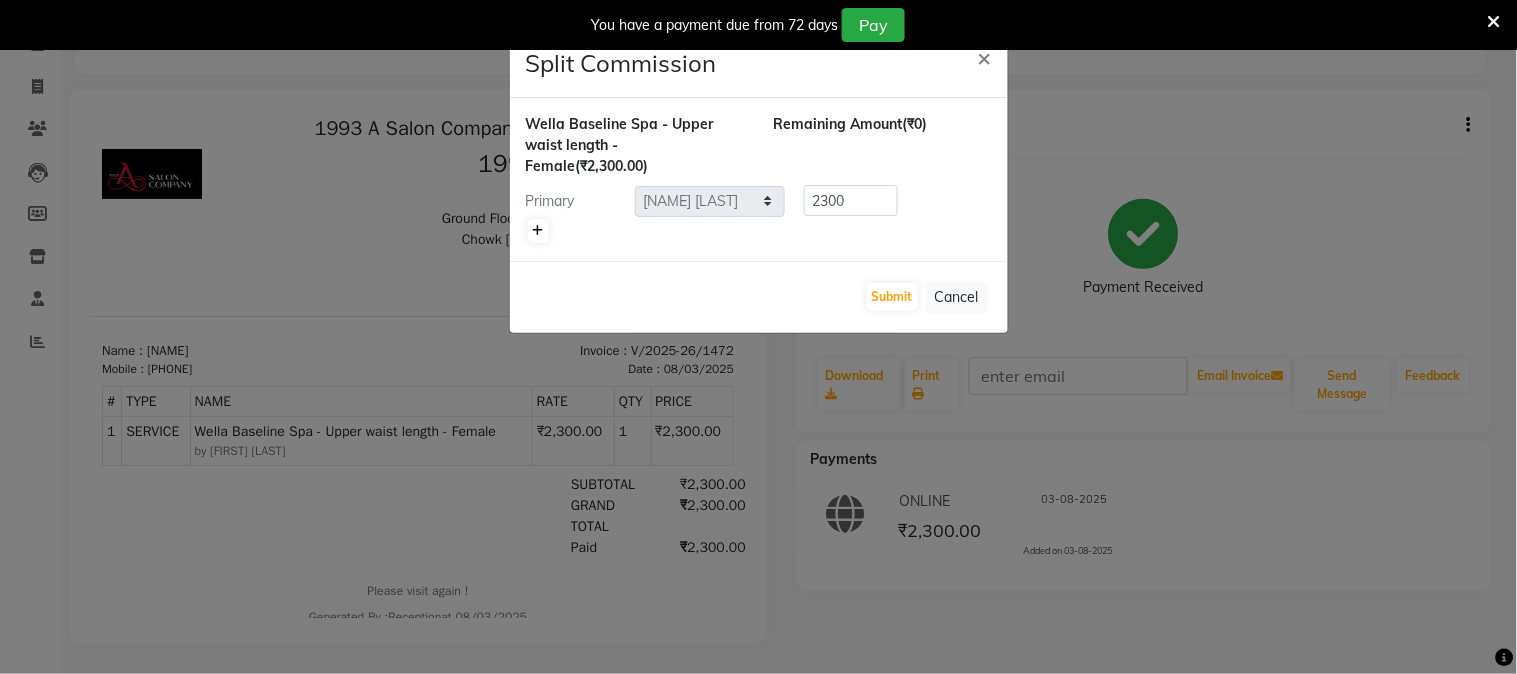 click 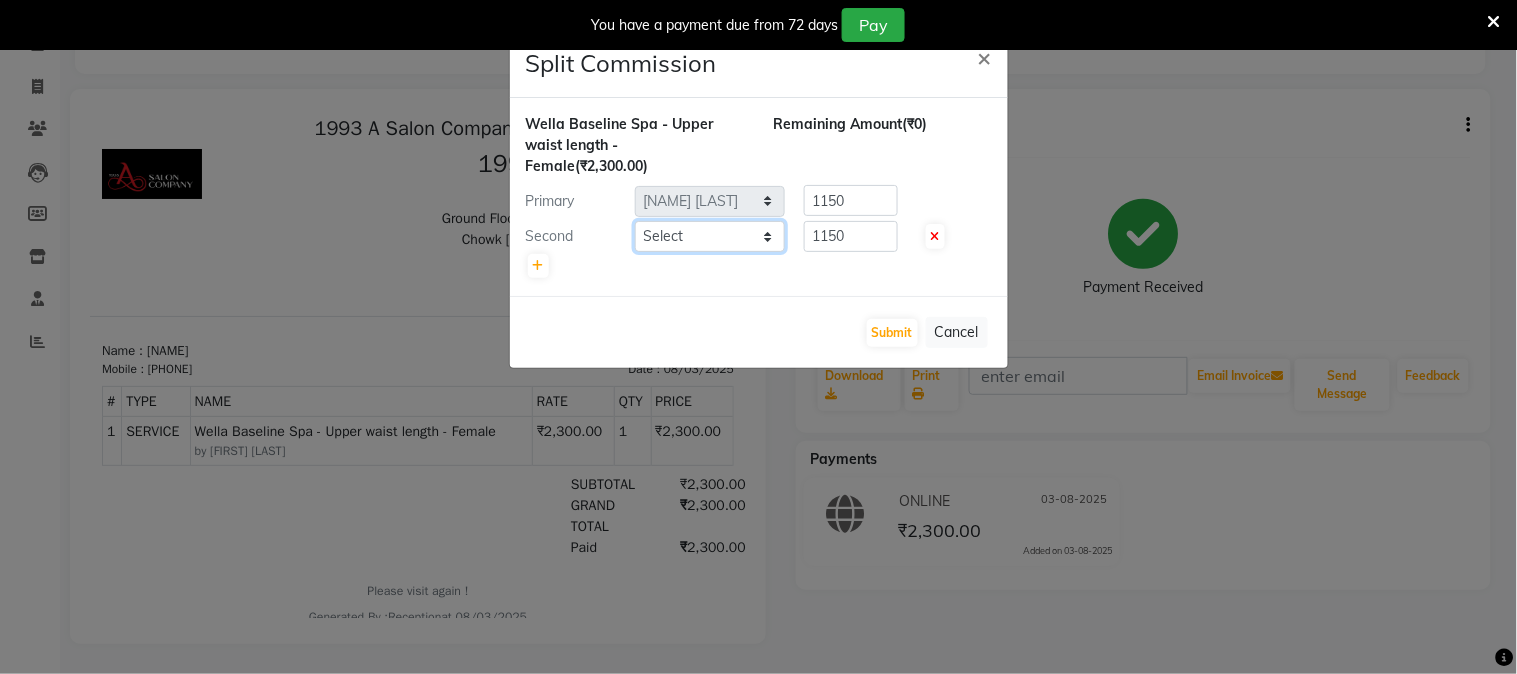click on "Select  [NAME] [LAST]   [NAME] [LAST]   [NAME] [LAST]    Reception    [NAME] [LAST]   [NAME] [LAST]   [NAME]   Training Department   [NAME] [LAST]   [NAME] Sir" 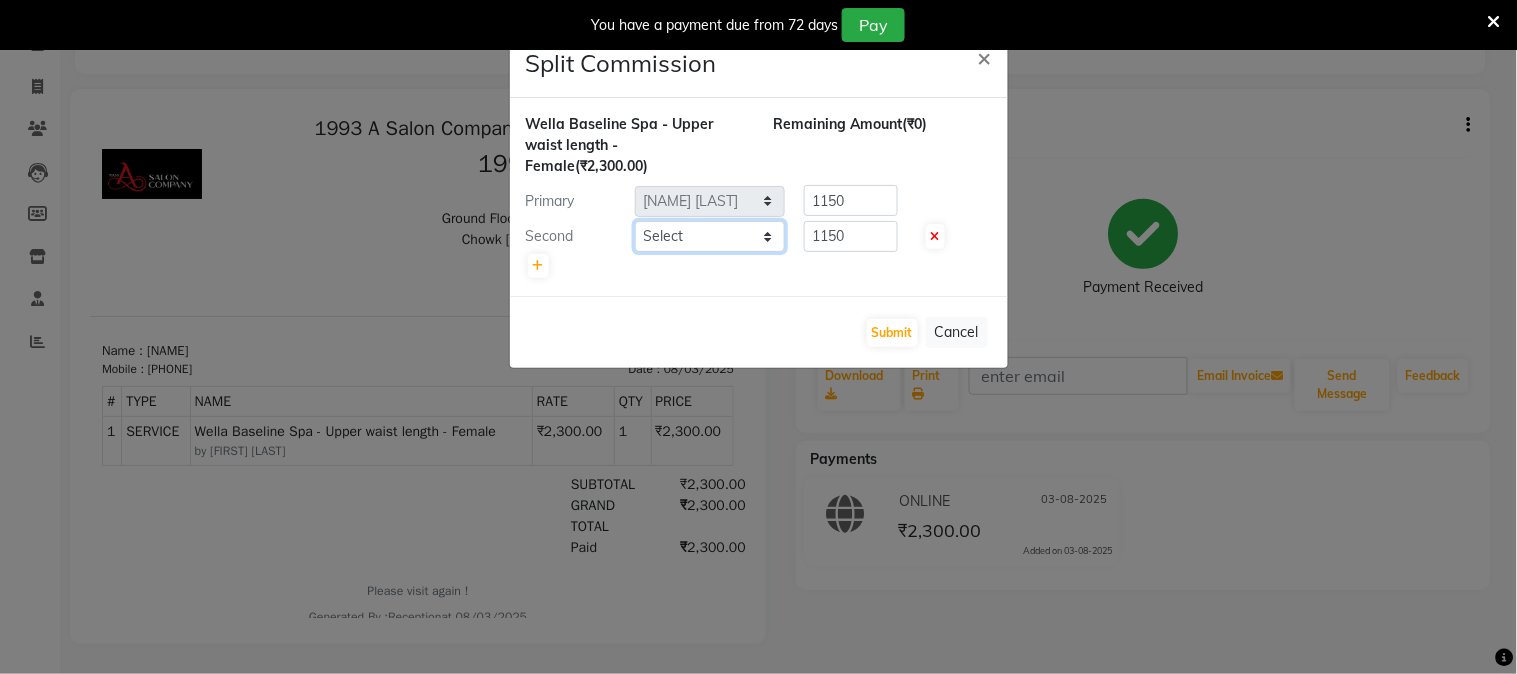 select on "41565" 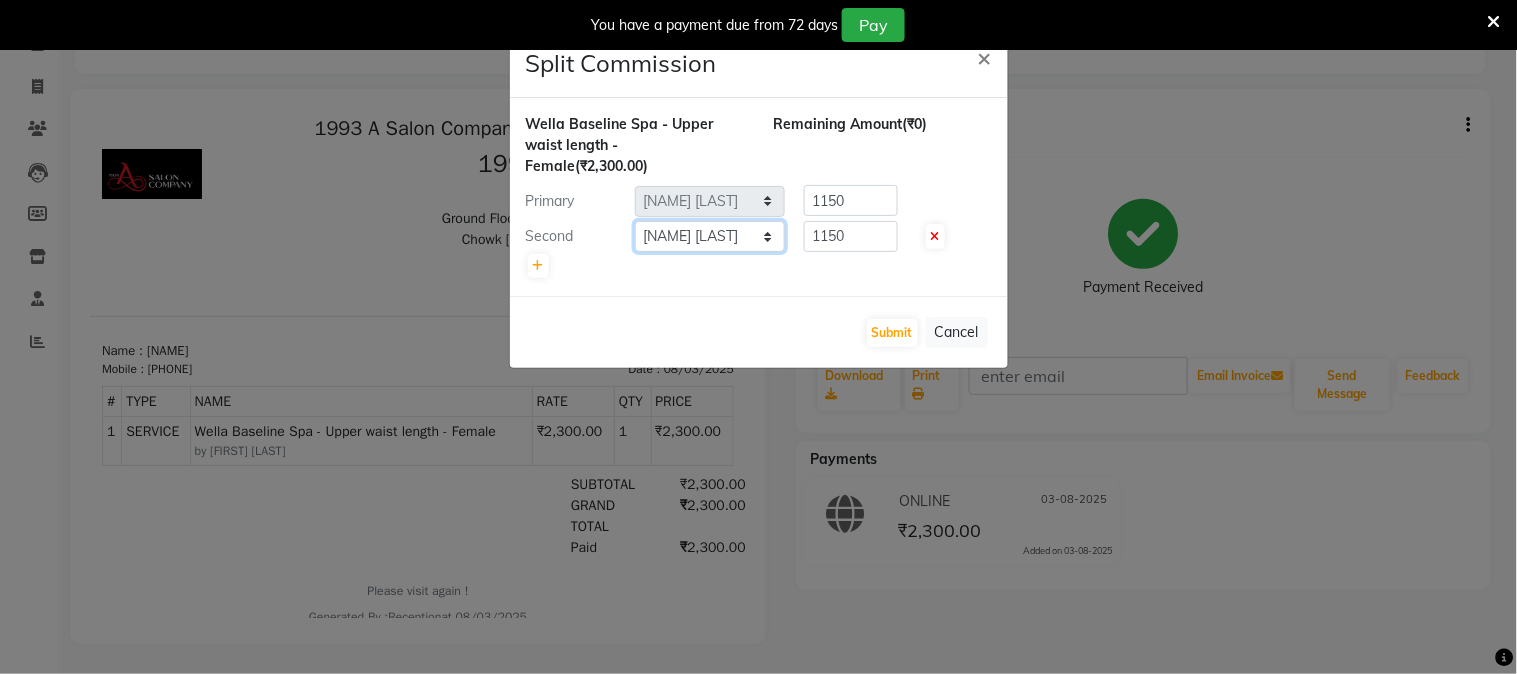 click on "Select  [NAME] [LAST]   [NAME] [LAST]   [NAME] [LAST]    Reception    [NAME] [LAST]   [NAME] [LAST]   [NAME]   Training Department   [NAME] [LAST]   [NAME] Sir" 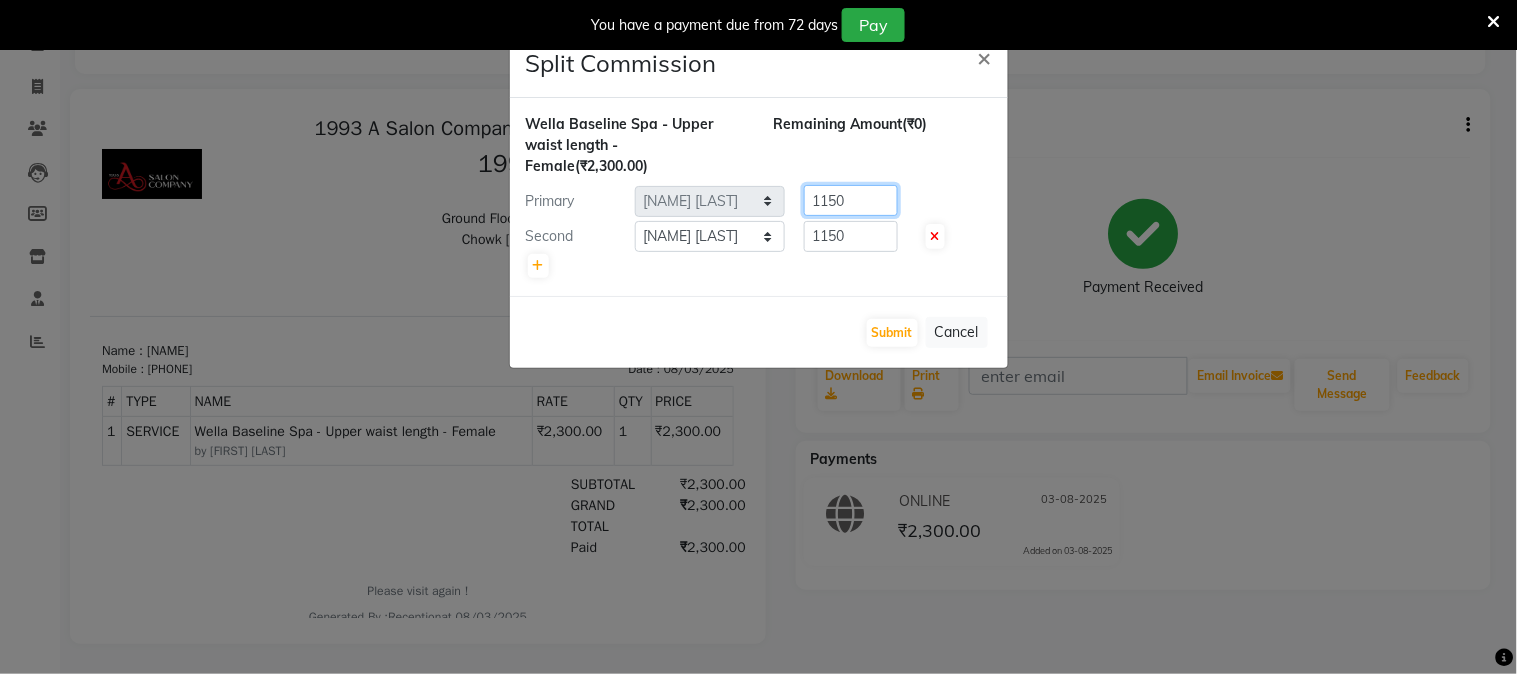 click on "1150" 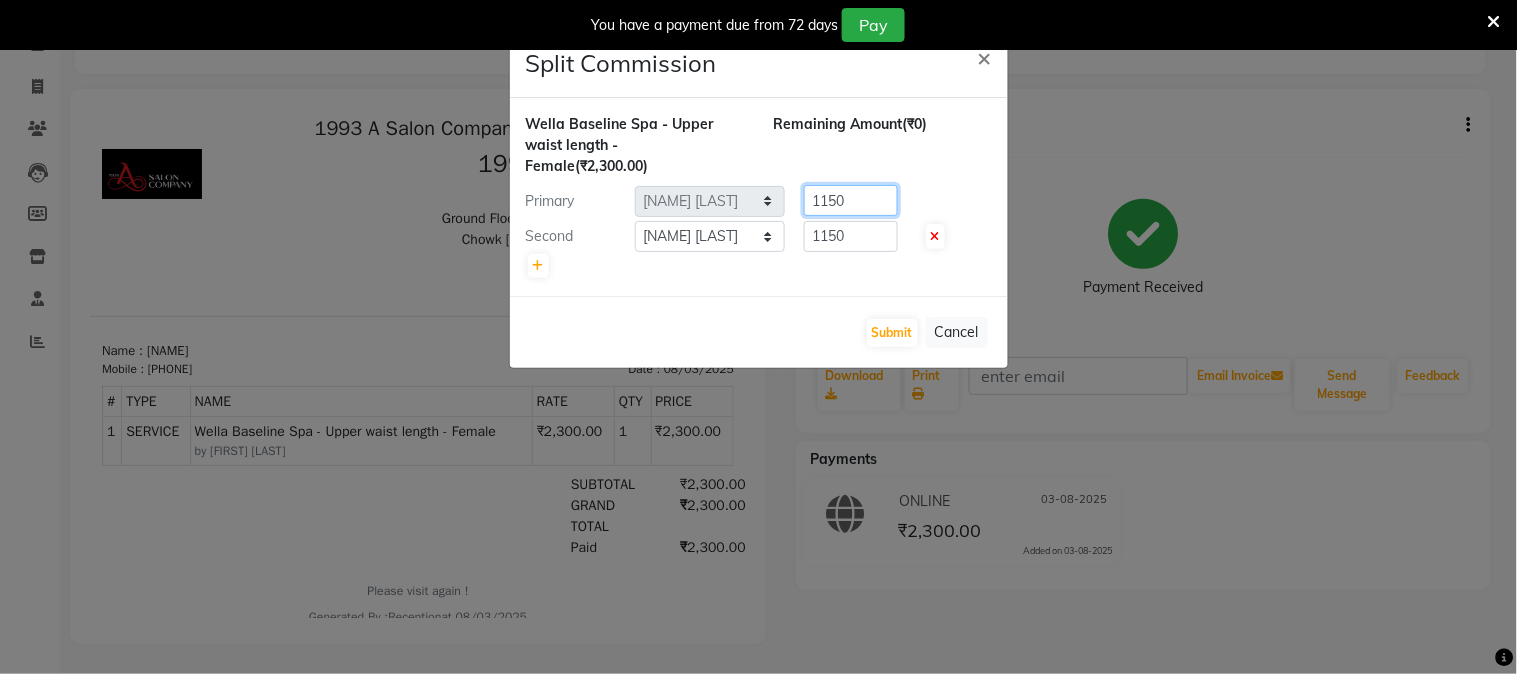 click on "1150" 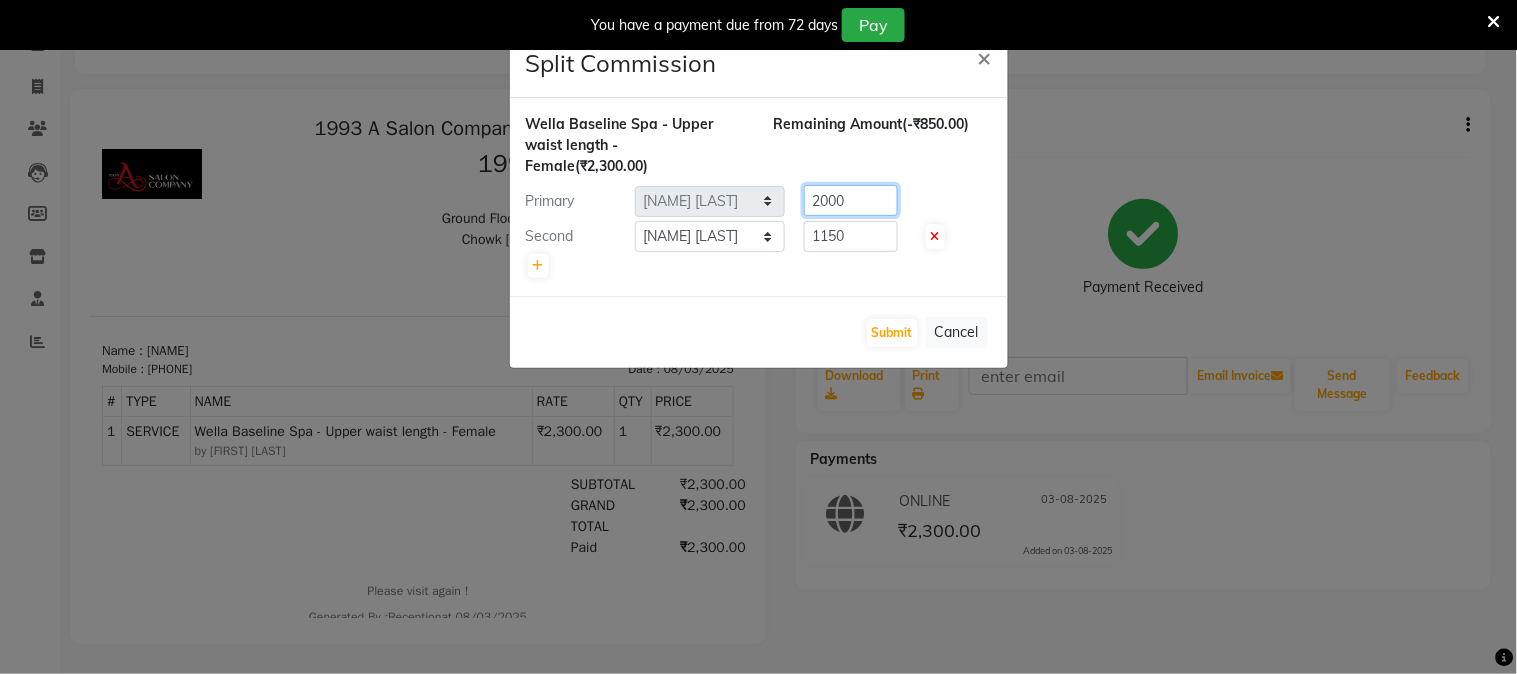 type on "2000" 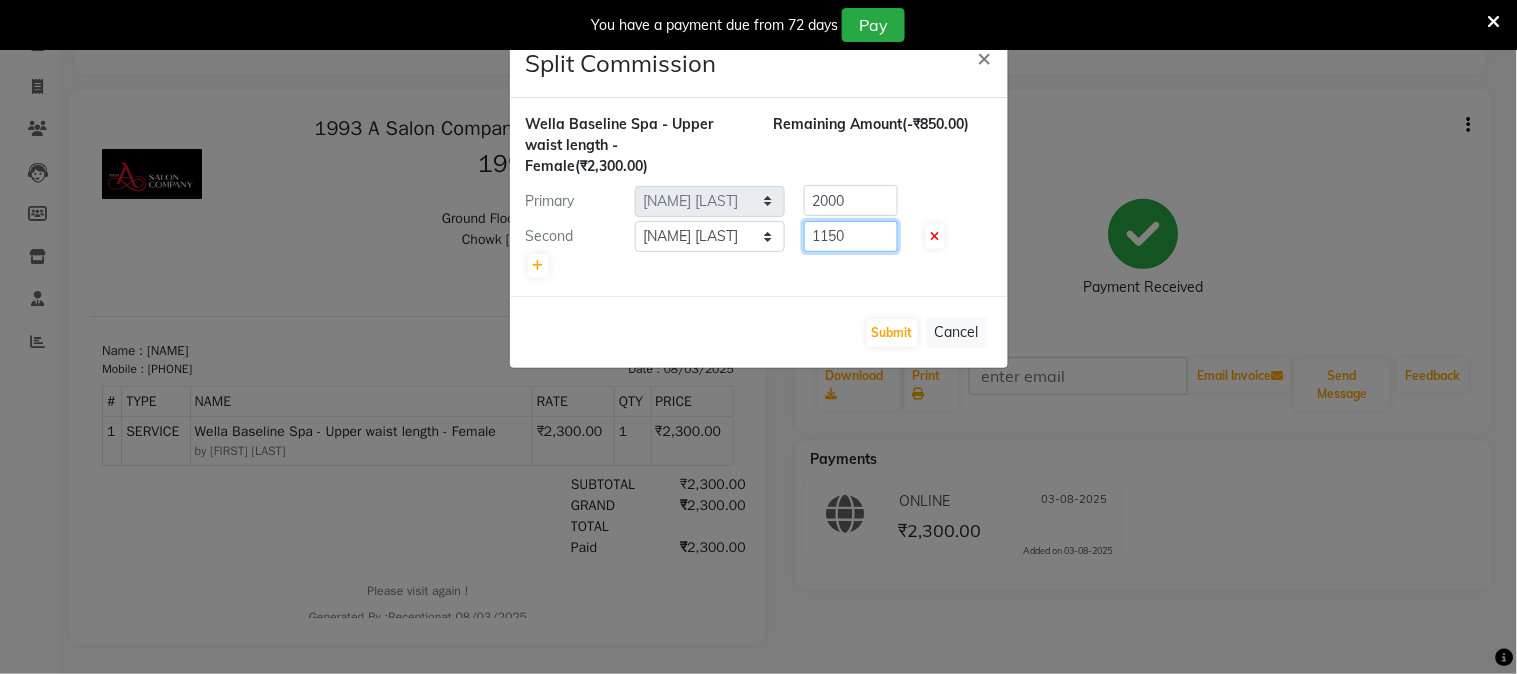 click on "1150" 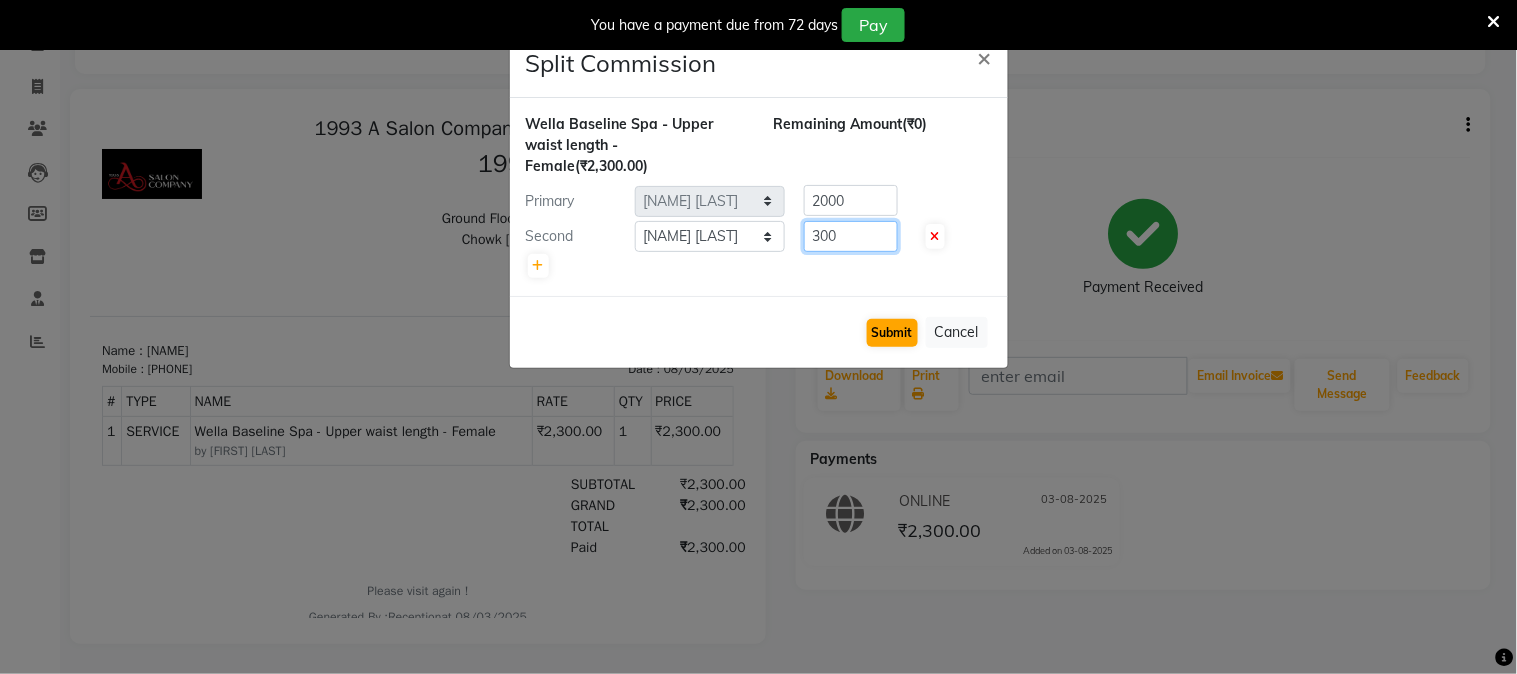 type on "300" 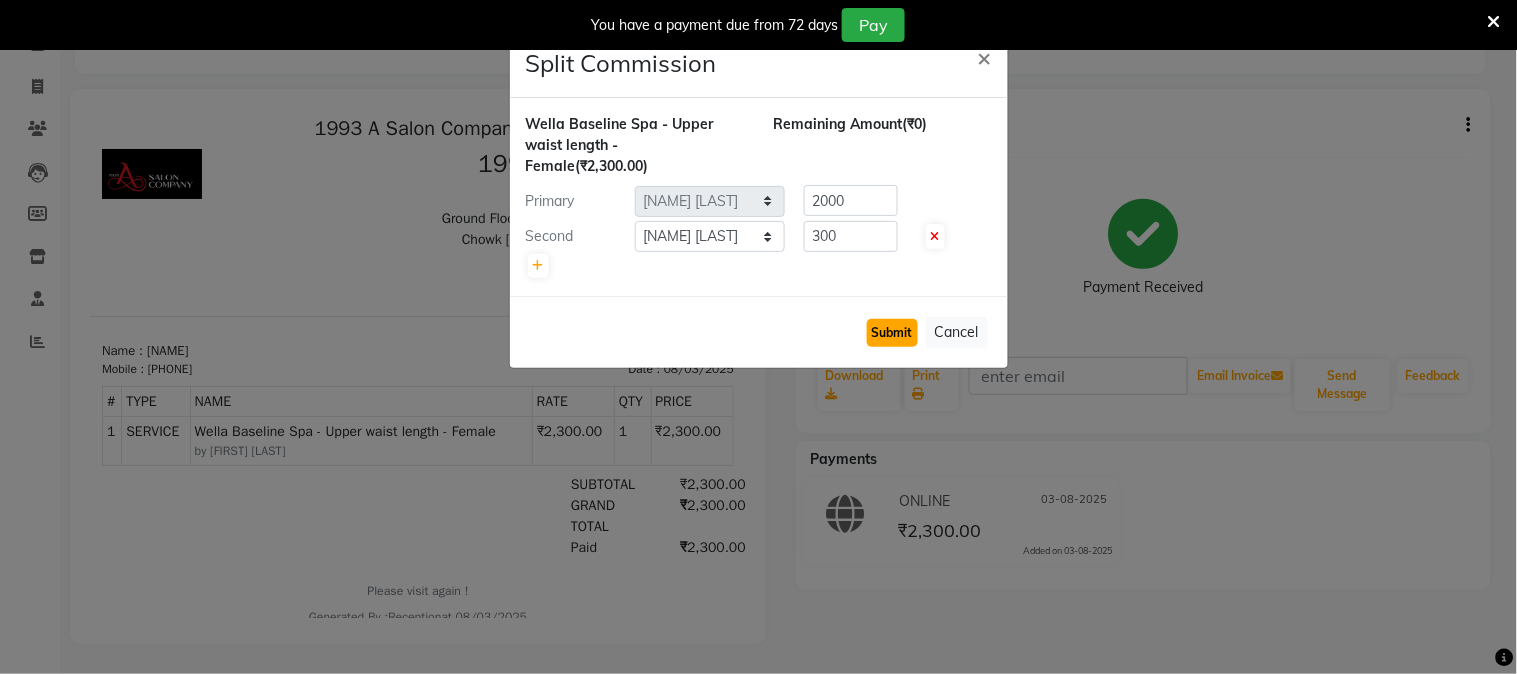 click on "Submit" 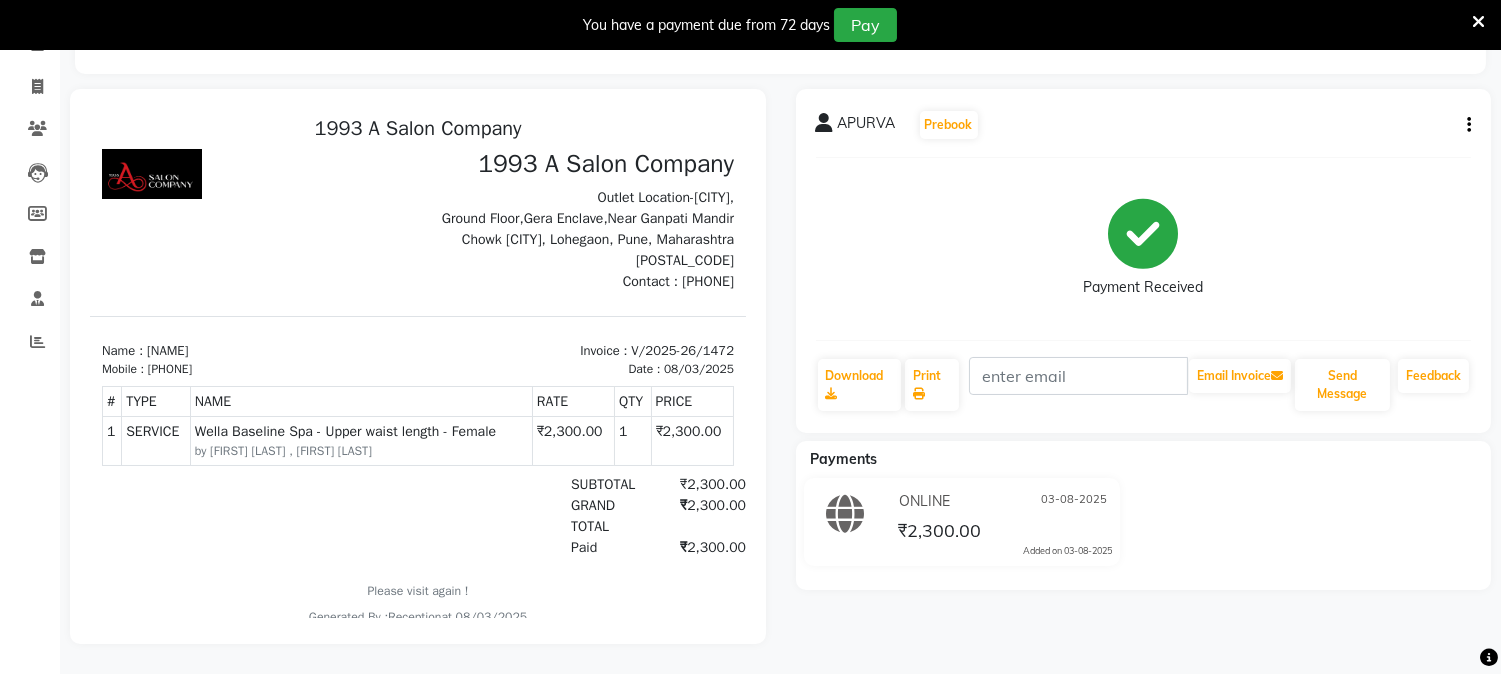 scroll, scrollTop: 0, scrollLeft: 0, axis: both 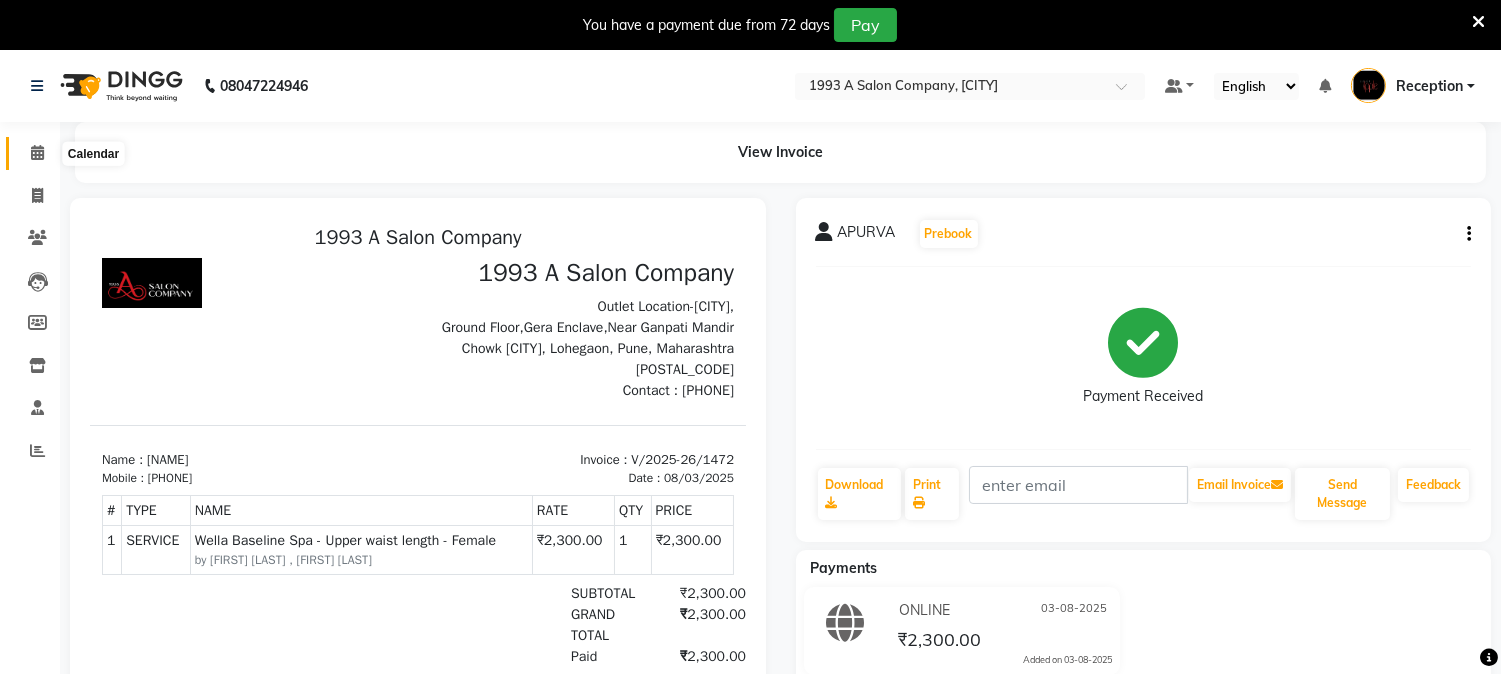 click 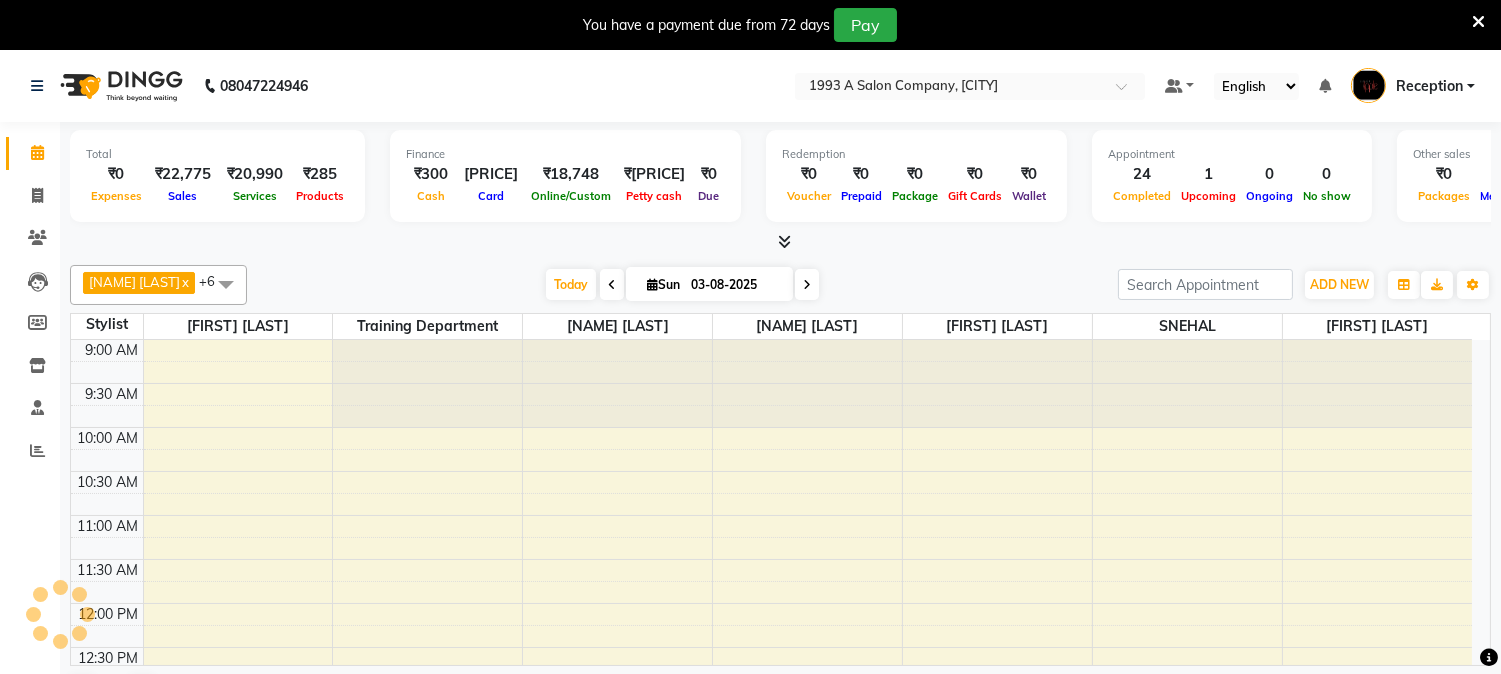 scroll, scrollTop: 0, scrollLeft: 0, axis: both 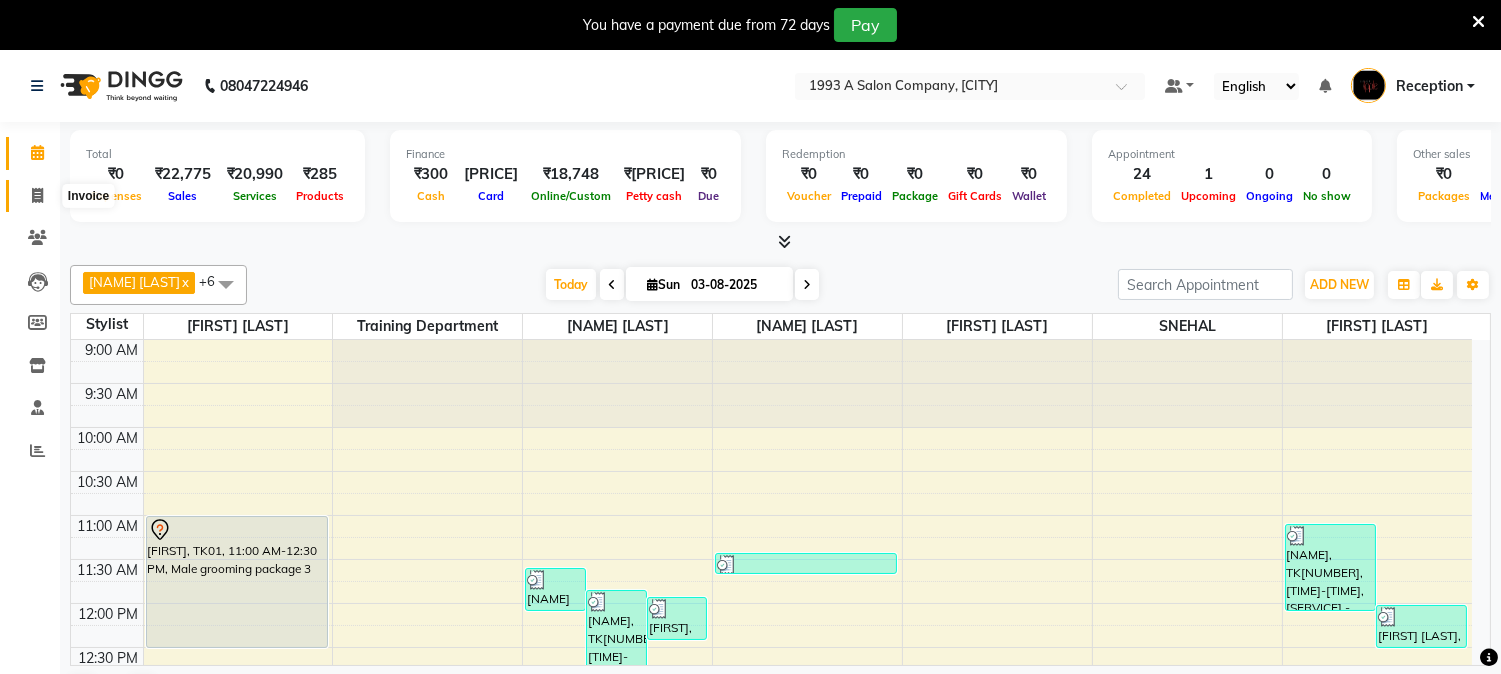 click 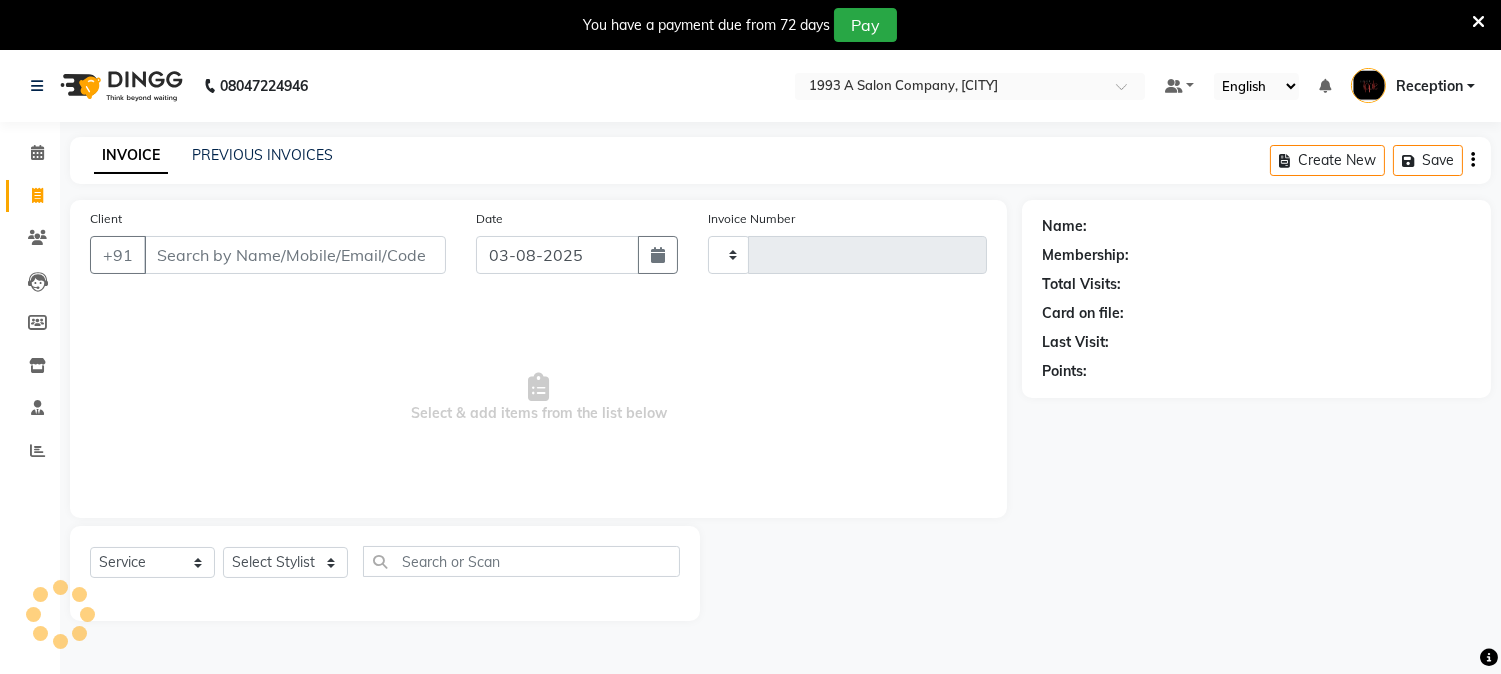 click on "Client" at bounding box center (295, 255) 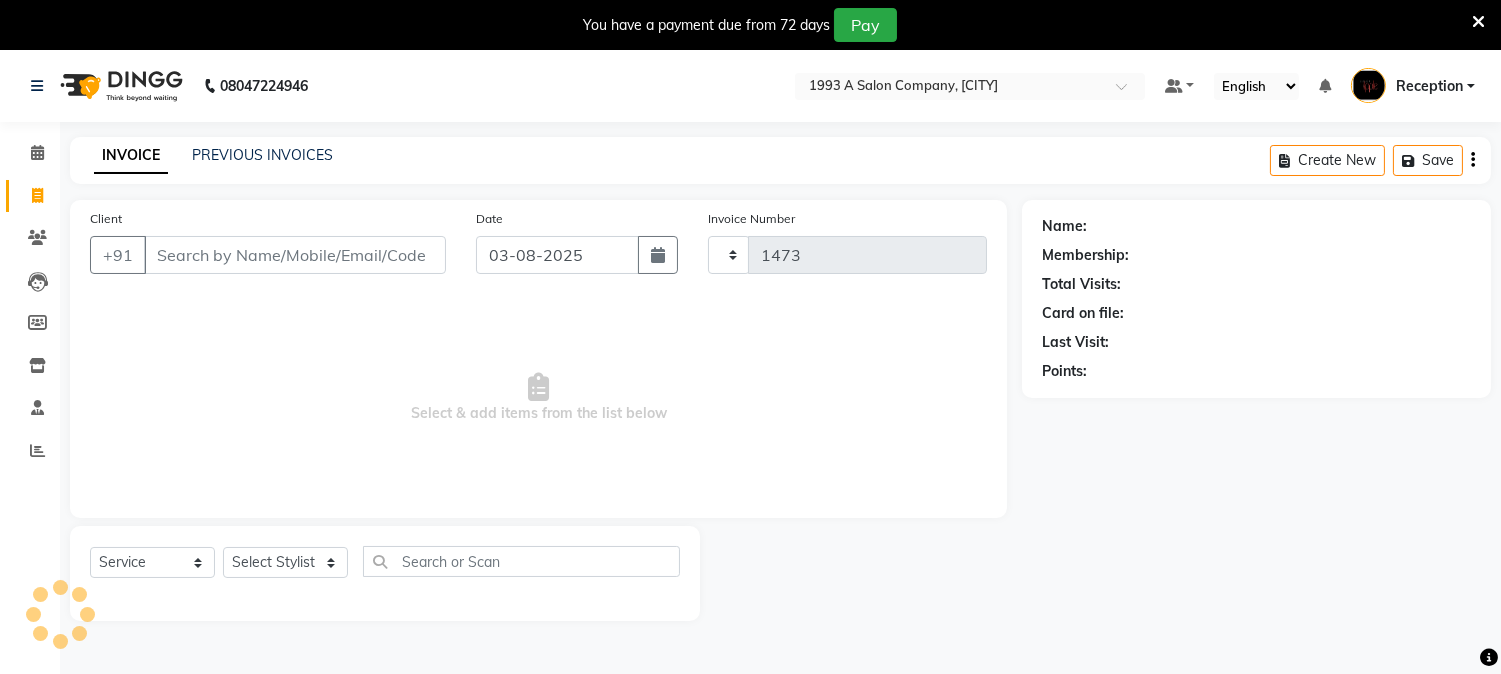 select on "144" 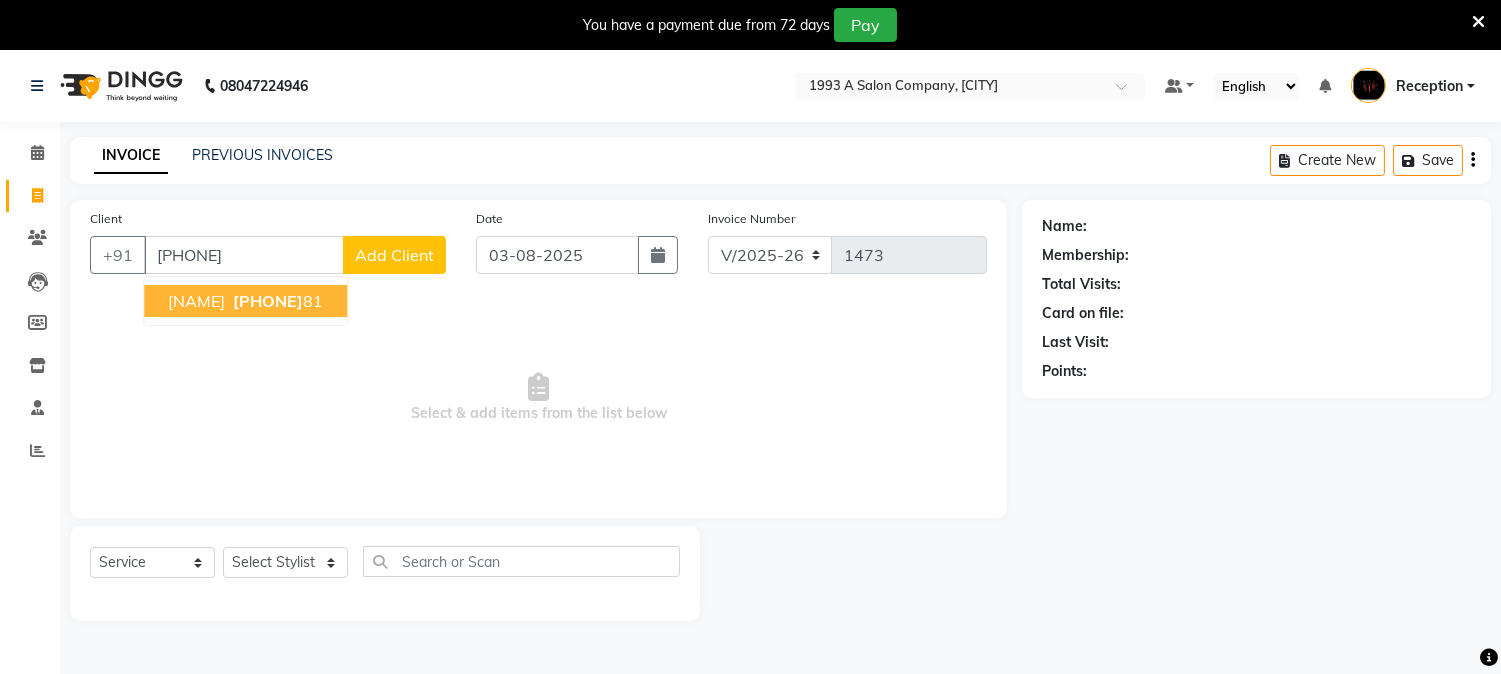 click on "[FIRST]   [PHONE] 81" at bounding box center (245, 301) 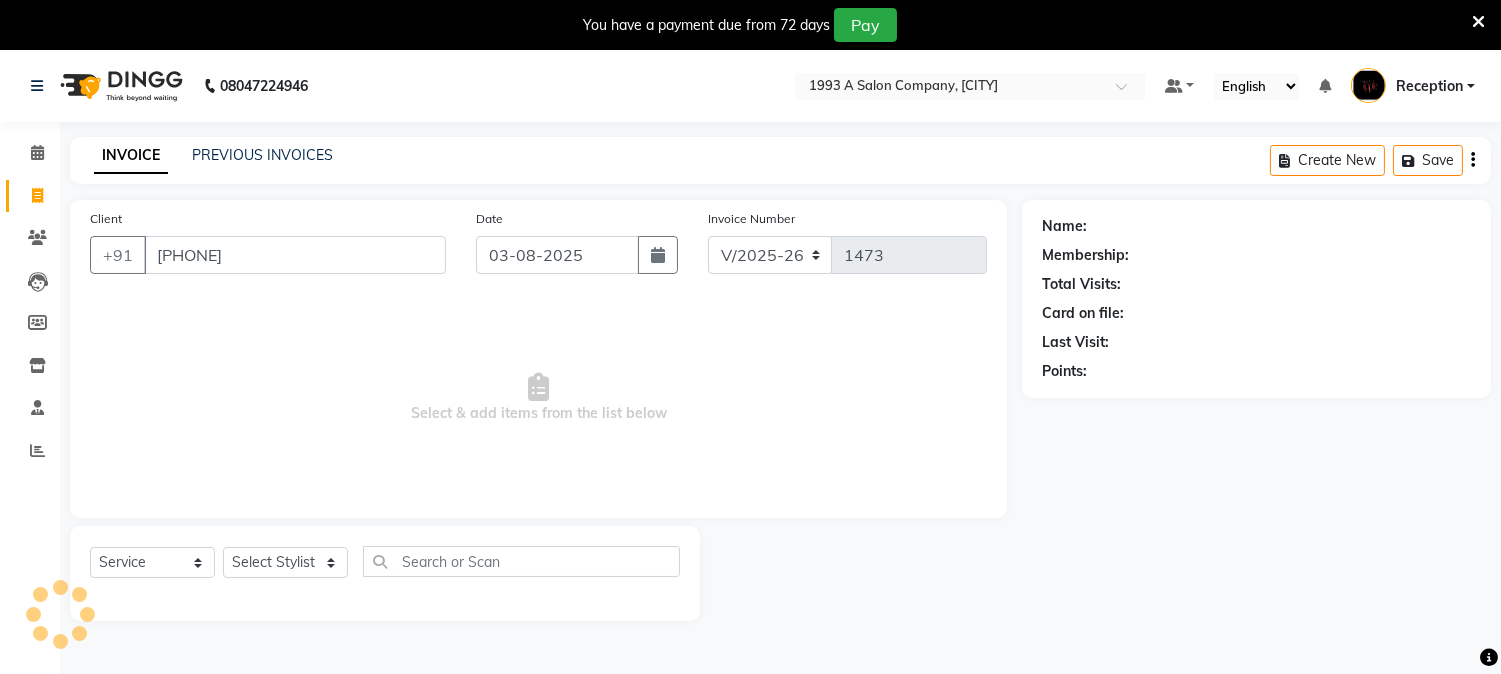 type on "[PHONE]" 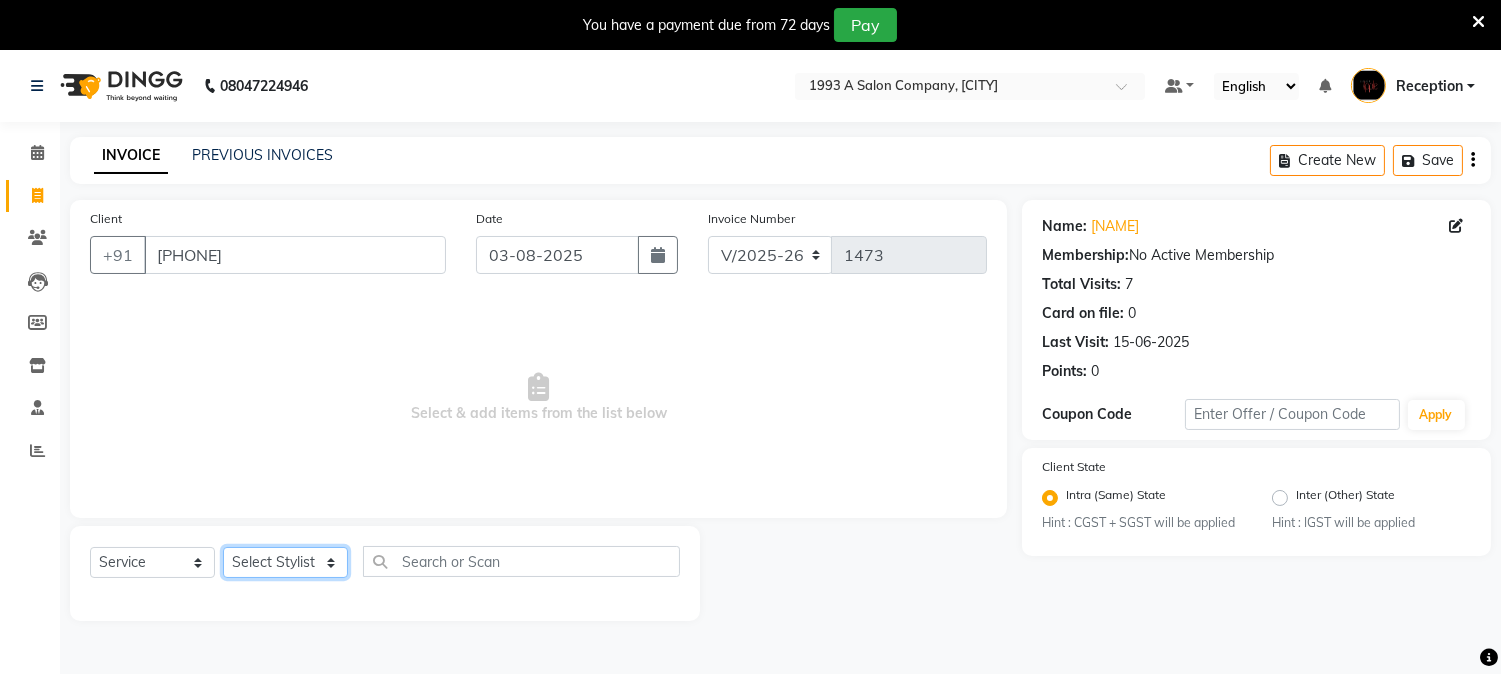 click on "Select Stylist [FIRST] [LAST] [FIRST] [LAST] [FIRST] [LAST]  Reception  [FIRST] [LAST] [FIRST] [LAST] [FIRST] Training Department [FIRST] [LAST] [FIRST] Sir" 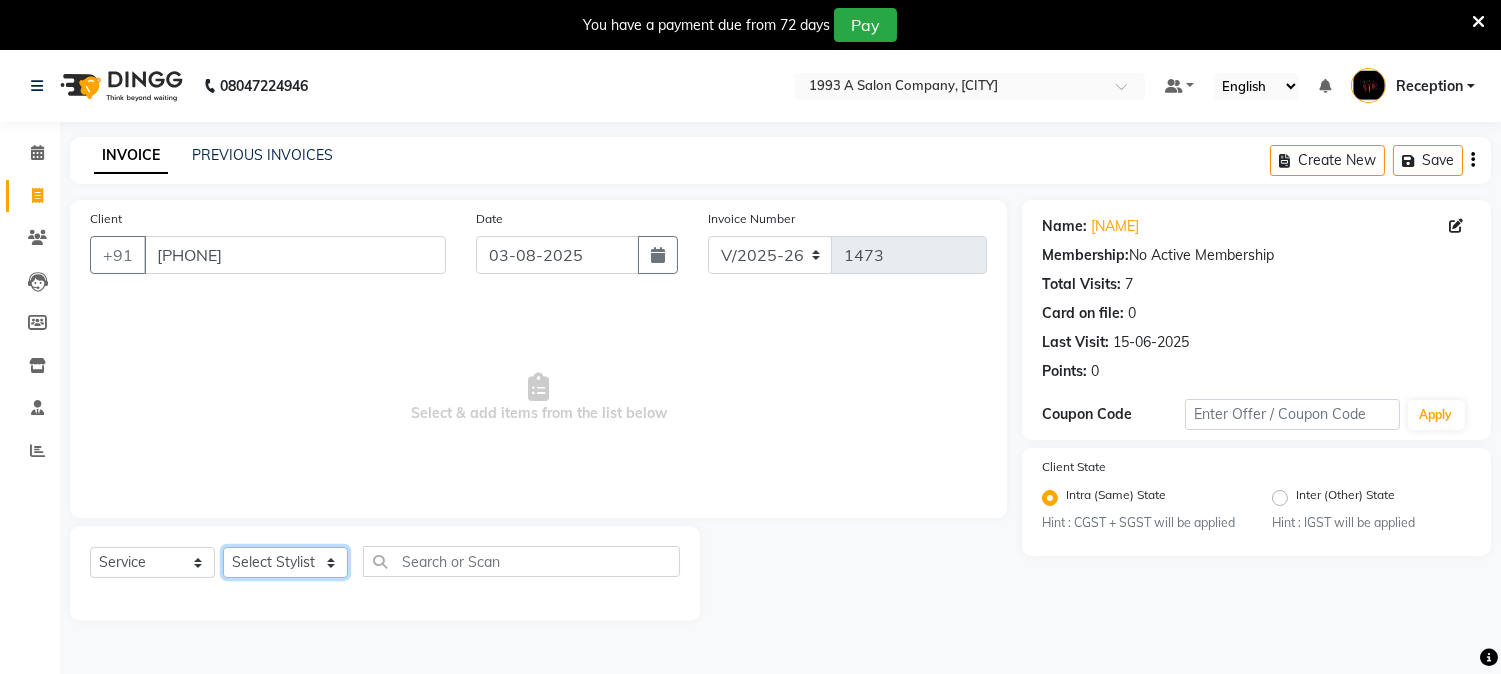 select on "86362" 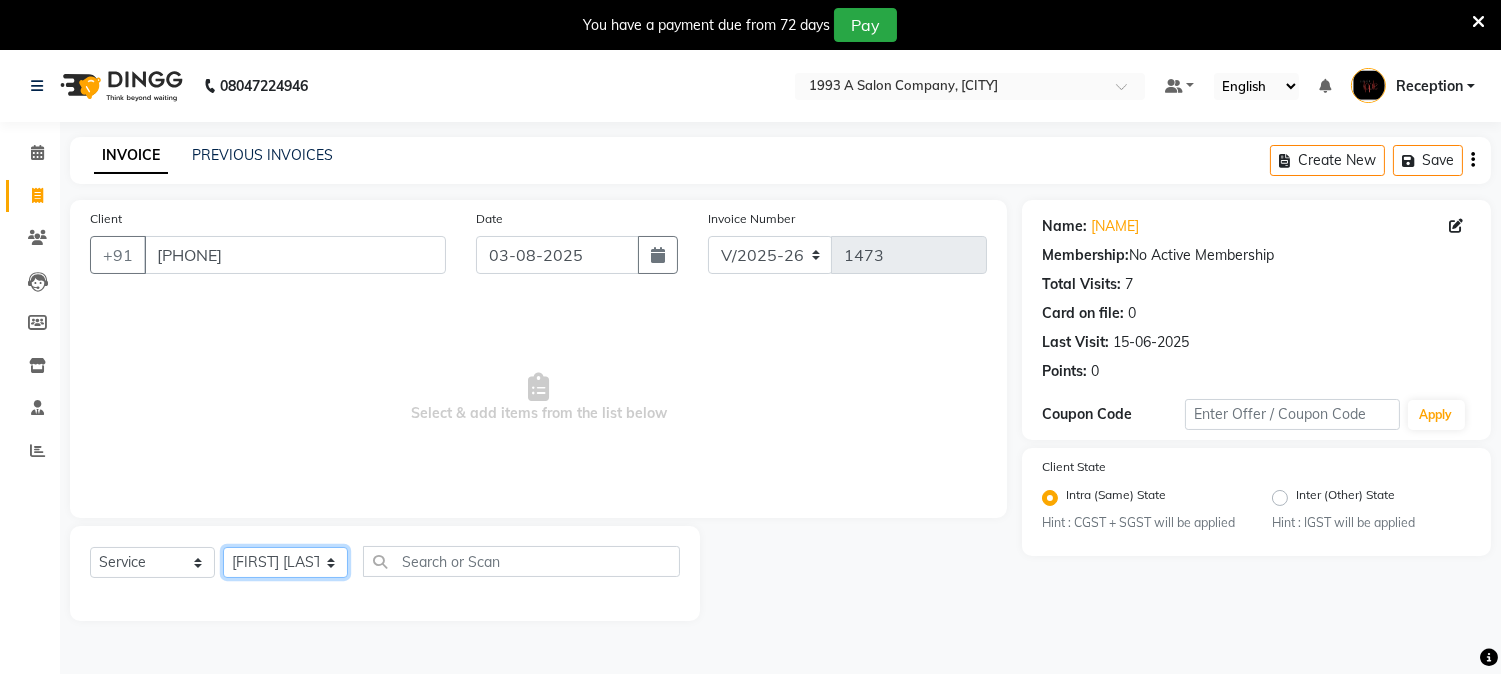 click on "Select Stylist [FIRST] [LAST] [FIRST] [LAST] [FIRST] [LAST]  Reception  [FIRST] [LAST] [FIRST] [LAST] [FIRST] Training Department [FIRST] [LAST] [FIRST] Sir" 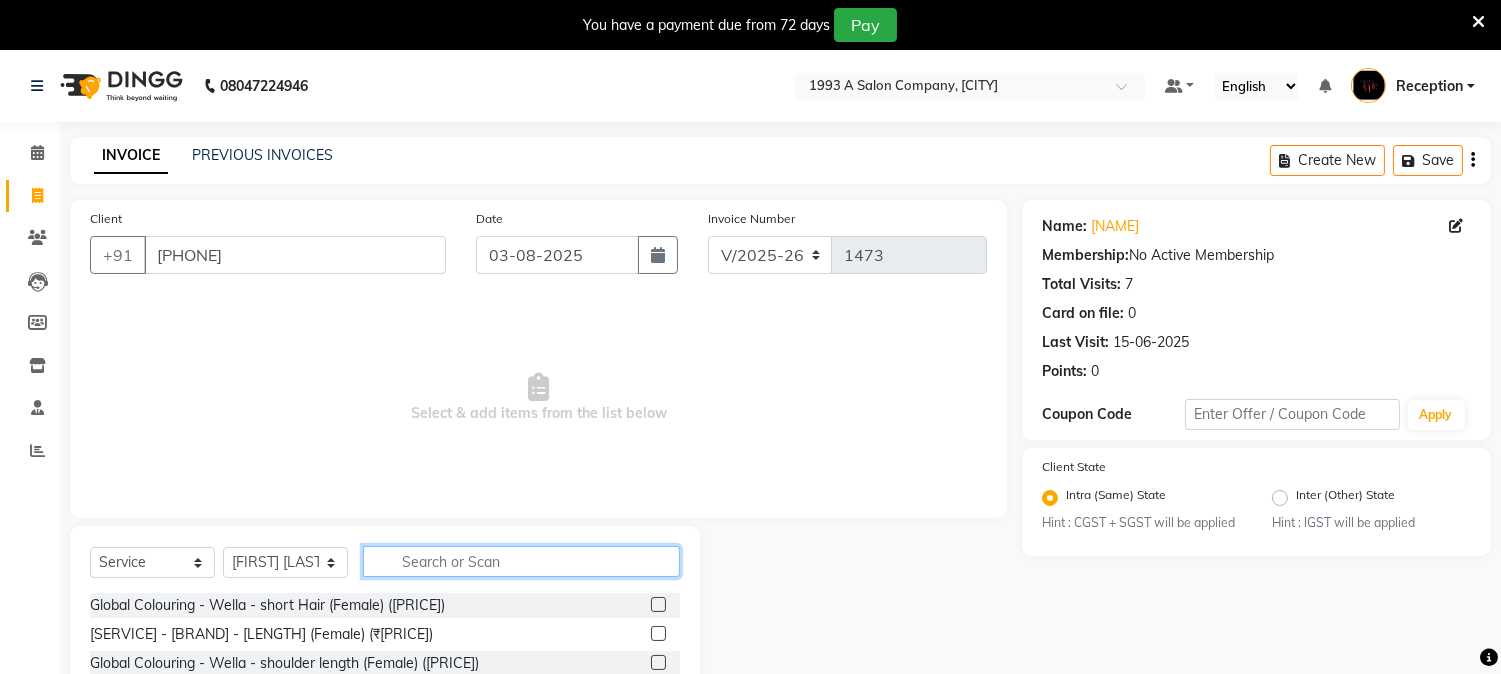 click 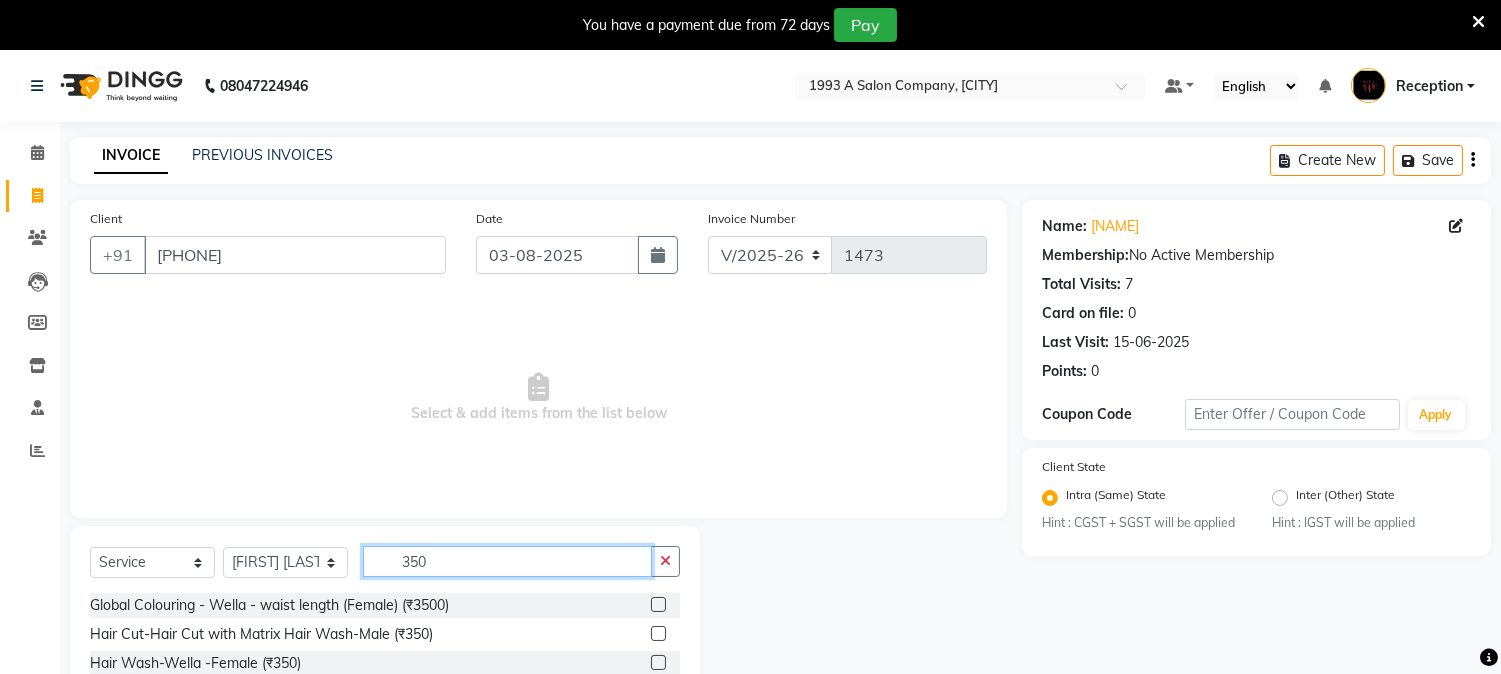 scroll, scrollTop: 176, scrollLeft: 0, axis: vertical 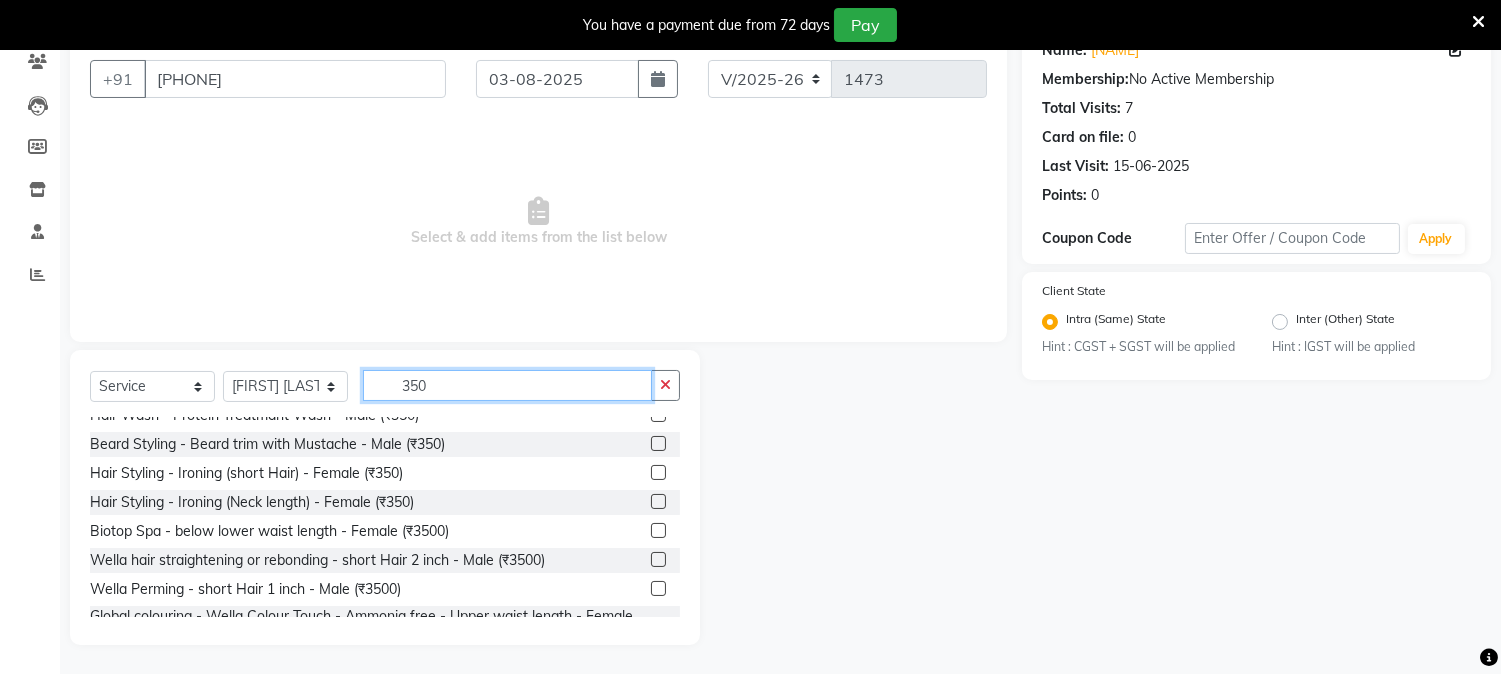 type on "350" 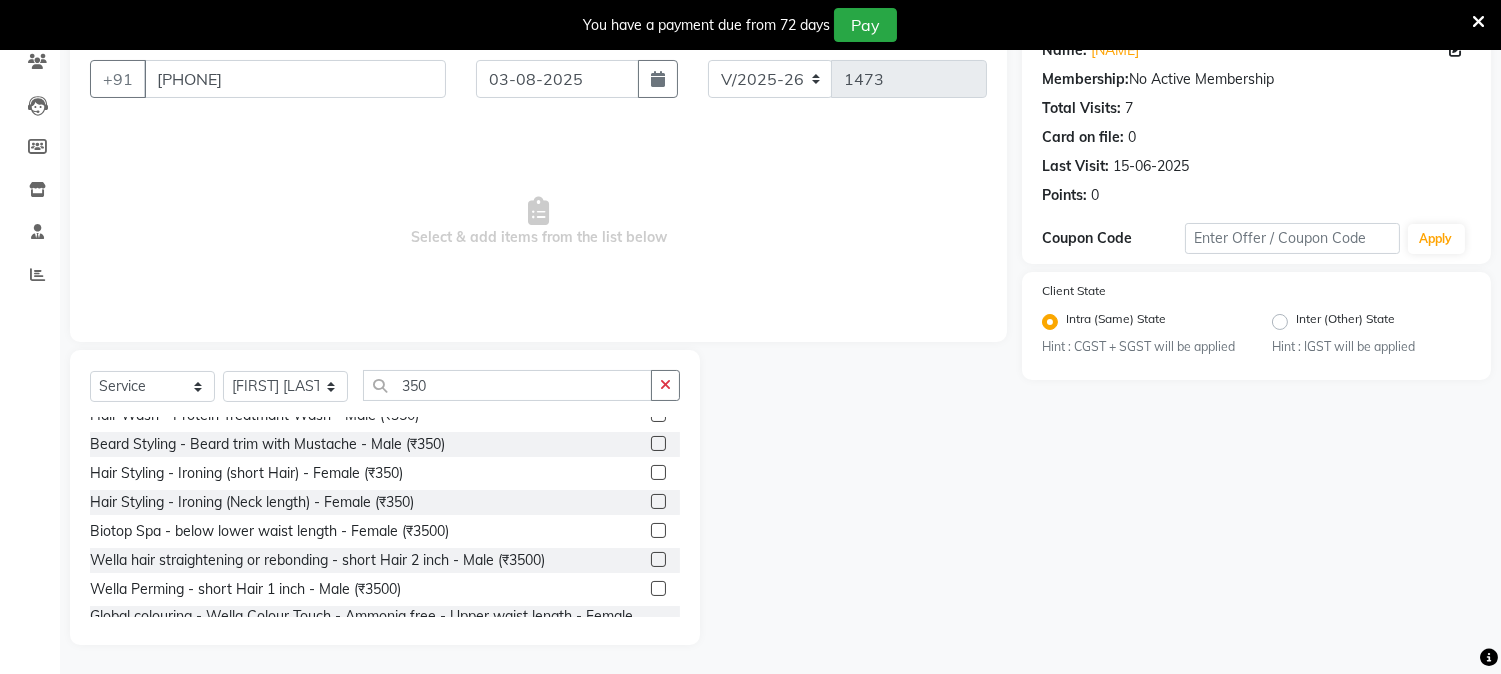 click 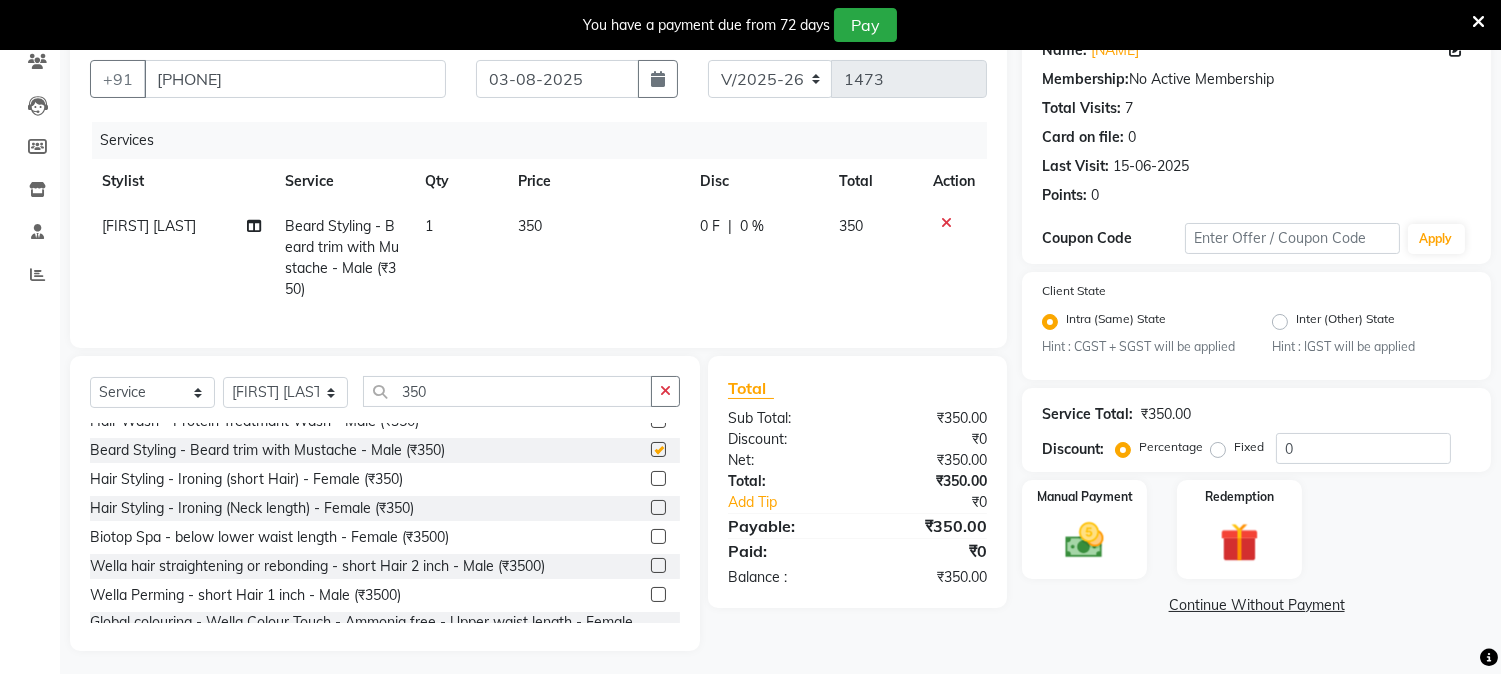 checkbox on "false" 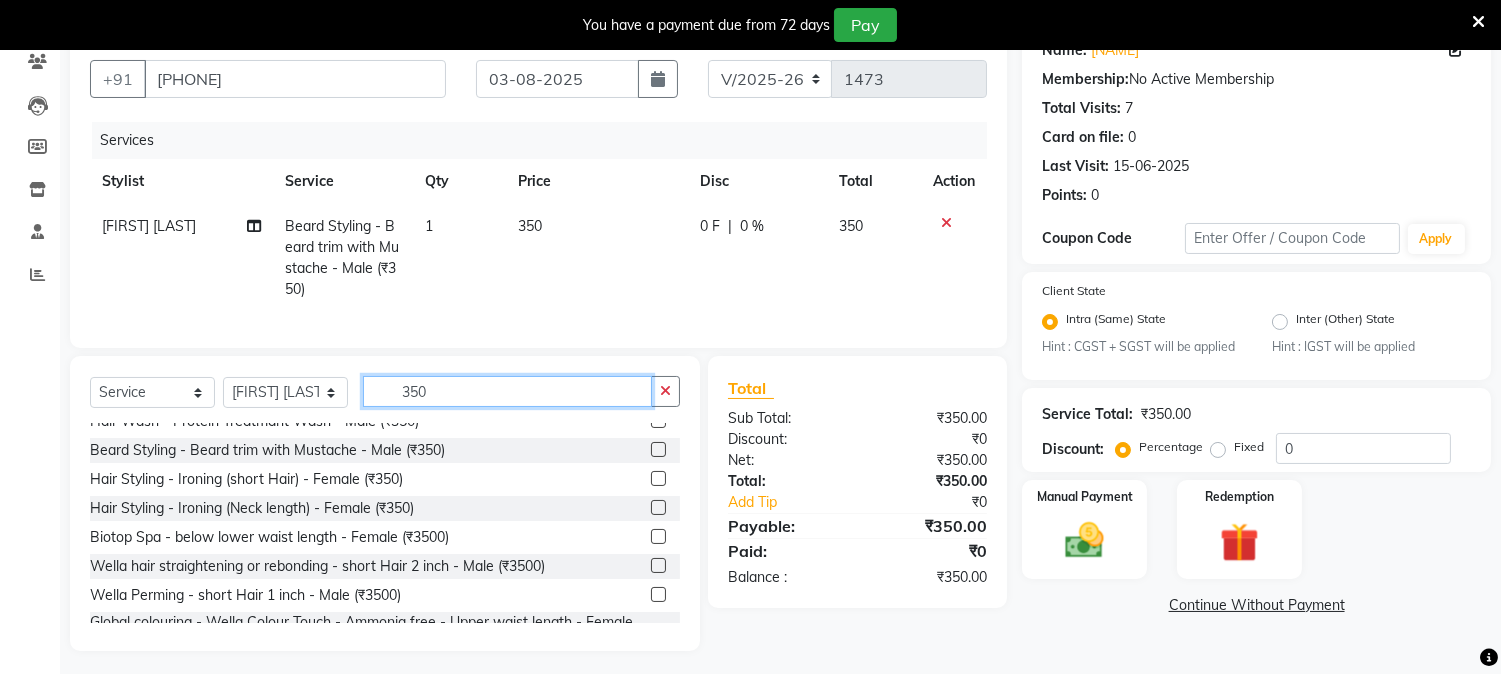 click on "350" 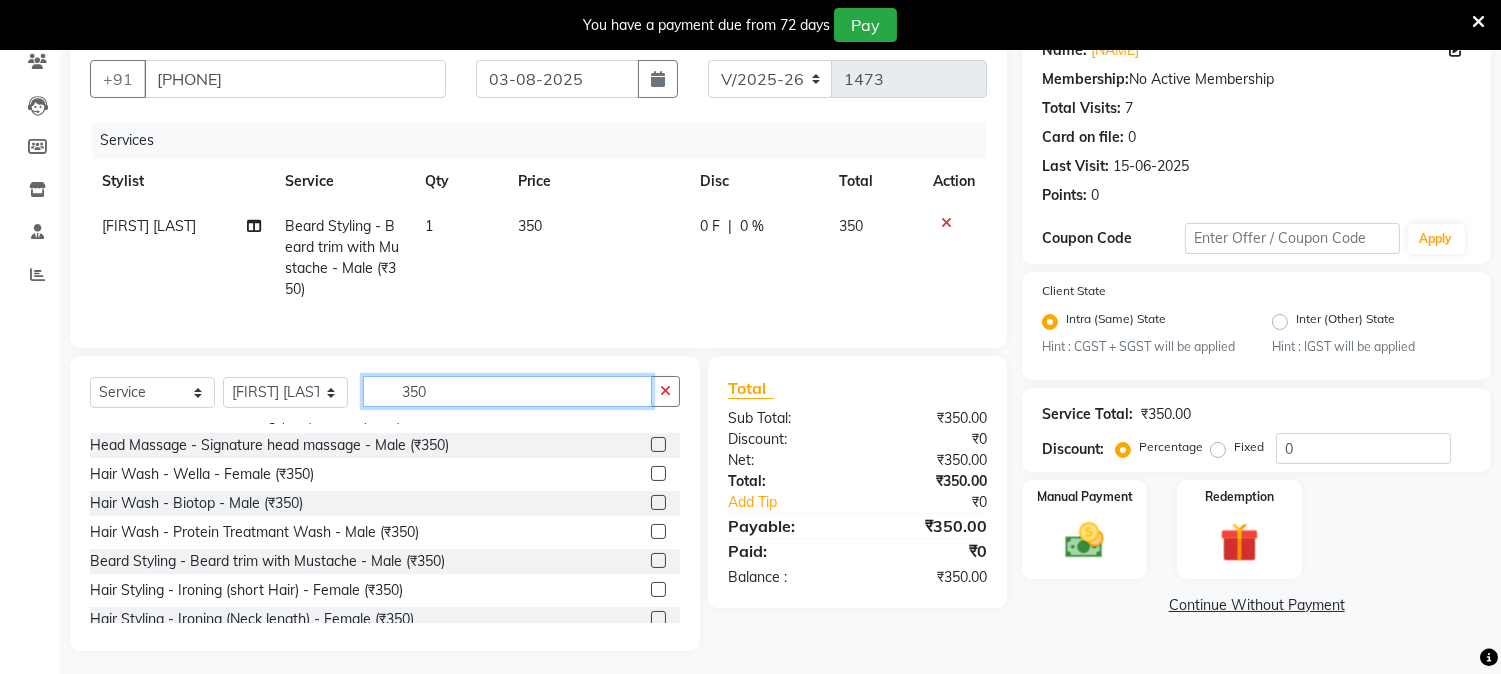 scroll, scrollTop: 111, scrollLeft: 0, axis: vertical 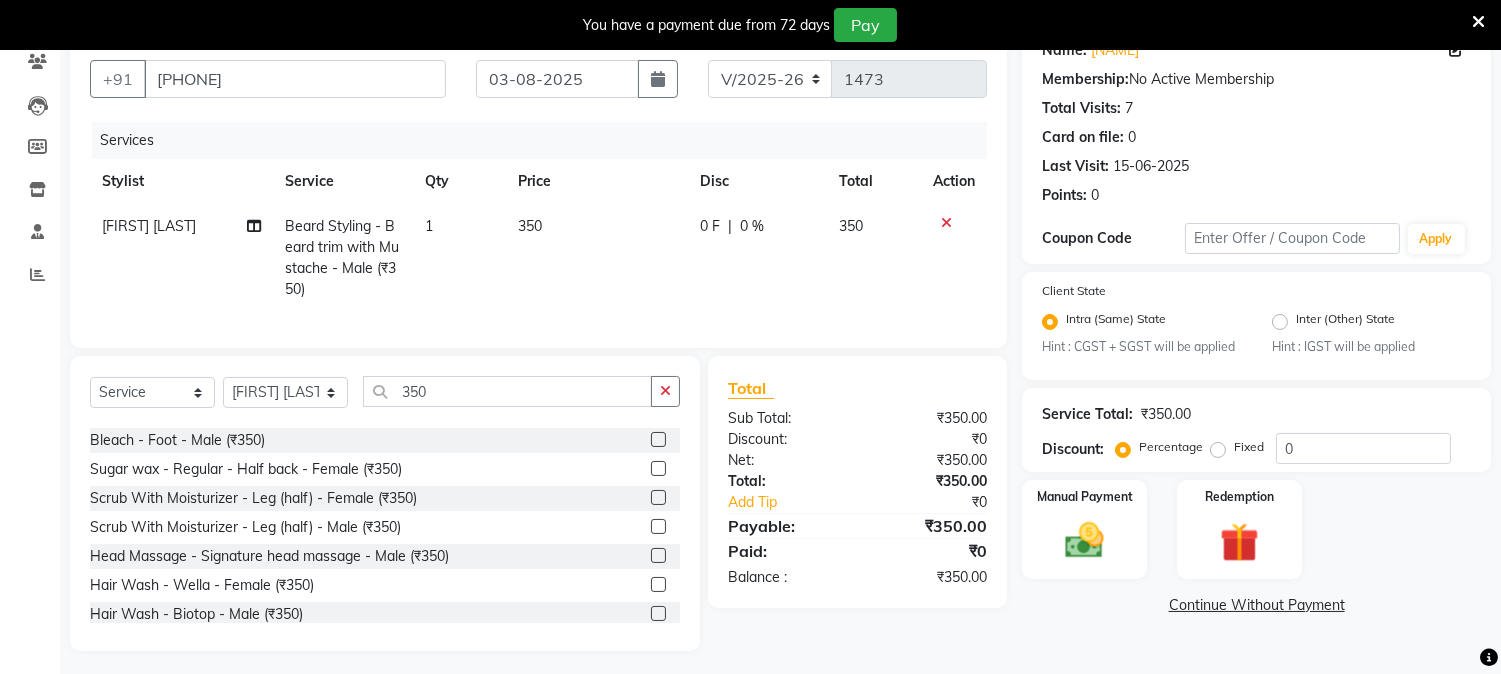 click 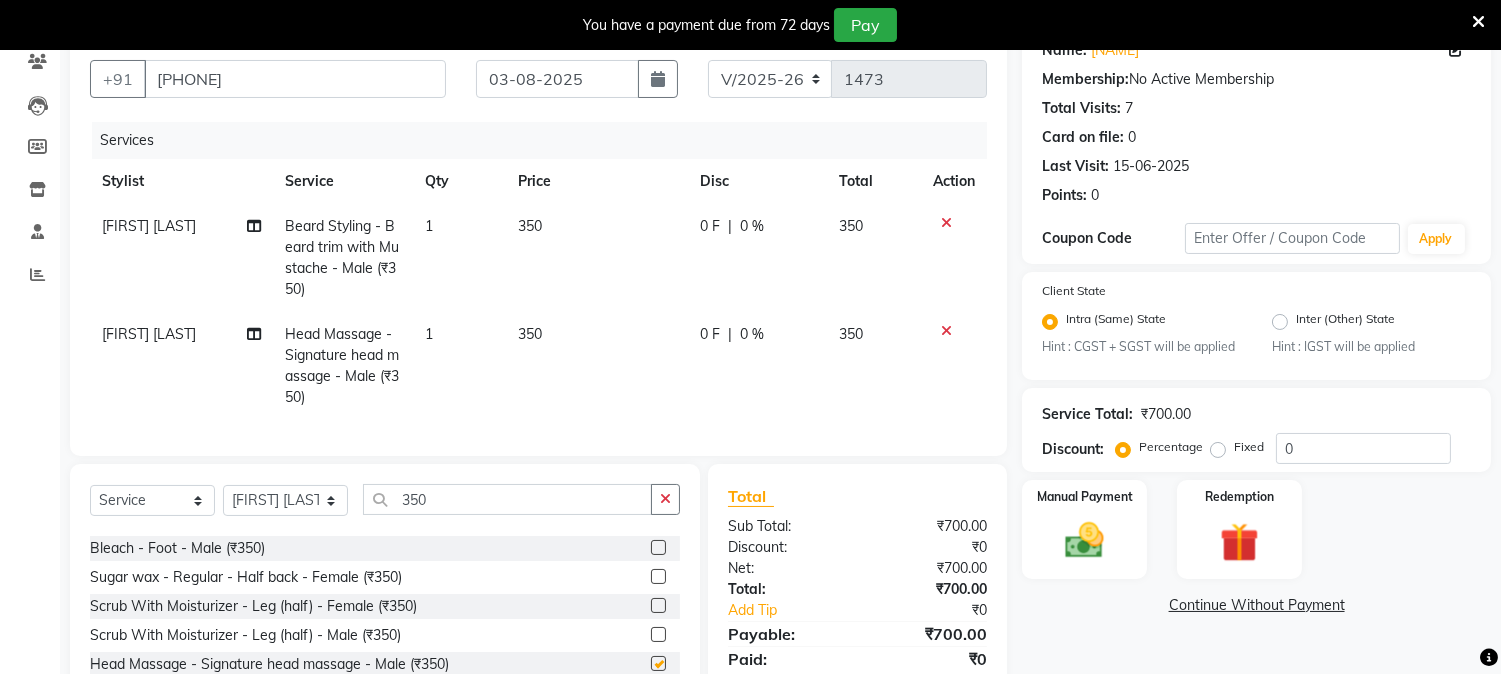 checkbox on "false" 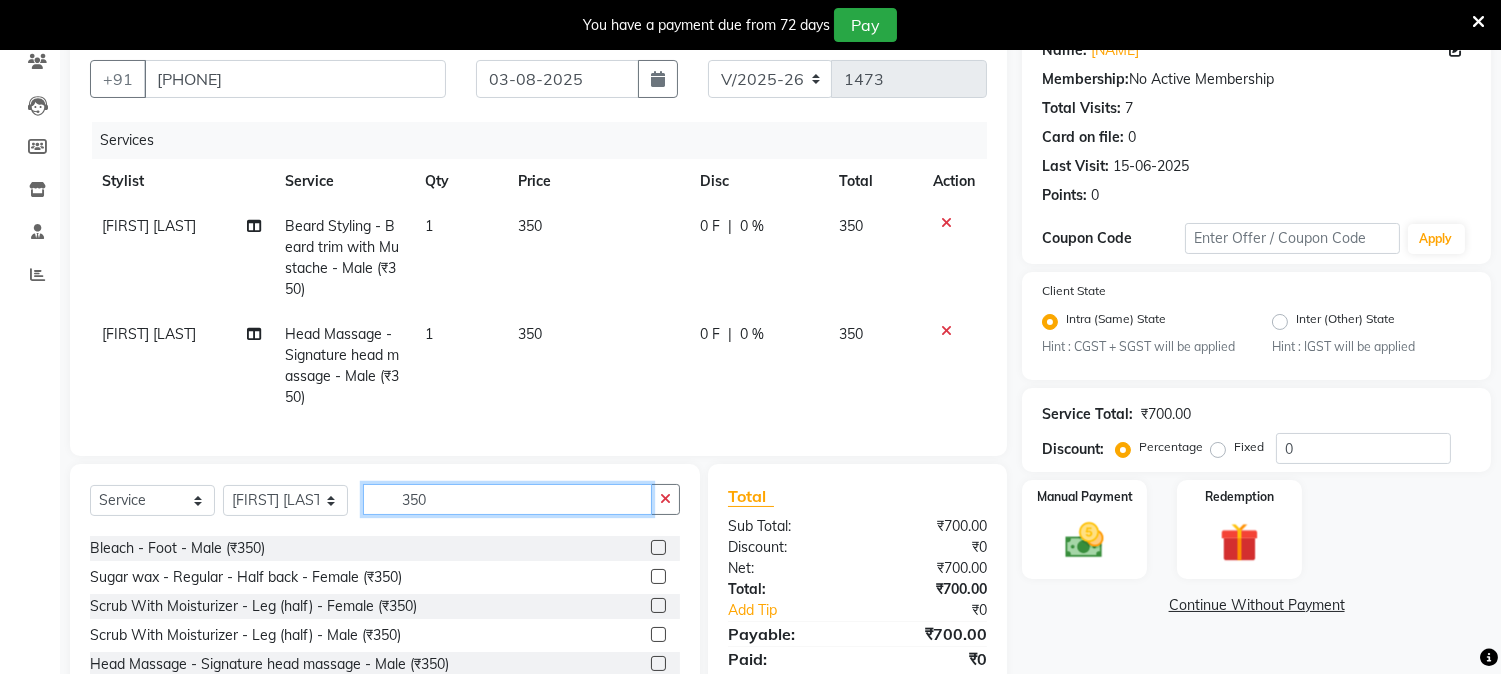 click on "350" 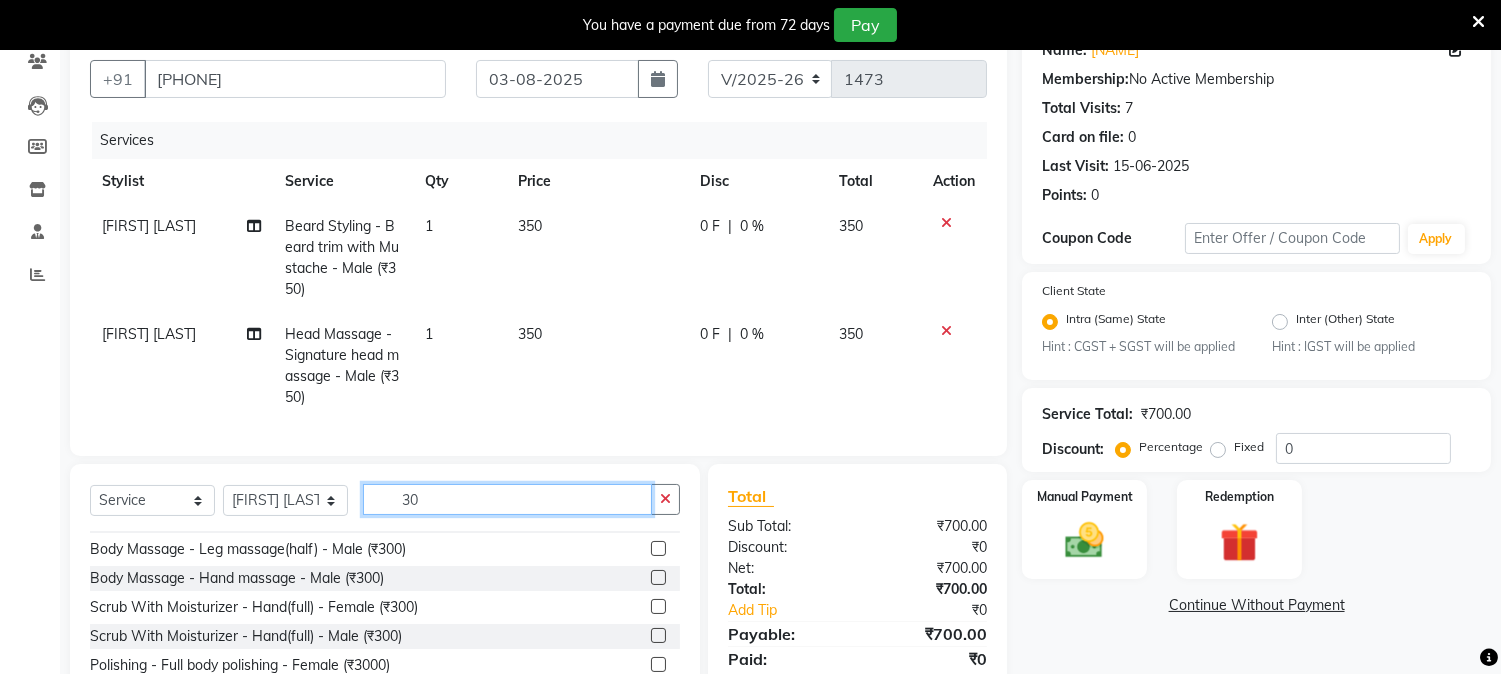 scroll, scrollTop: 256, scrollLeft: 0, axis: vertical 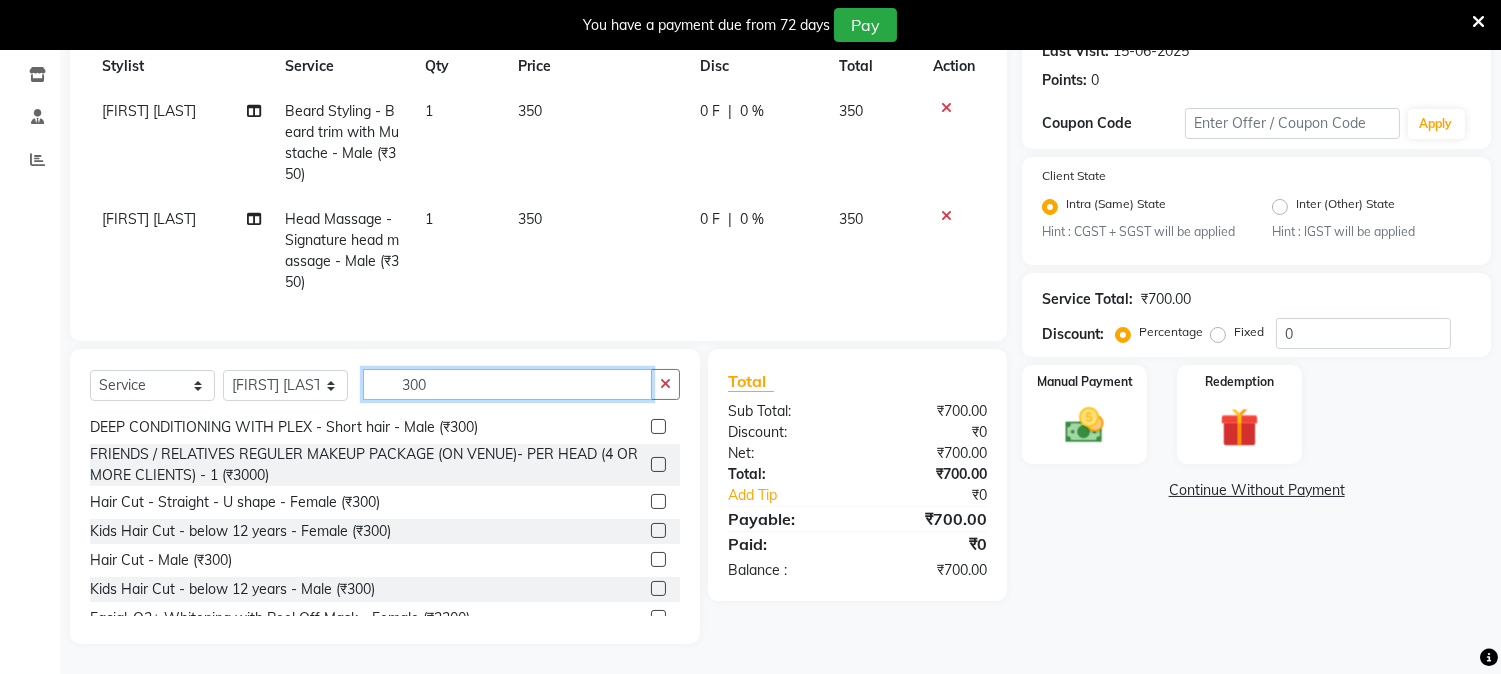 type on "300" 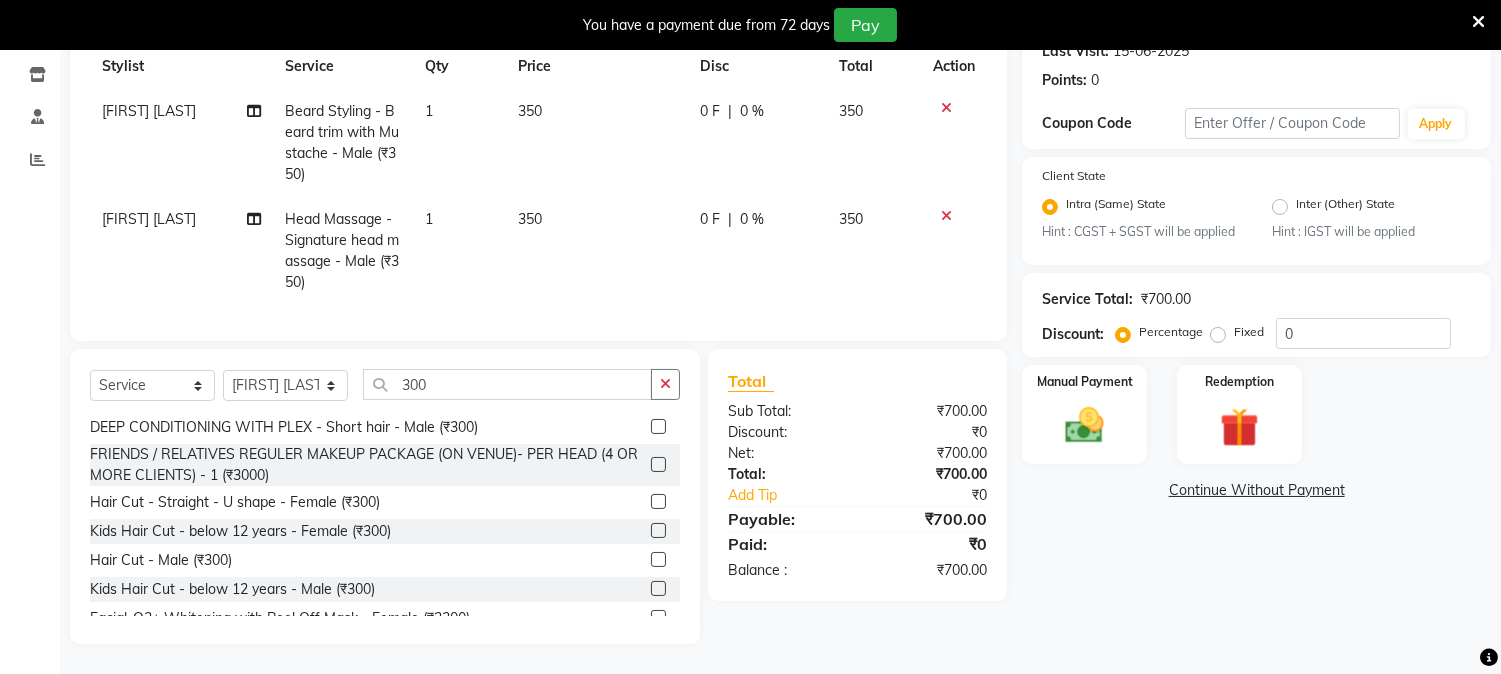 click 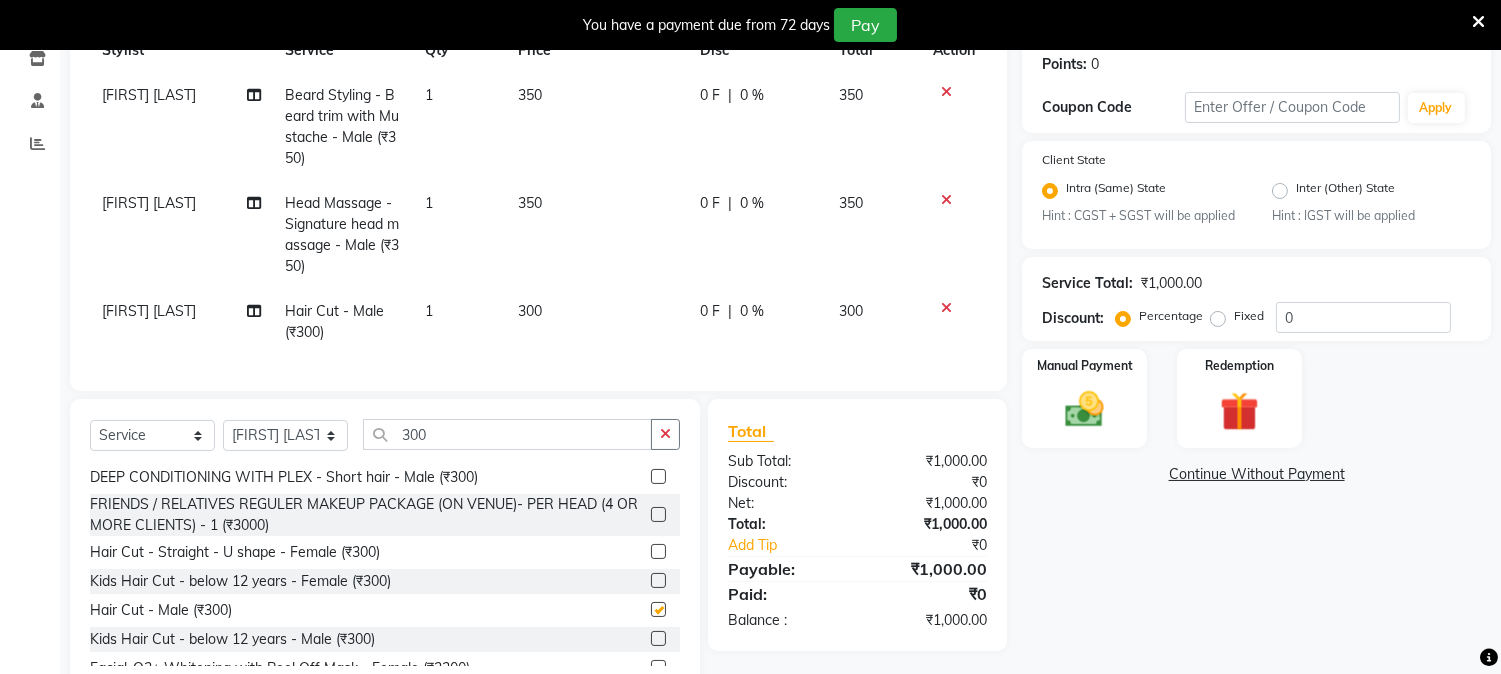 checkbox on "false" 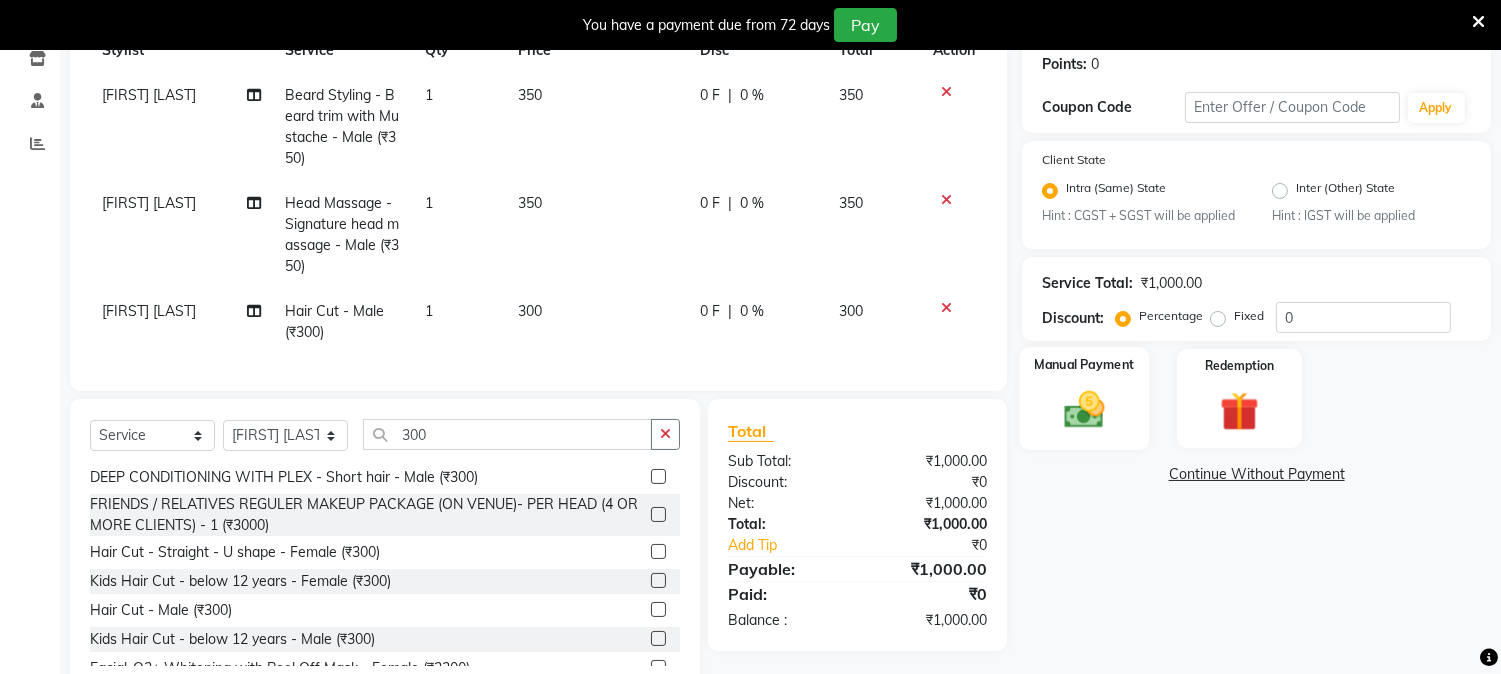 click 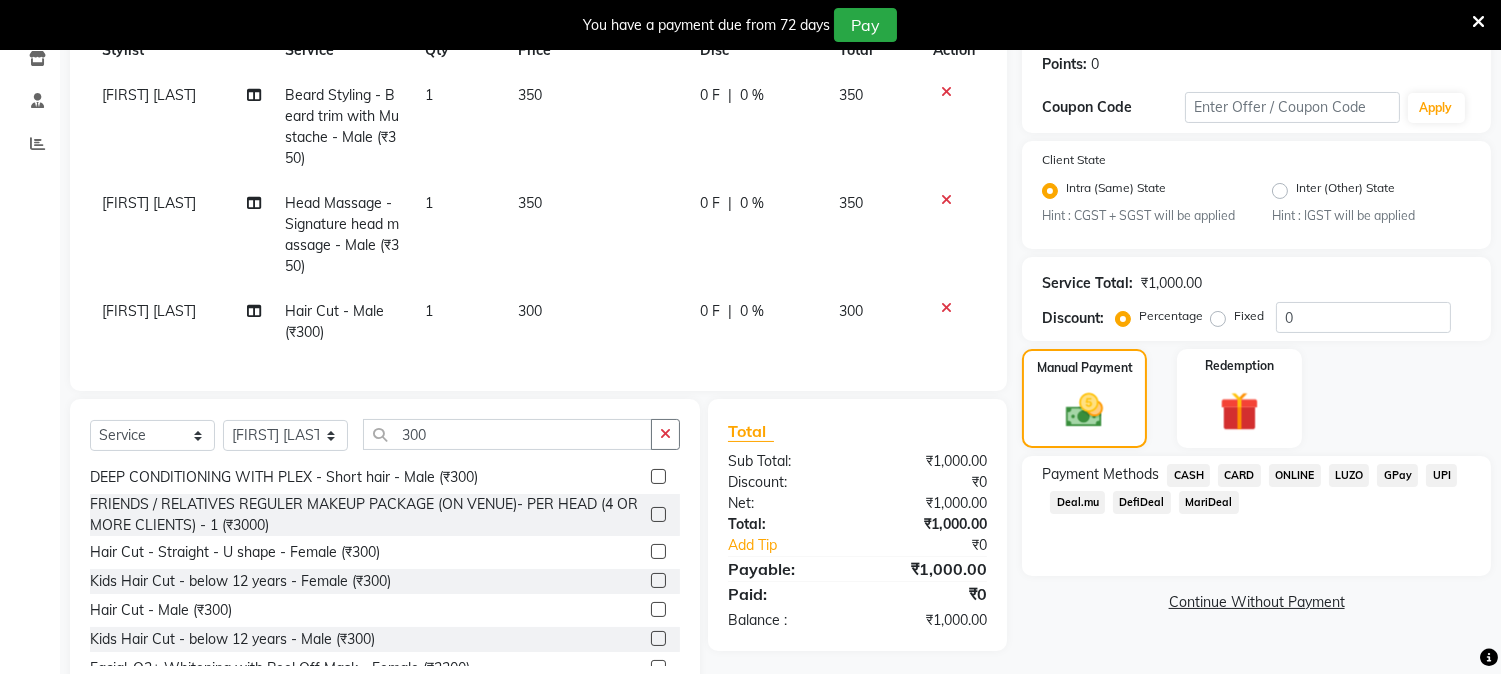 click on "CASH" 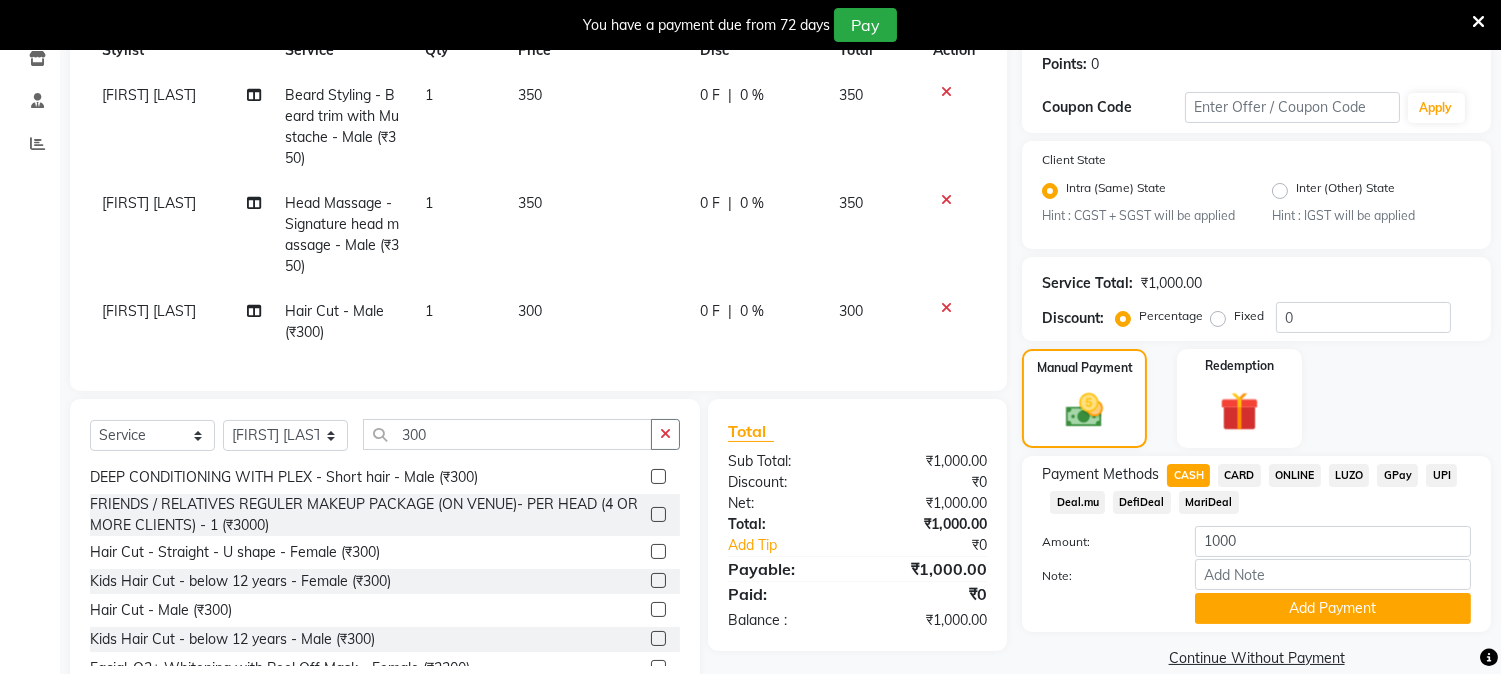 click on "ONLINE" 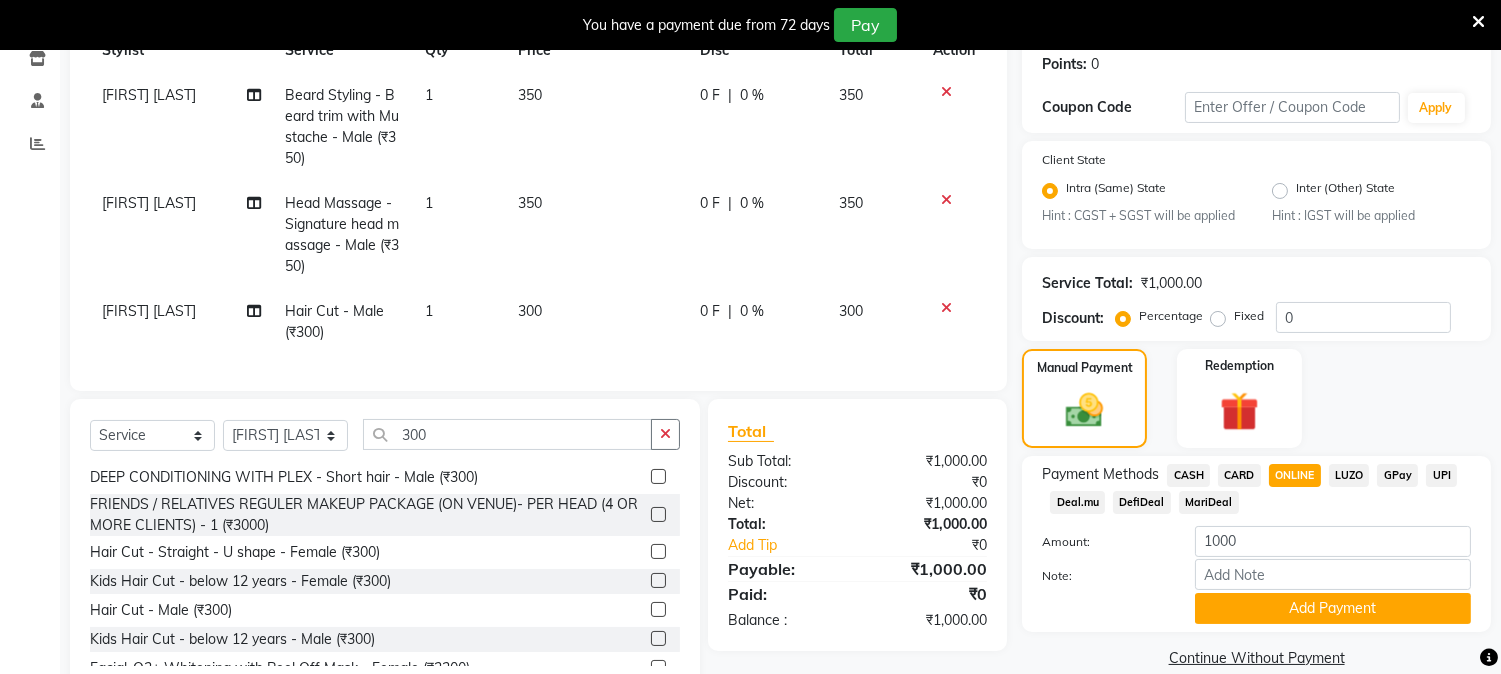 scroll, scrollTop: 373, scrollLeft: 0, axis: vertical 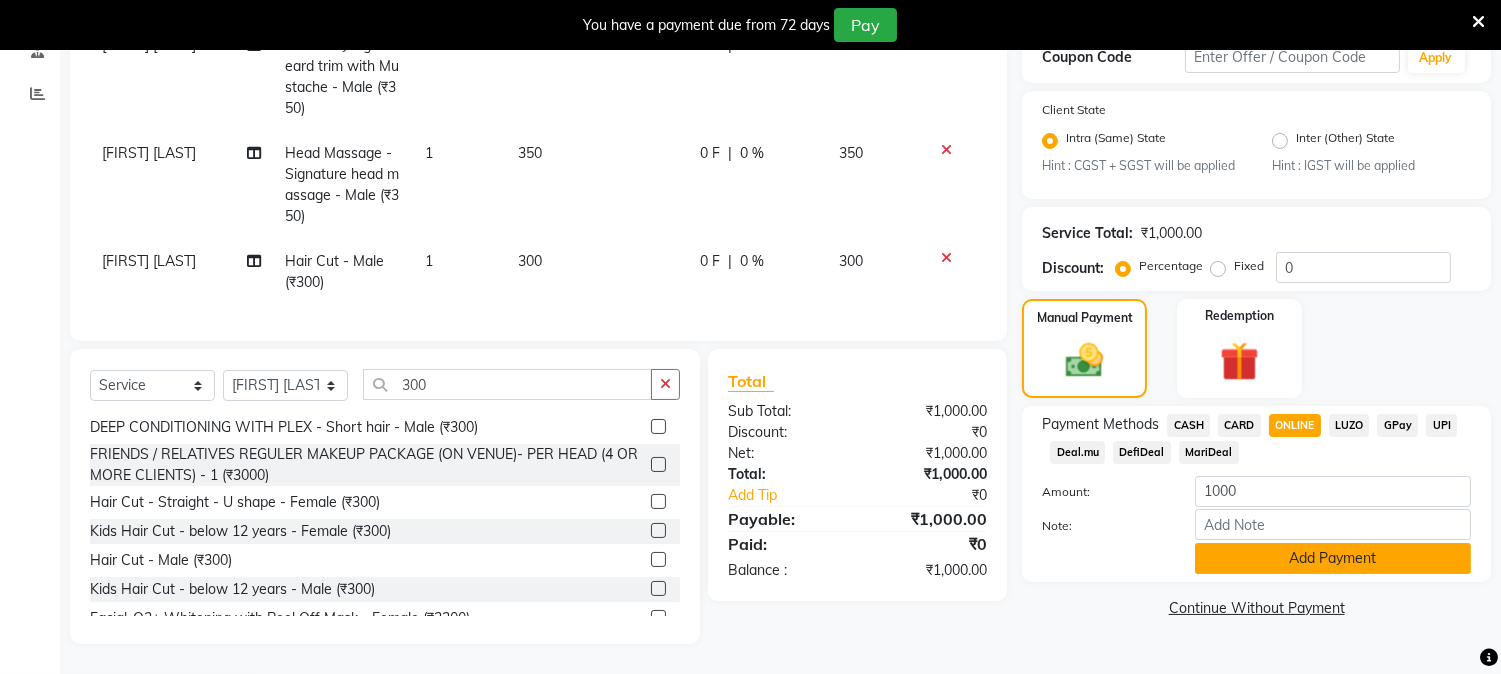 click on "Add Payment" 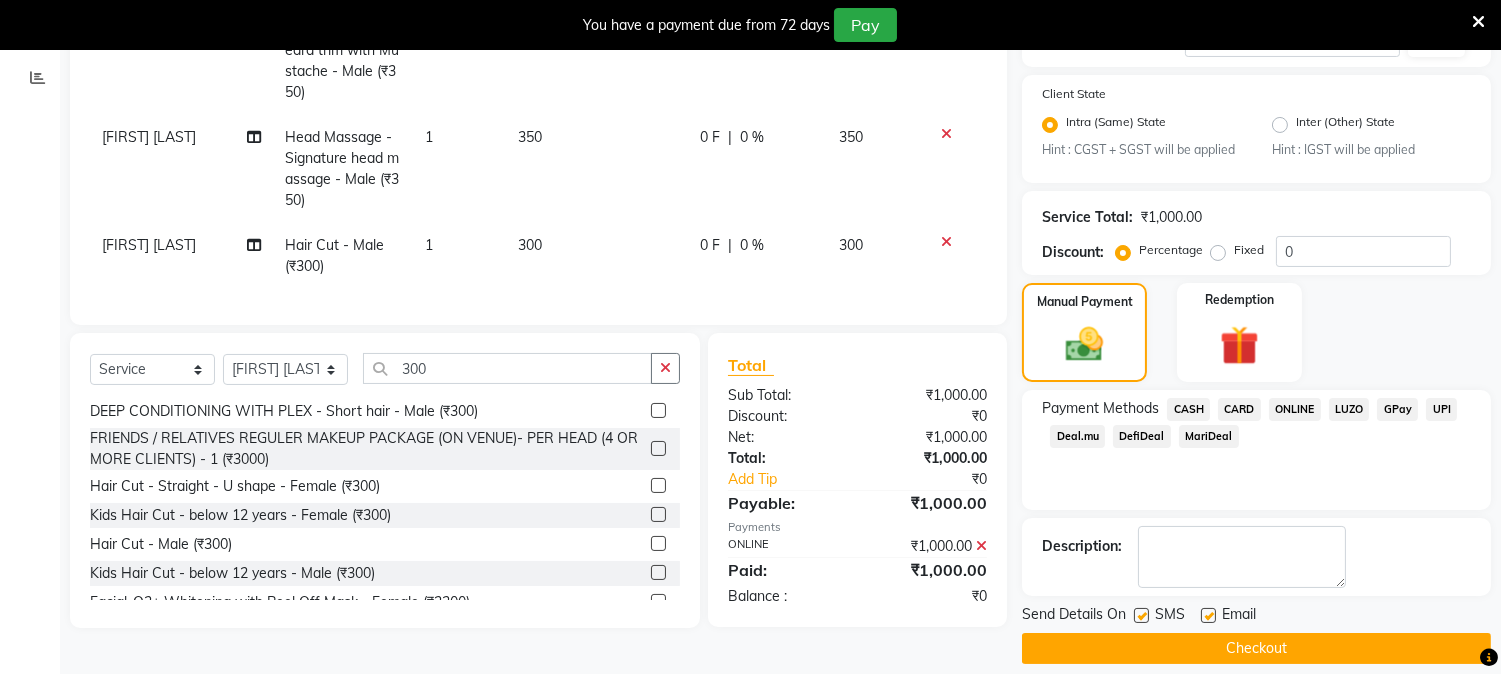 scroll, scrollTop: 393, scrollLeft: 0, axis: vertical 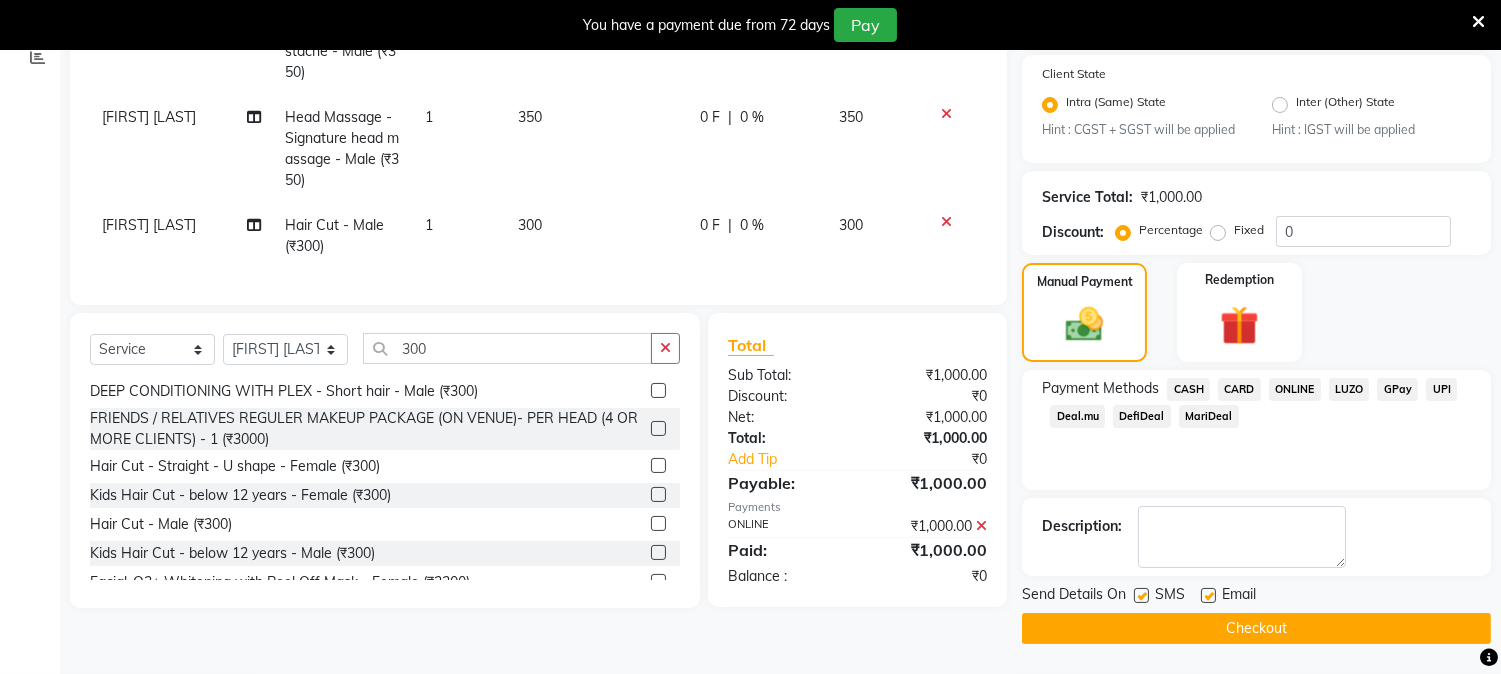 click on "Checkout" 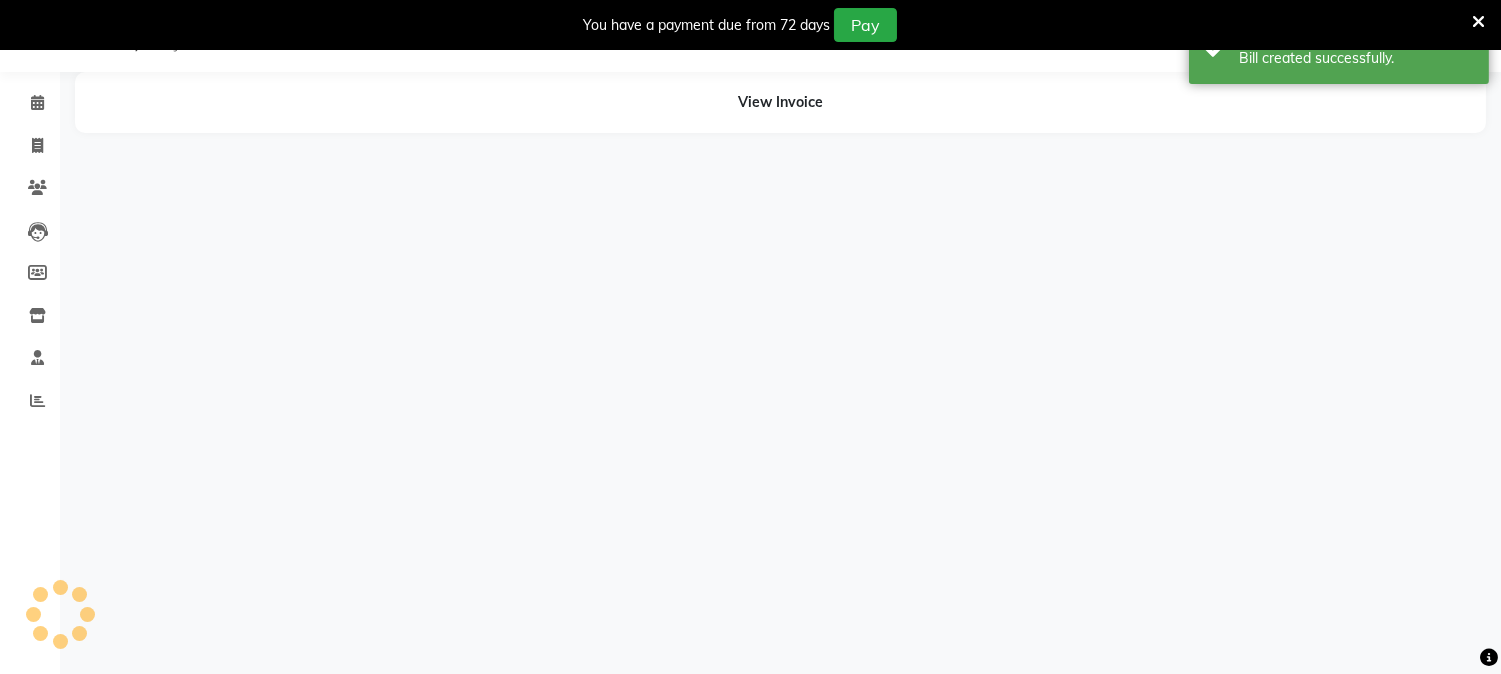 scroll, scrollTop: 0, scrollLeft: 0, axis: both 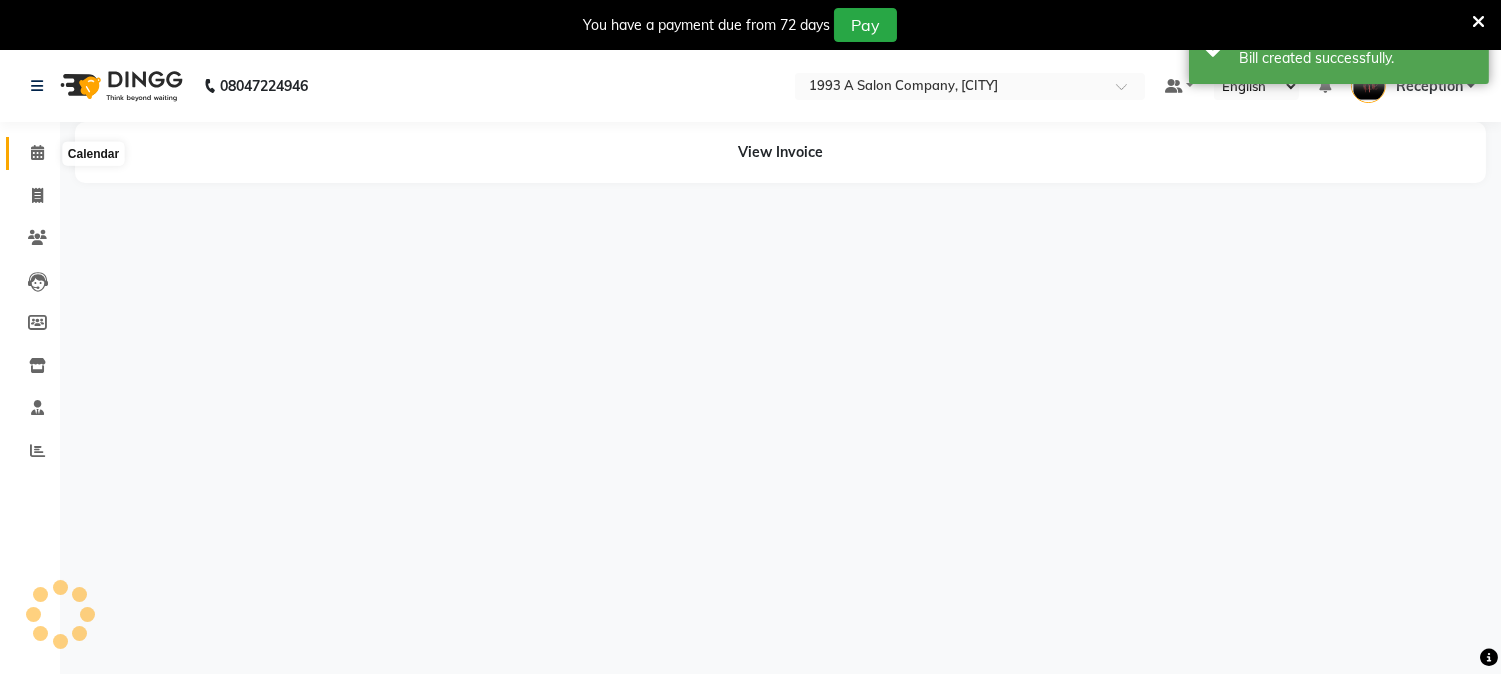 click 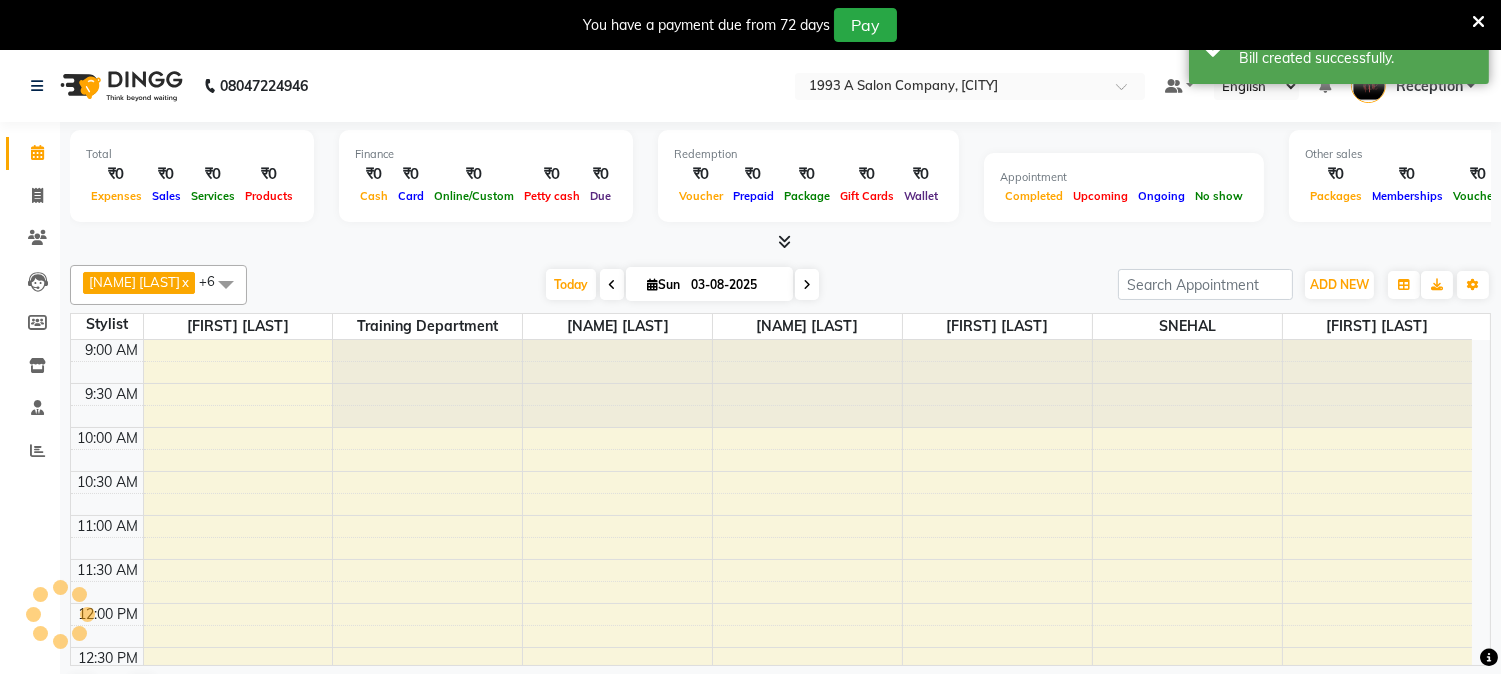 scroll, scrollTop: 784, scrollLeft: 0, axis: vertical 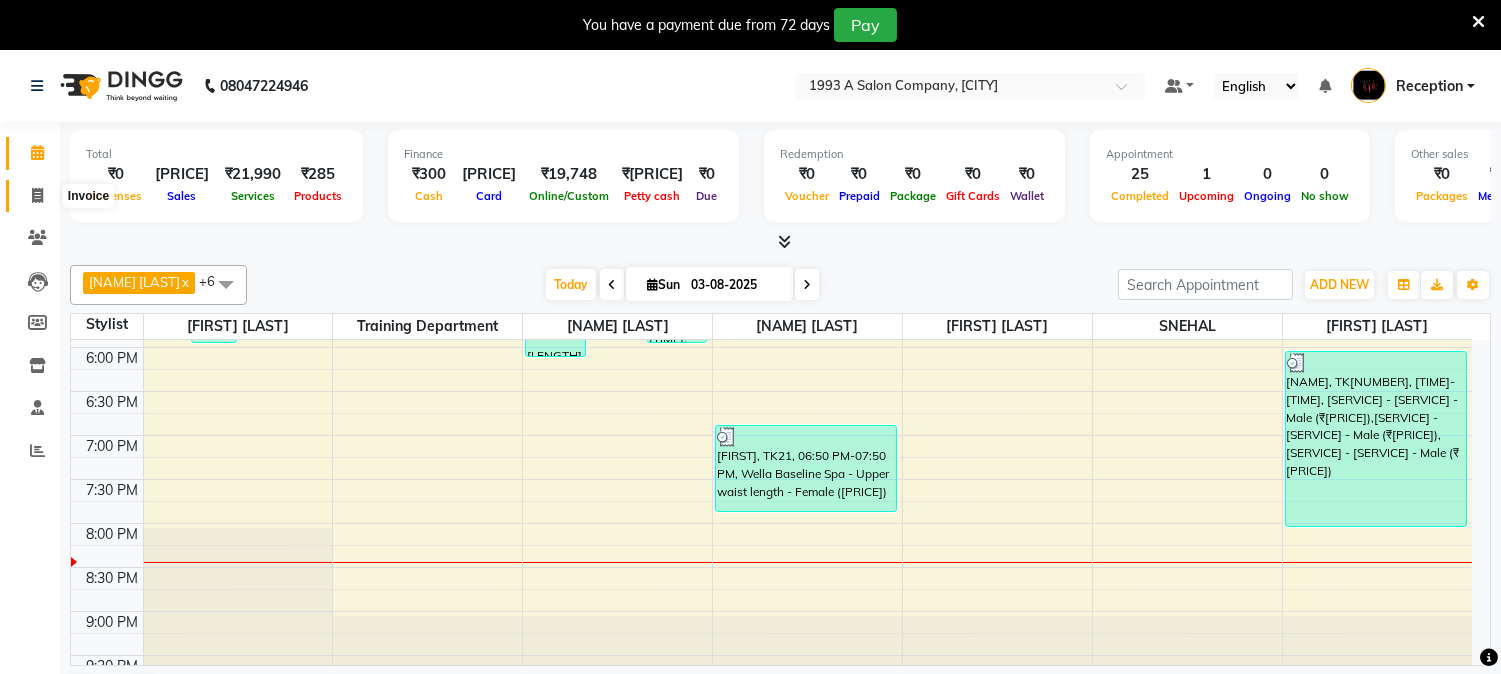 click 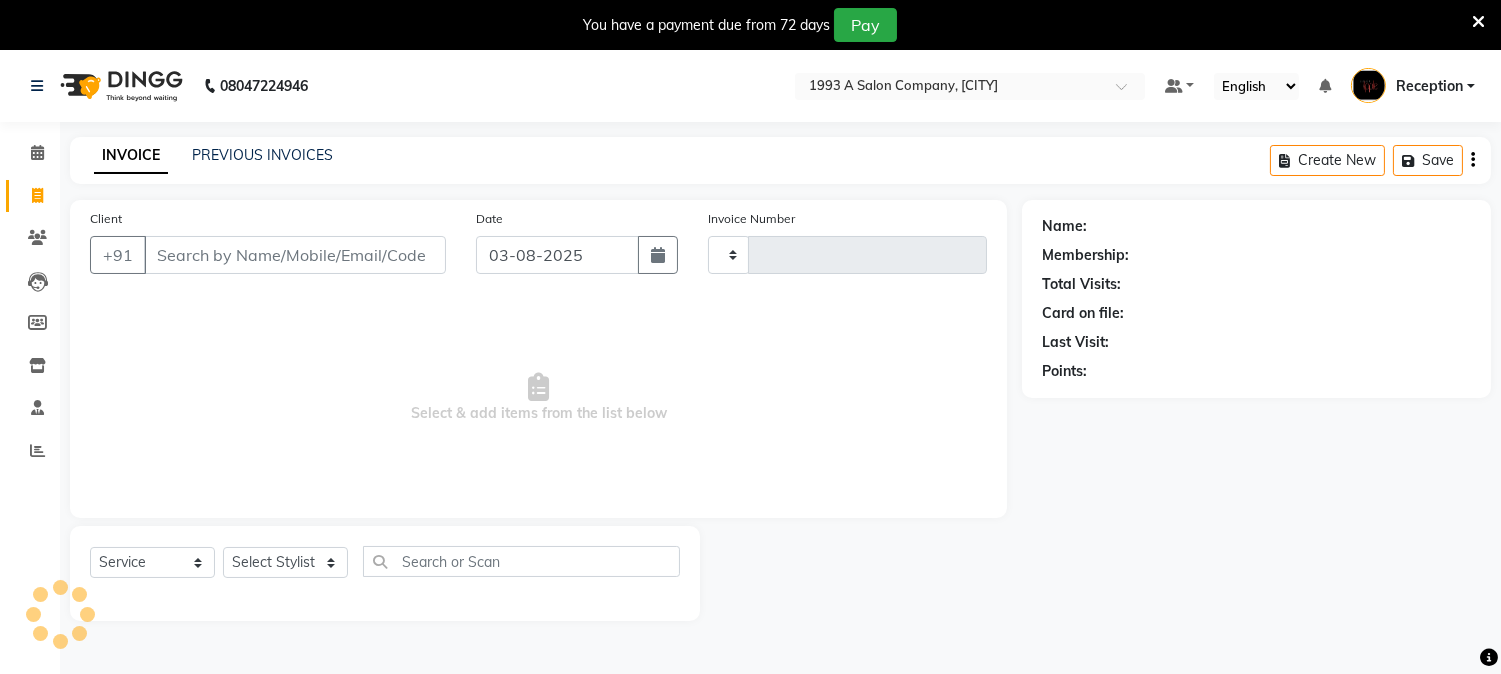 type on "1474" 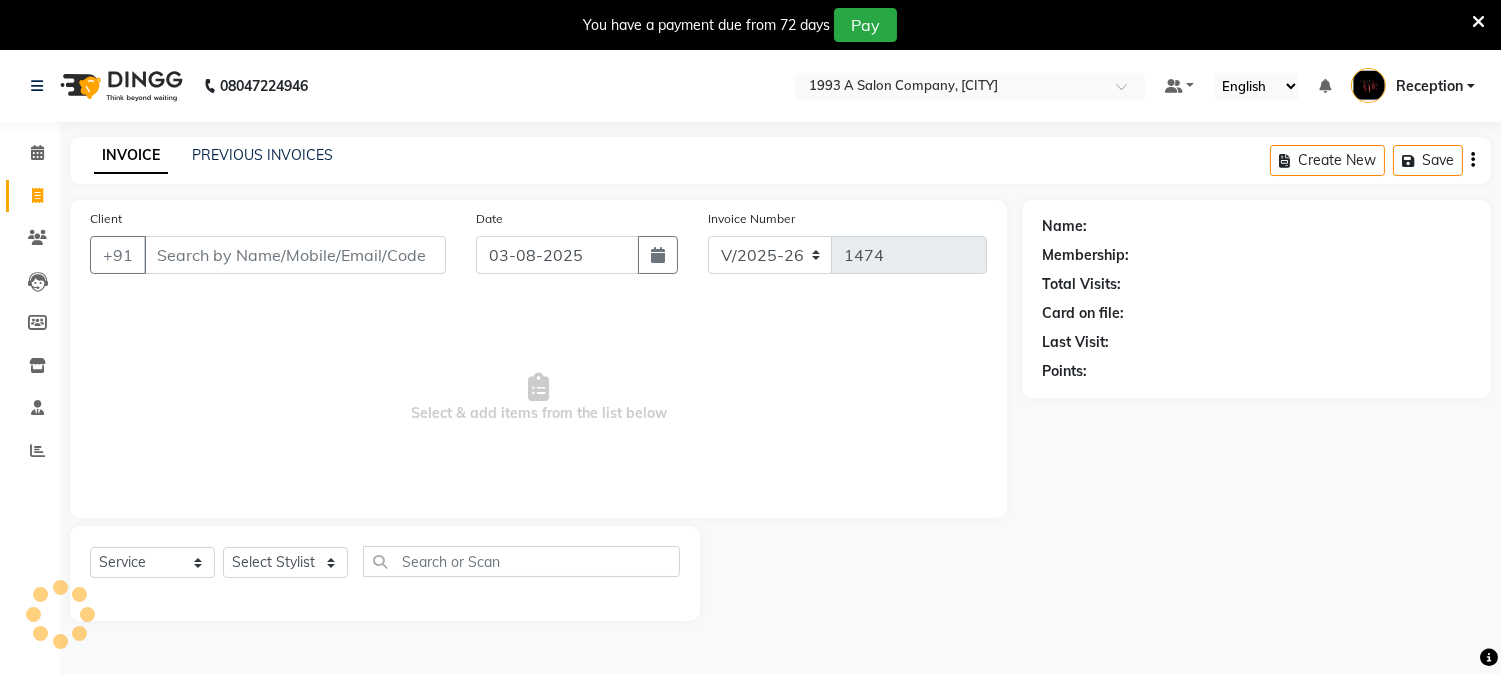 click on "Client" at bounding box center (295, 255) 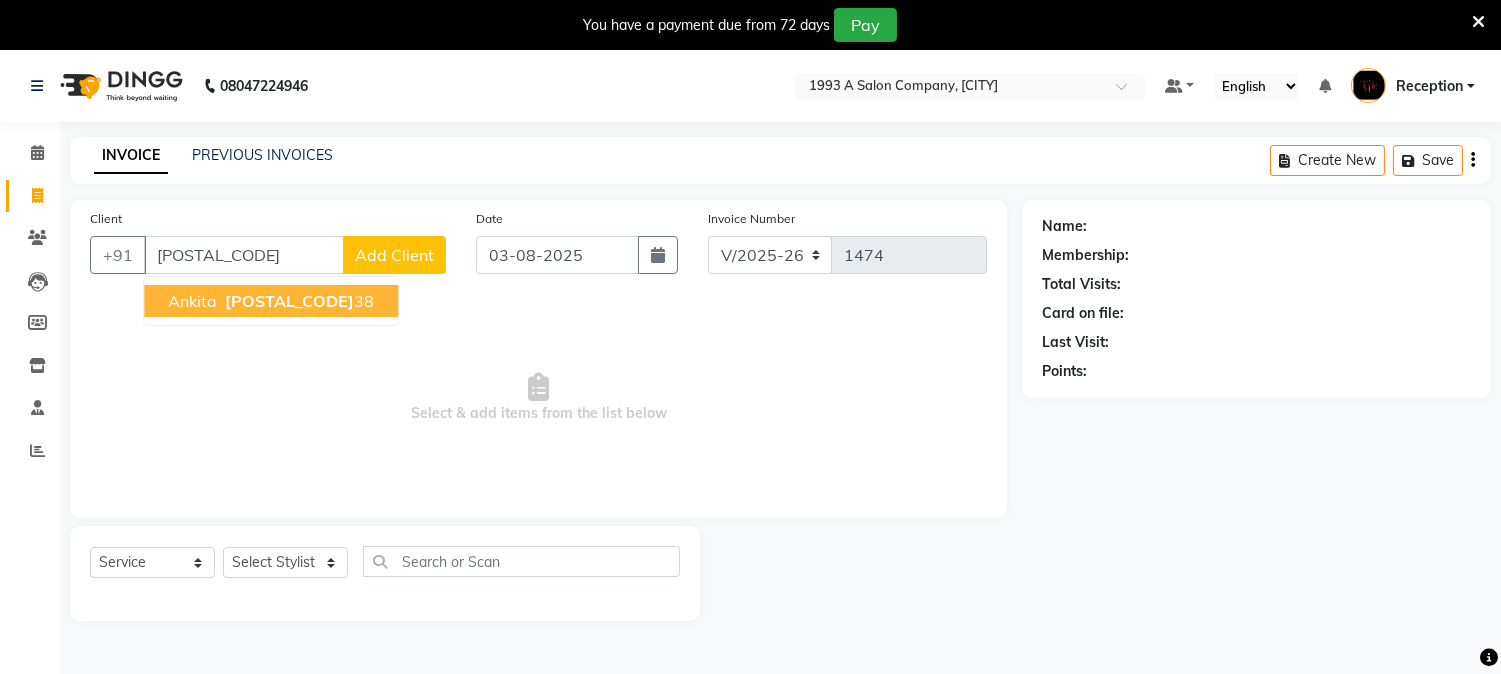 click on "[NUMBER] [NUMBER]" at bounding box center (297, 301) 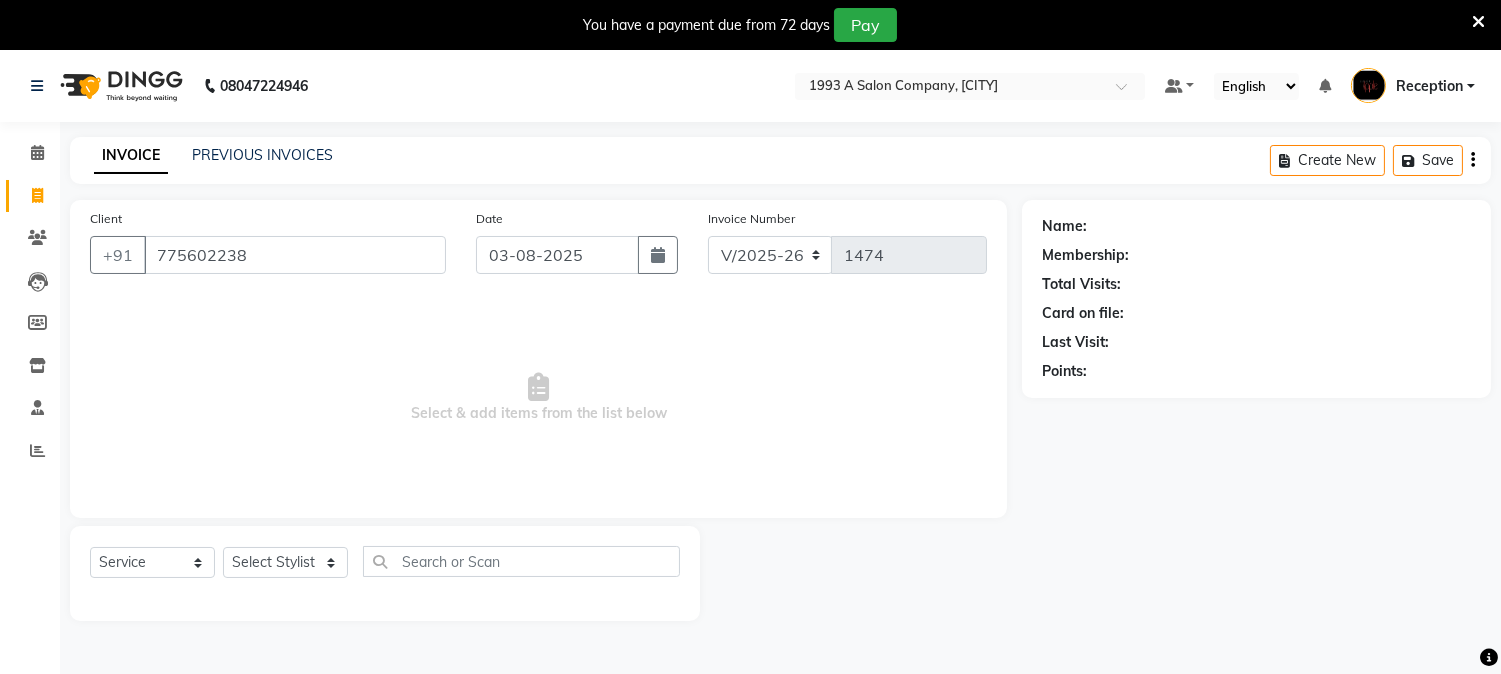 type on "775602238" 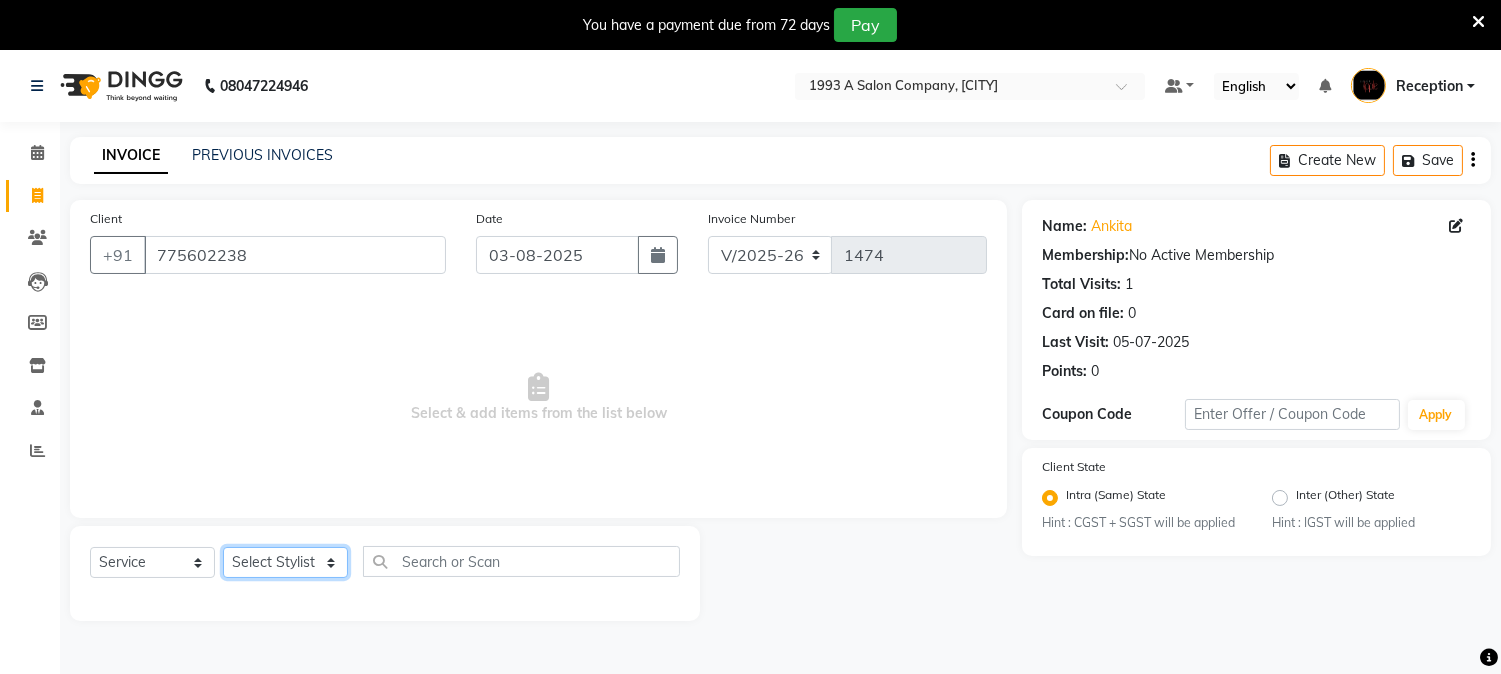 click on "Select Stylist [FIRST] [LAST] [FIRST] [LAST] [FIRST] [LAST]  Reception  [FIRST] [LAST] [FIRST] [LAST] [FIRST] Training Department [FIRST] [LAST] [FIRST] Sir" 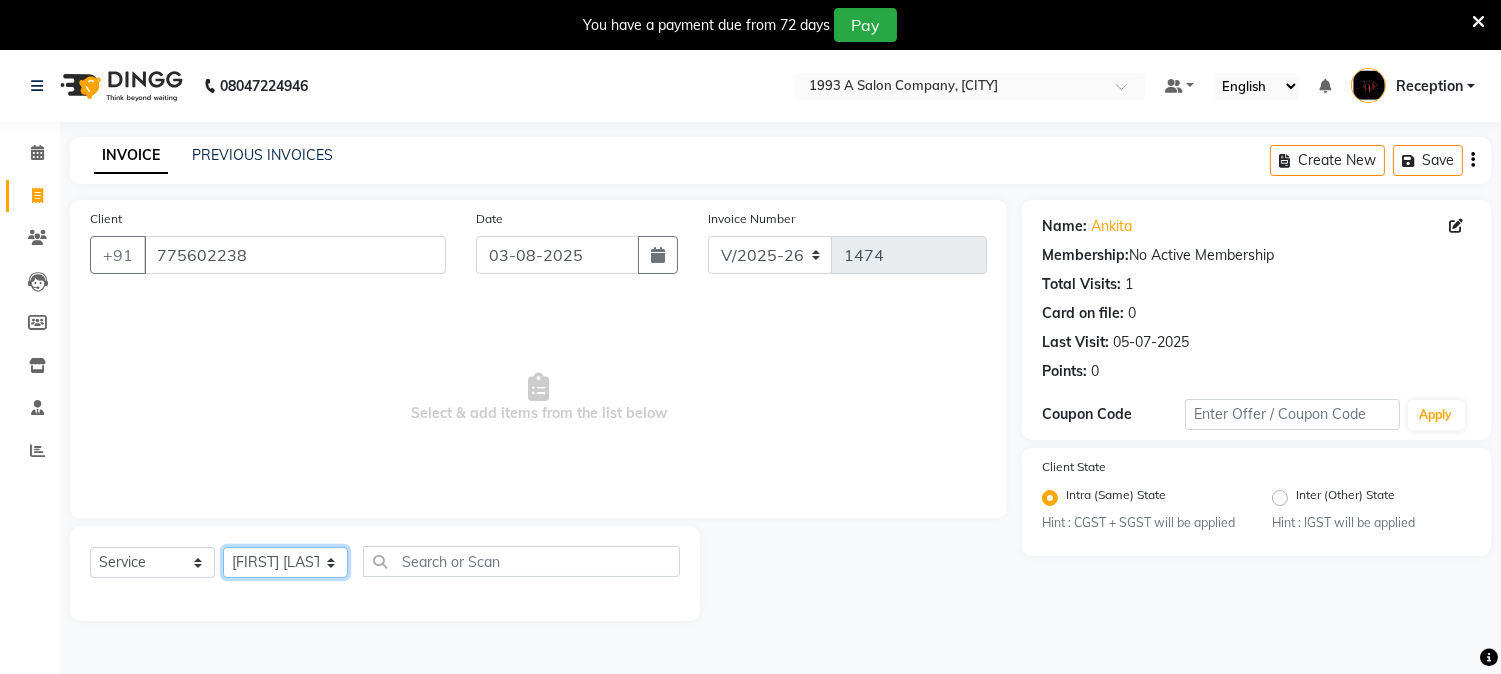 click on "Select Stylist [FIRST] [LAST] [FIRST] [LAST] [FIRST] [LAST]  Reception  [FIRST] [LAST] [FIRST] [LAST] [FIRST] Training Department [FIRST] [LAST] [FIRST] Sir" 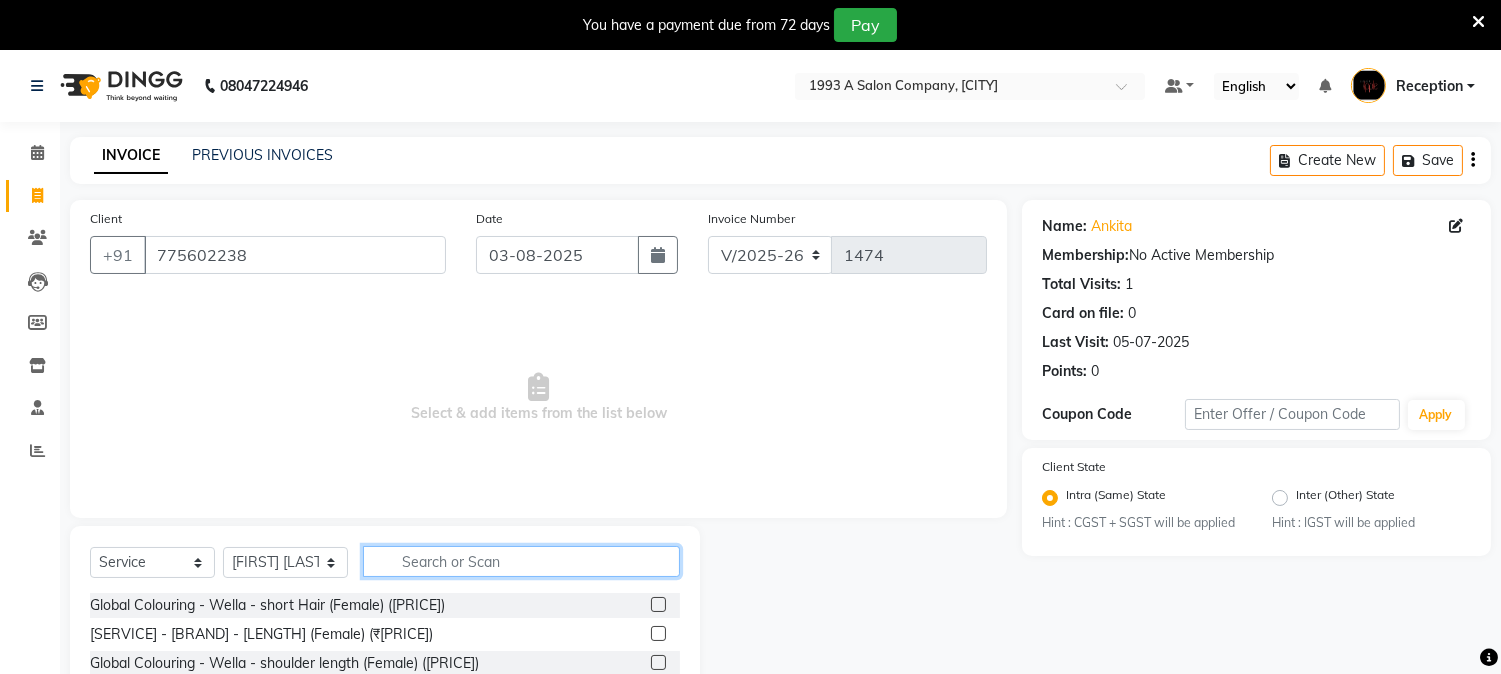 click 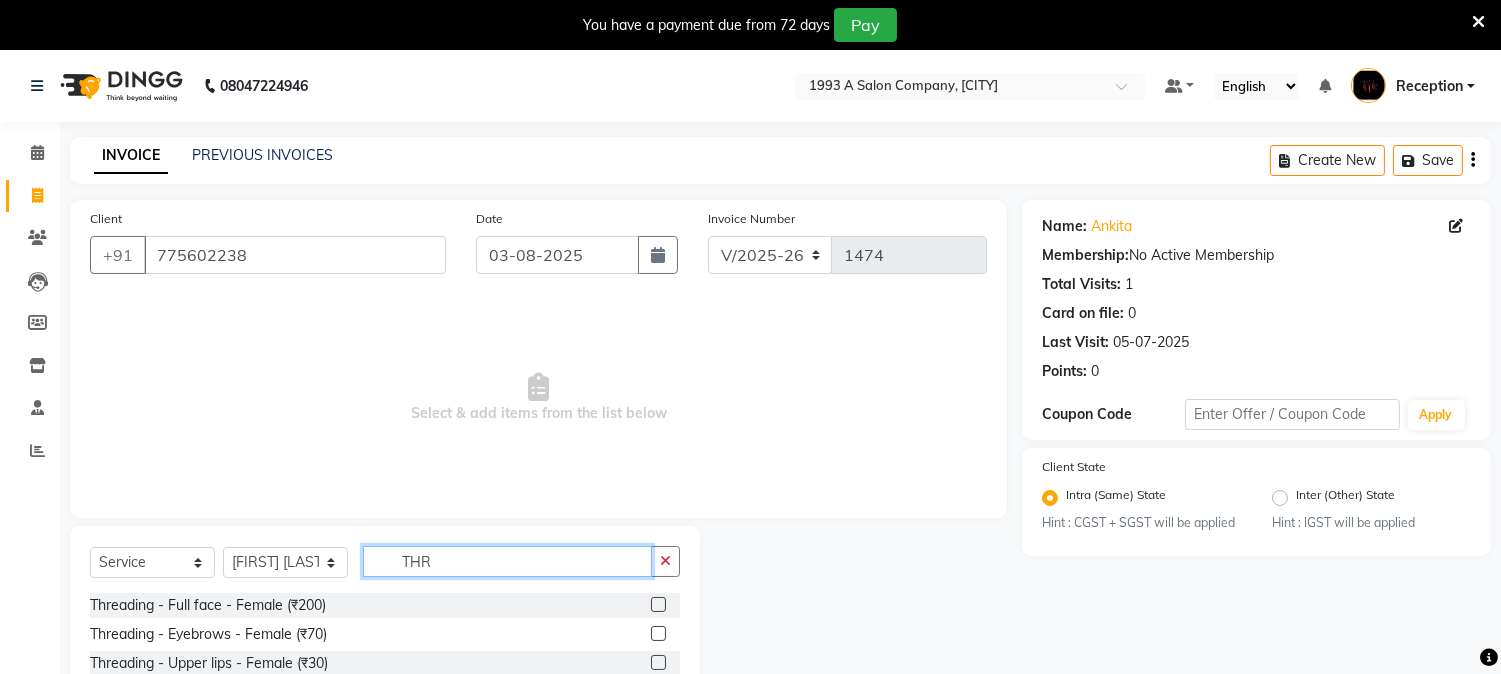 type on "THR" 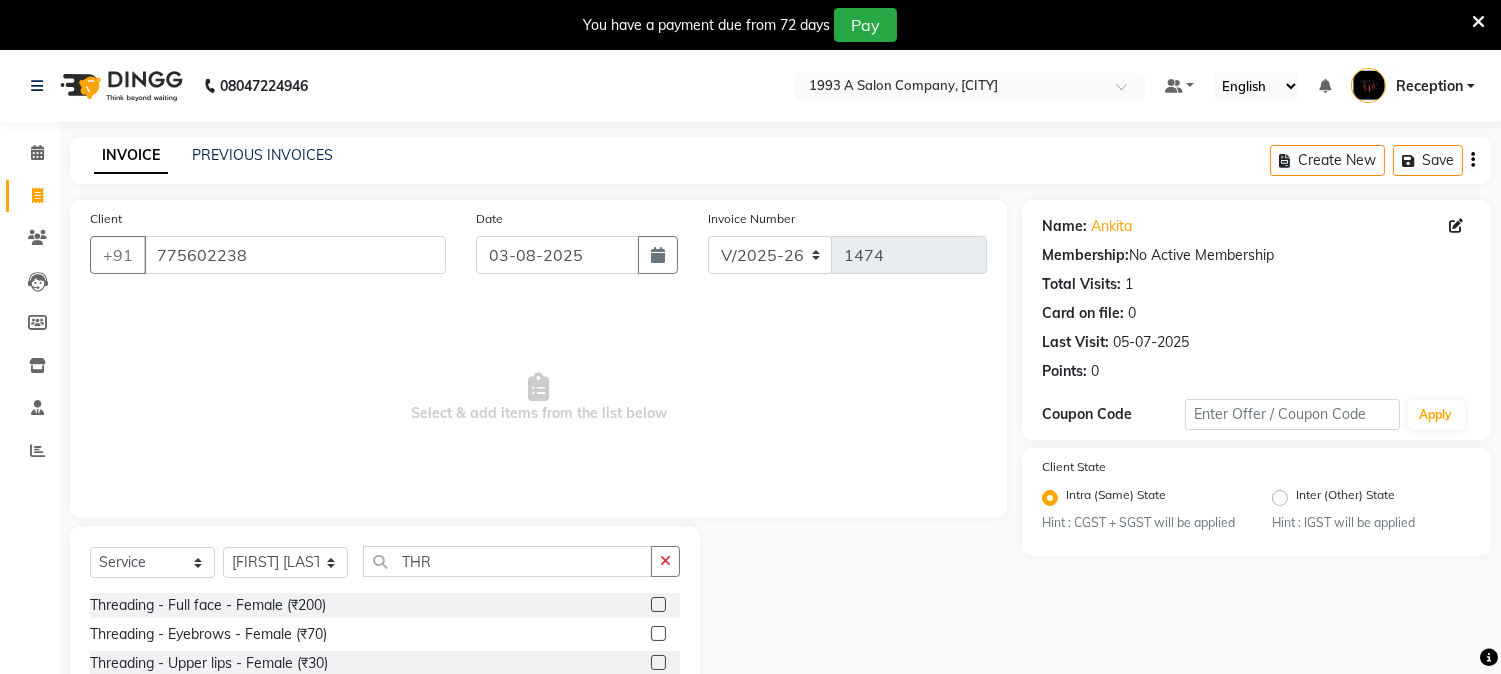 click 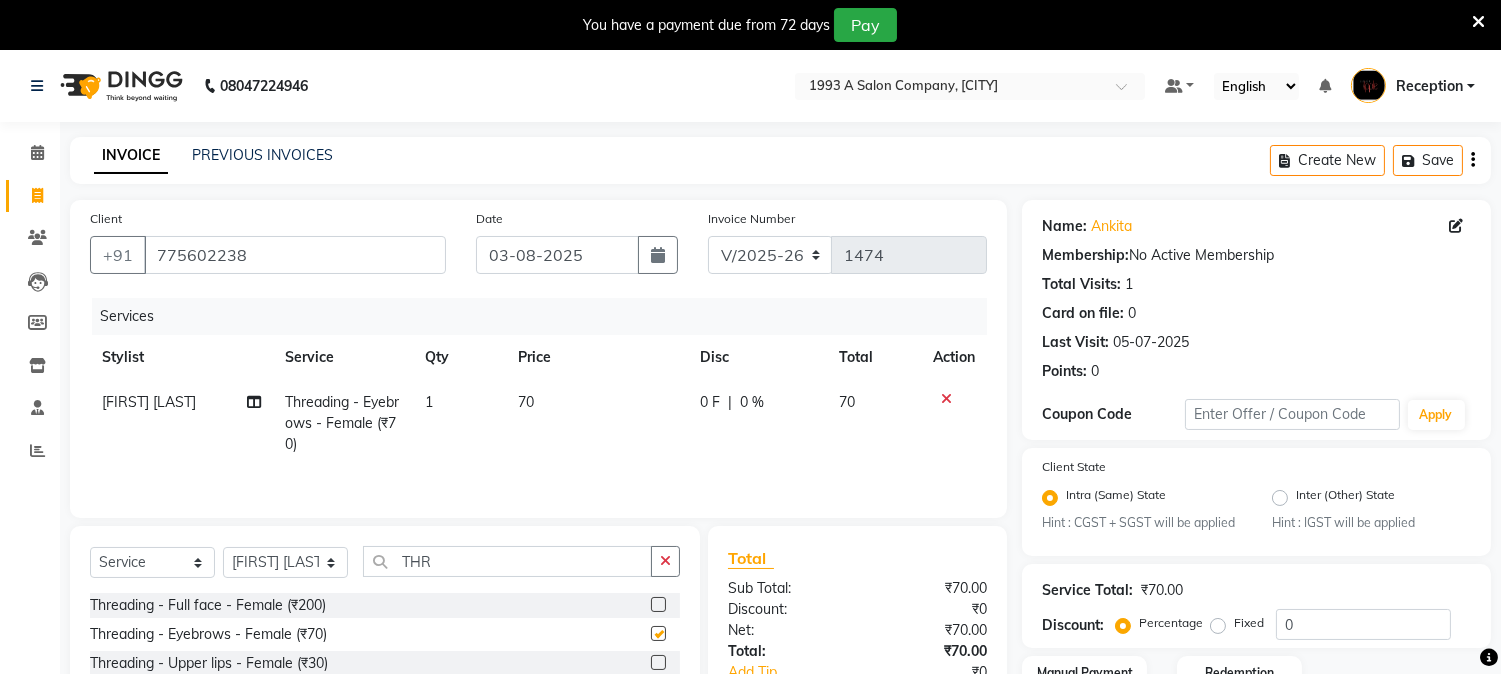 checkbox on "false" 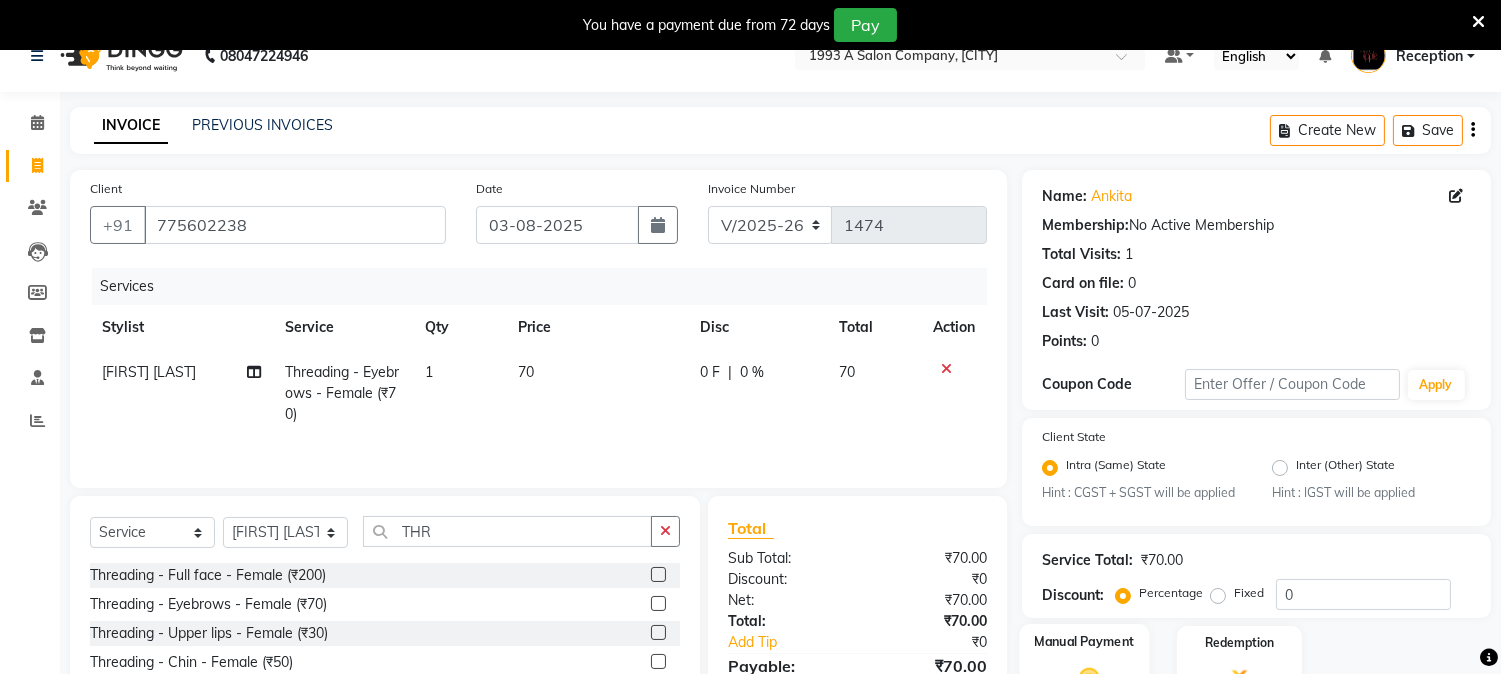 scroll, scrollTop: 178, scrollLeft: 0, axis: vertical 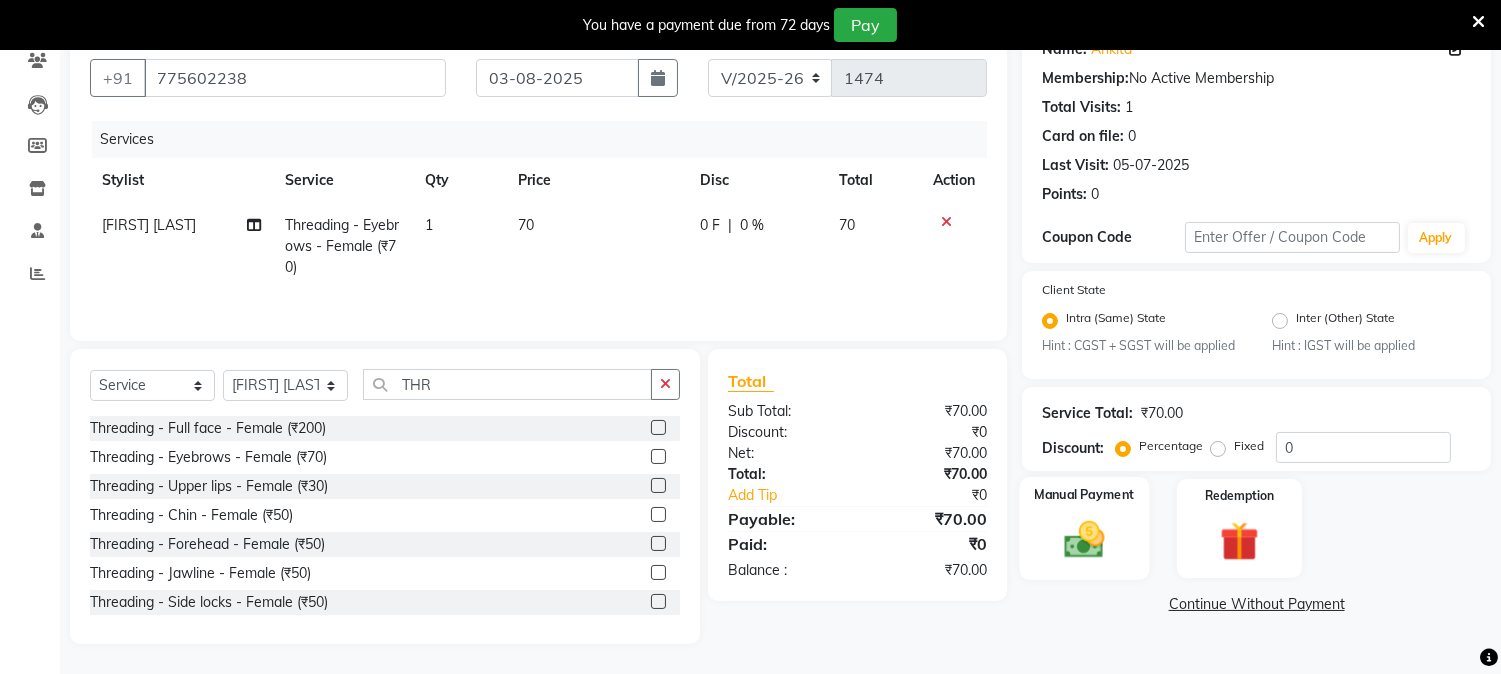 click 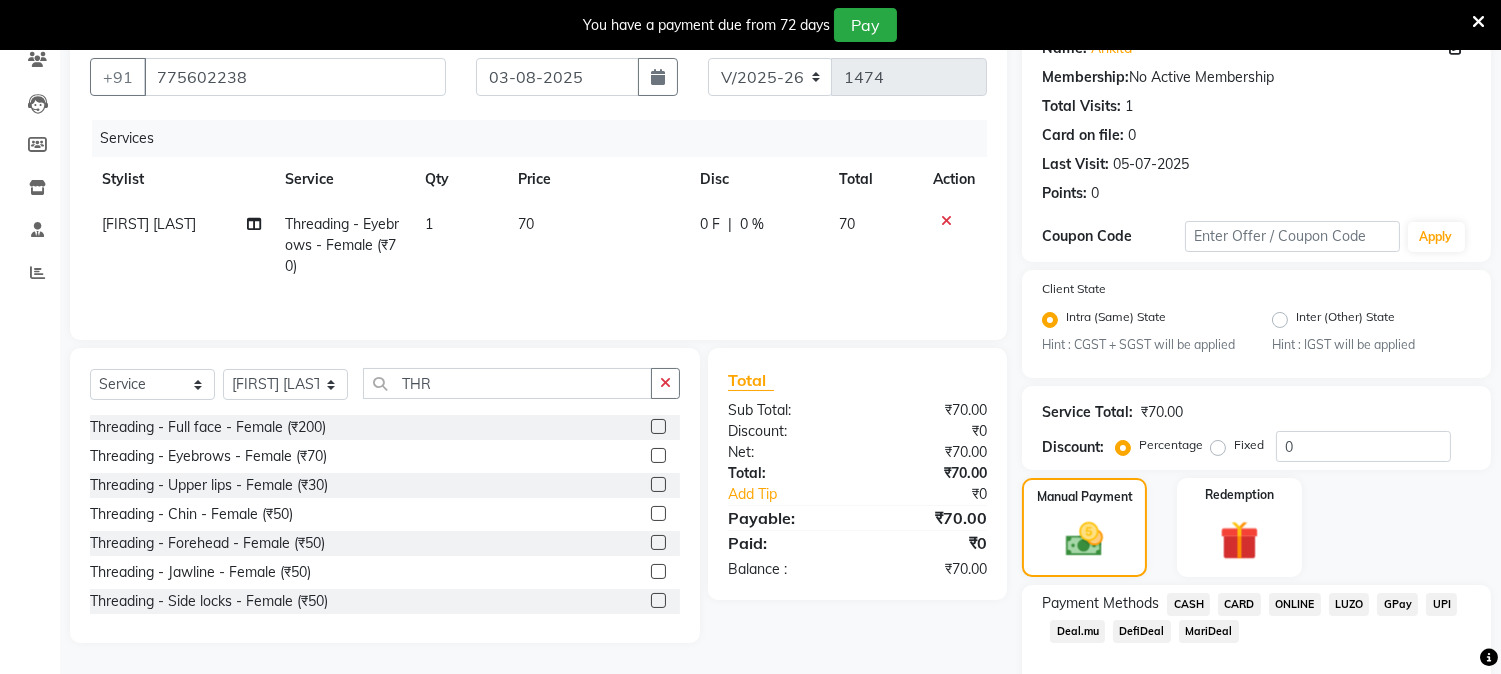 scroll, scrollTop: 280, scrollLeft: 0, axis: vertical 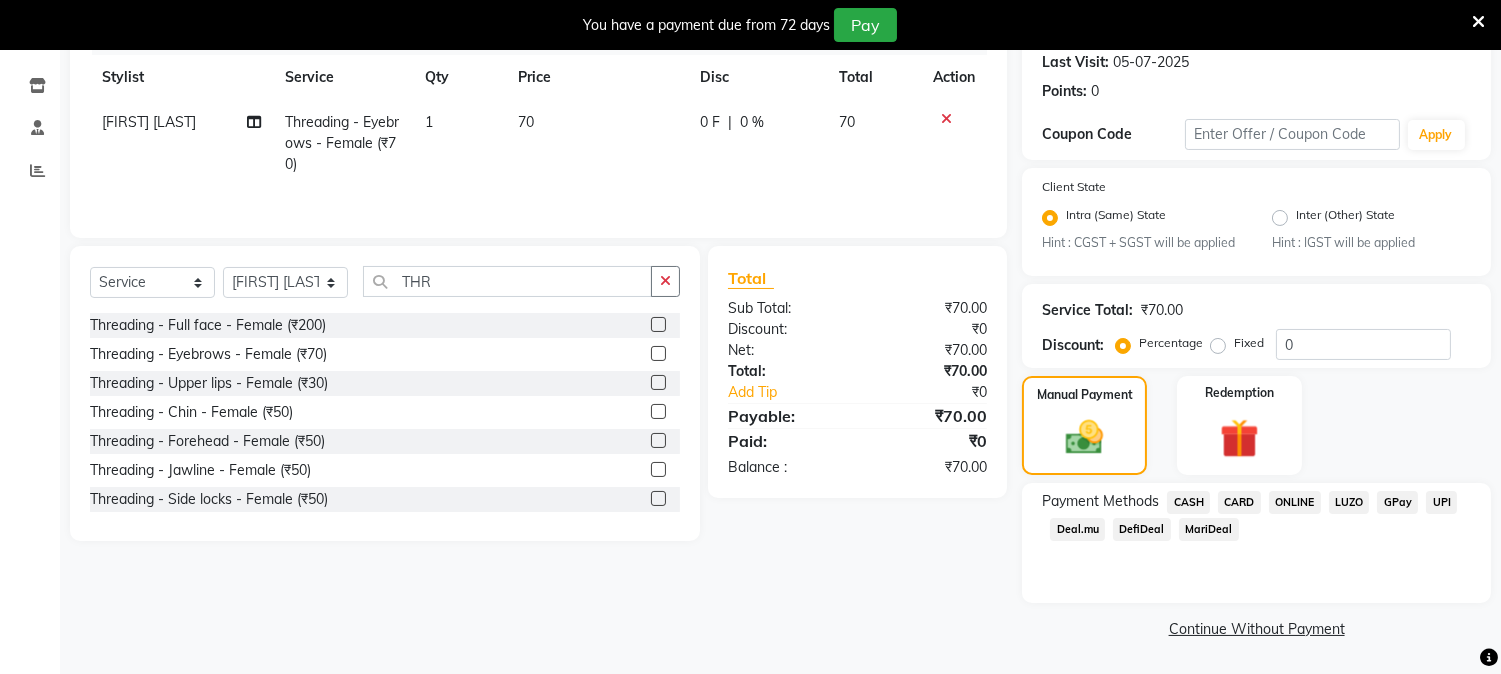 click on "ONLINE" 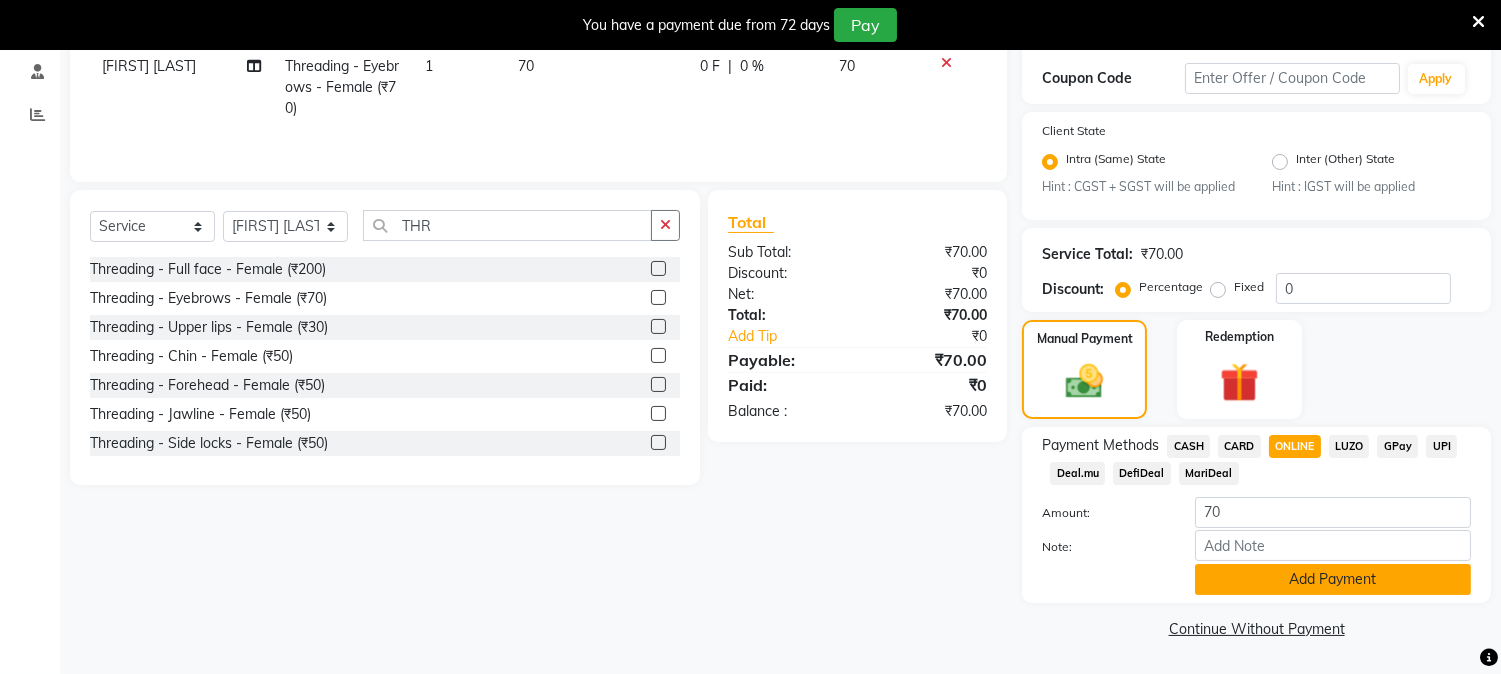 click on "Add Payment" 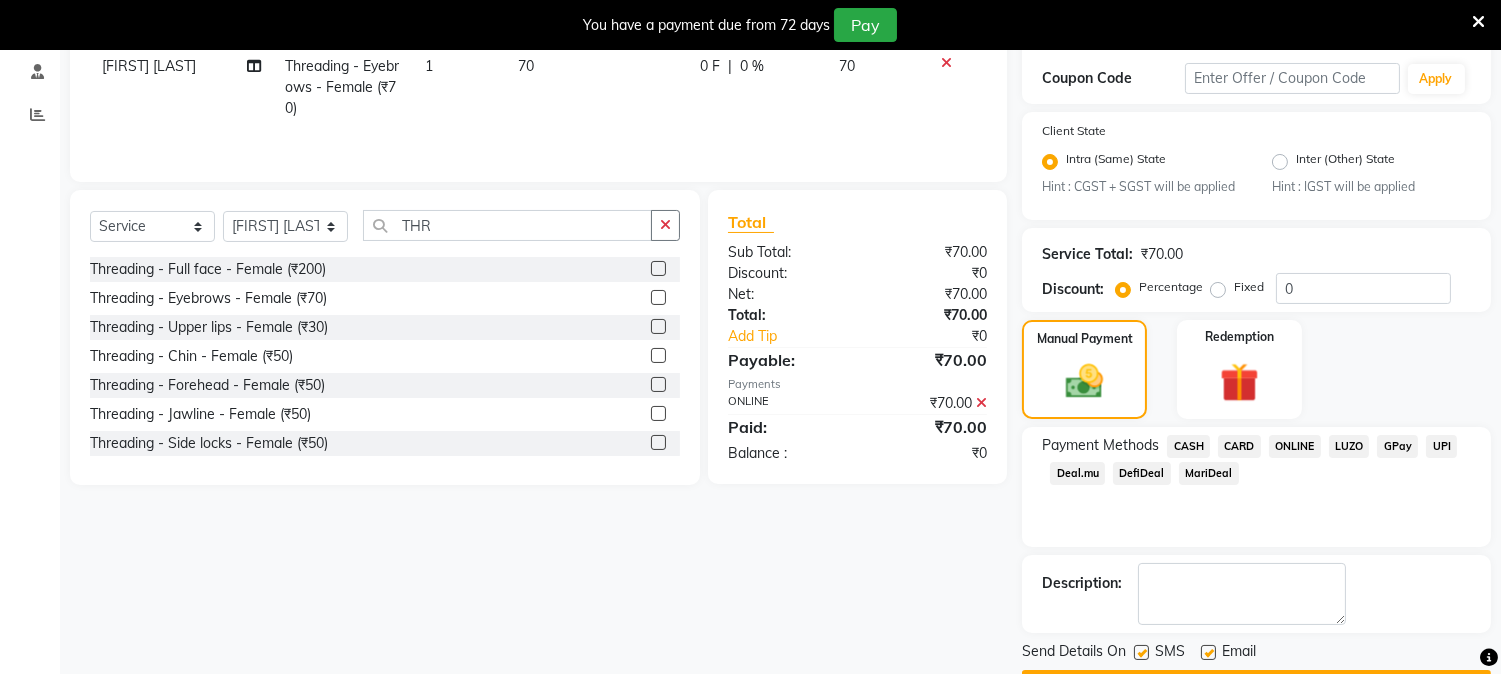 scroll, scrollTop: 393, scrollLeft: 0, axis: vertical 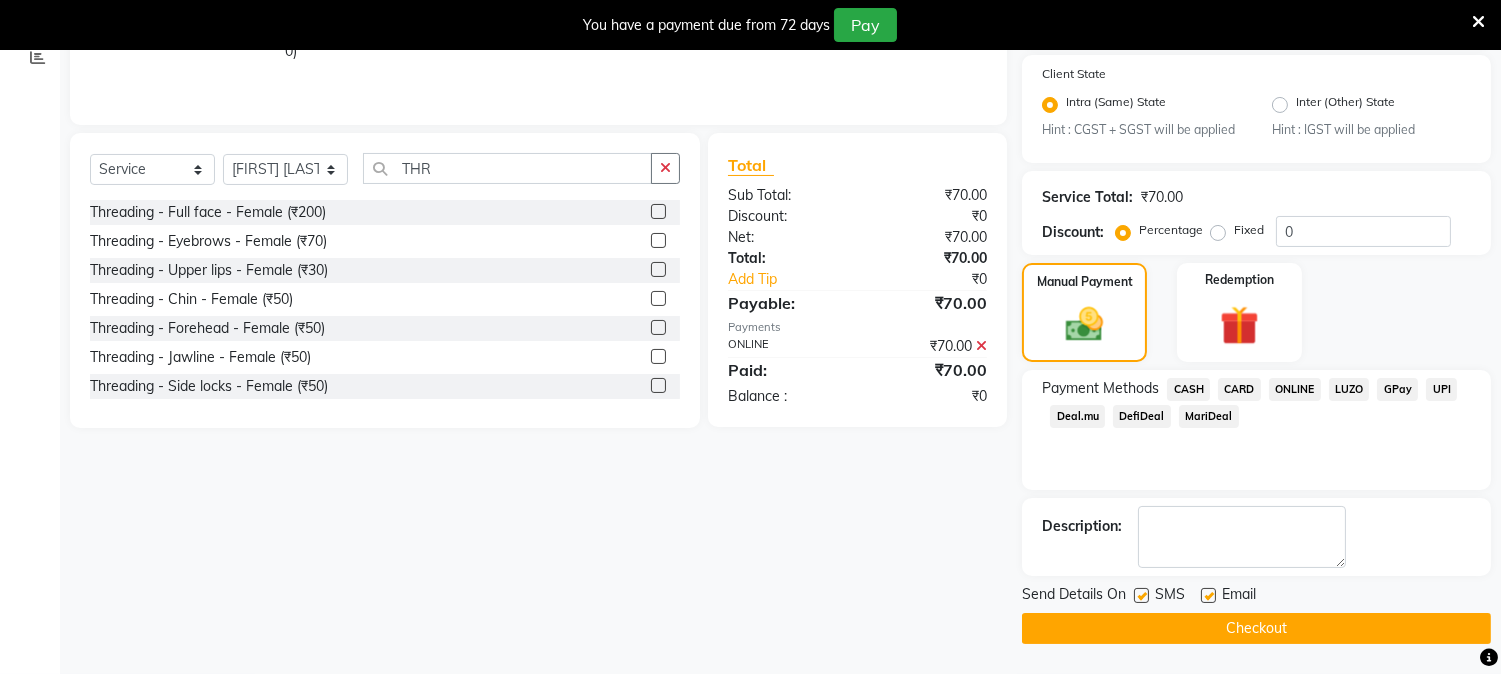 click on "Checkout" 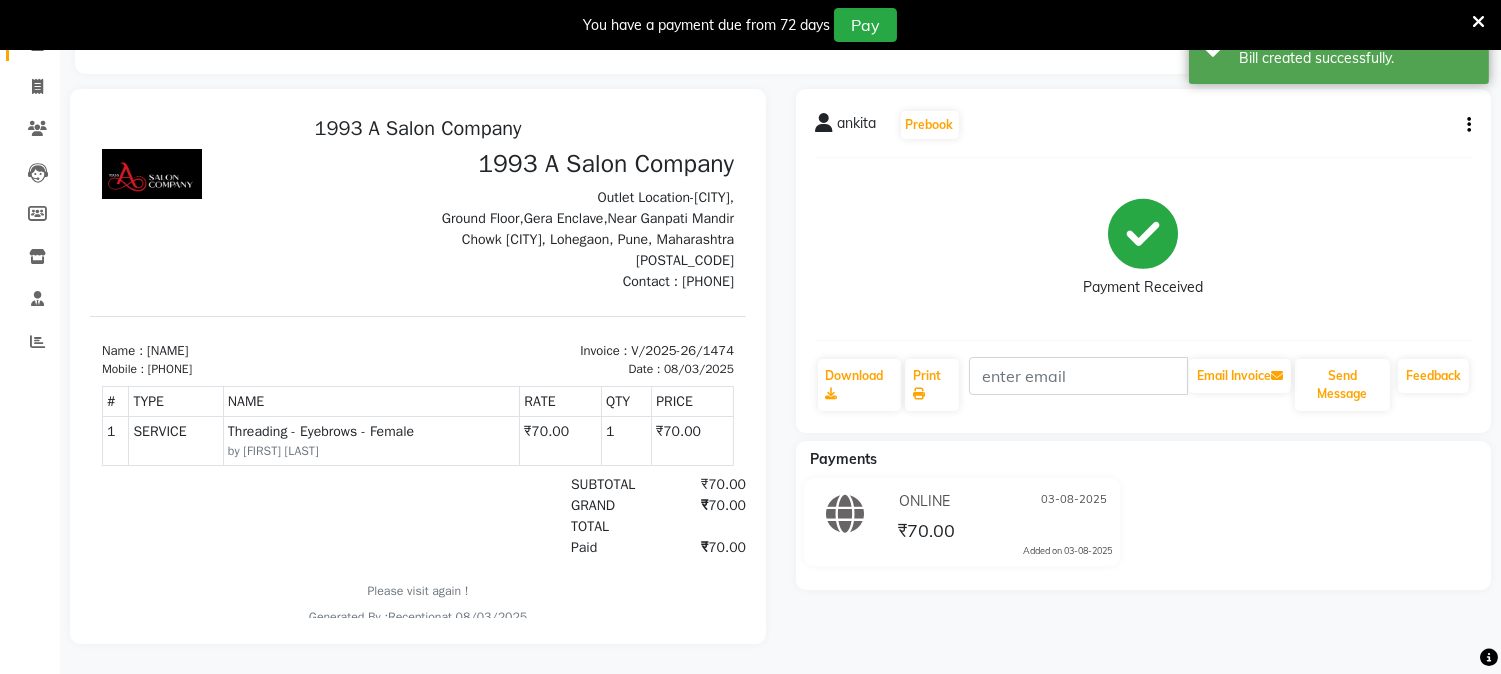 scroll, scrollTop: 0, scrollLeft: 0, axis: both 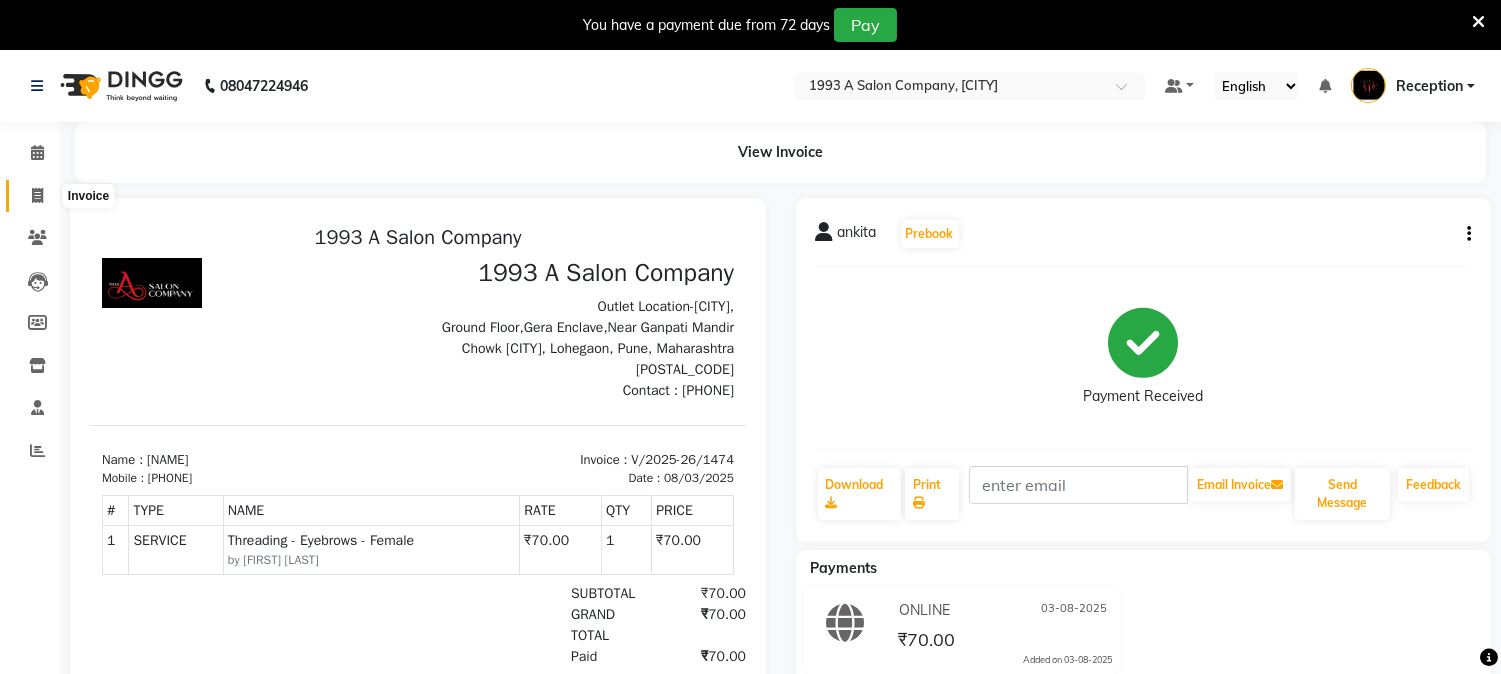 click 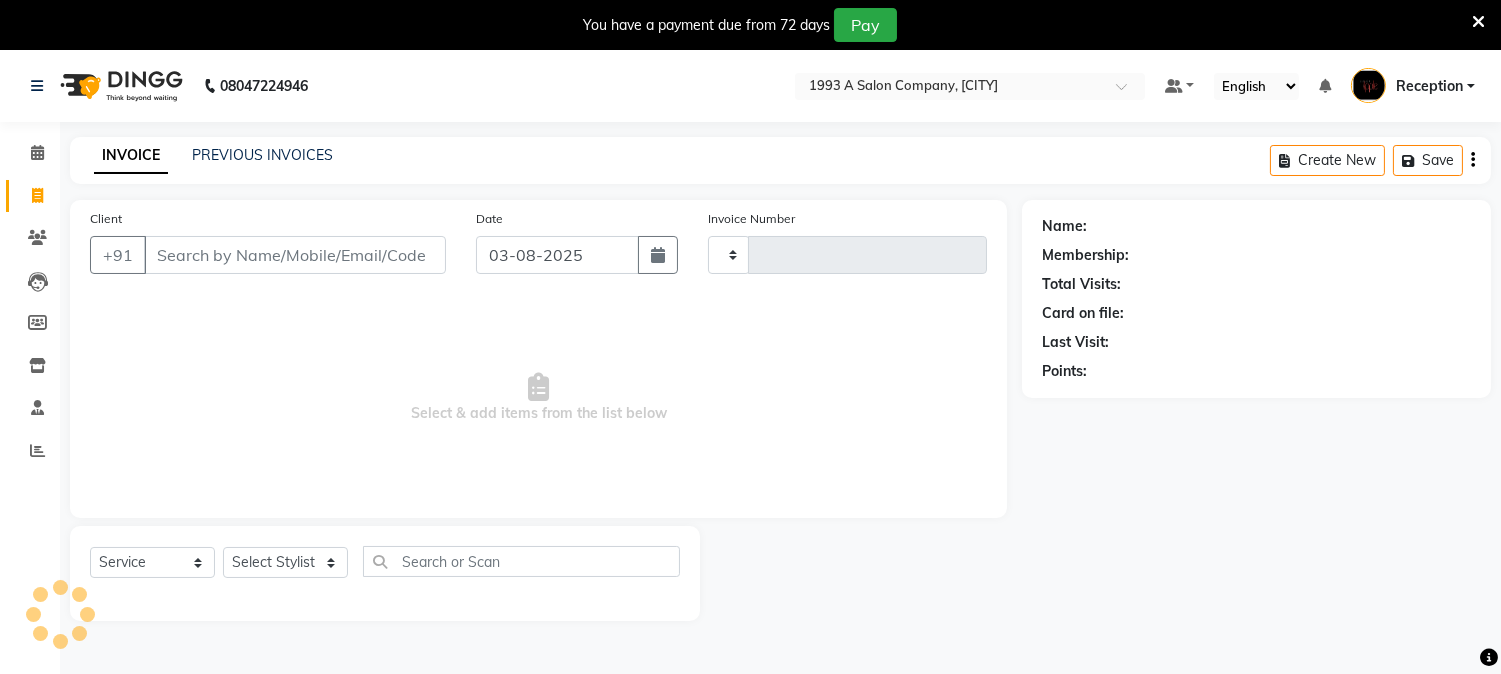 scroll, scrollTop: 50, scrollLeft: 0, axis: vertical 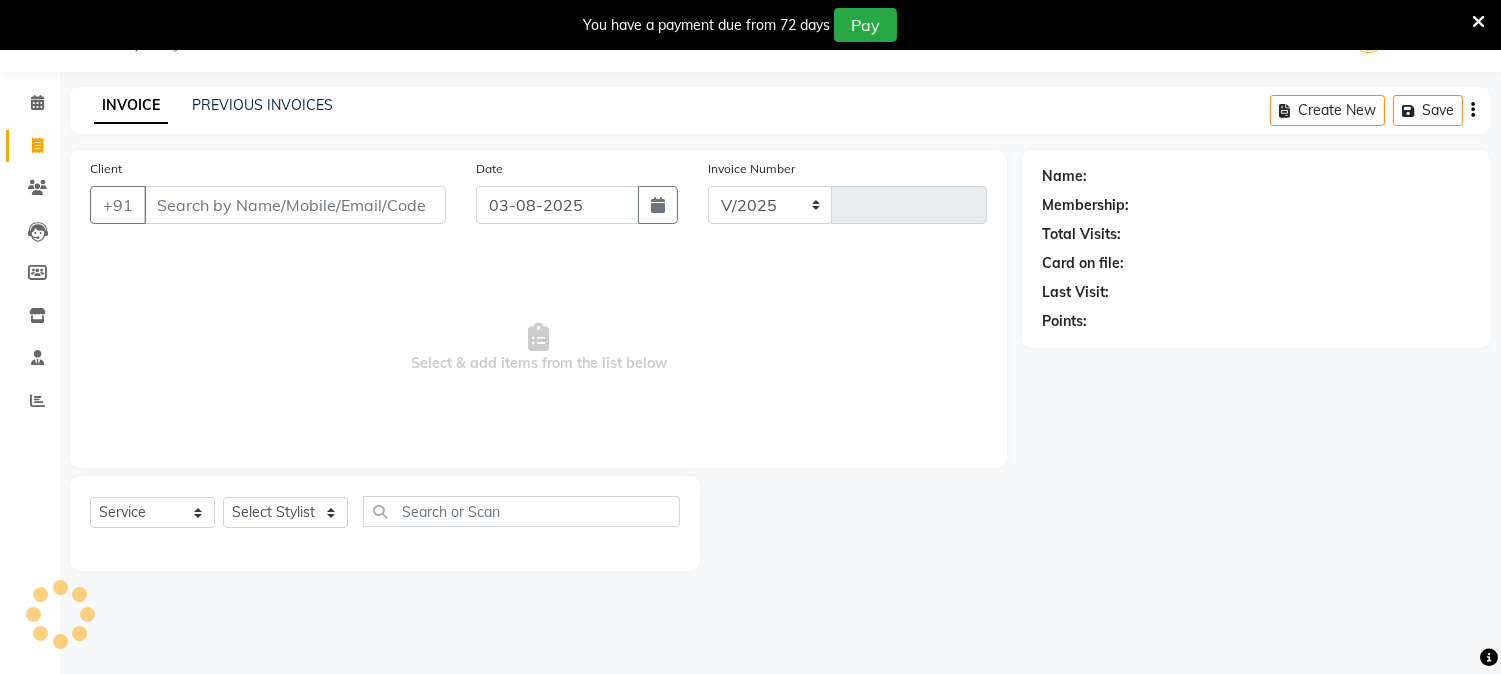 select on "144" 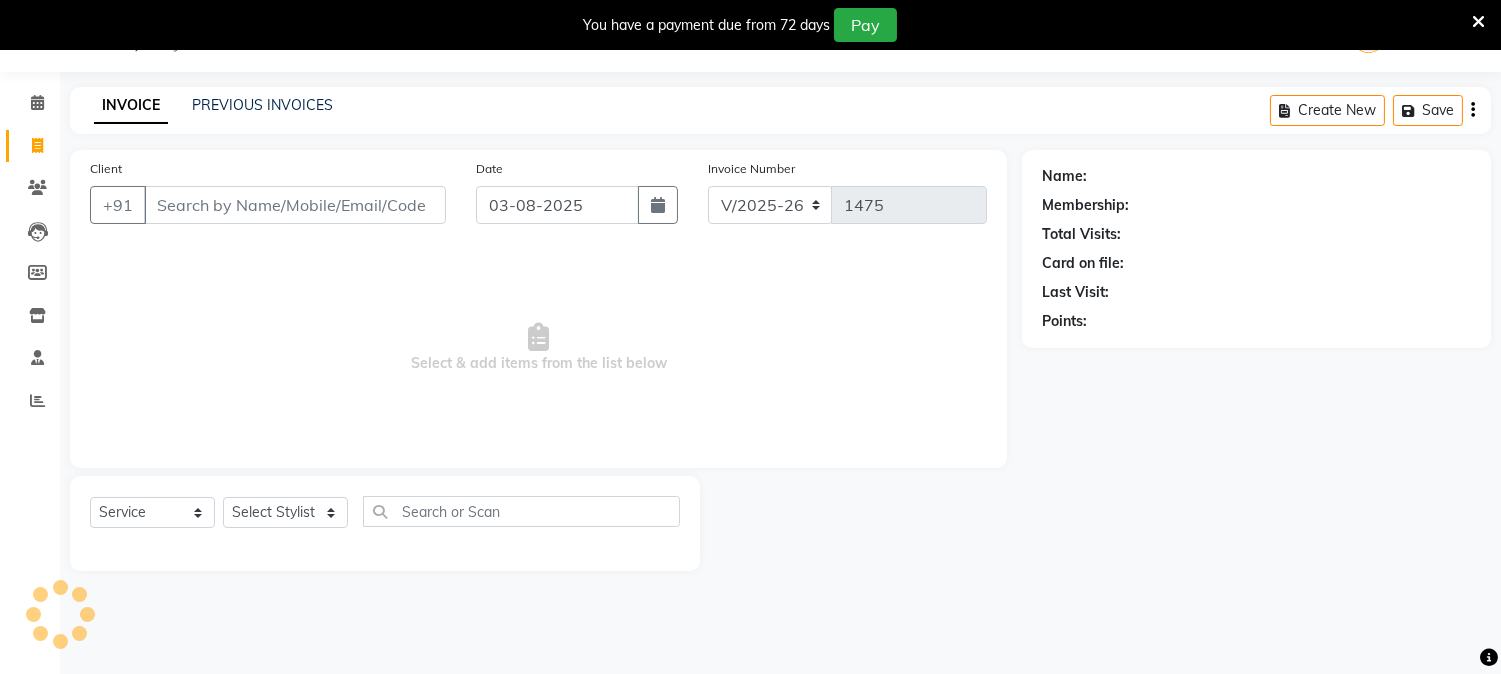 click on "Client" at bounding box center [295, 205] 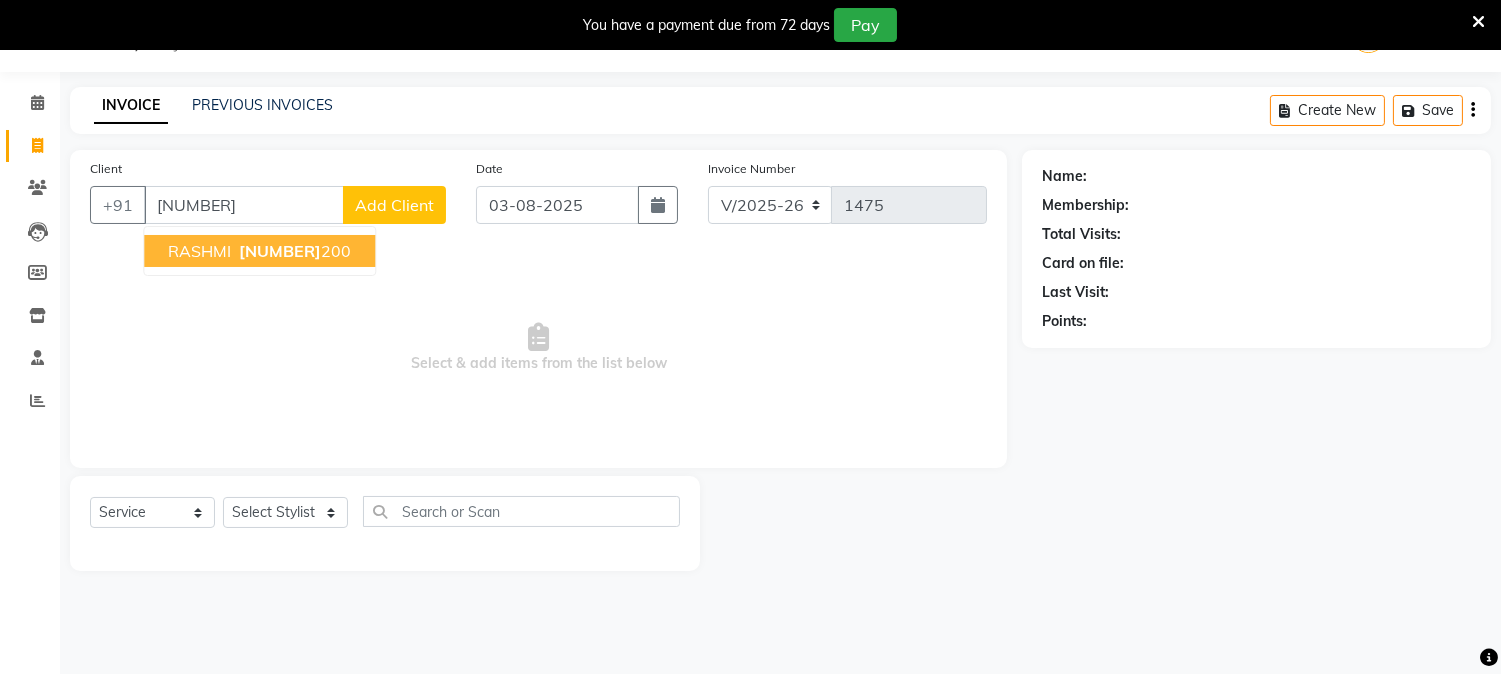 click on "[NUMBER]" at bounding box center [280, 251] 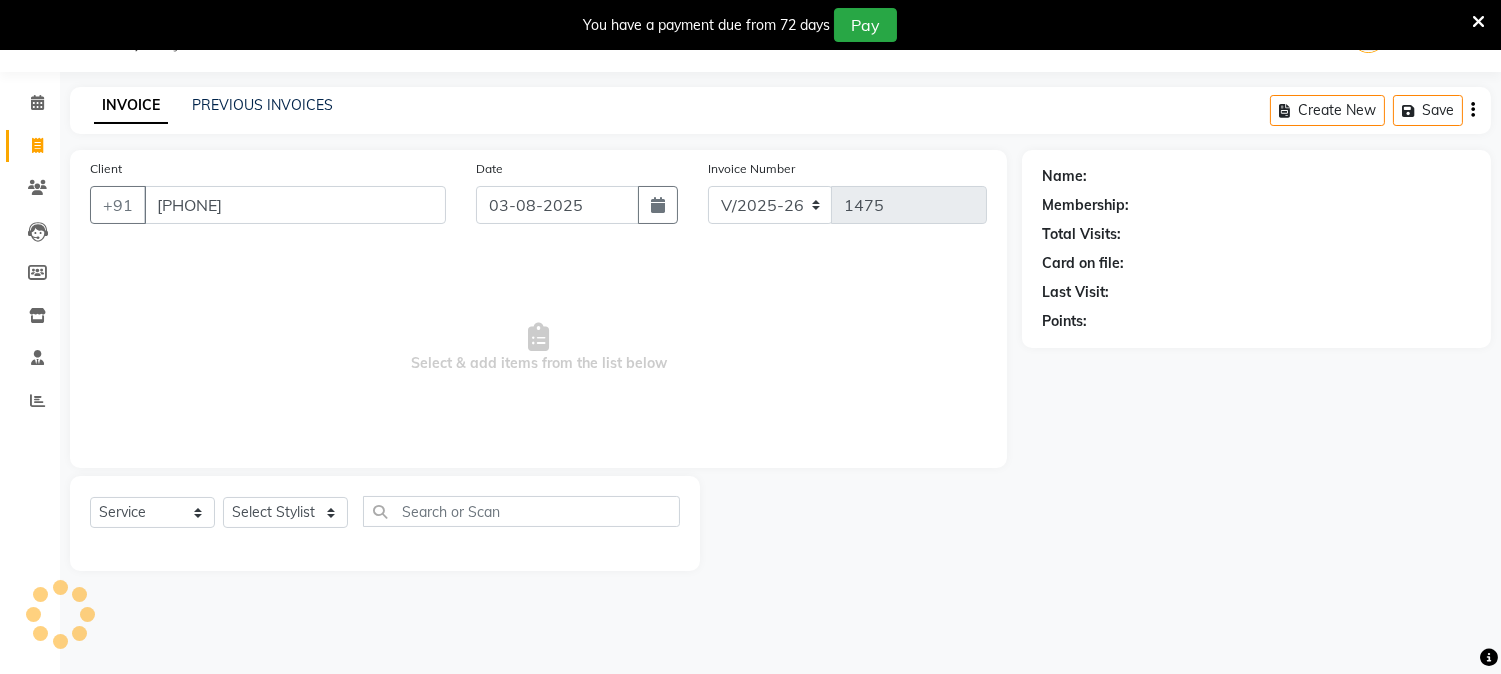 type on "[PHONE]" 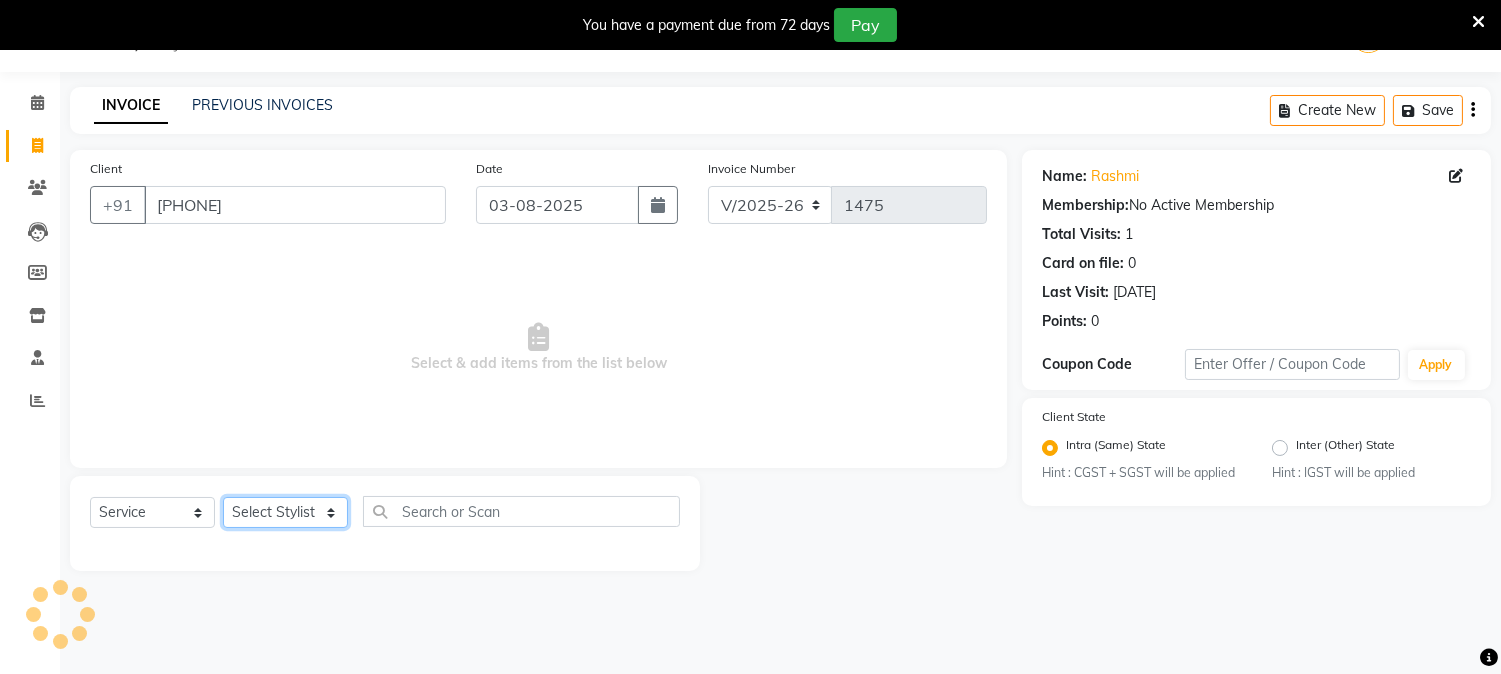 click on "Select Stylist [FIRST] [LAST] [FIRST] [LAST] [FIRST] [LAST]  Reception  [FIRST] [LAST] [FIRST] [LAST] [FIRST] Training Department [FIRST] [LAST] [FIRST] Sir" 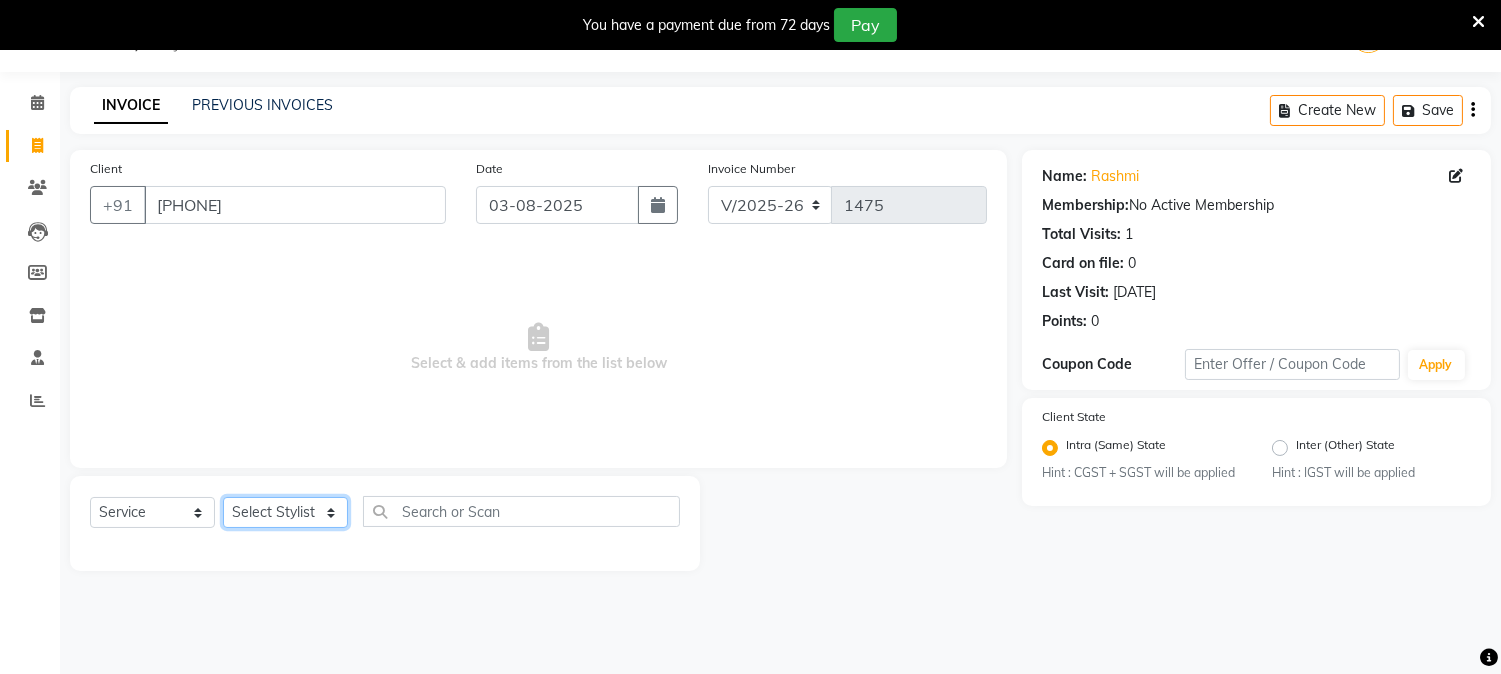 select on "41565" 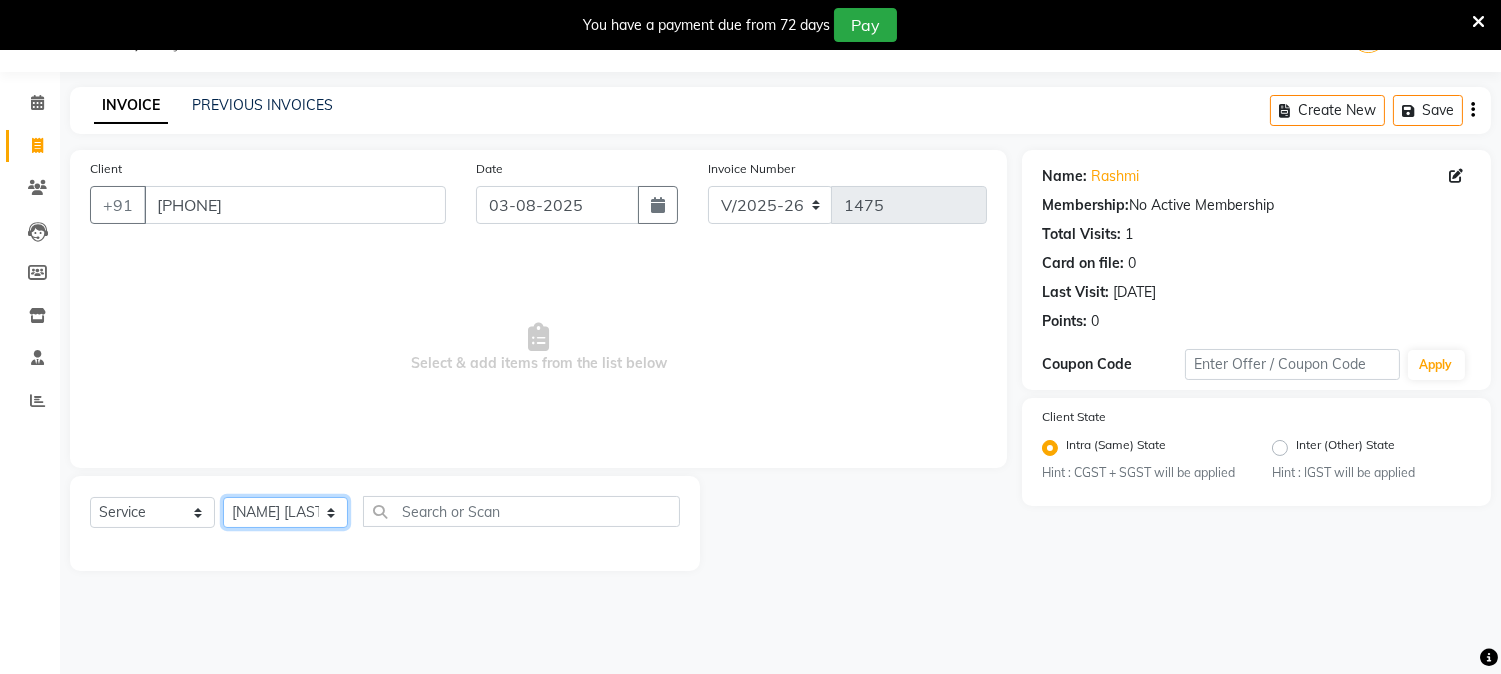 click on "Select Stylist [FIRST] [LAST] [FIRST] [LAST] [FIRST] [LAST]  Reception  [FIRST] [LAST] [FIRST] [LAST] [FIRST] Training Department [FIRST] [LAST] [FIRST] Sir" 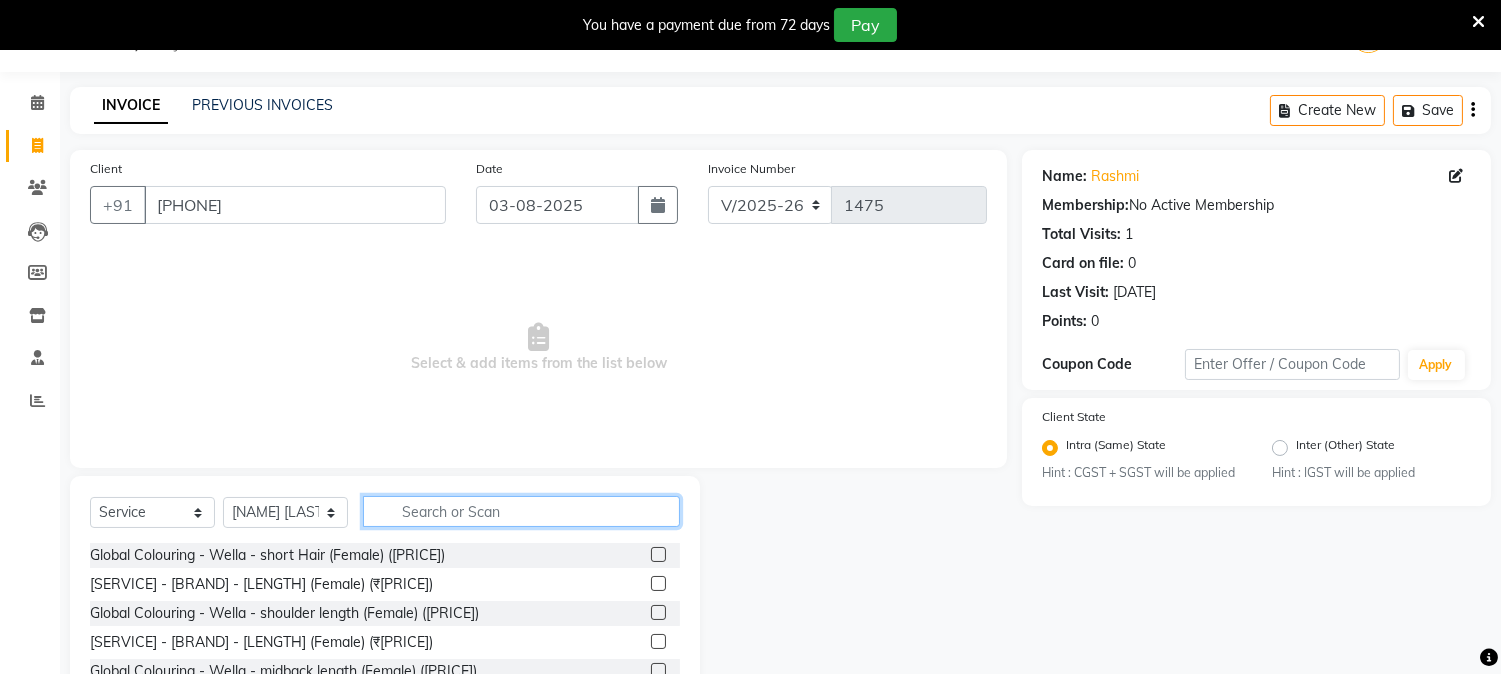 click 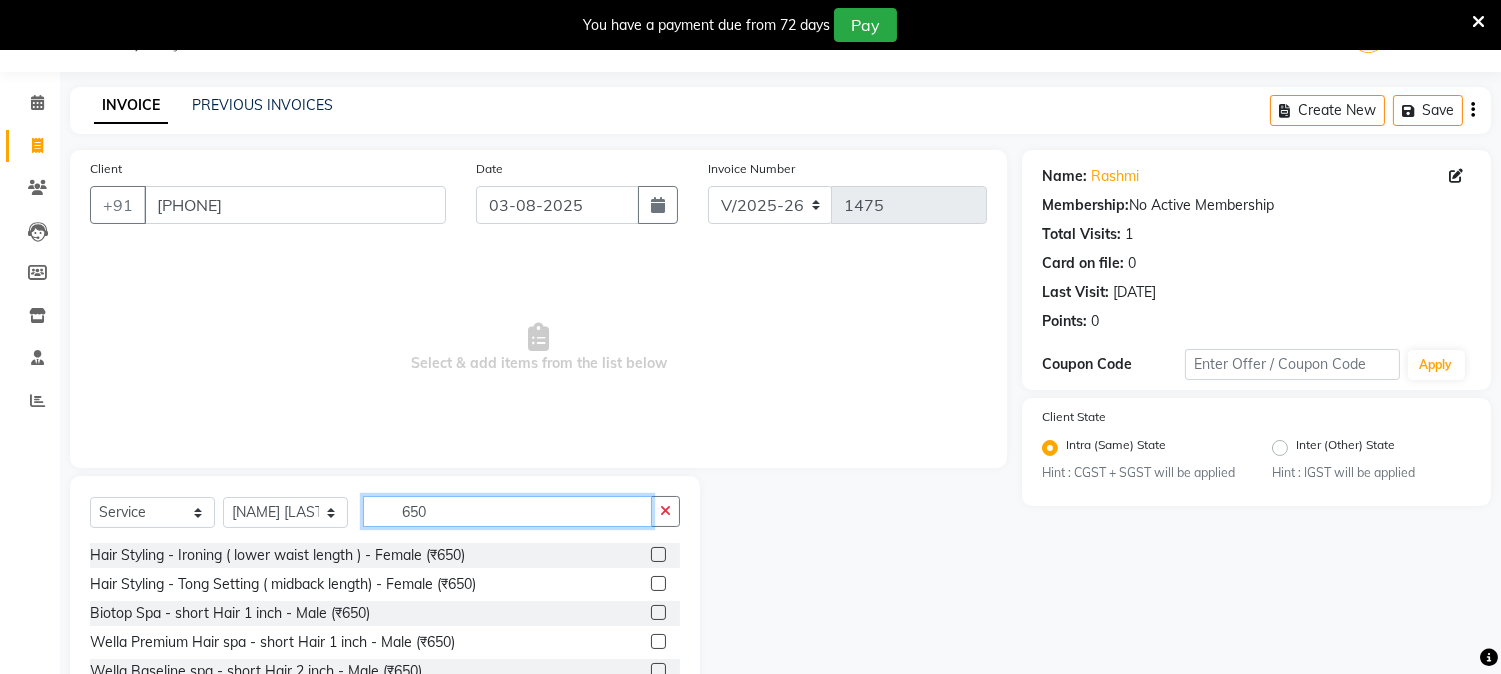scroll, scrollTop: 176, scrollLeft: 0, axis: vertical 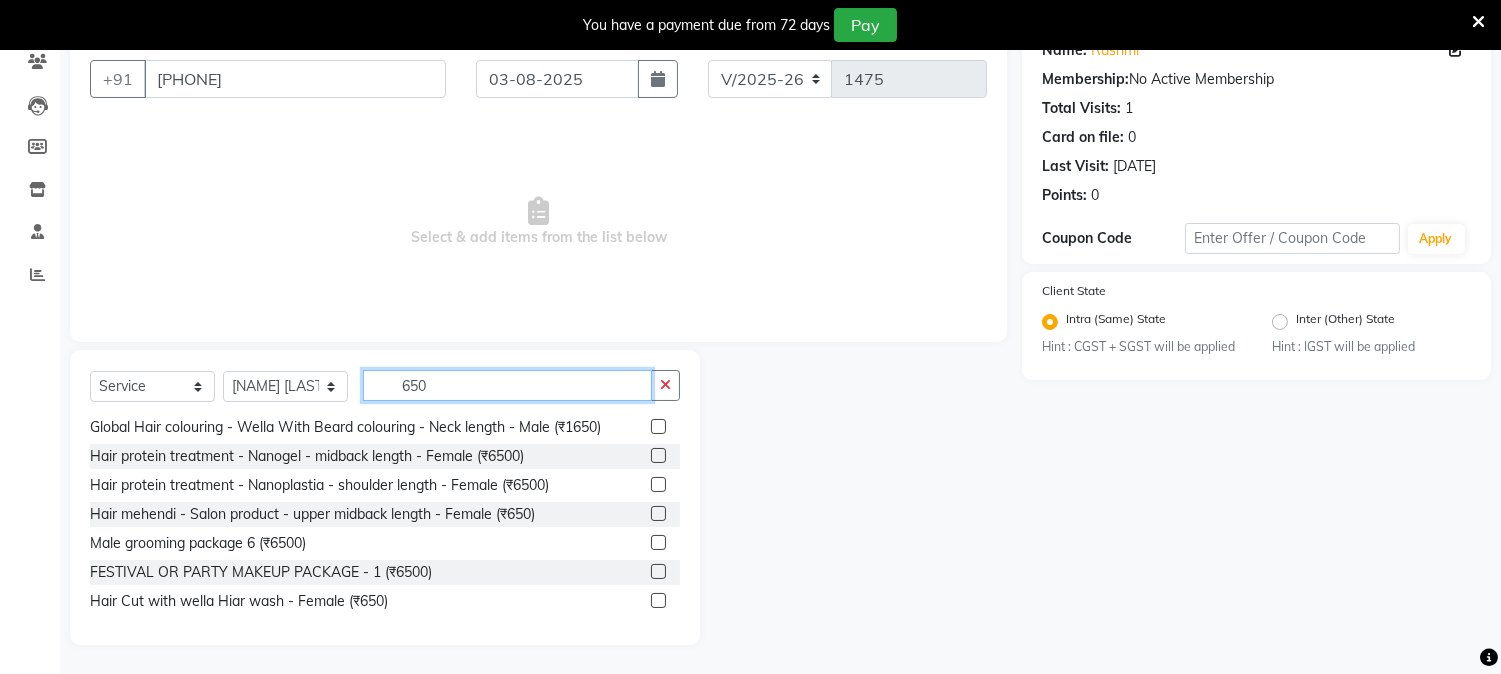 type on "650" 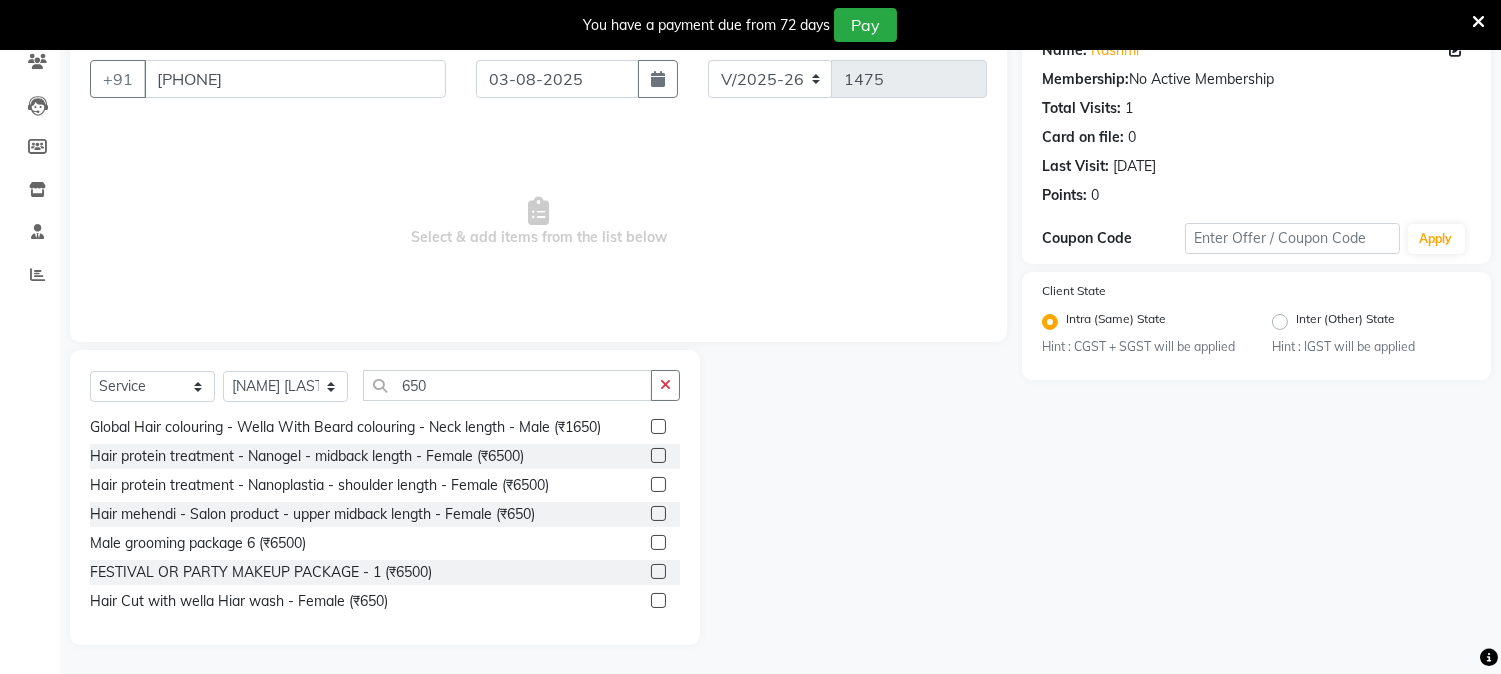 click 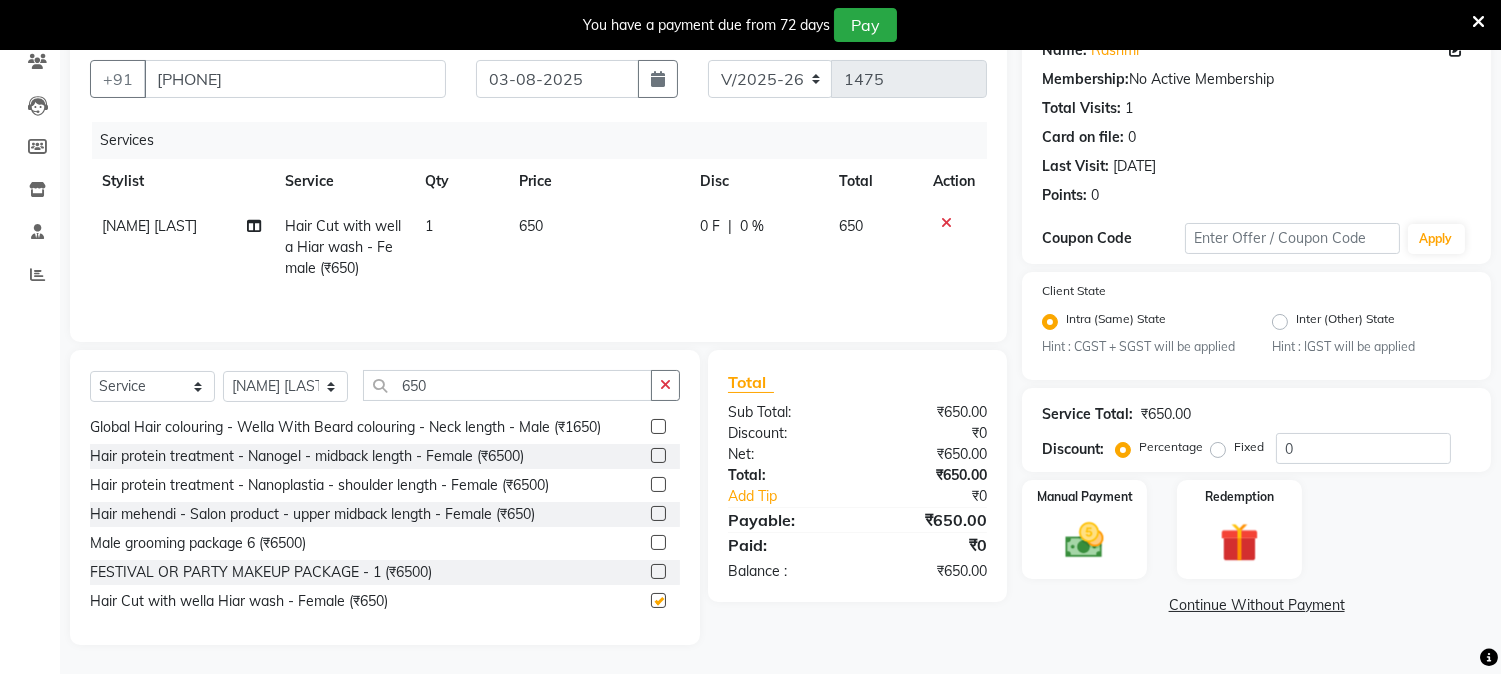 checkbox on "false" 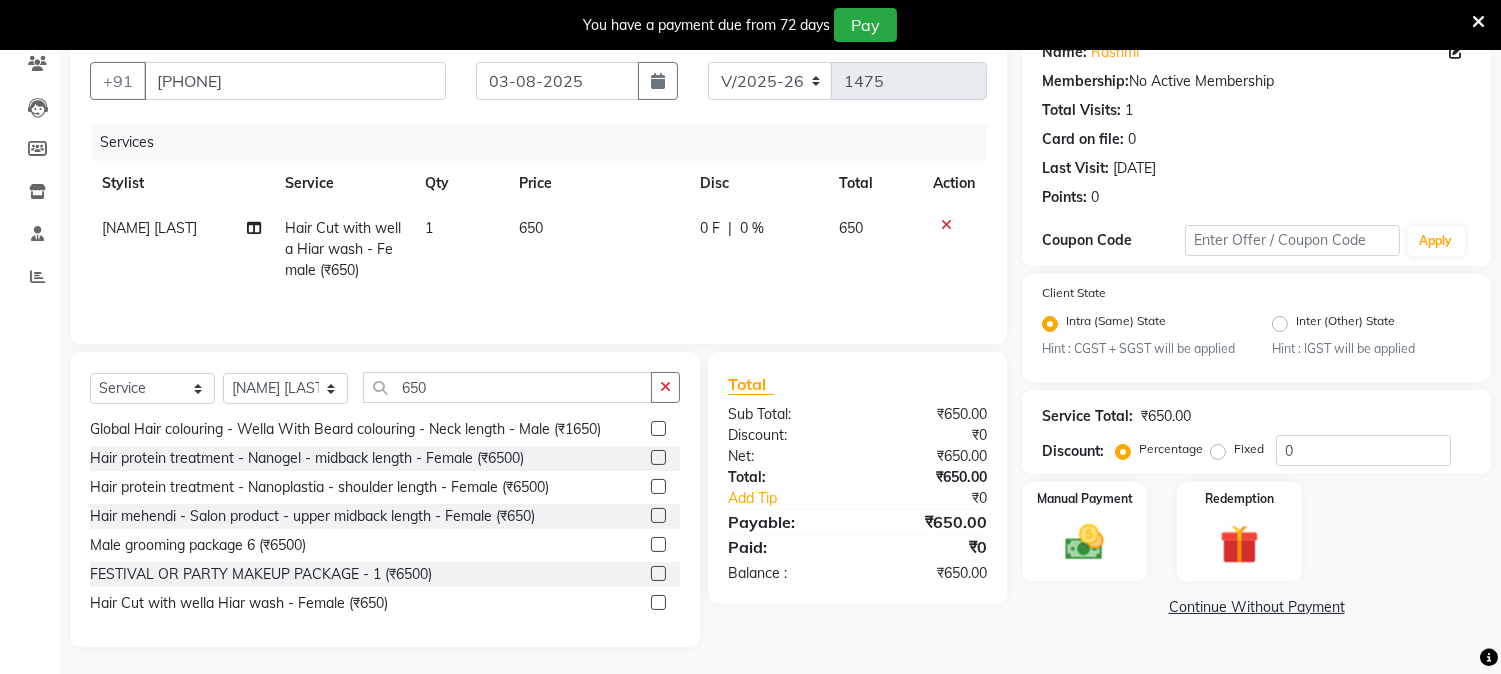 scroll, scrollTop: 178, scrollLeft: 0, axis: vertical 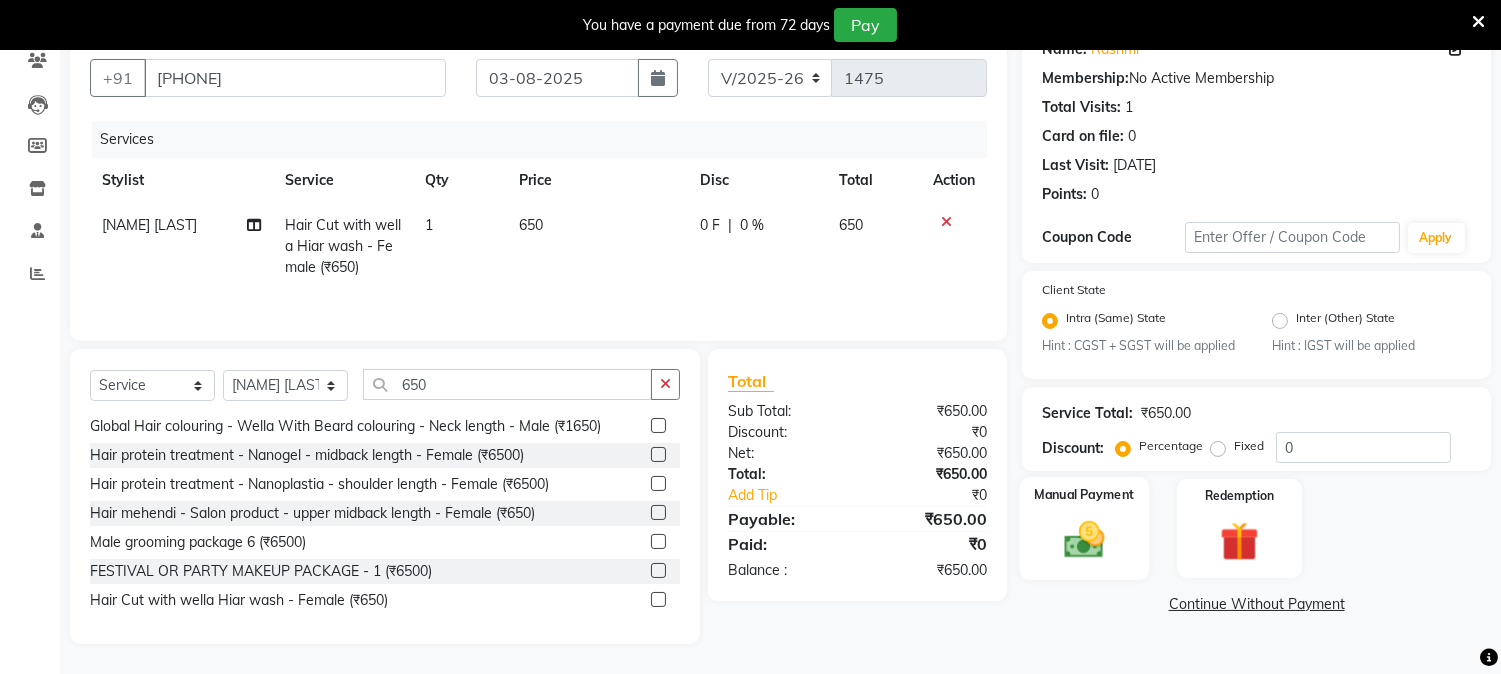 click 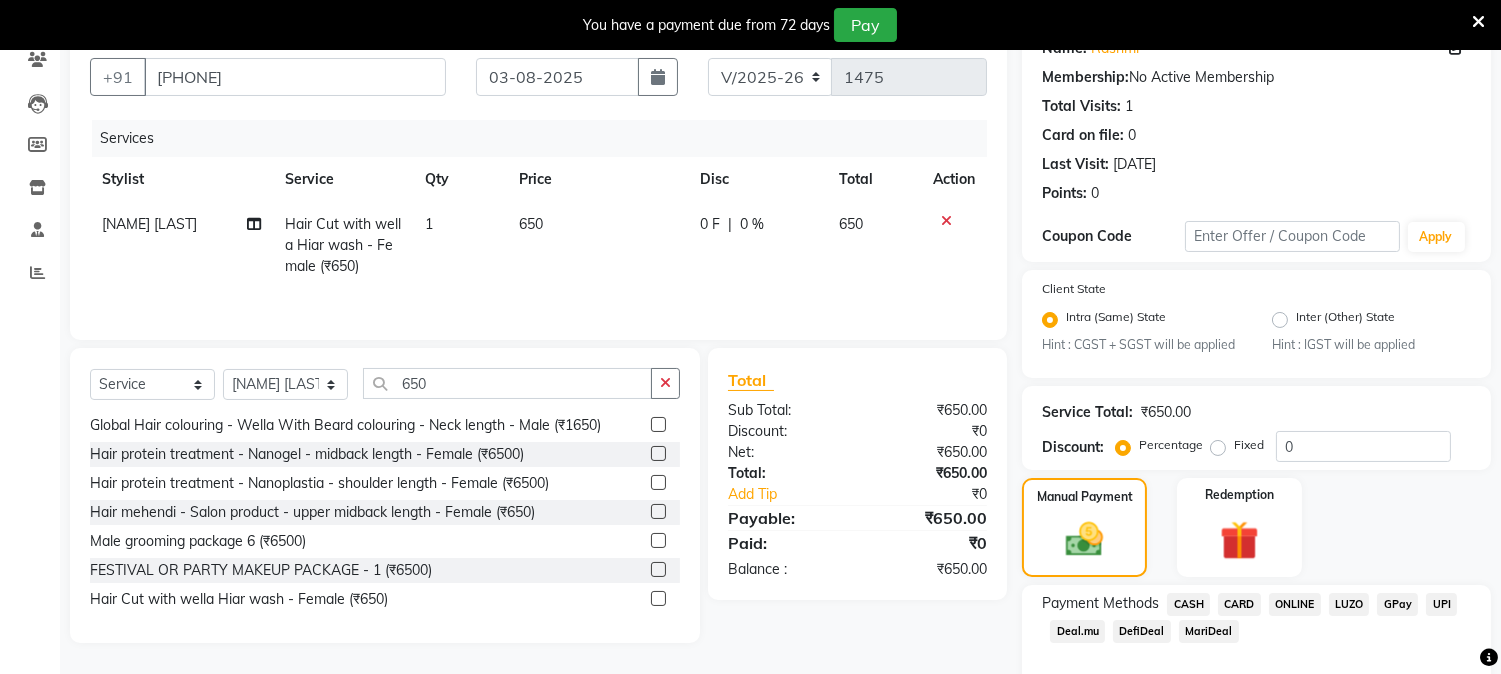 click on "ONLINE" 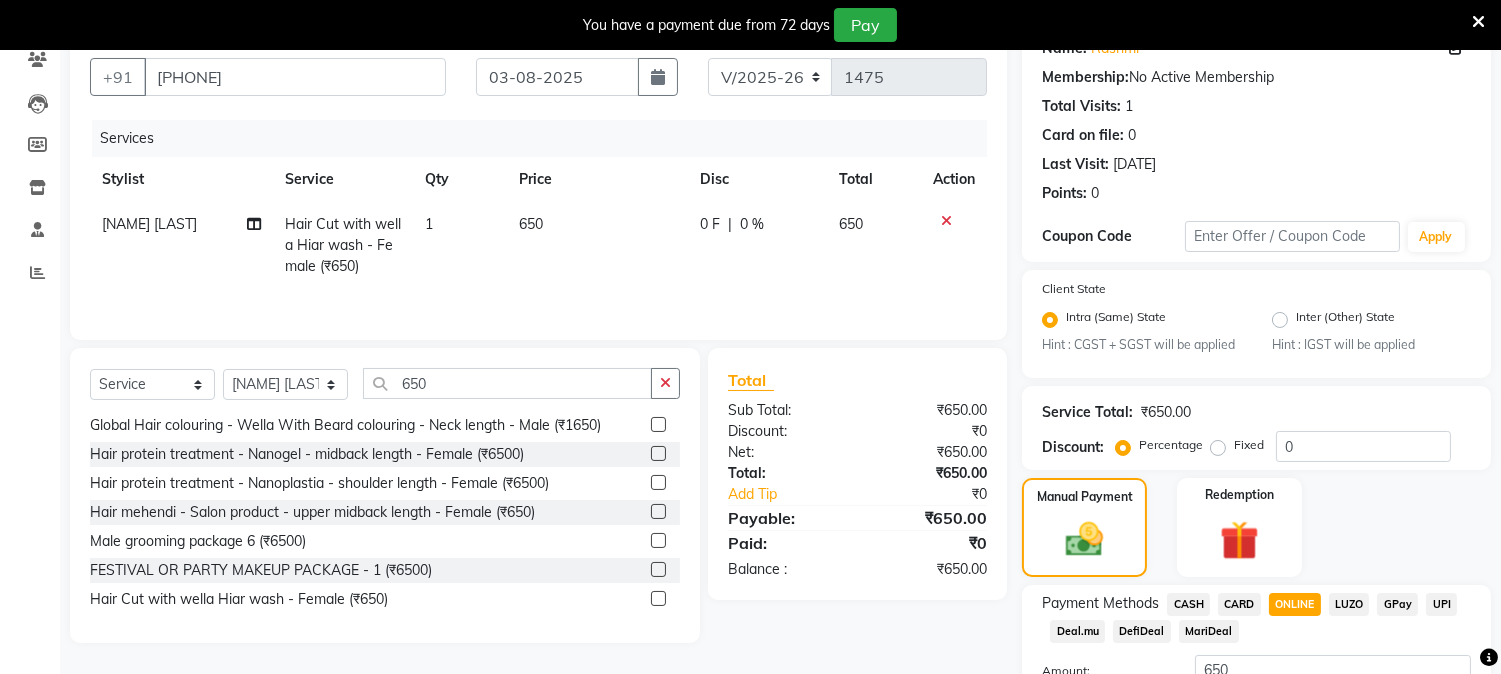 scroll, scrollTop: 336, scrollLeft: 0, axis: vertical 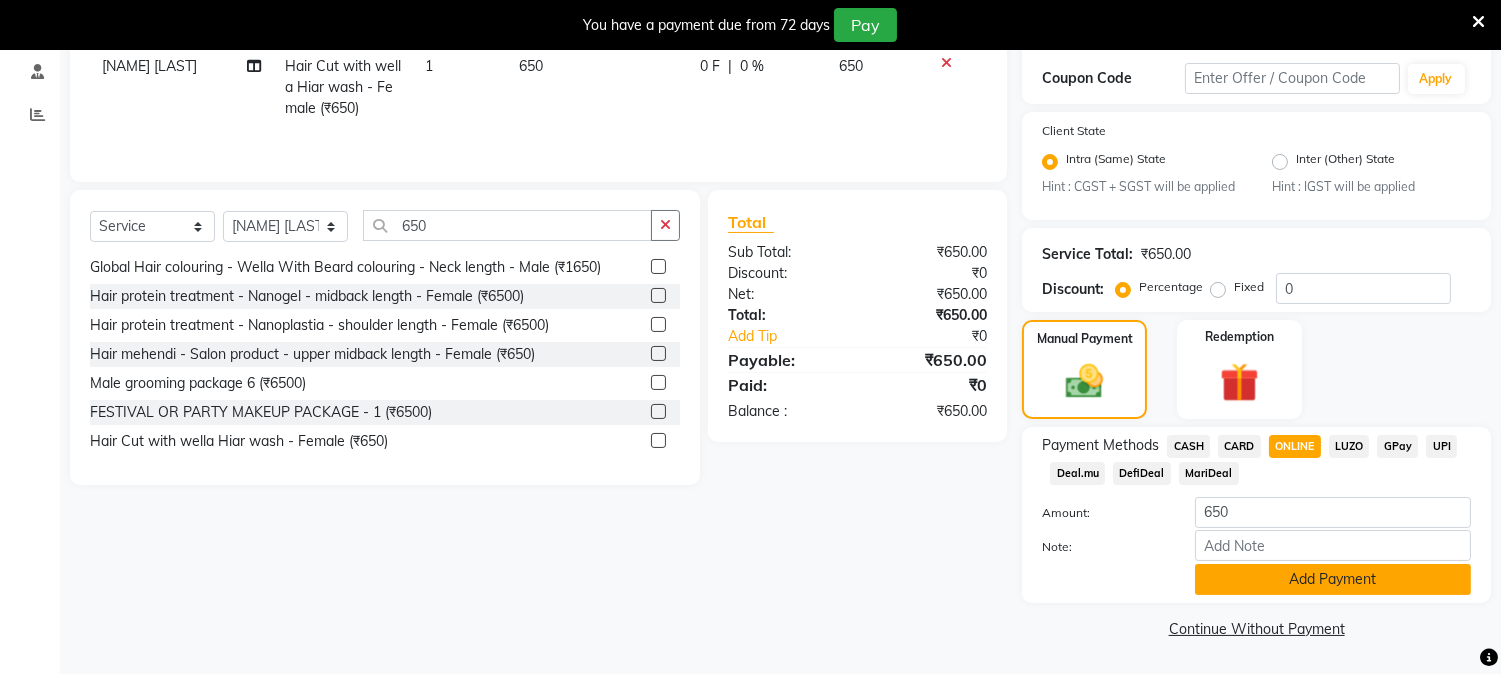 click on "Add Payment" 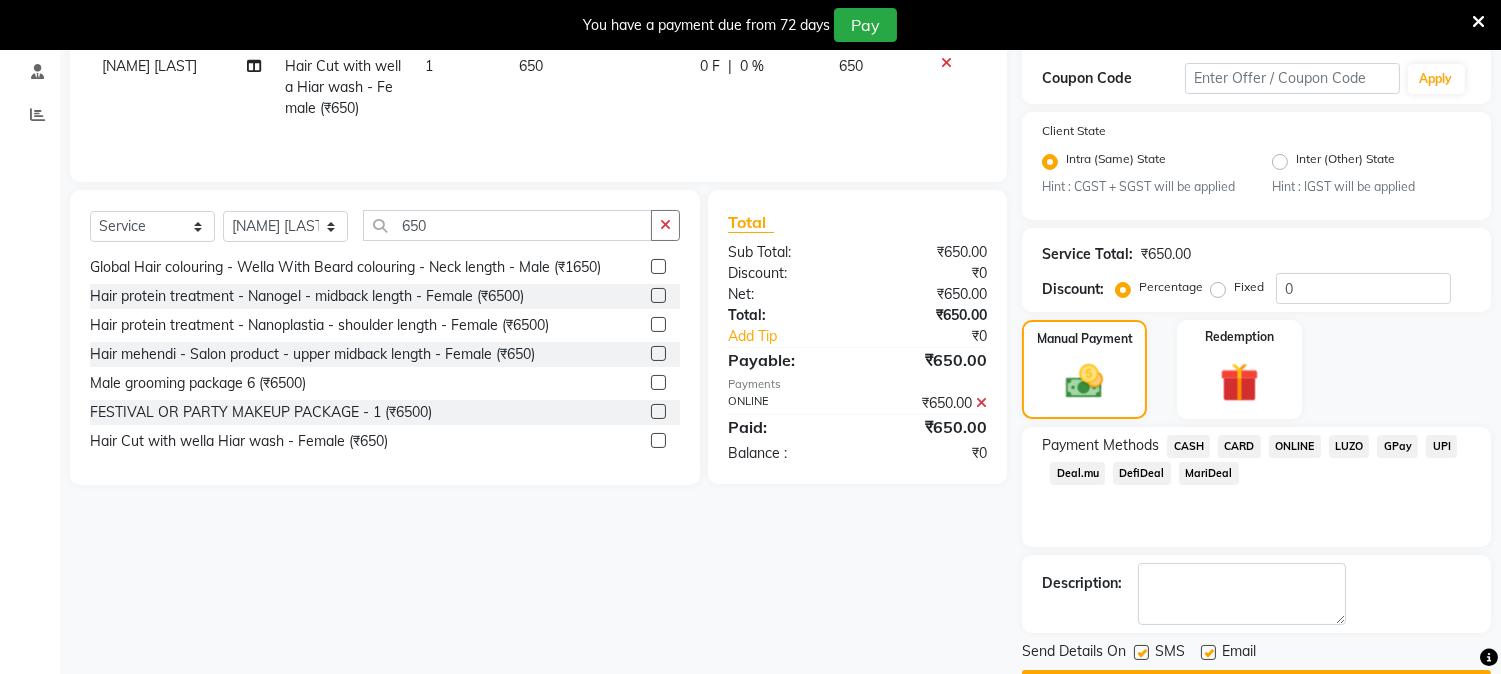 scroll, scrollTop: 393, scrollLeft: 0, axis: vertical 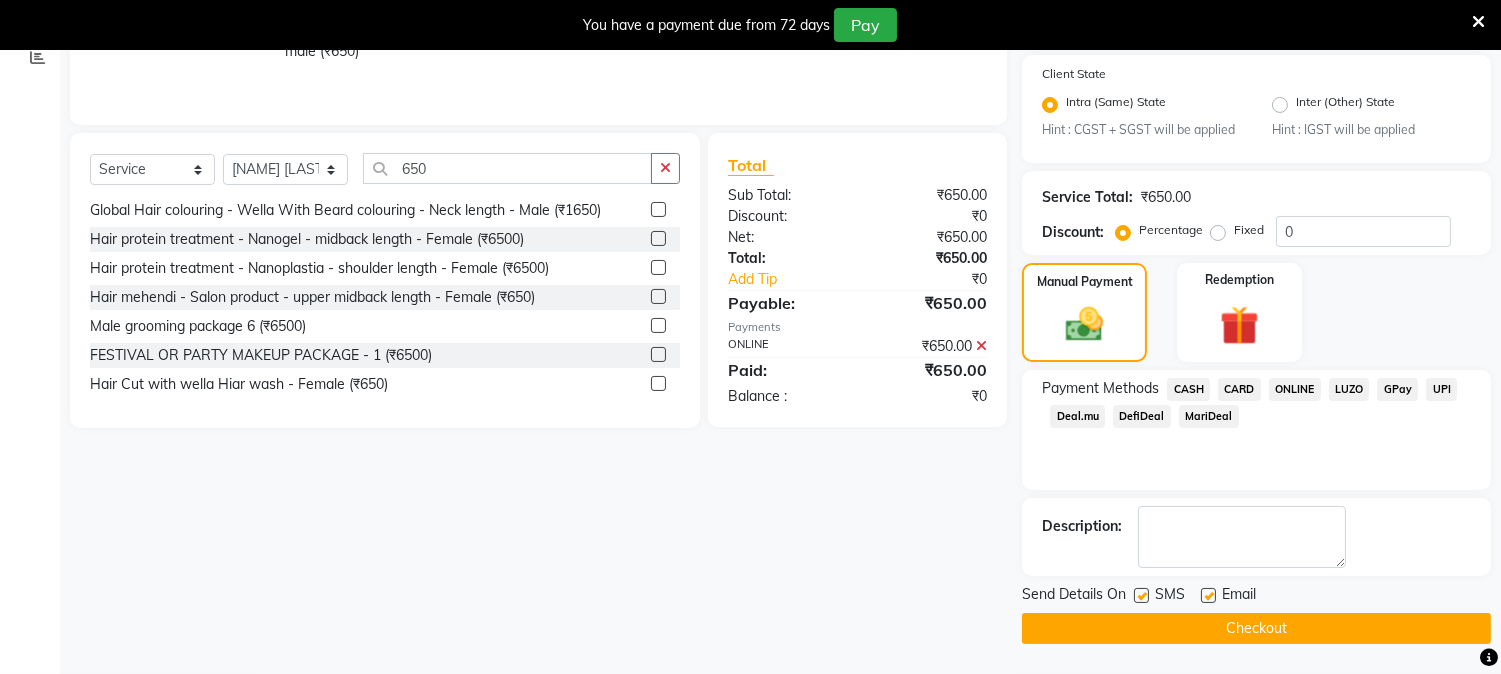 click on "Checkout" 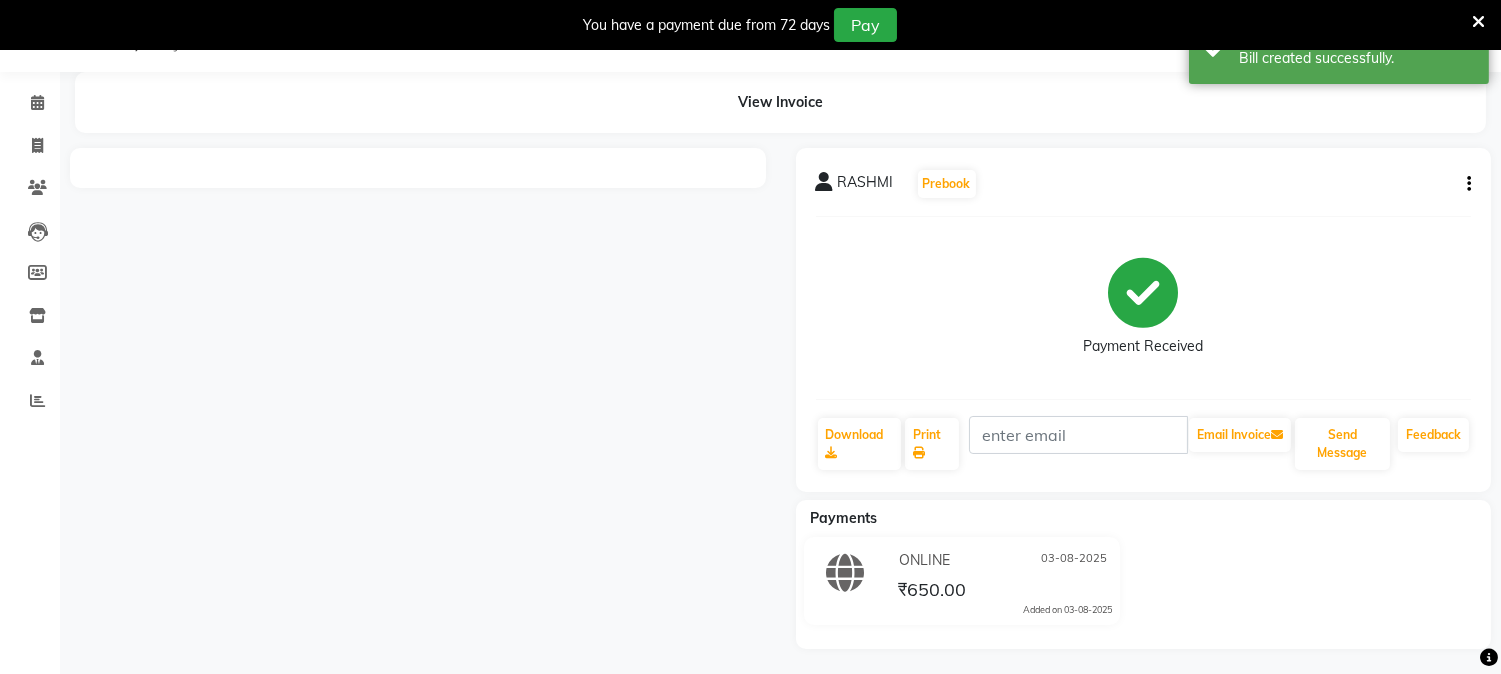 scroll, scrollTop: 0, scrollLeft: 0, axis: both 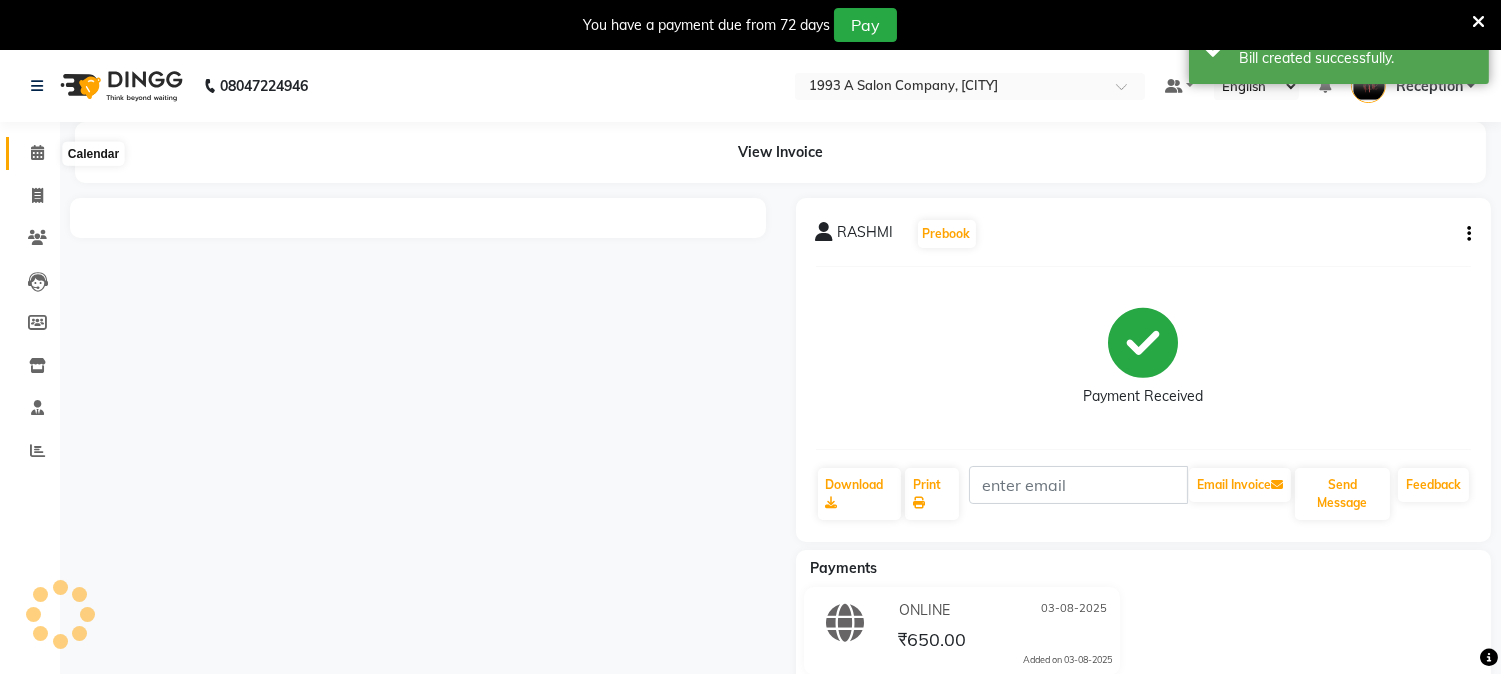 click 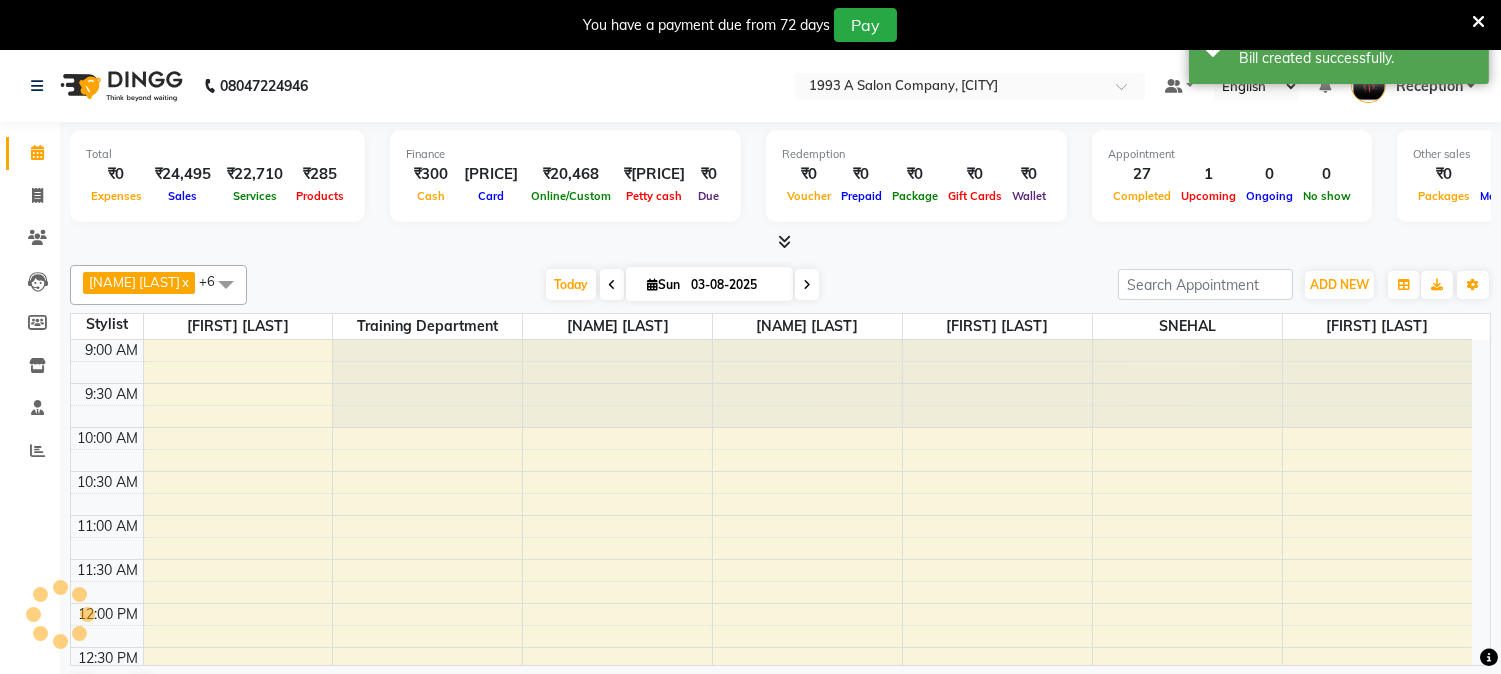 scroll, scrollTop: 0, scrollLeft: 0, axis: both 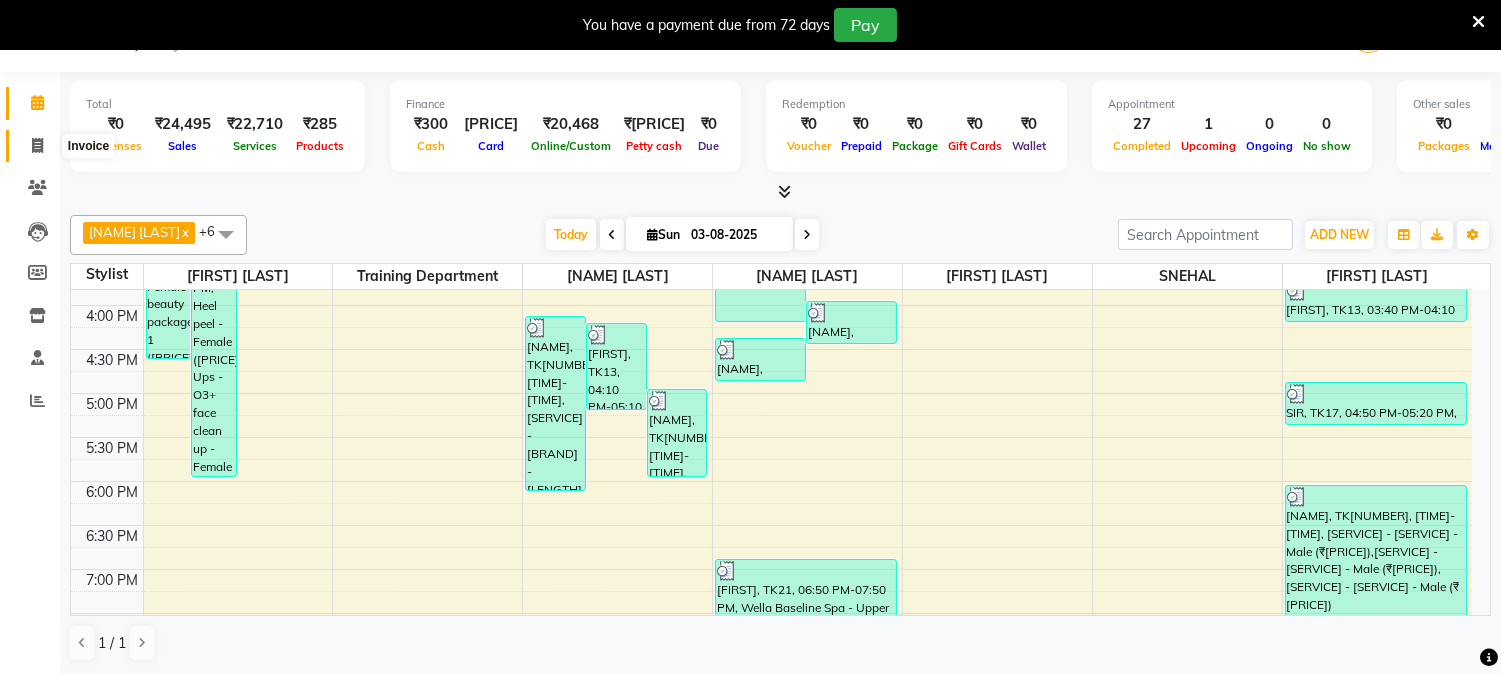 click 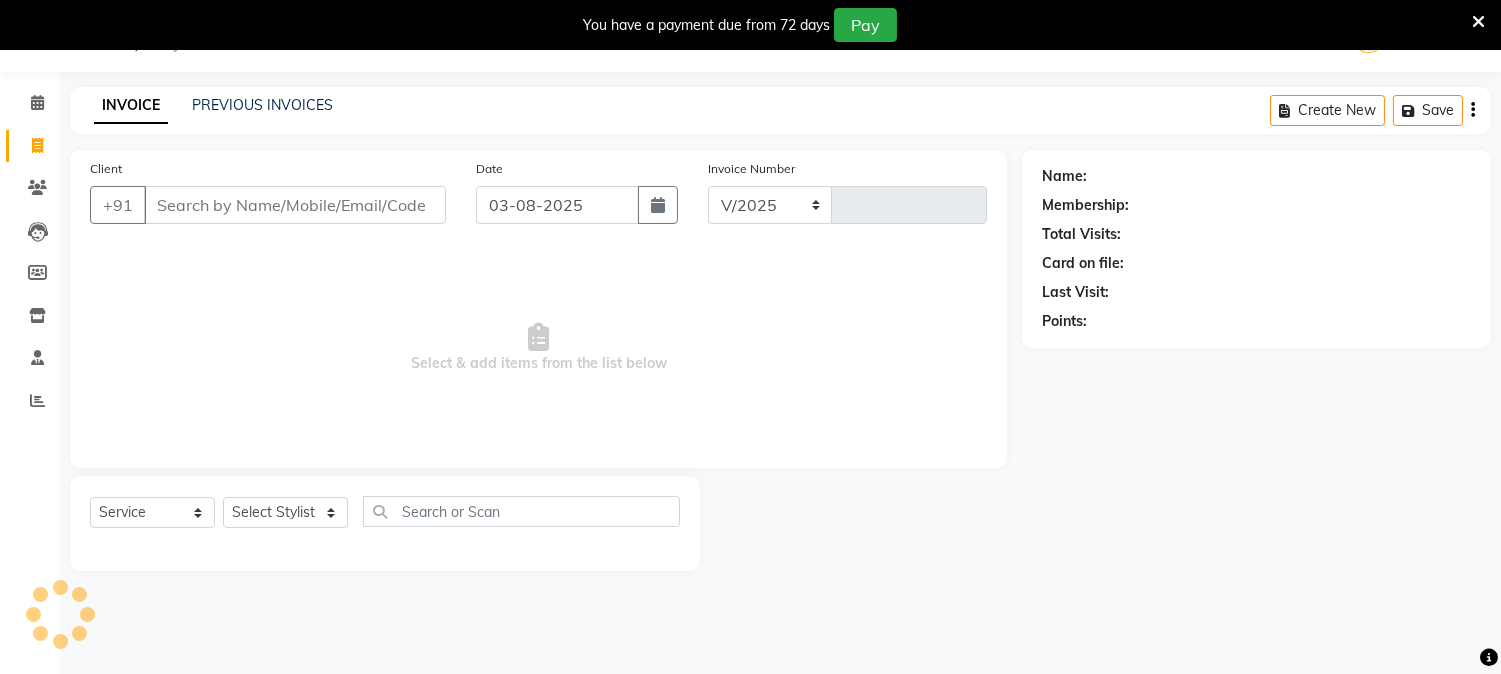 select on "144" 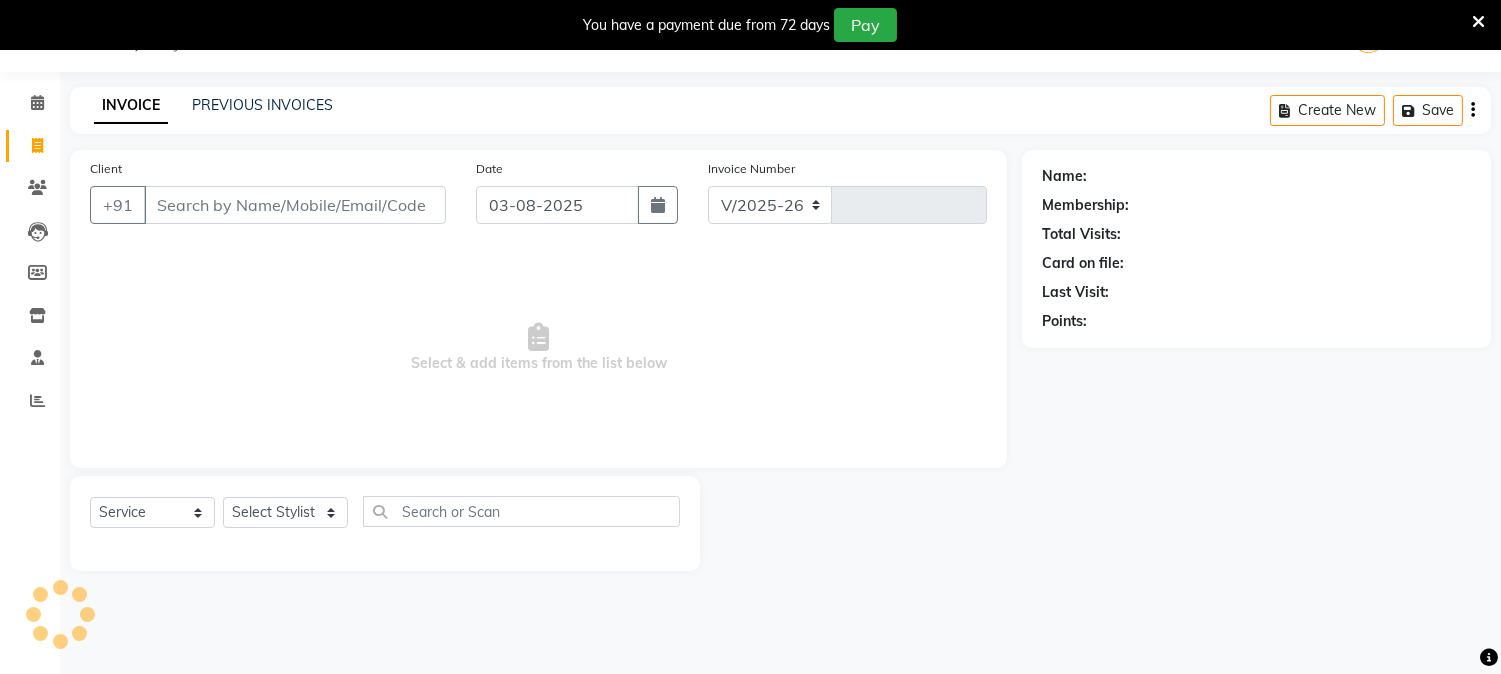 type on "1476" 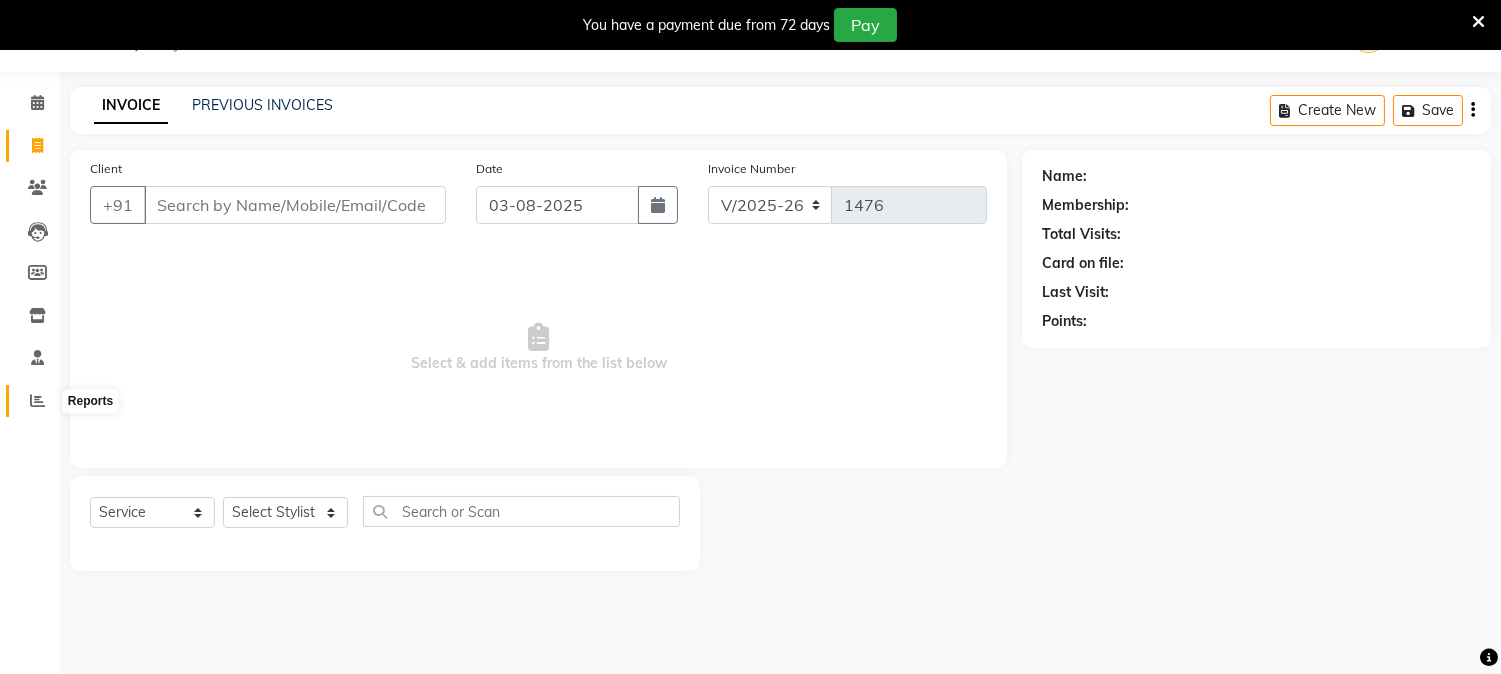 click 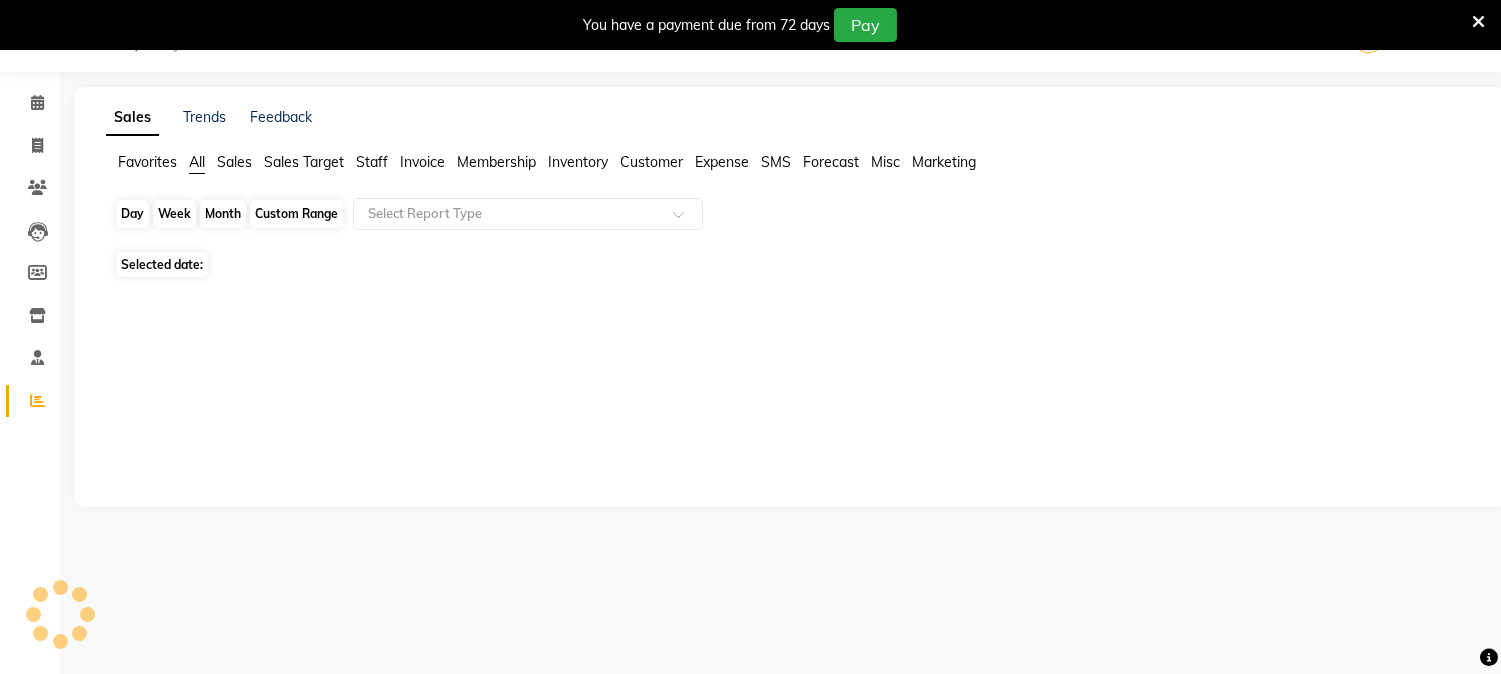 click on "Day" 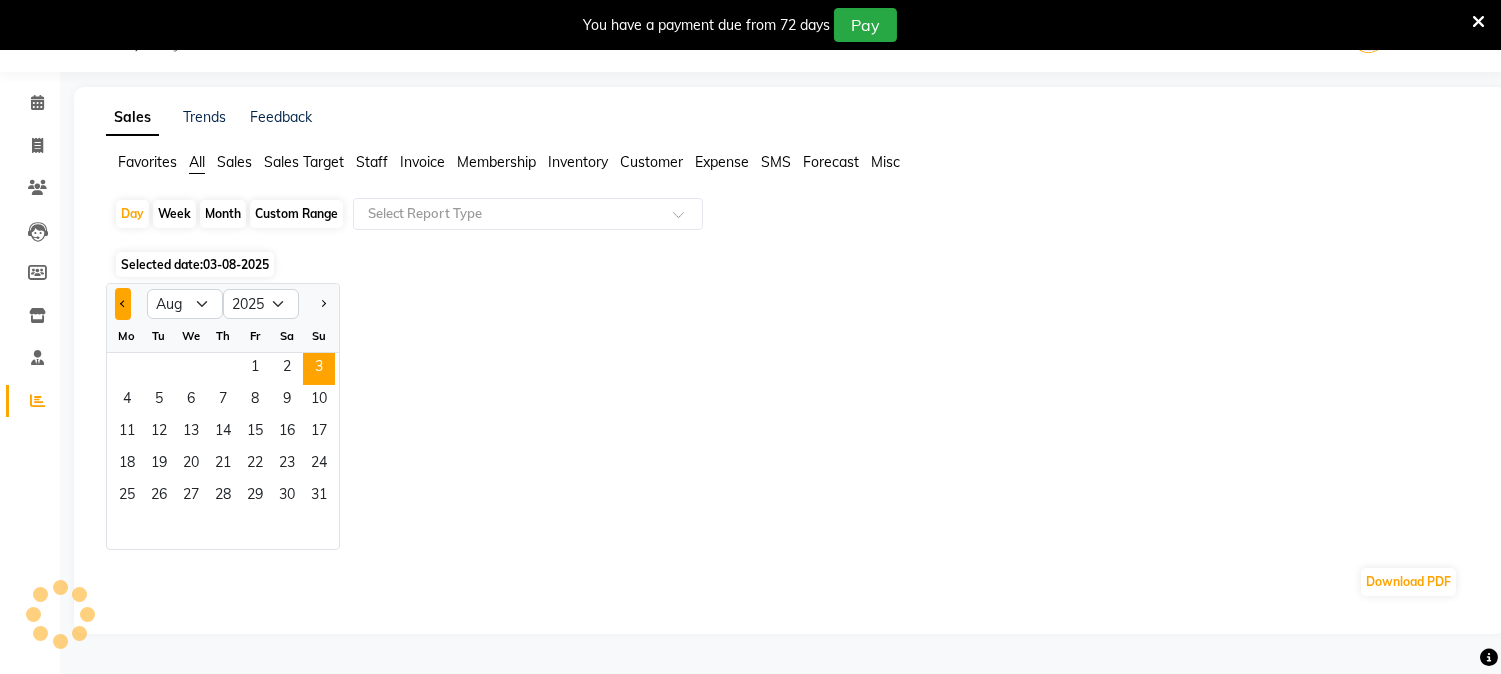 click 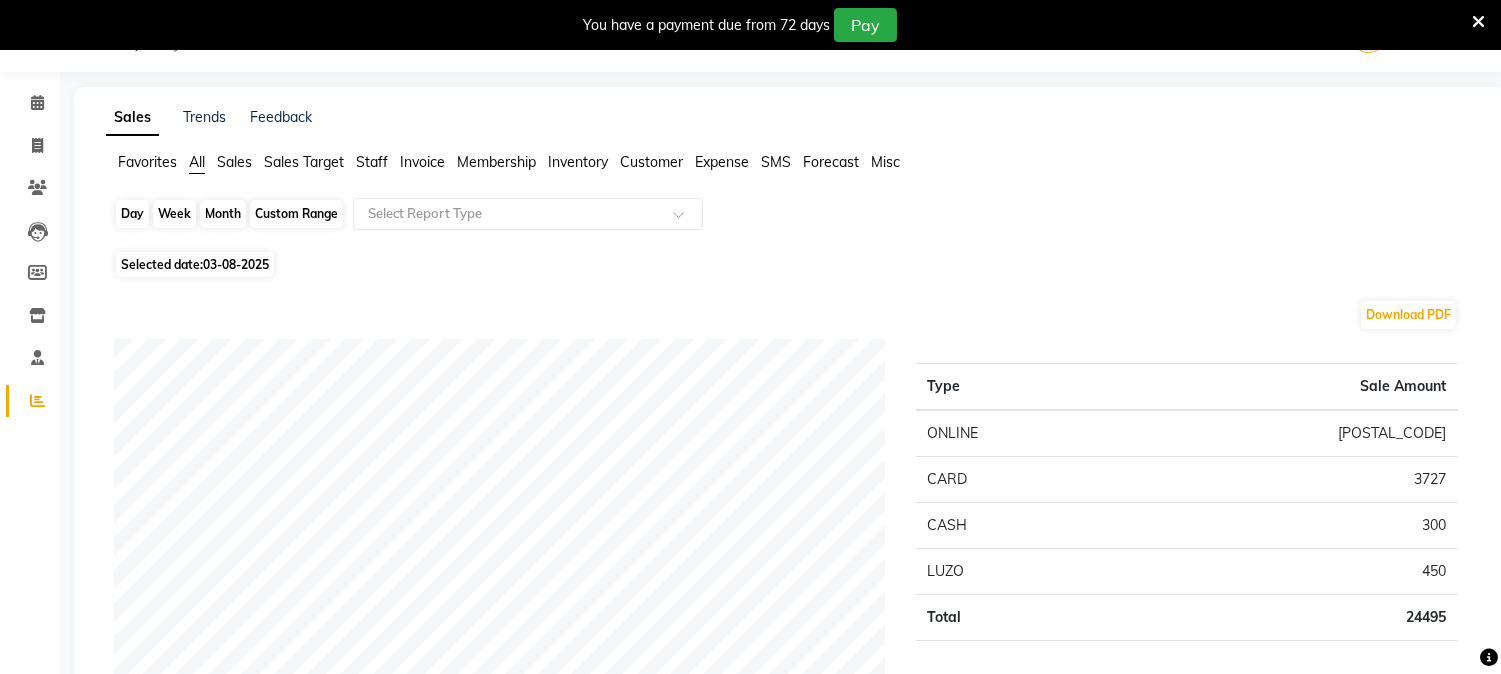 click on "Day" 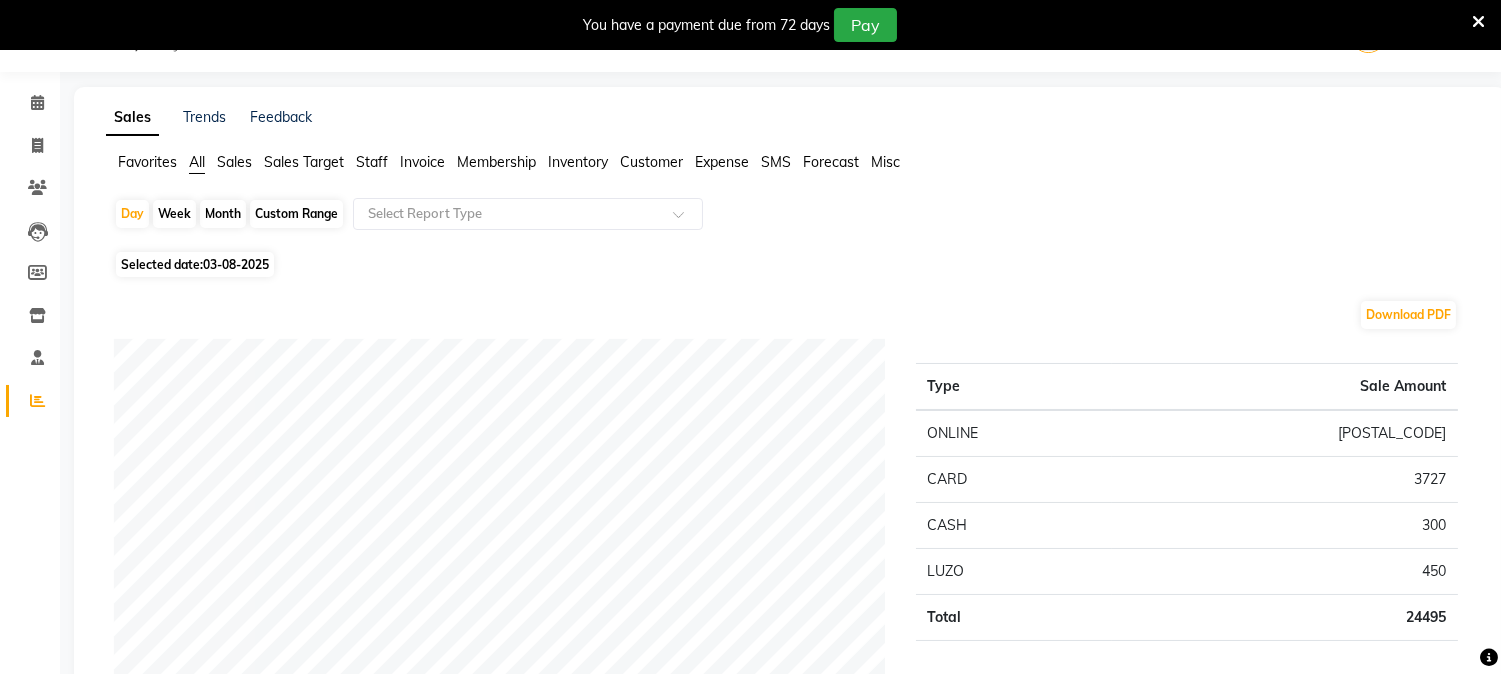 select on "8" 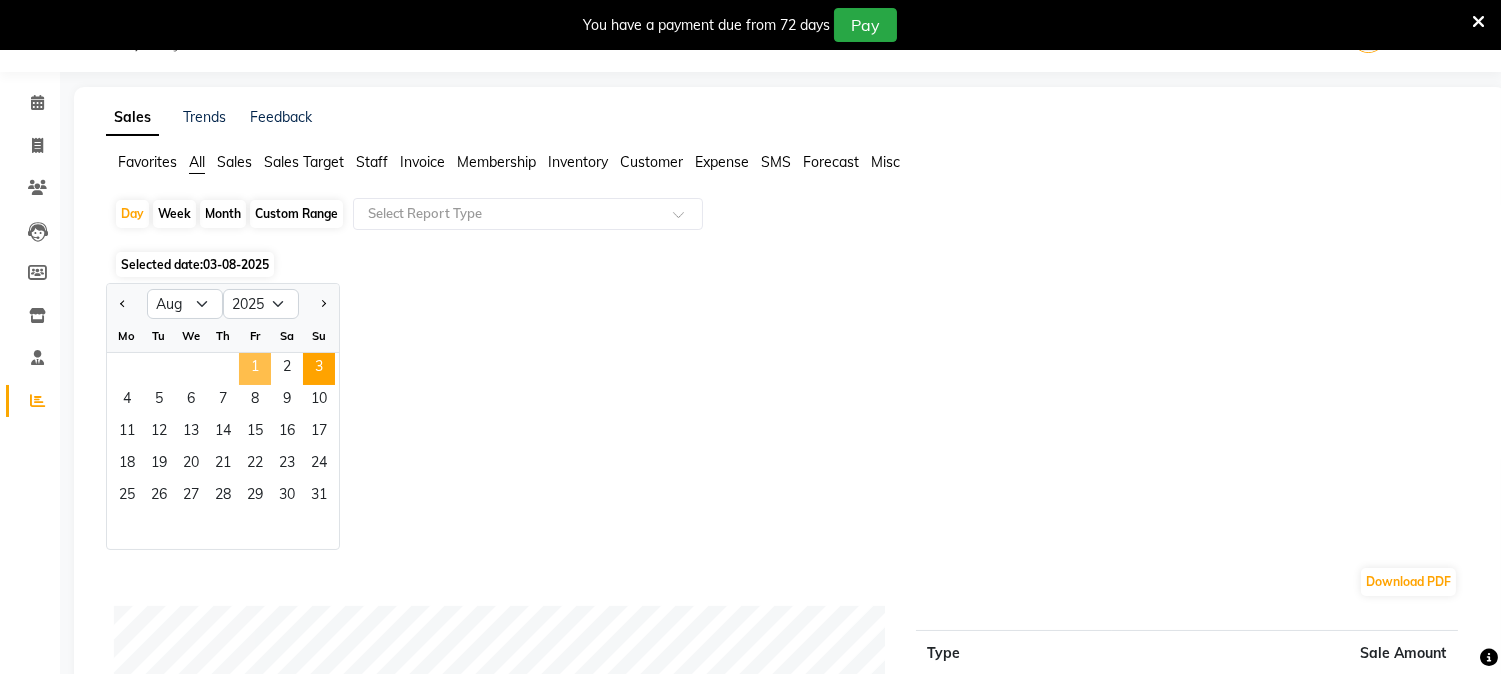 click on "1" 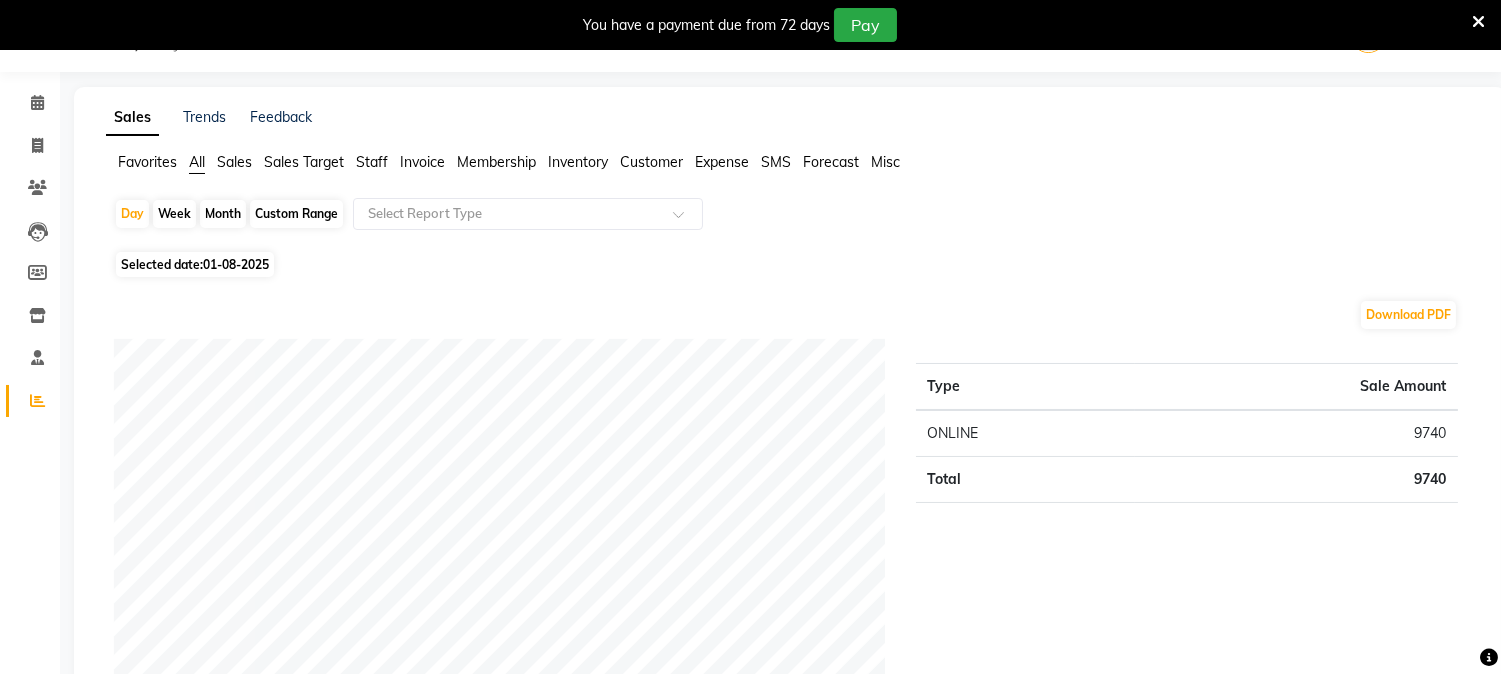 click on "Month" 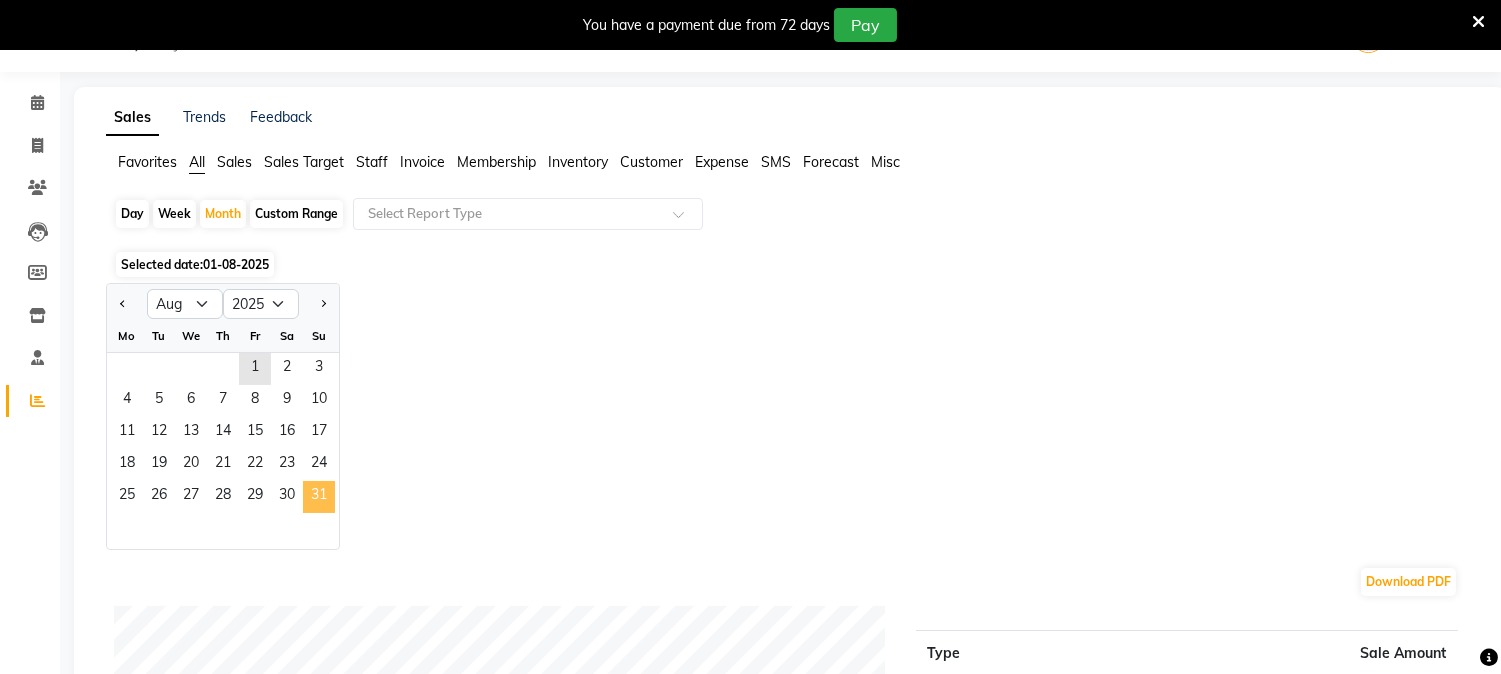 click on "31" 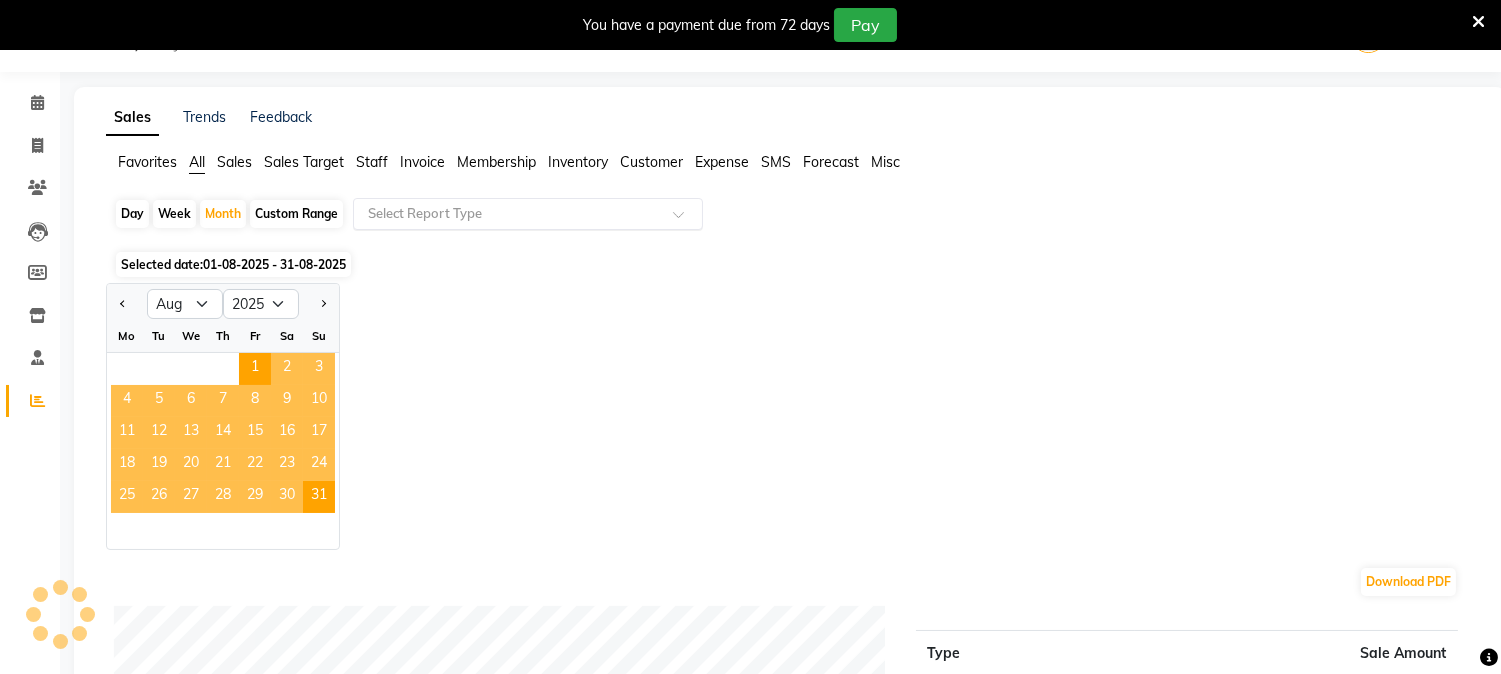click 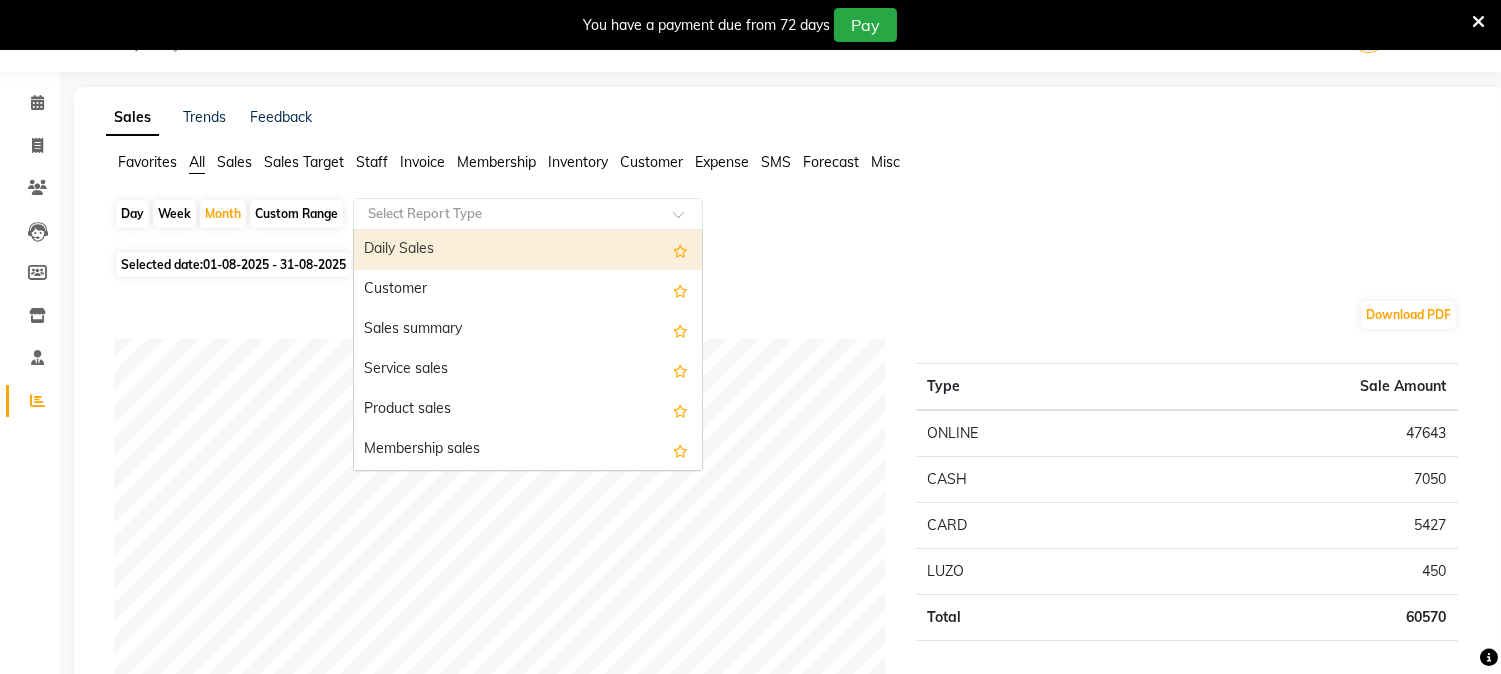 click on "Daily Sales" at bounding box center (528, 250) 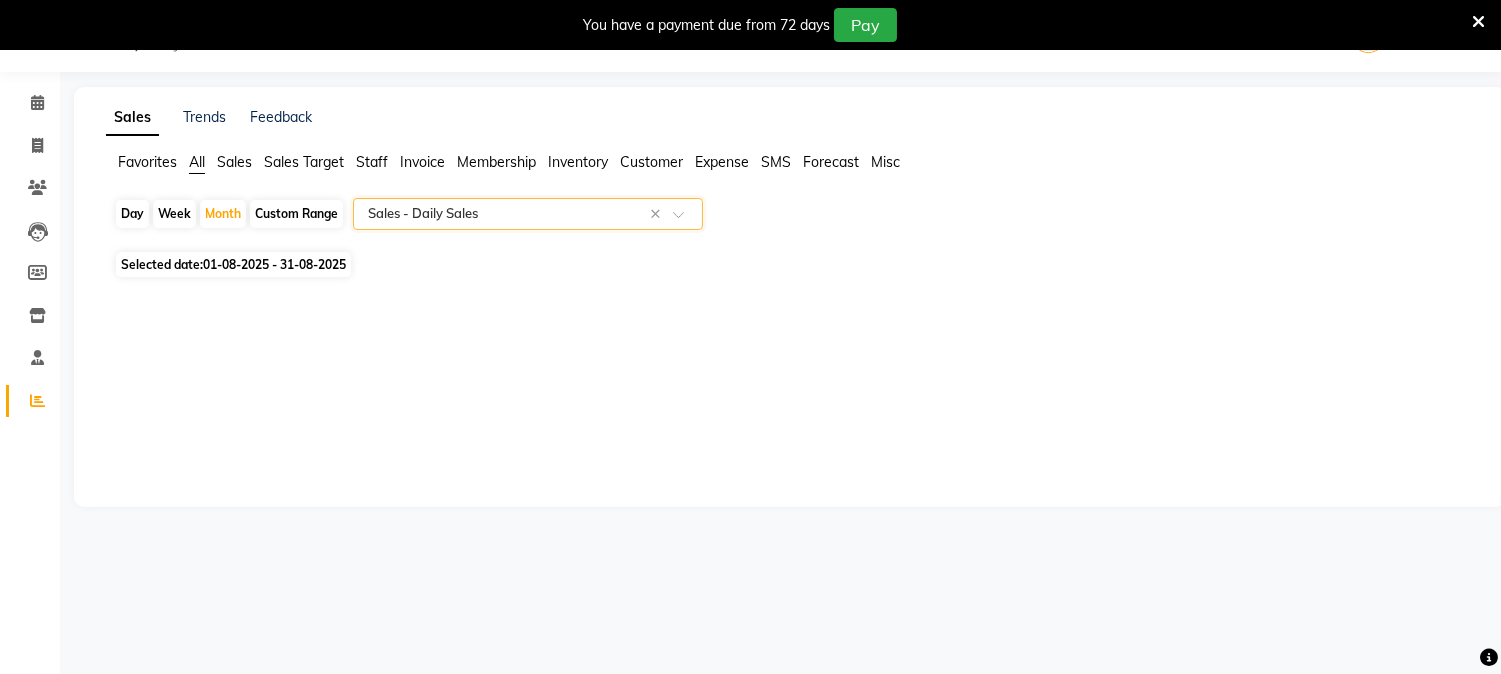 select on "full_report" 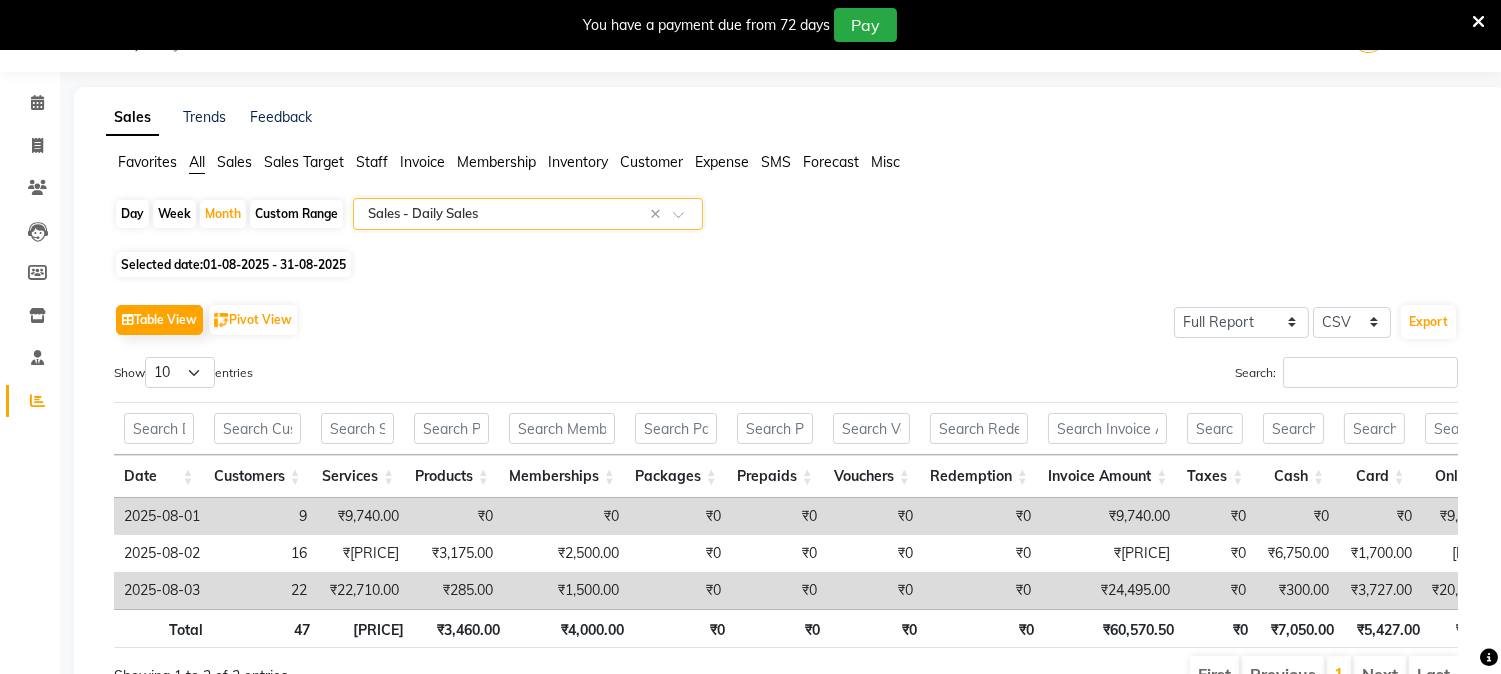 click on "Day" 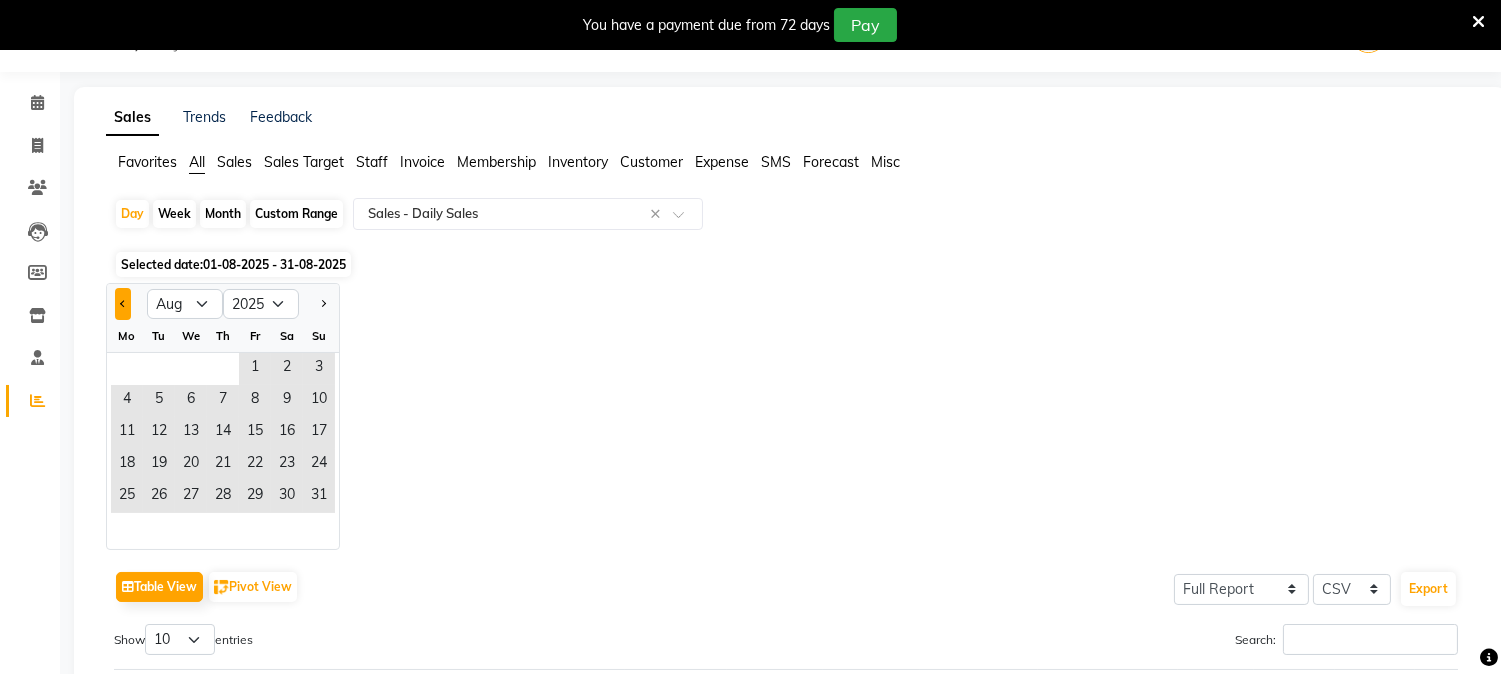 click 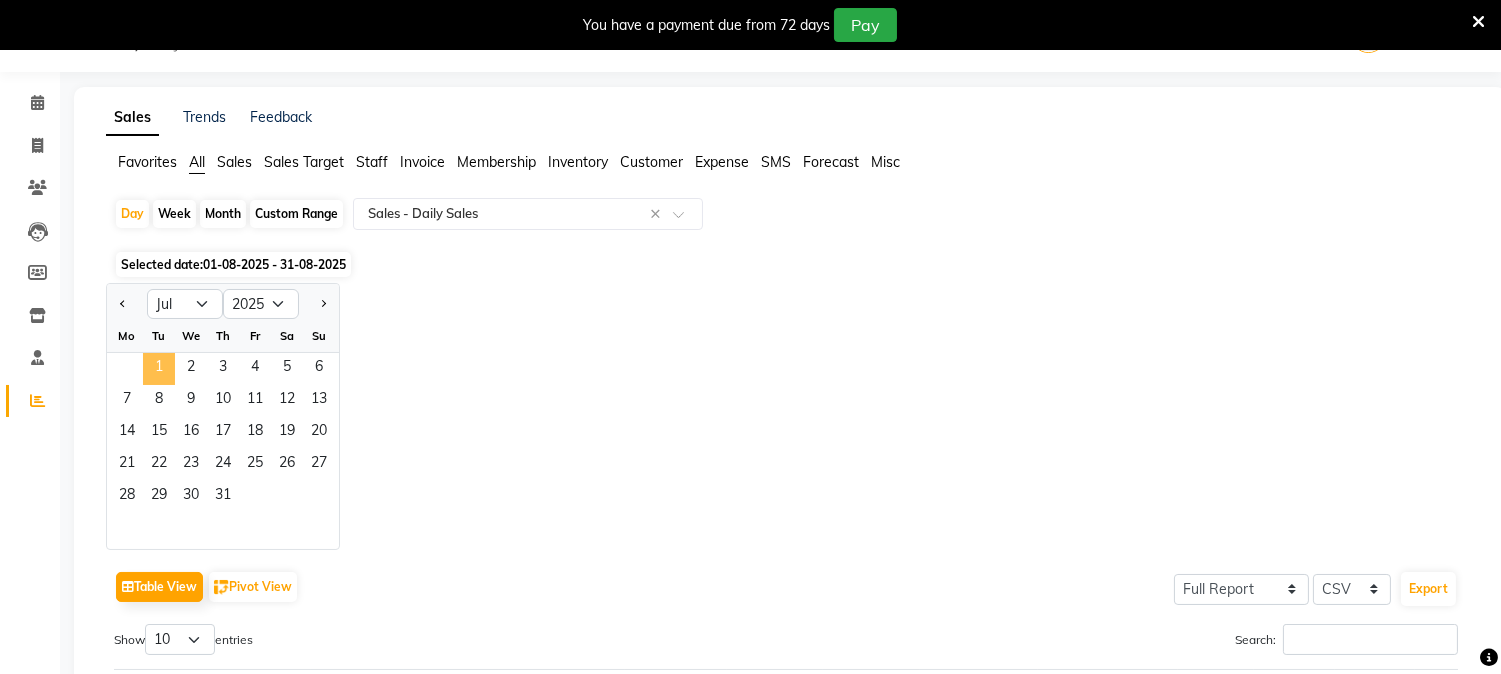 click on "1" 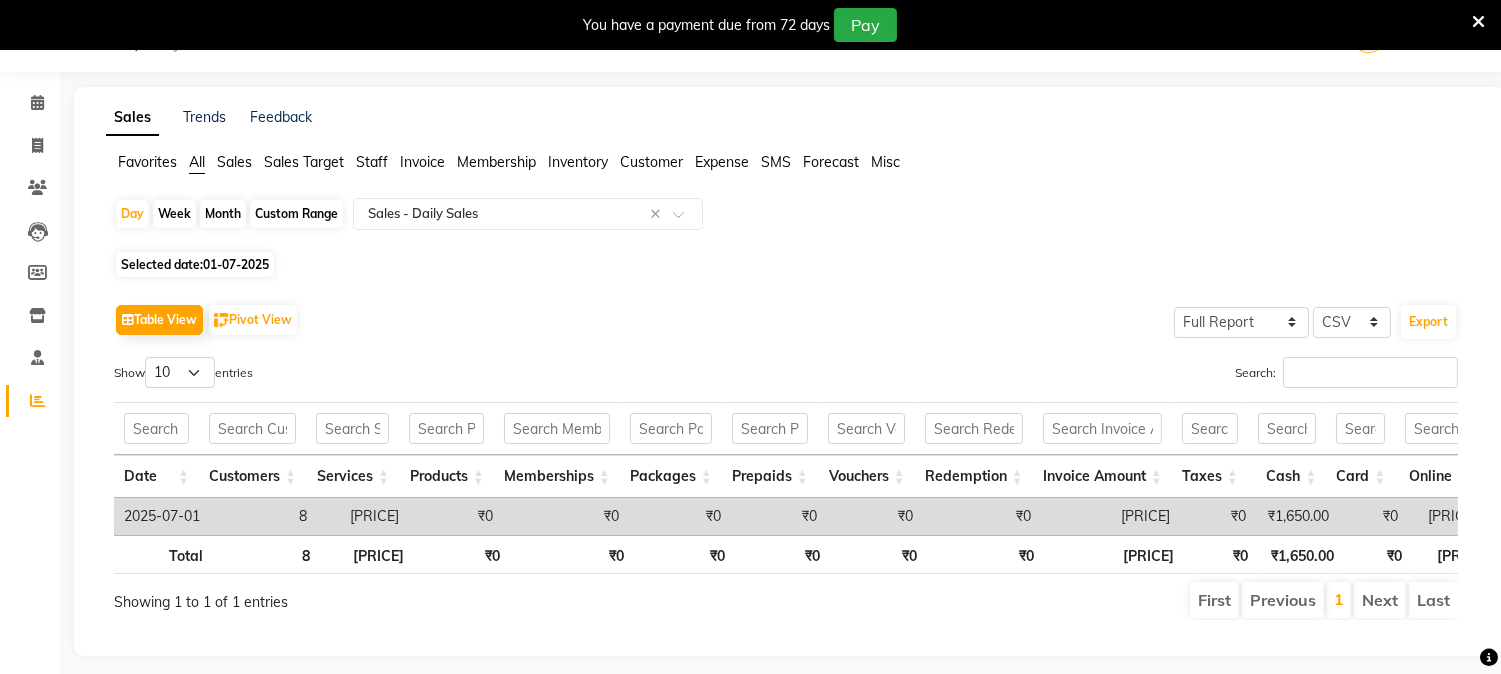 click on "Month" 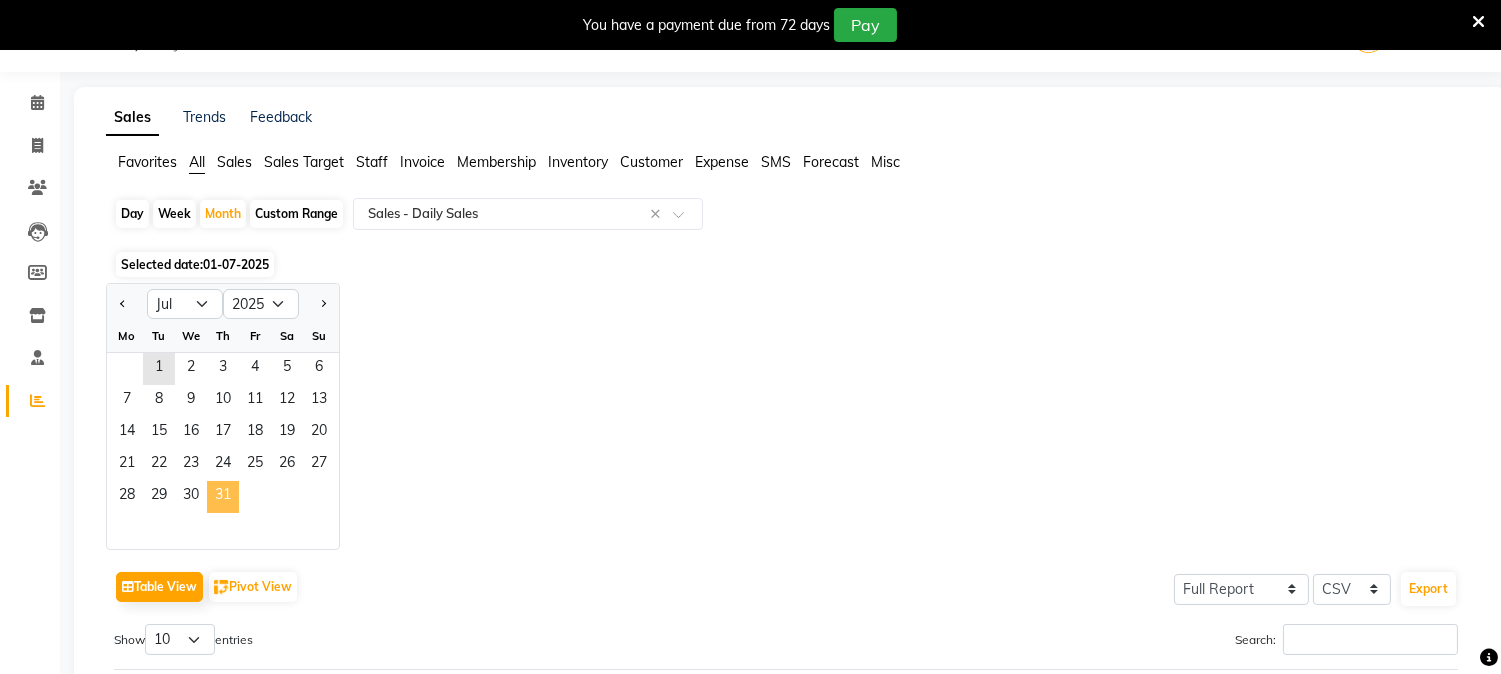 click on "31" 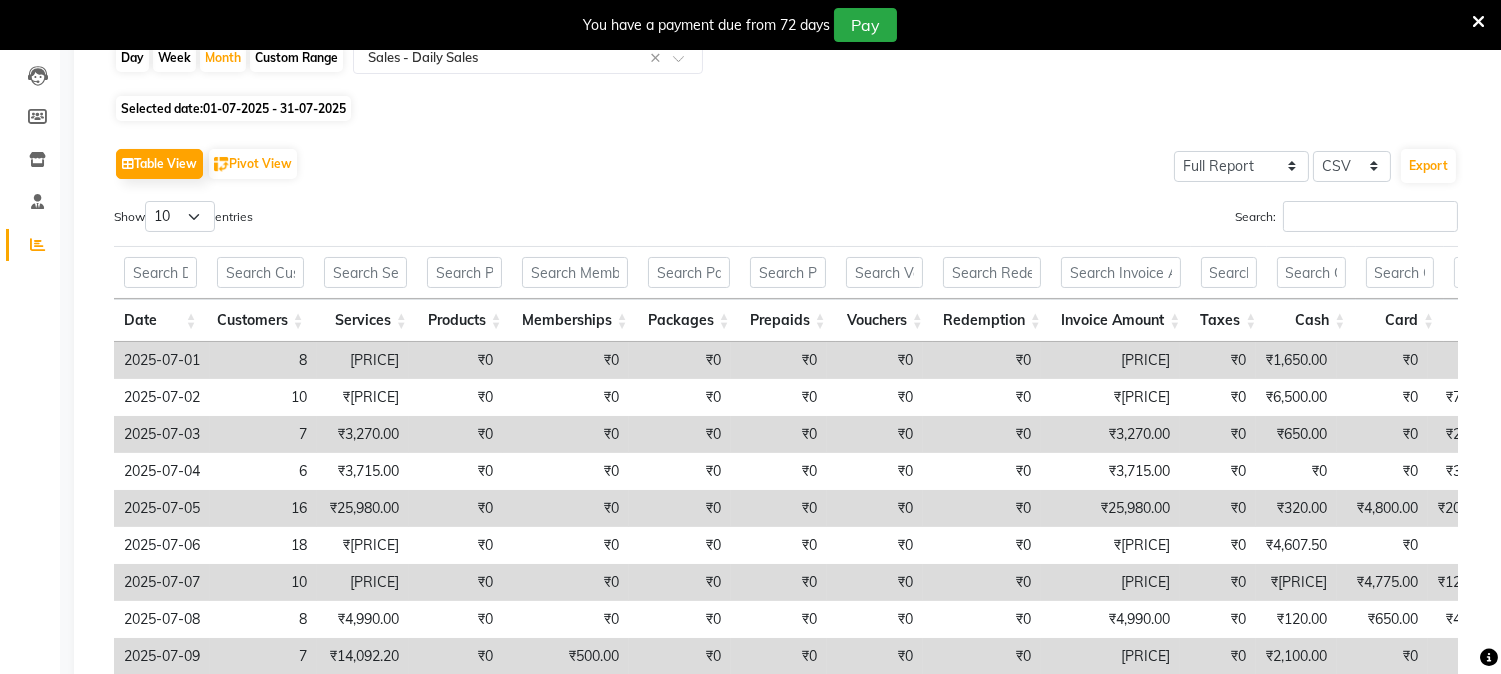 scroll, scrollTop: 0, scrollLeft: 0, axis: both 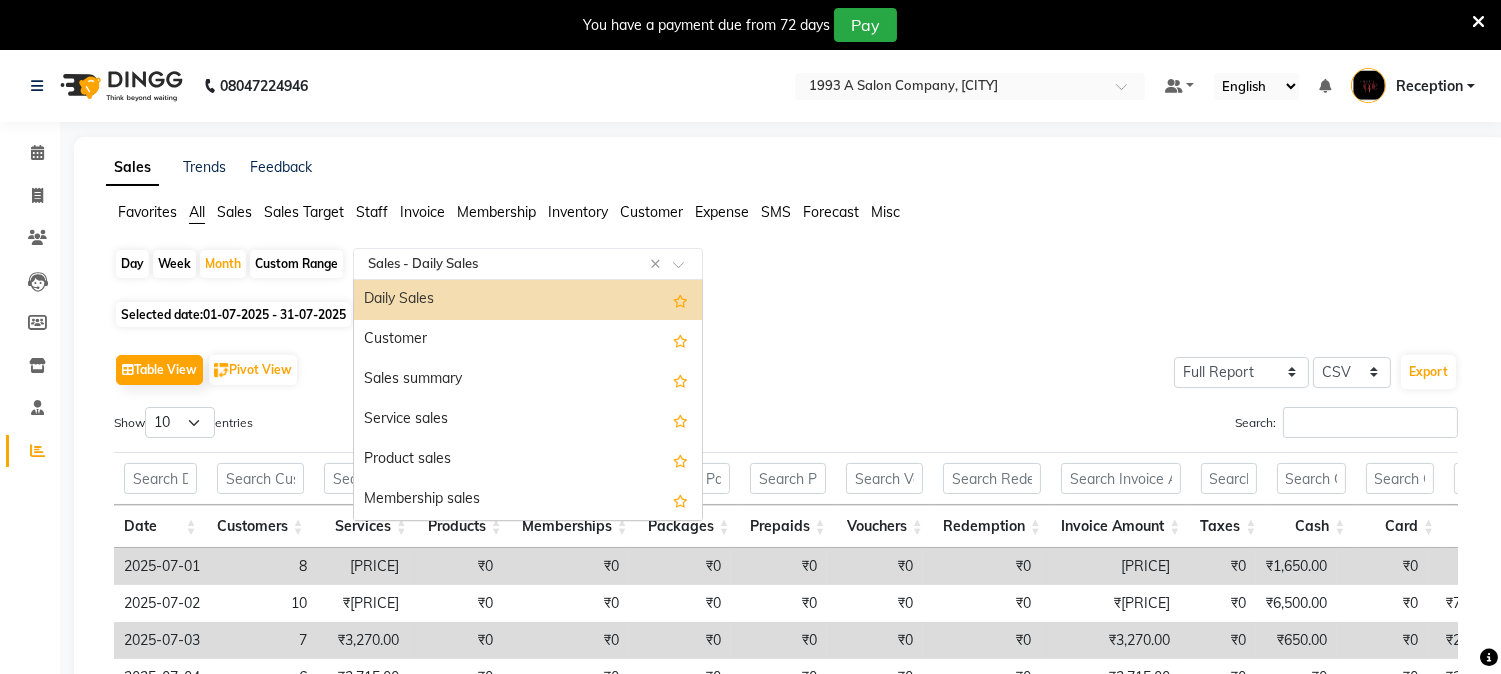 click on "Select Report Type × Sales -  Daily Sales ×  Daily Sales   Customer   Sales summary   Service sales   Product sales   Membership sales   Package sales   Prepaid sales   Voucher sales   Payment mode   Service by category   Sales by center   Gift card sales   Business Analysis   Backline Transaction Log Summary   Backline Transaction Log   Collection By Date   Collection By Invoice   Staff summary   Staff by service   Staff by product   Staff by membership   Staff by customer service   Staff by customer   Staff attendance   Staff attendance logs   Staff performance   Staff performance service   Staff performance product   Staff combined summary   Staff service summary   Staff product summary   Staff membership summary   Staff prepaid summary   Staff voucher summary   Staff package summary   Staff transfer   Staff performance summary   Staff Gift card Summary   Staff Tip Summary   Invoice   Tax invoice   Tax detail invoice   Invoice unpaid(balance due)   Invoice tax report (Products only)   Invoice Item wise" 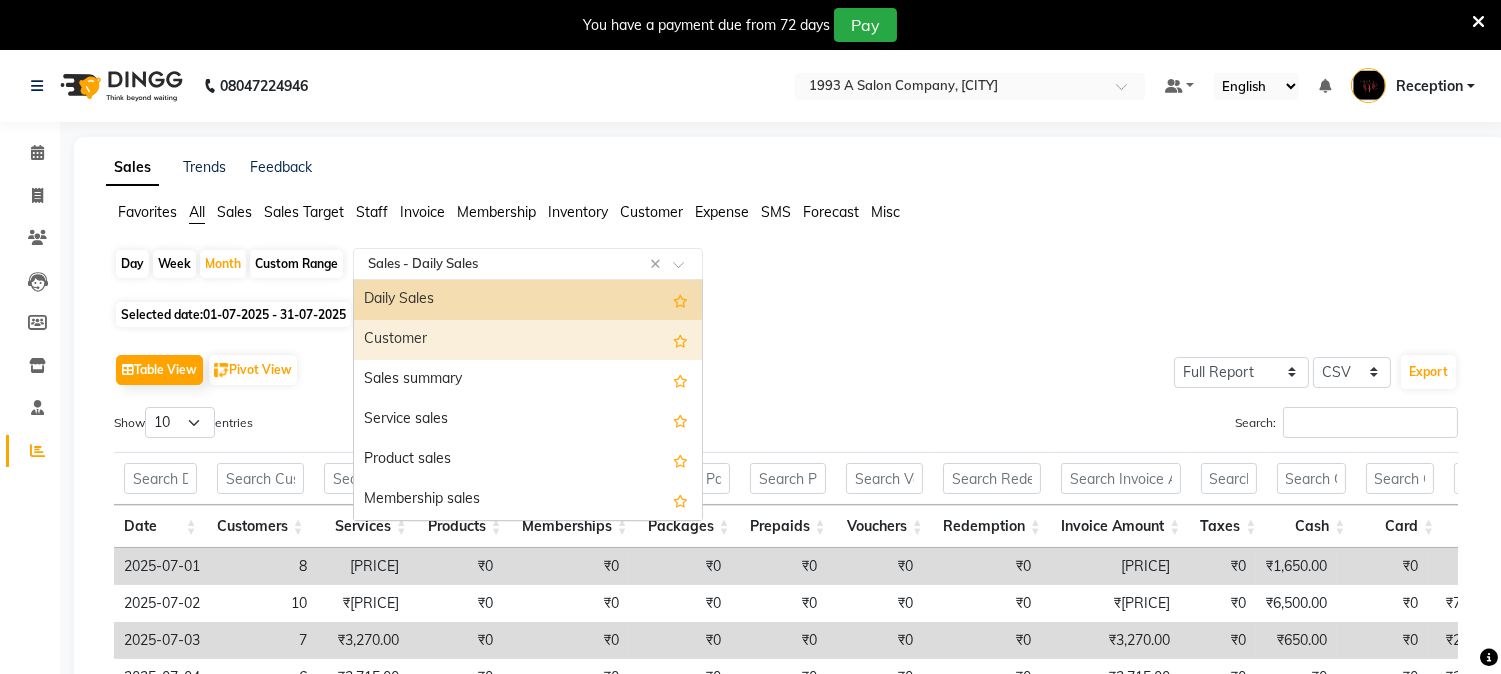 click on "Customer" at bounding box center (528, 340) 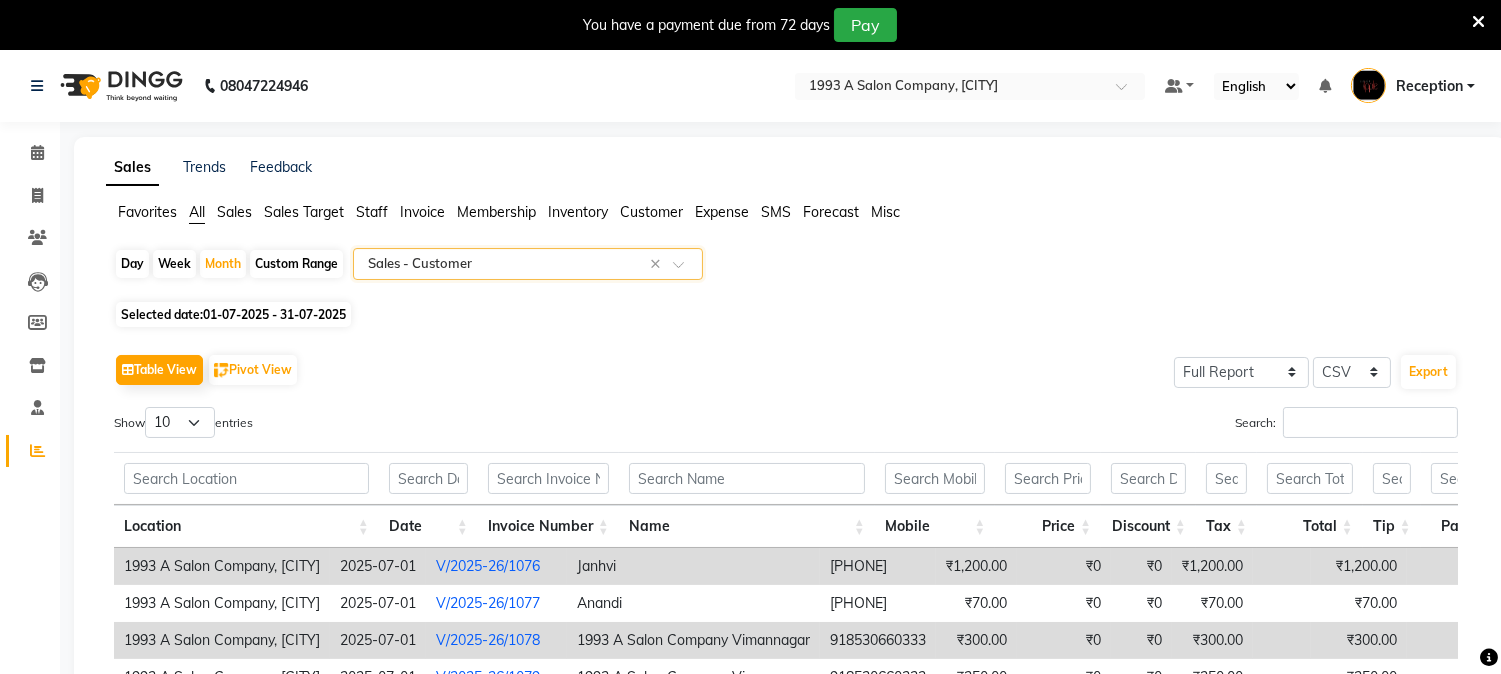 scroll, scrollTop: 428, scrollLeft: 0, axis: vertical 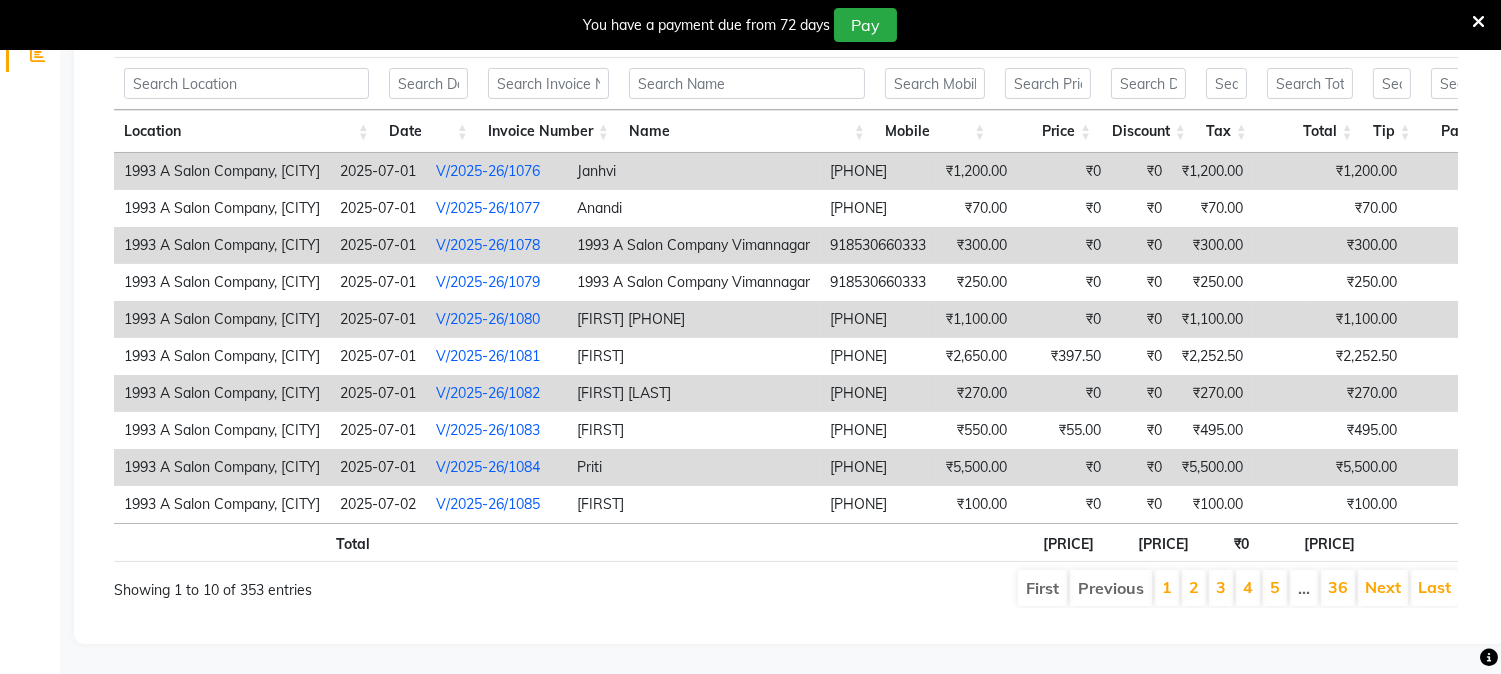 click on "[PRICE]" at bounding box center (1051, 542) 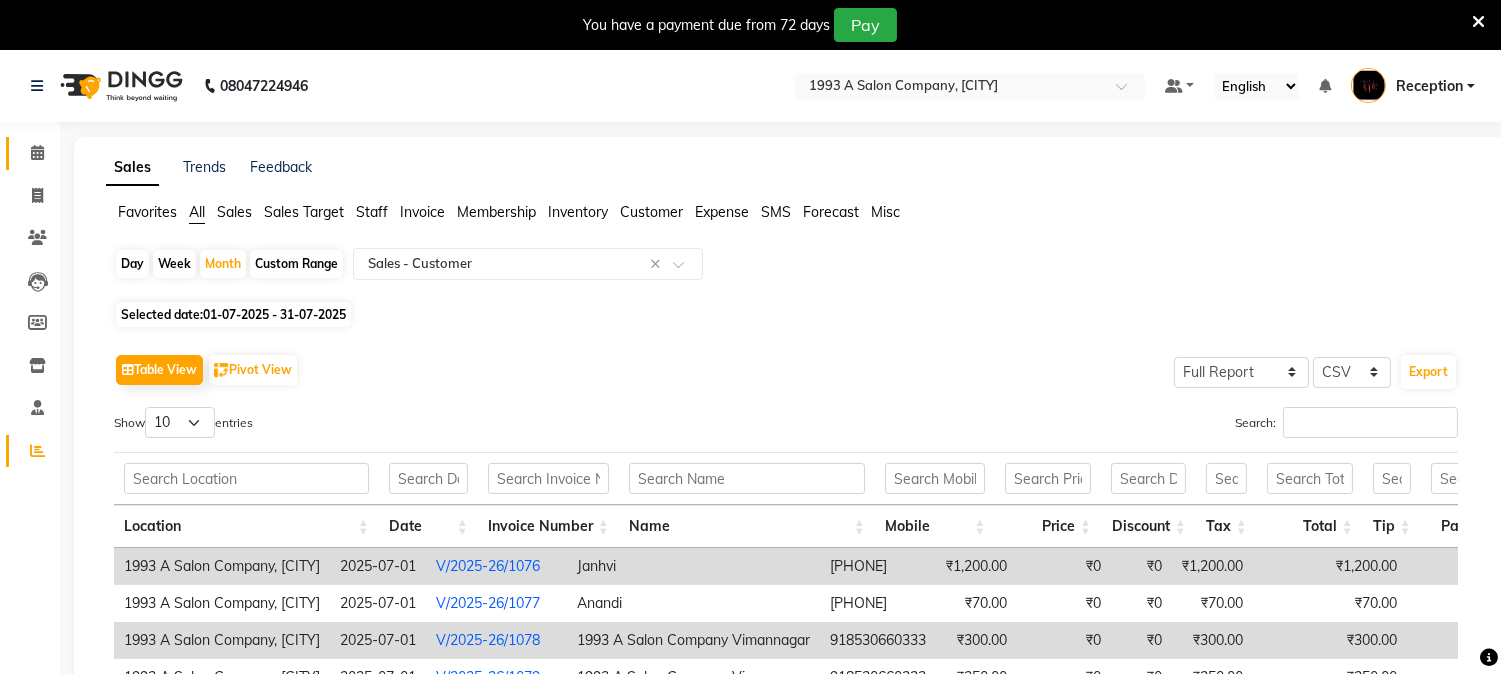 click on "Calendar" 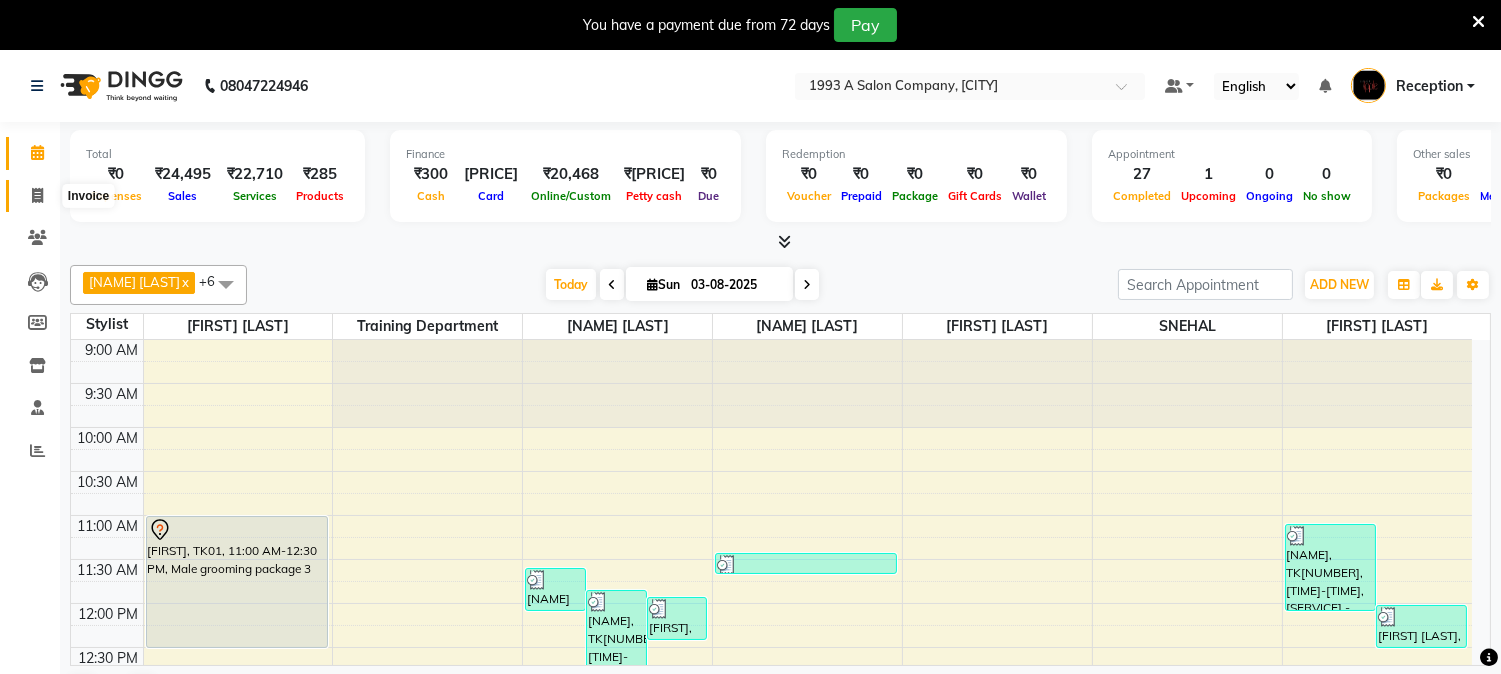 click 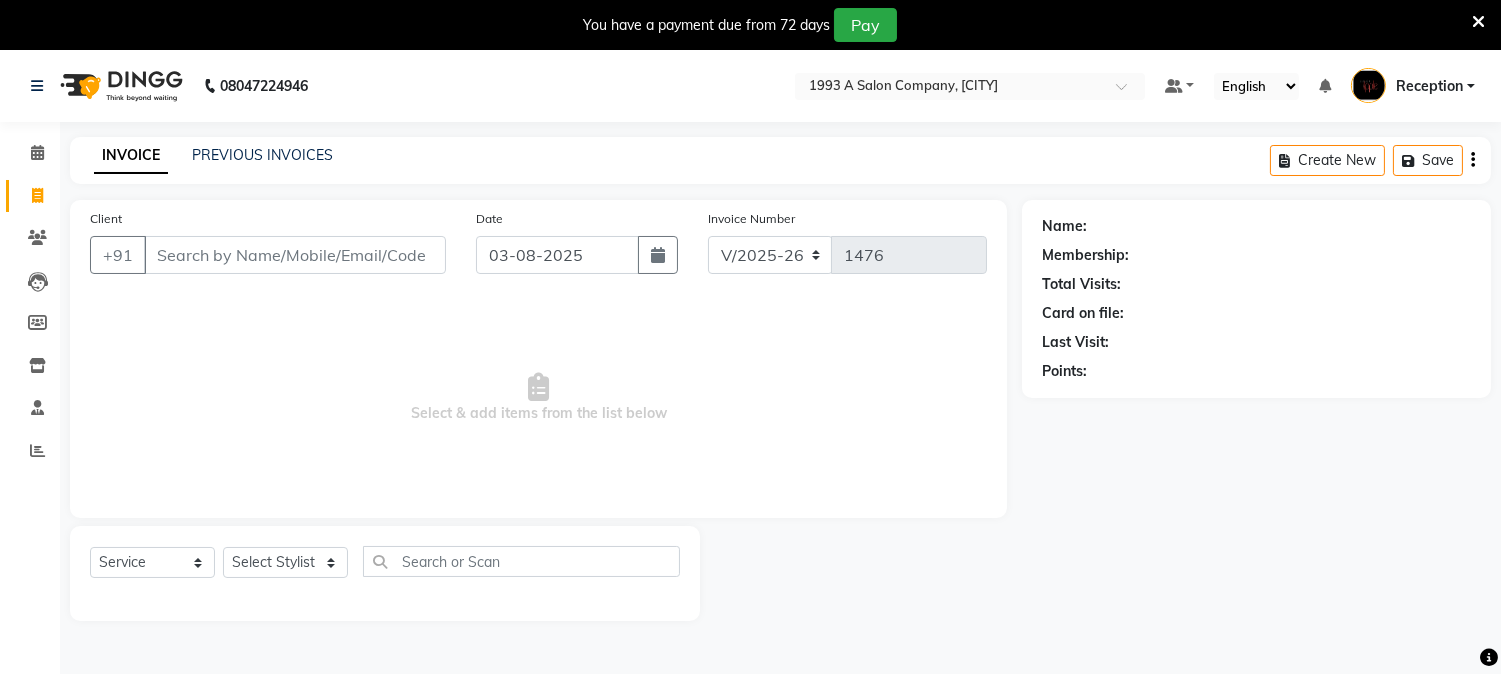 click on "Client" at bounding box center [295, 255] 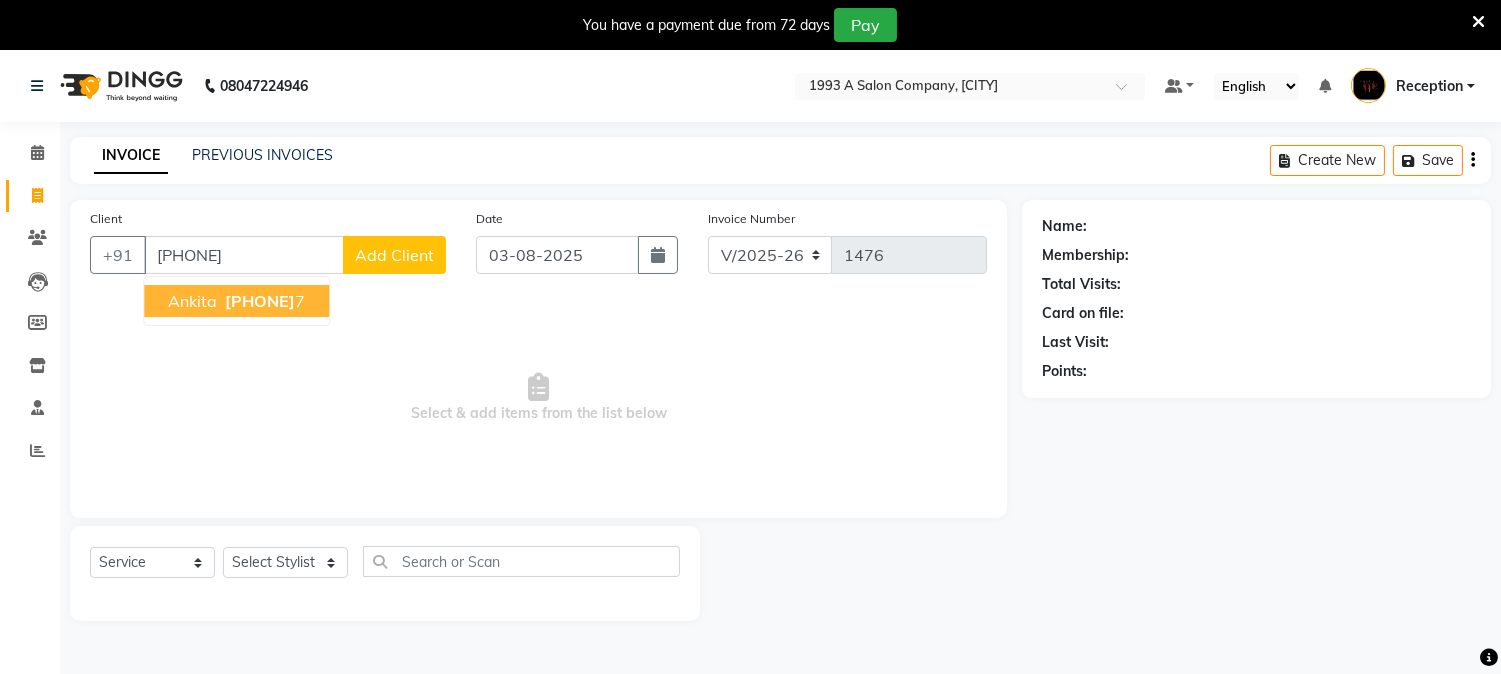 click on "[PHONE]" at bounding box center [260, 301] 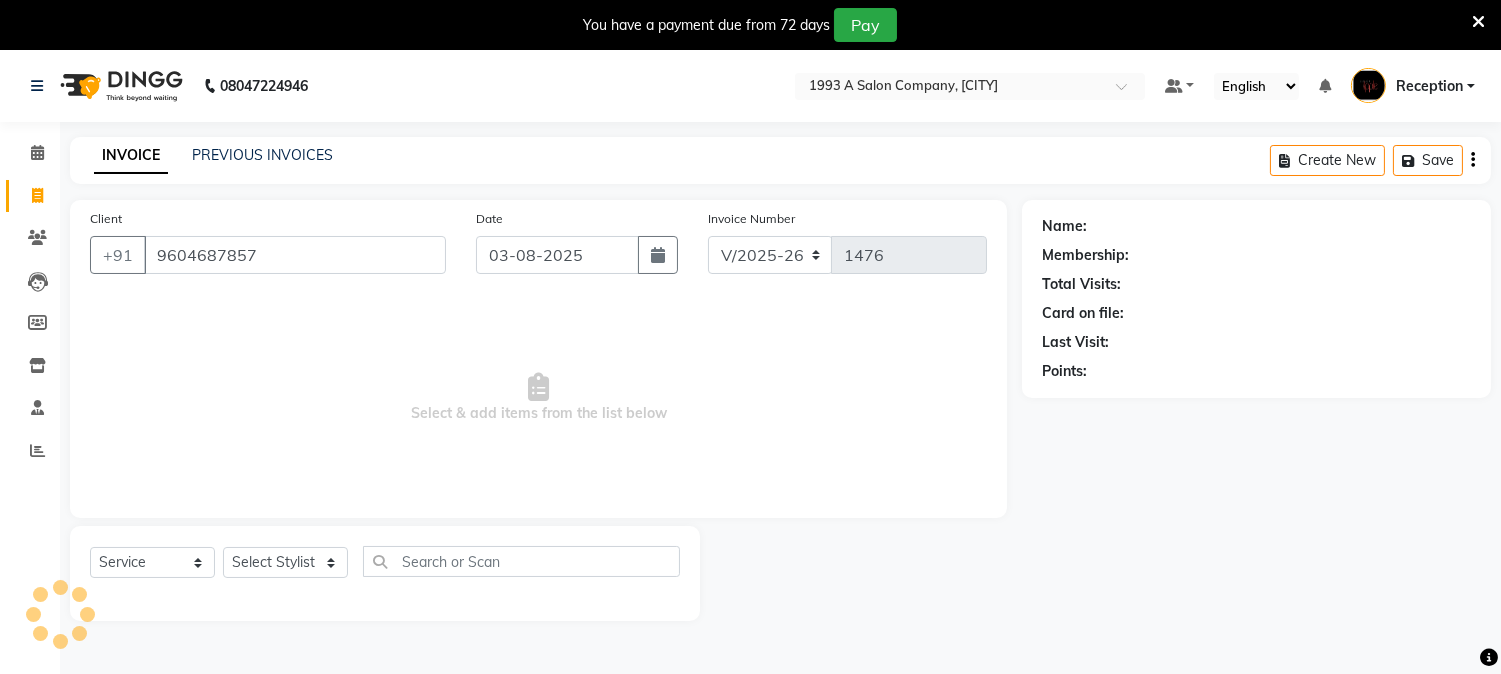 type on "9604687857" 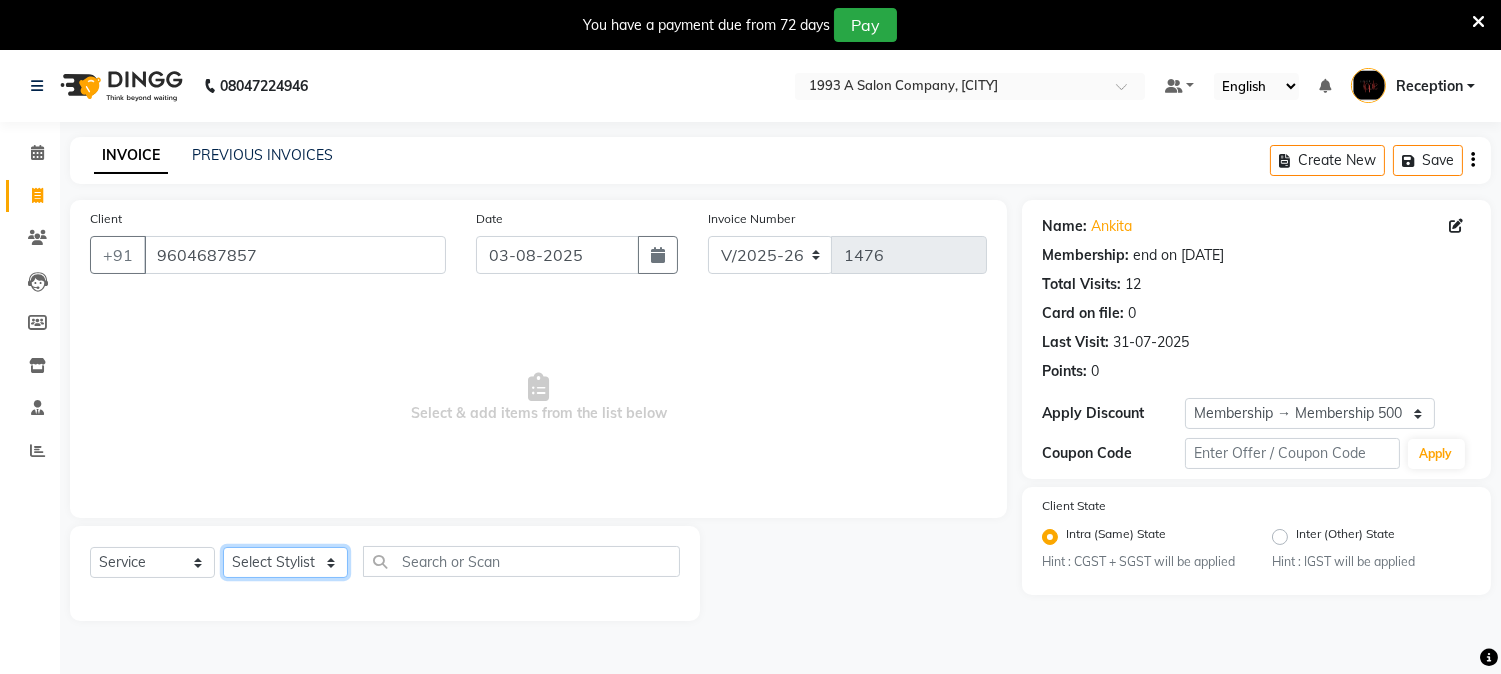 click on "Select Stylist [FIRST] [LAST] [FIRST] [LAST] [FIRST] [LAST]  Reception  [FIRST] [LAST] [FIRST] [LAST] [FIRST] Training Department [FIRST] [LAST] [FIRST] Sir" 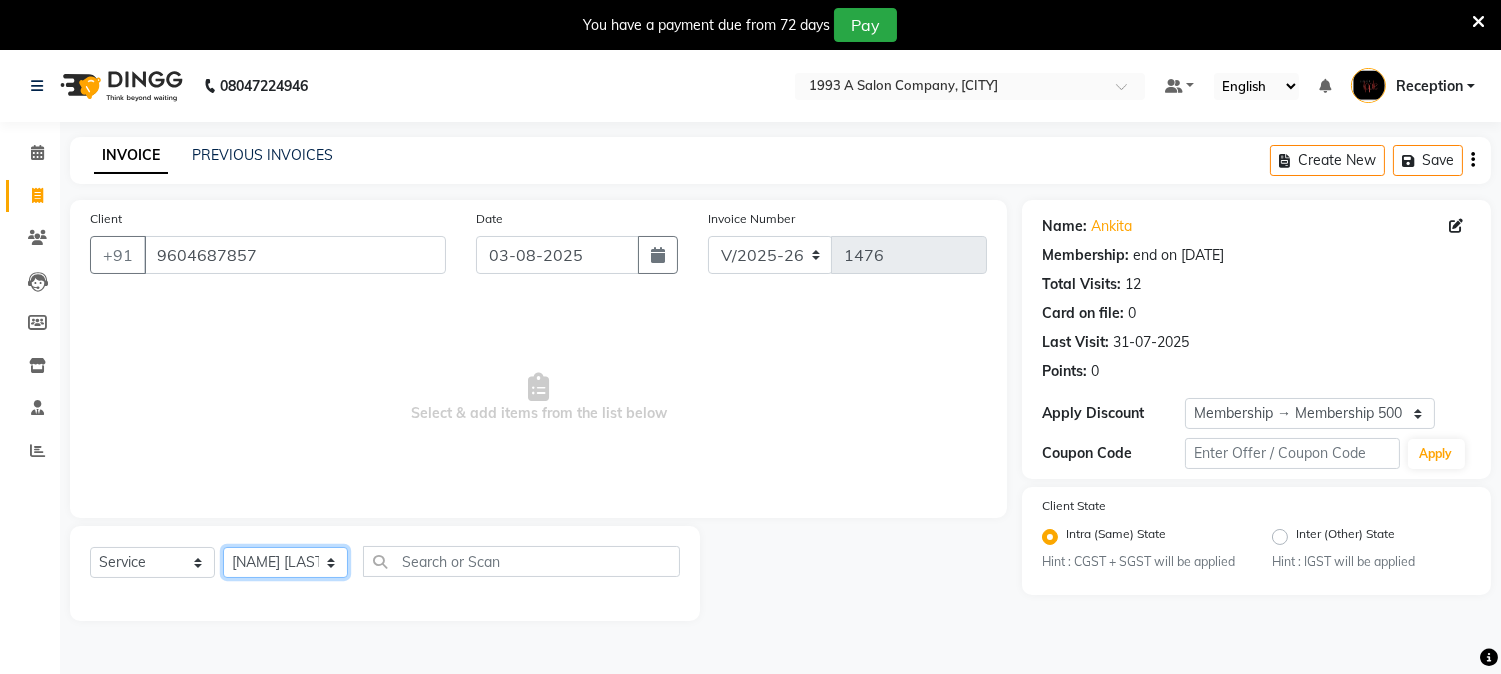 click on "Select Stylist [FIRST] [LAST] [FIRST] [LAST] [FIRST] [LAST]  Reception  [FIRST] [LAST] [FIRST] [LAST] [FIRST] Training Department [FIRST] [LAST] [FIRST] Sir" 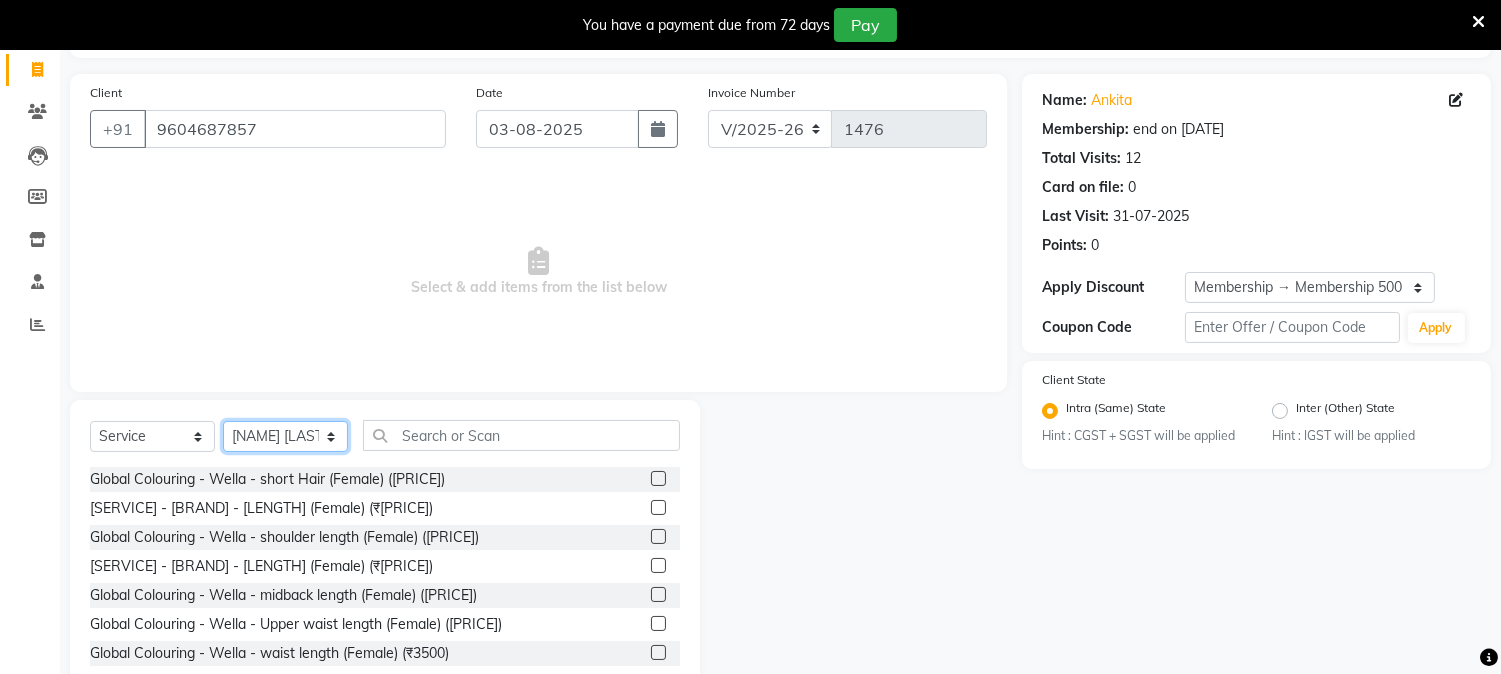 scroll, scrollTop: 176, scrollLeft: 0, axis: vertical 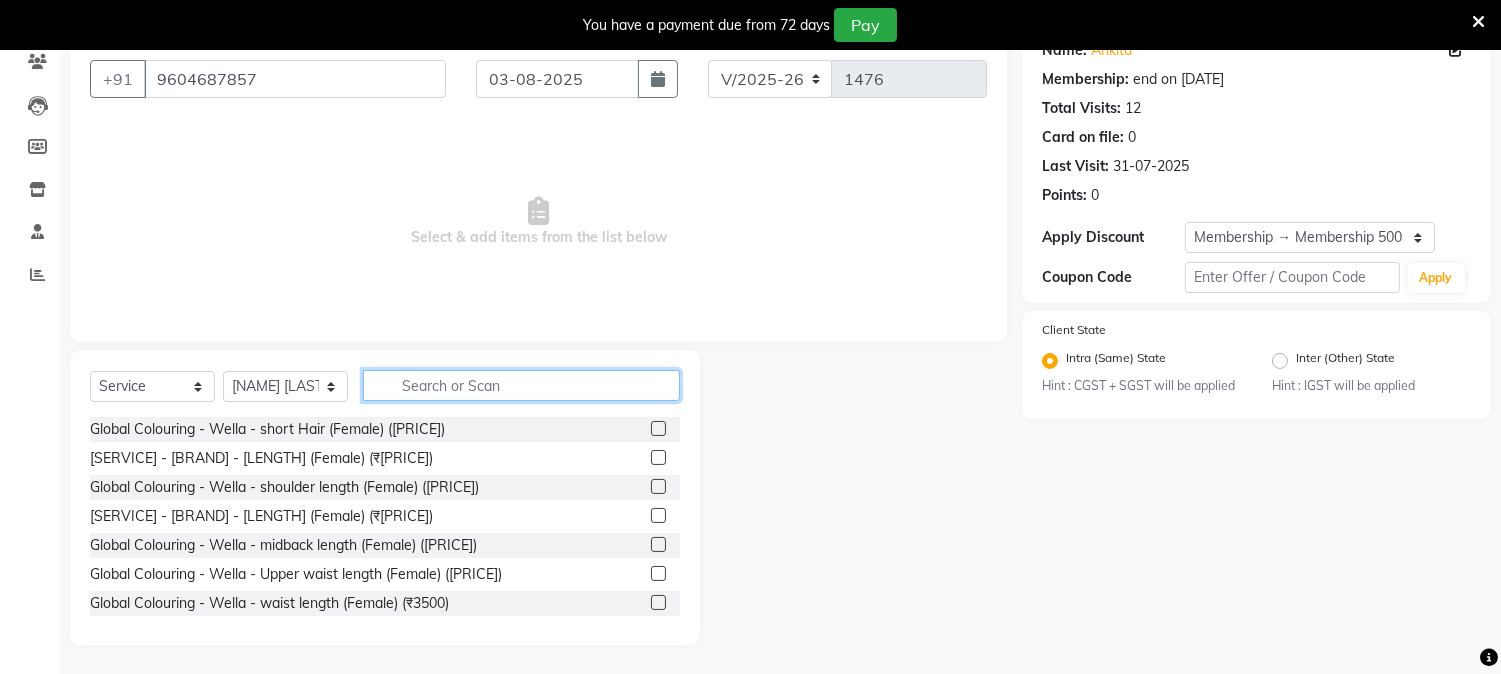 click 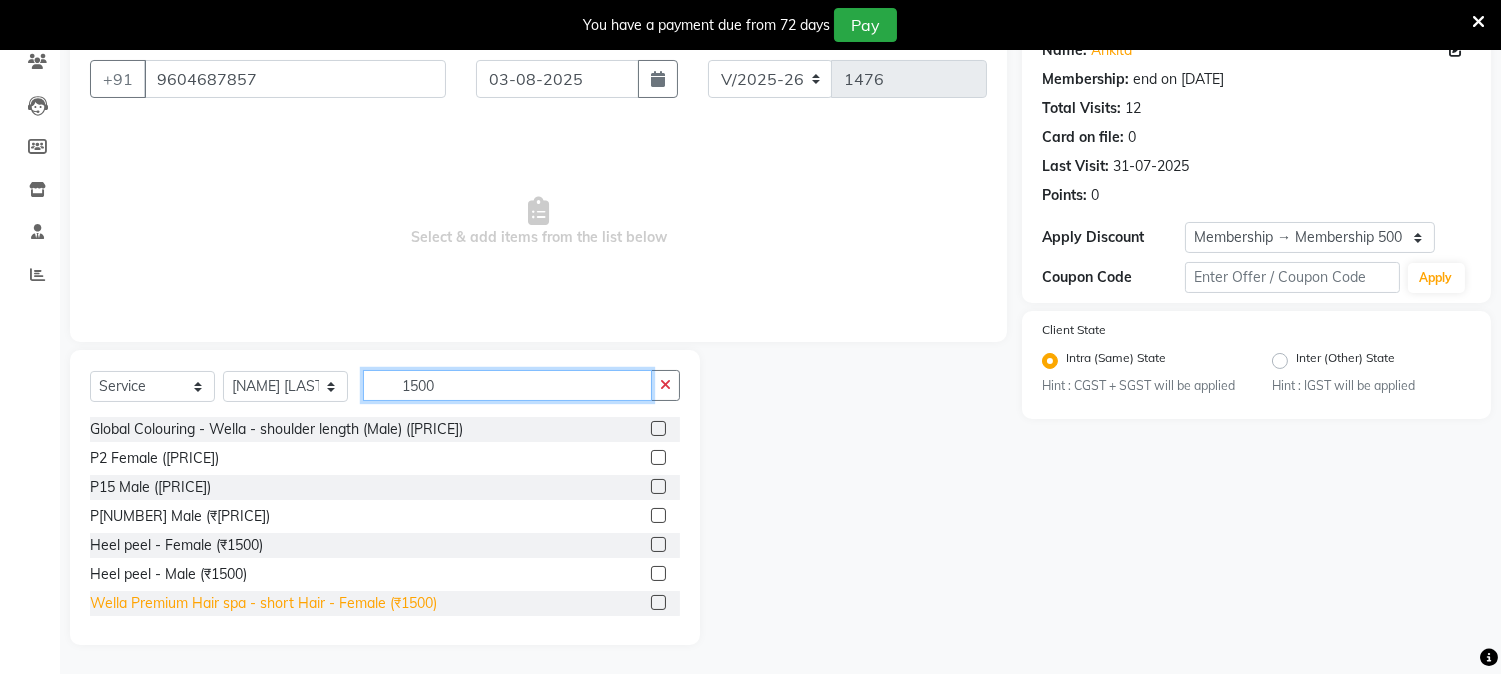scroll, scrollTop: 111, scrollLeft: 0, axis: vertical 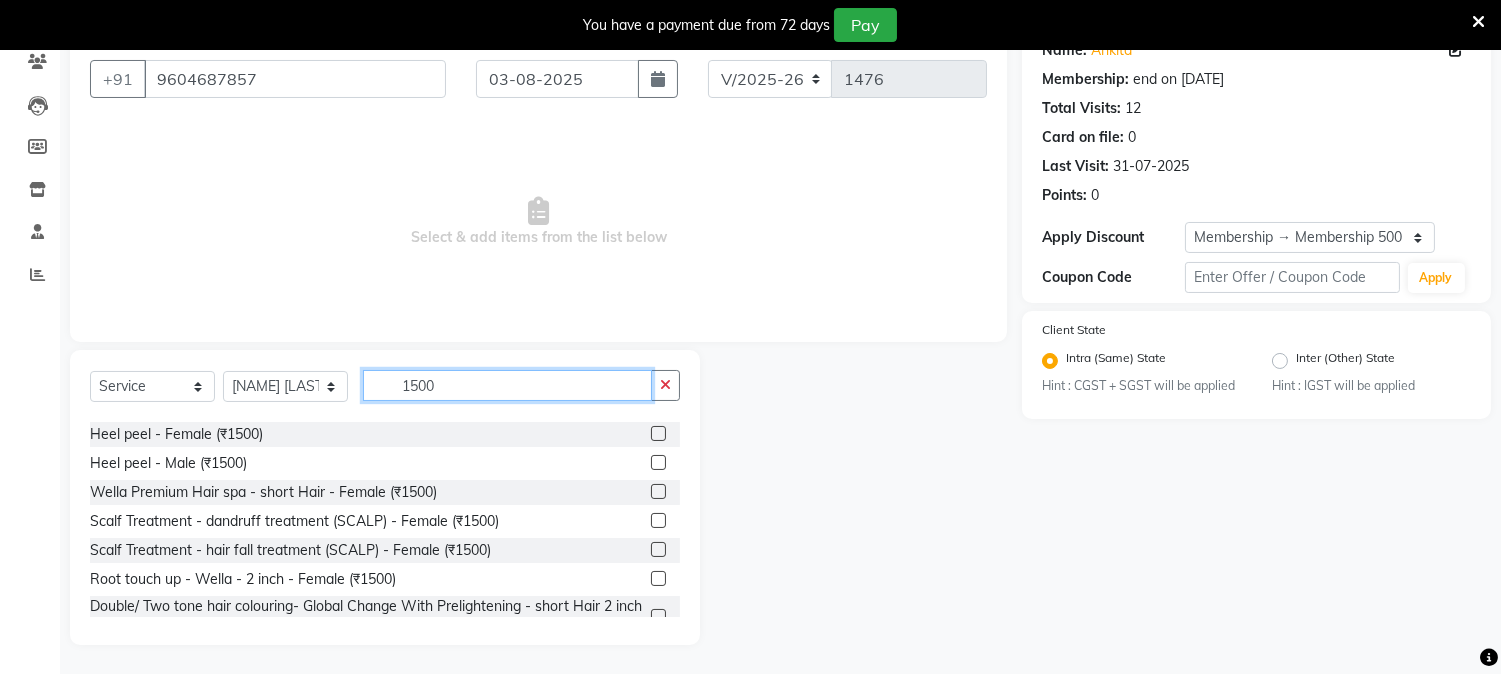 type on "1500" 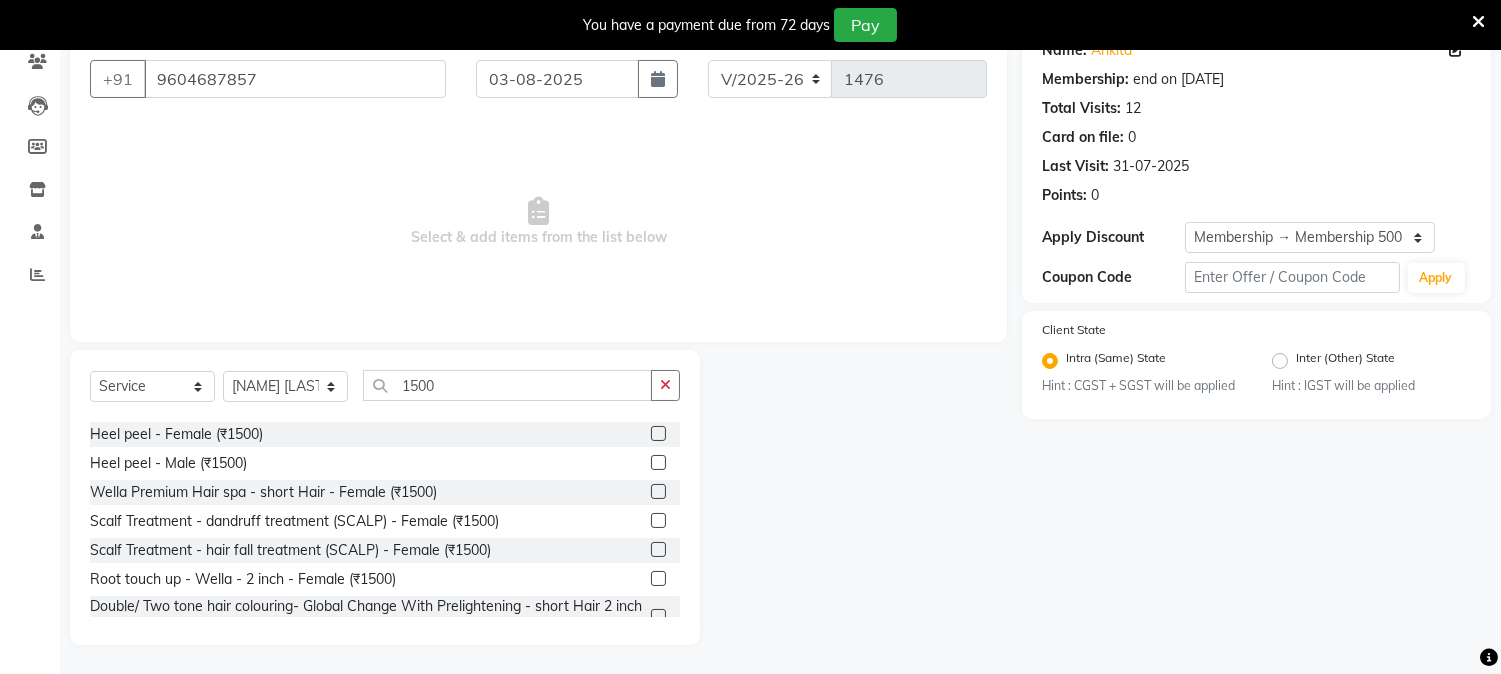 click 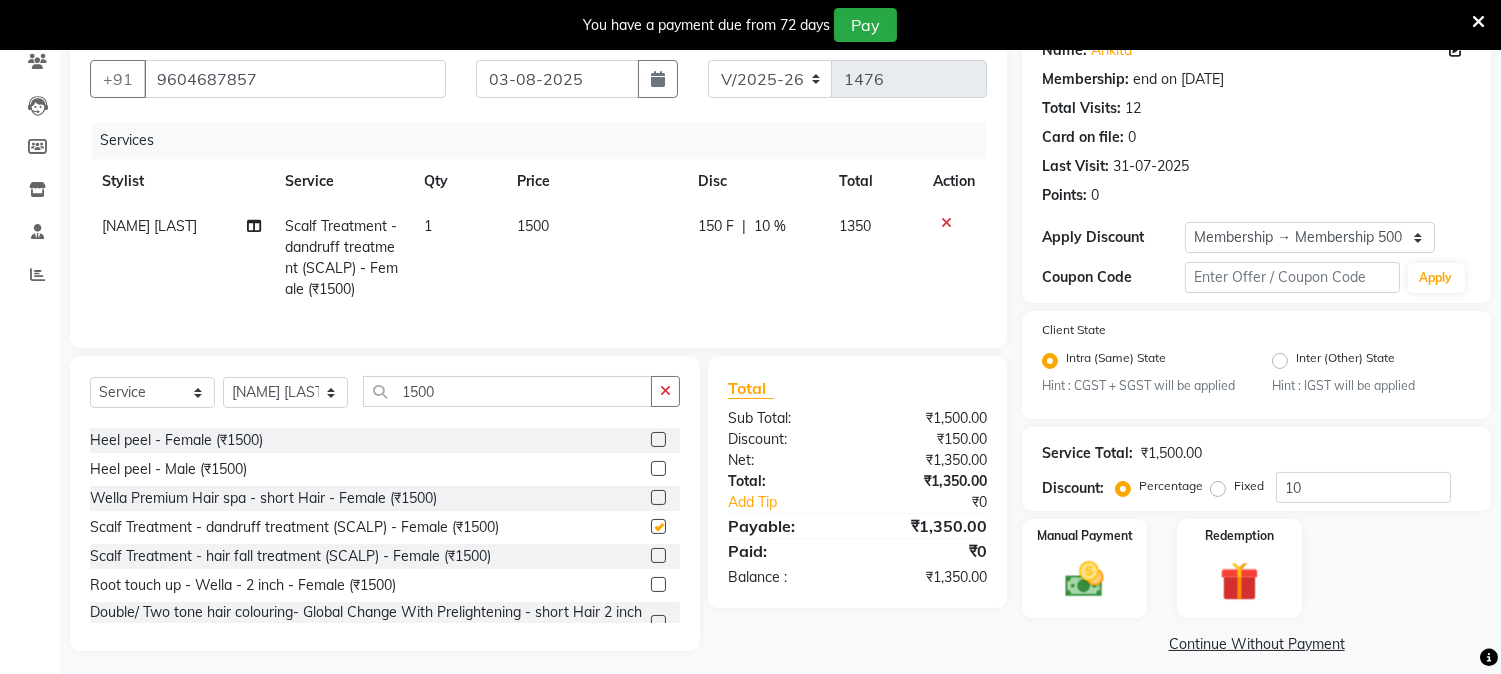 checkbox on "false" 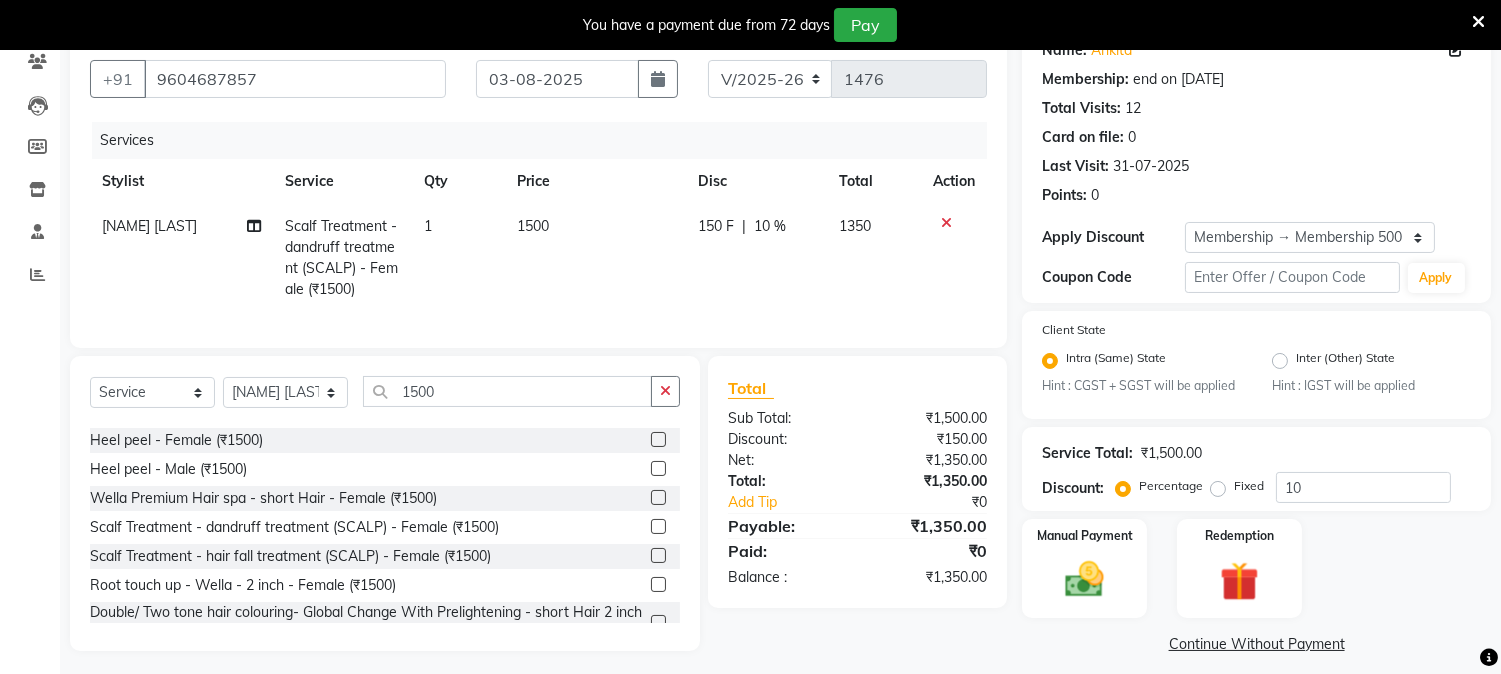 click on "Fixed" 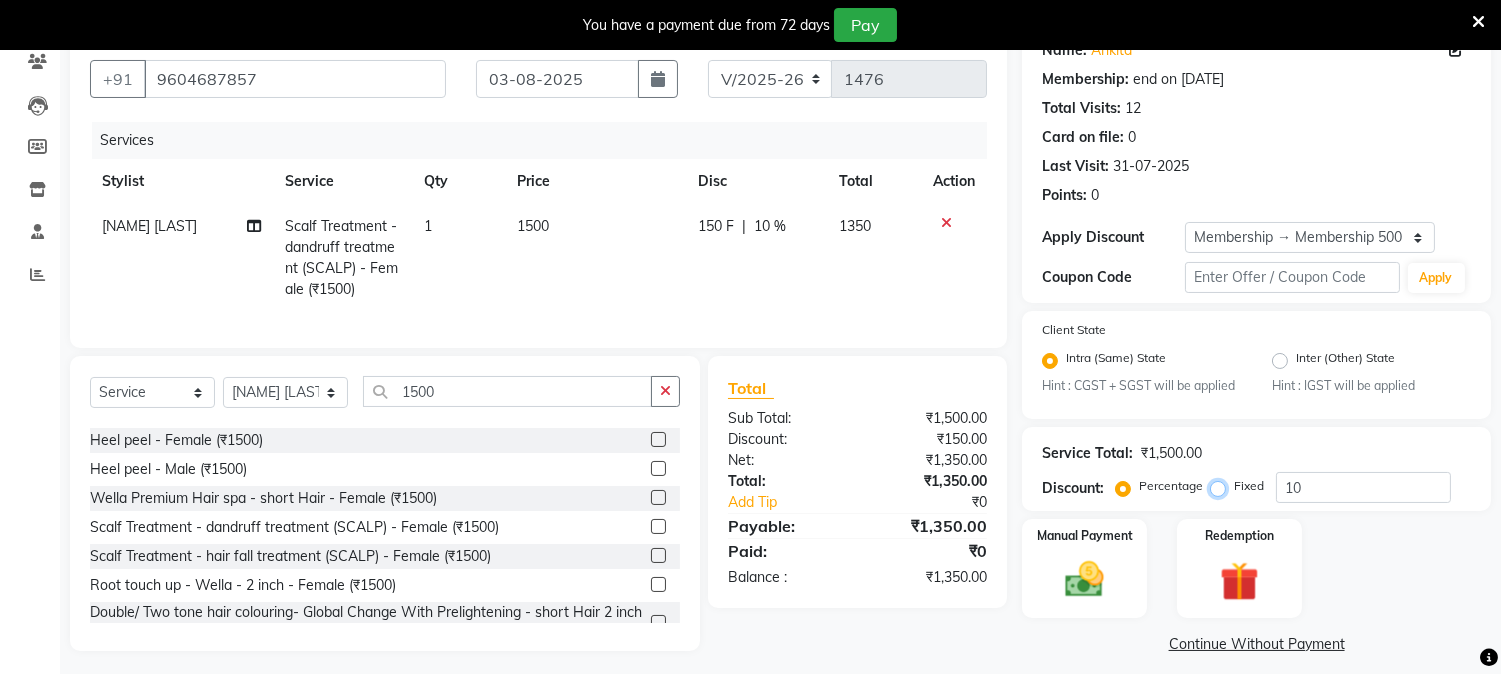 click on "Fixed" at bounding box center (1222, 486) 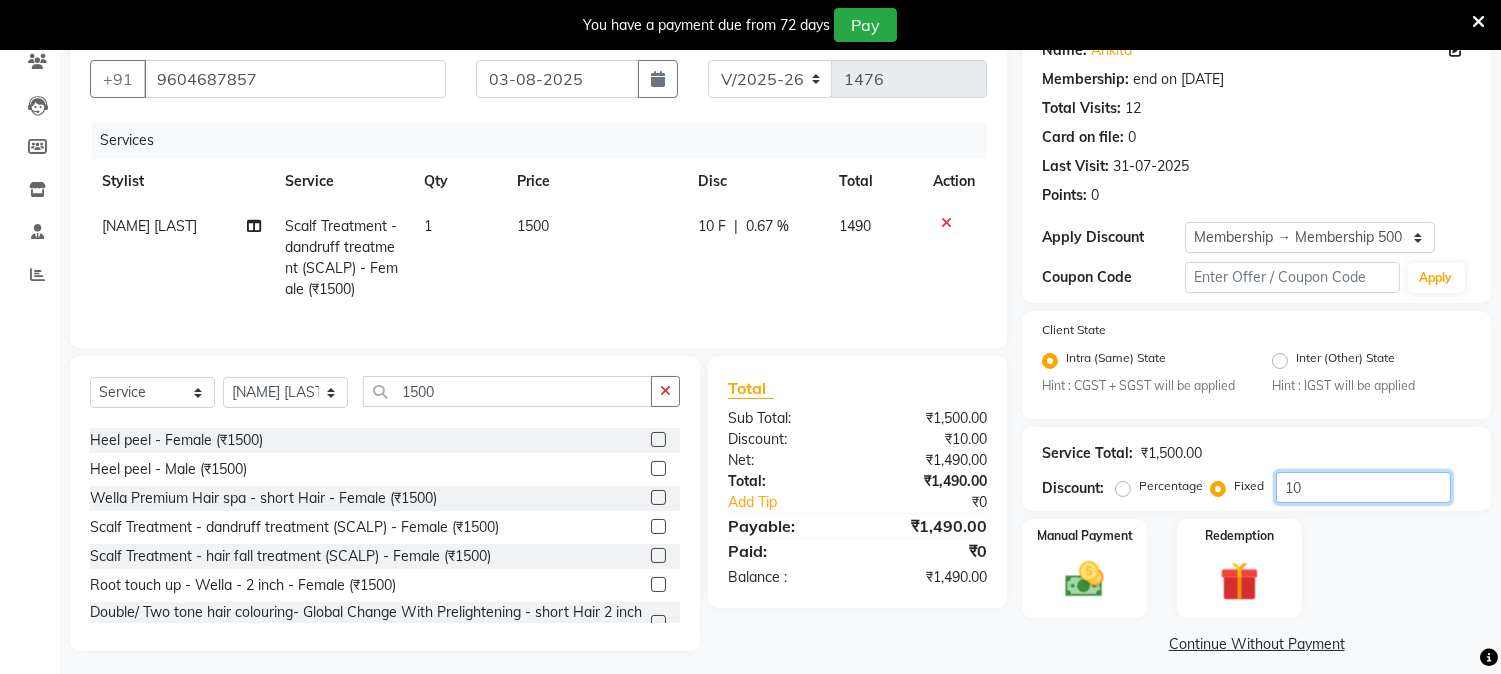 click on "10" 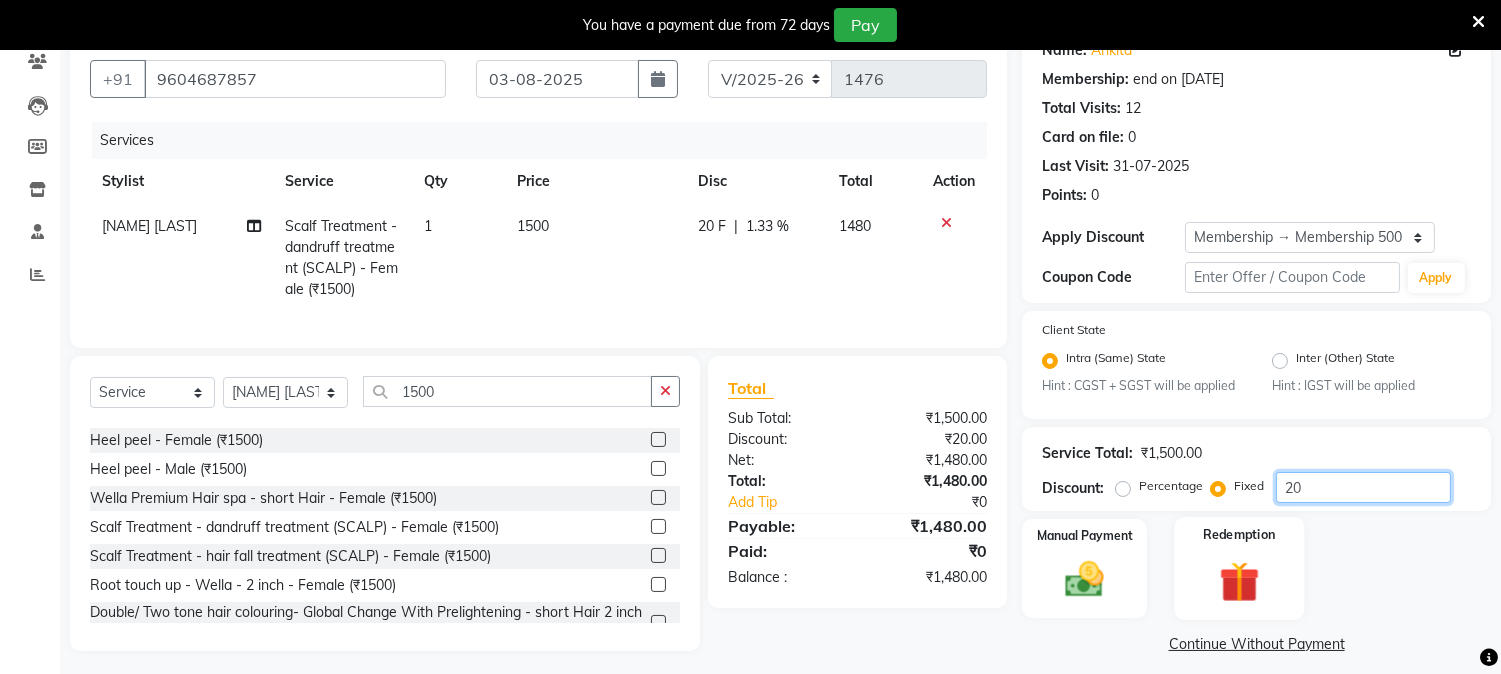 type on "2" 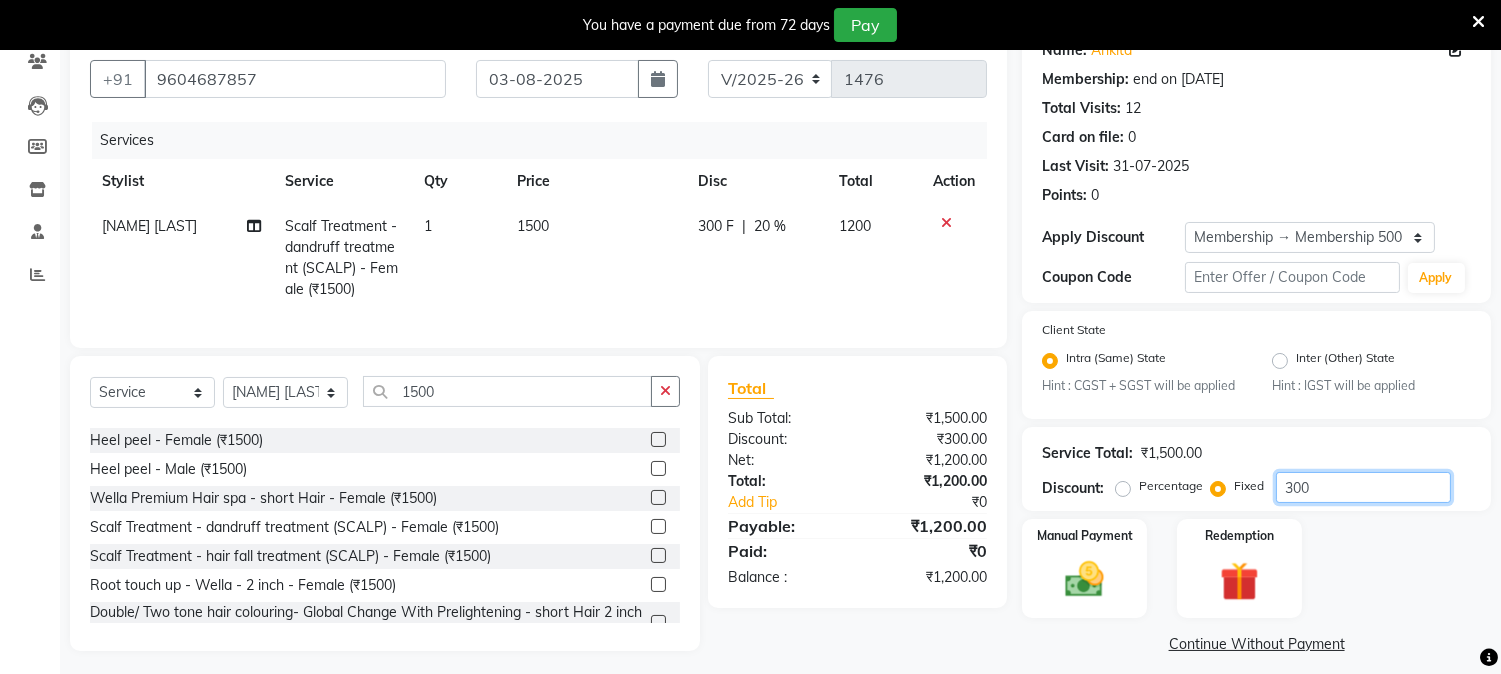type on "300" 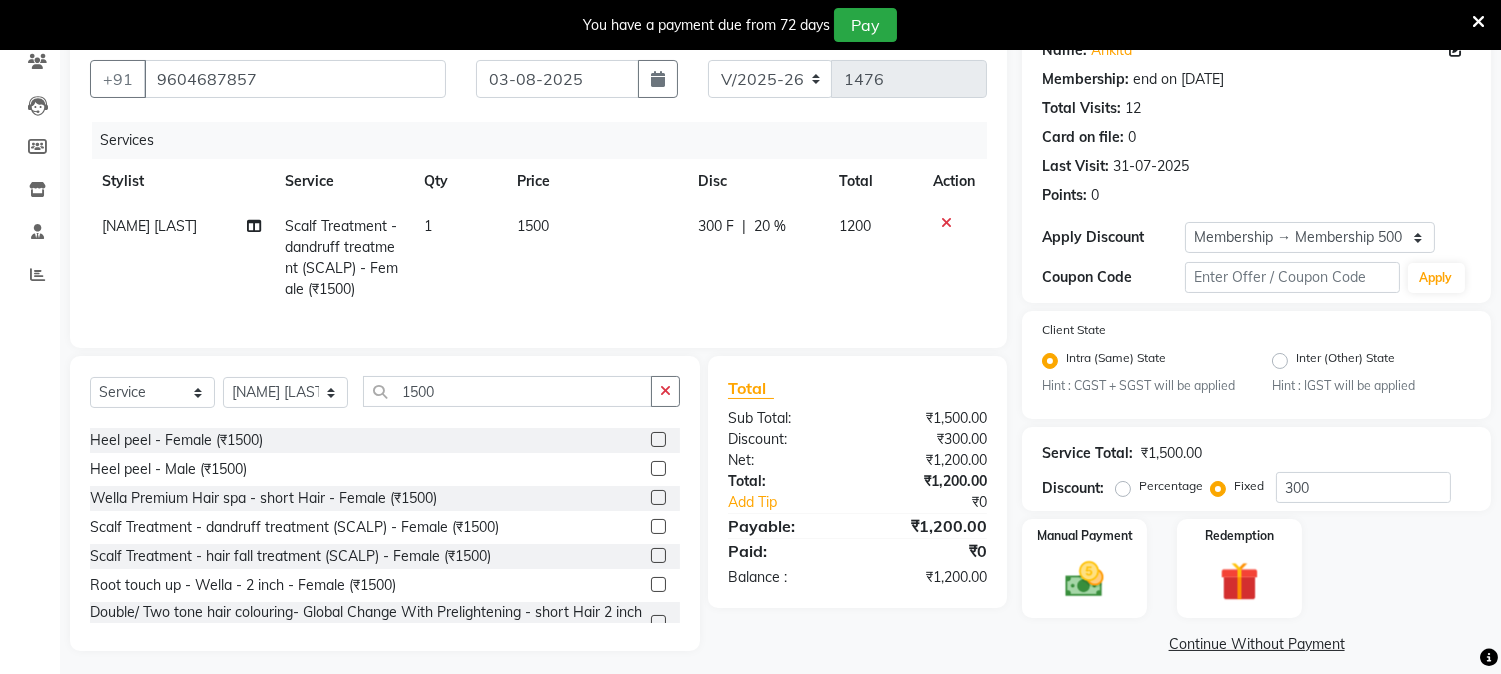 click on "Total Sub Total: [PRICE] Discount: [PRICE] Net: [PRICE] Total: [PRICE] Add Tip [PRICE] Payable: [PRICE] Paid: [PRICE] Balance   : [PRICE]" 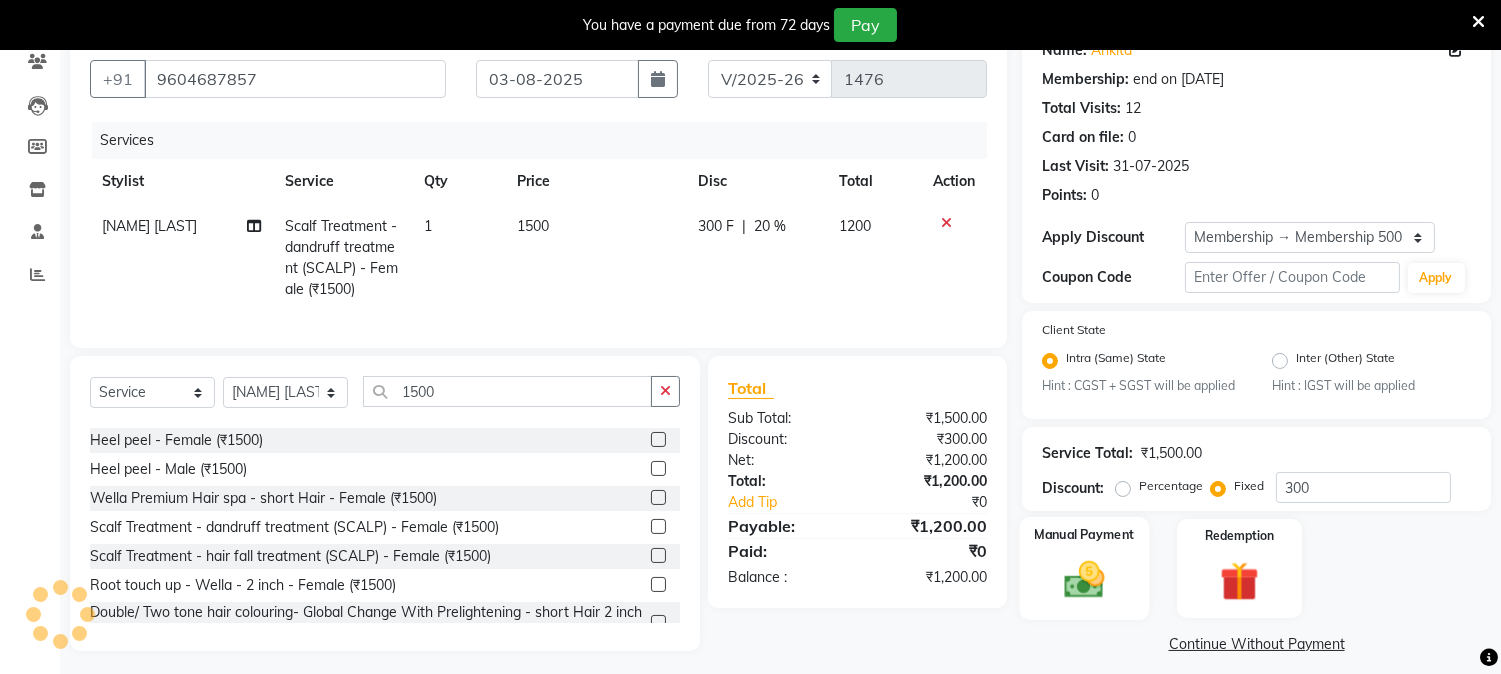 click 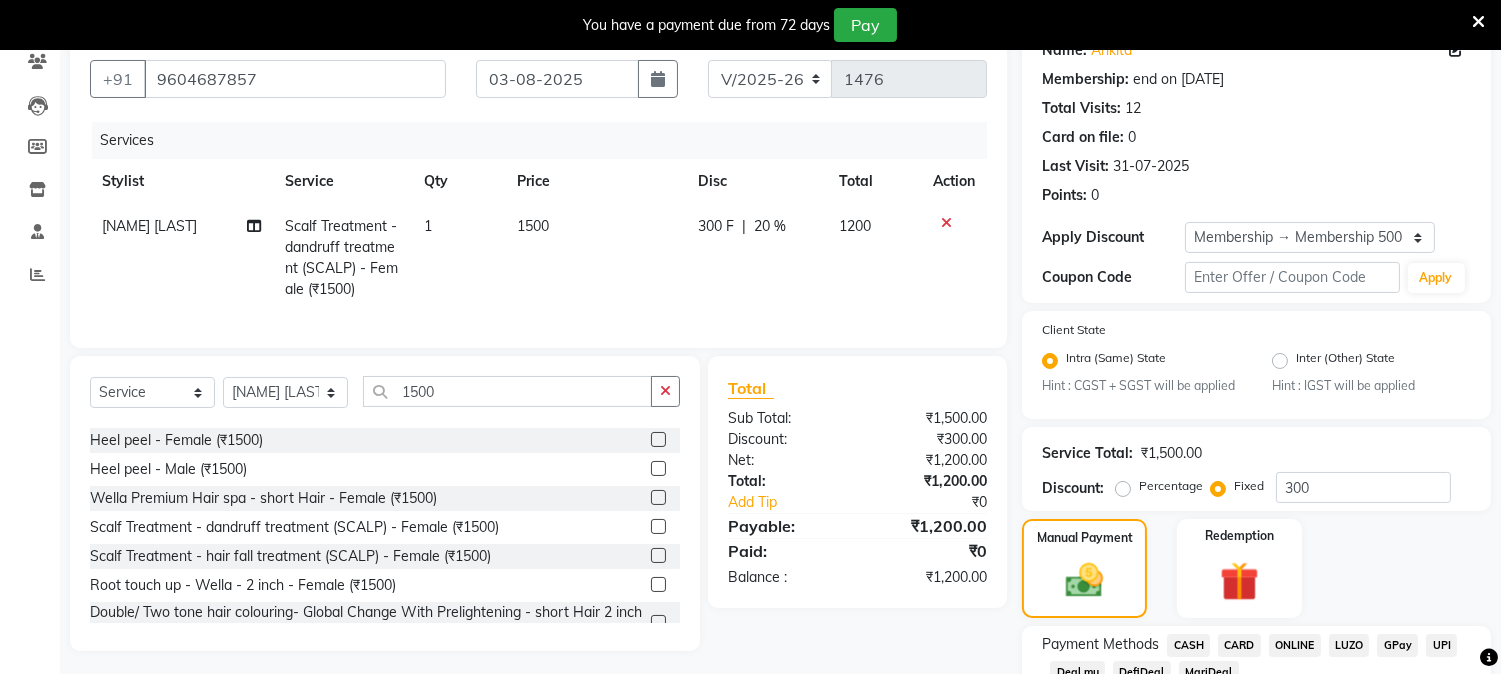 scroll, scrollTop: 318, scrollLeft: 0, axis: vertical 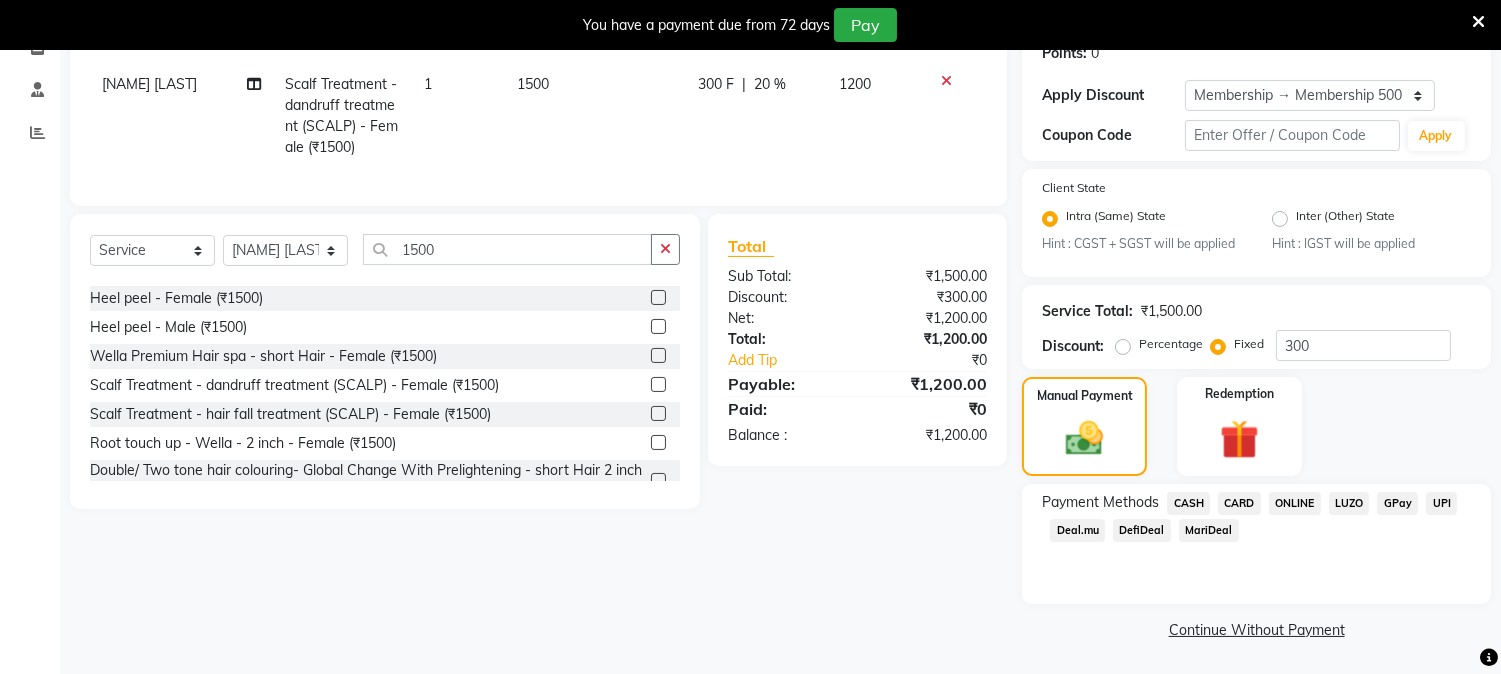 click on "ONLINE" 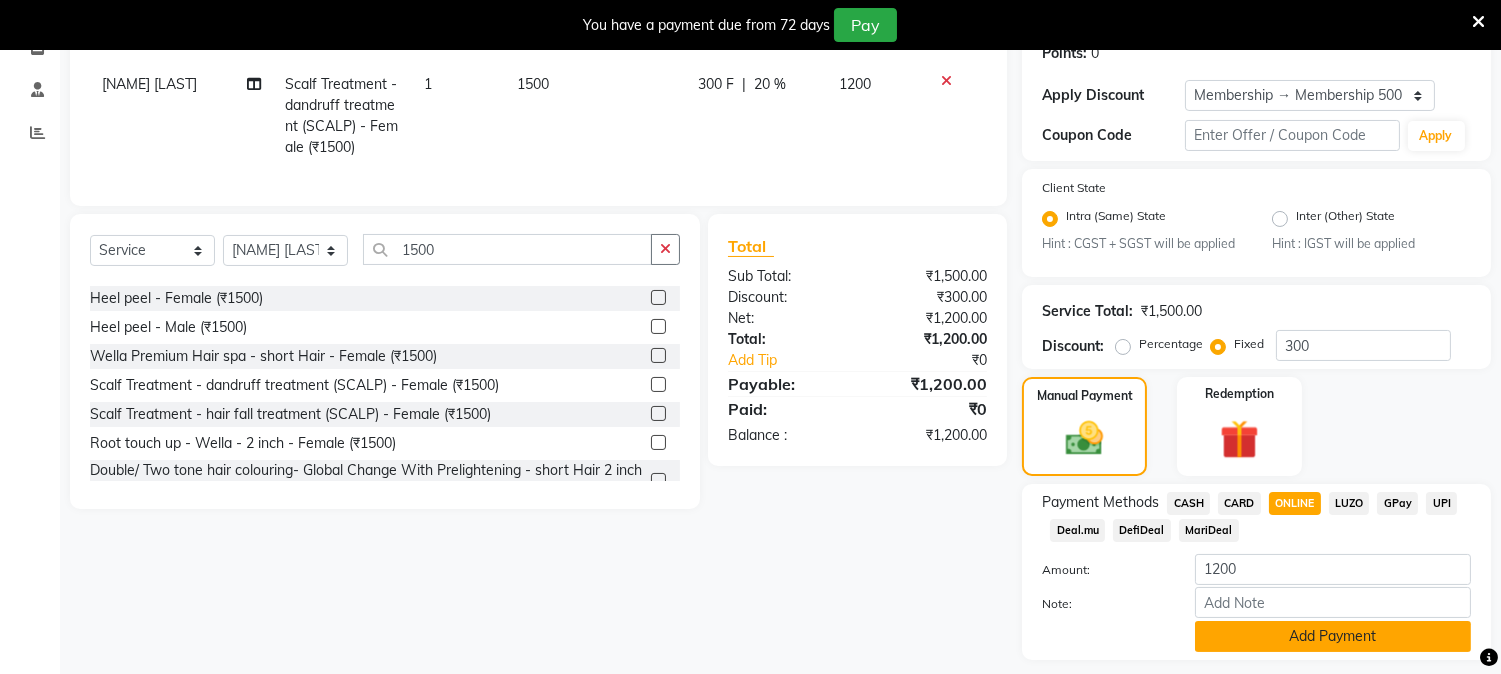 click on "Add Payment" 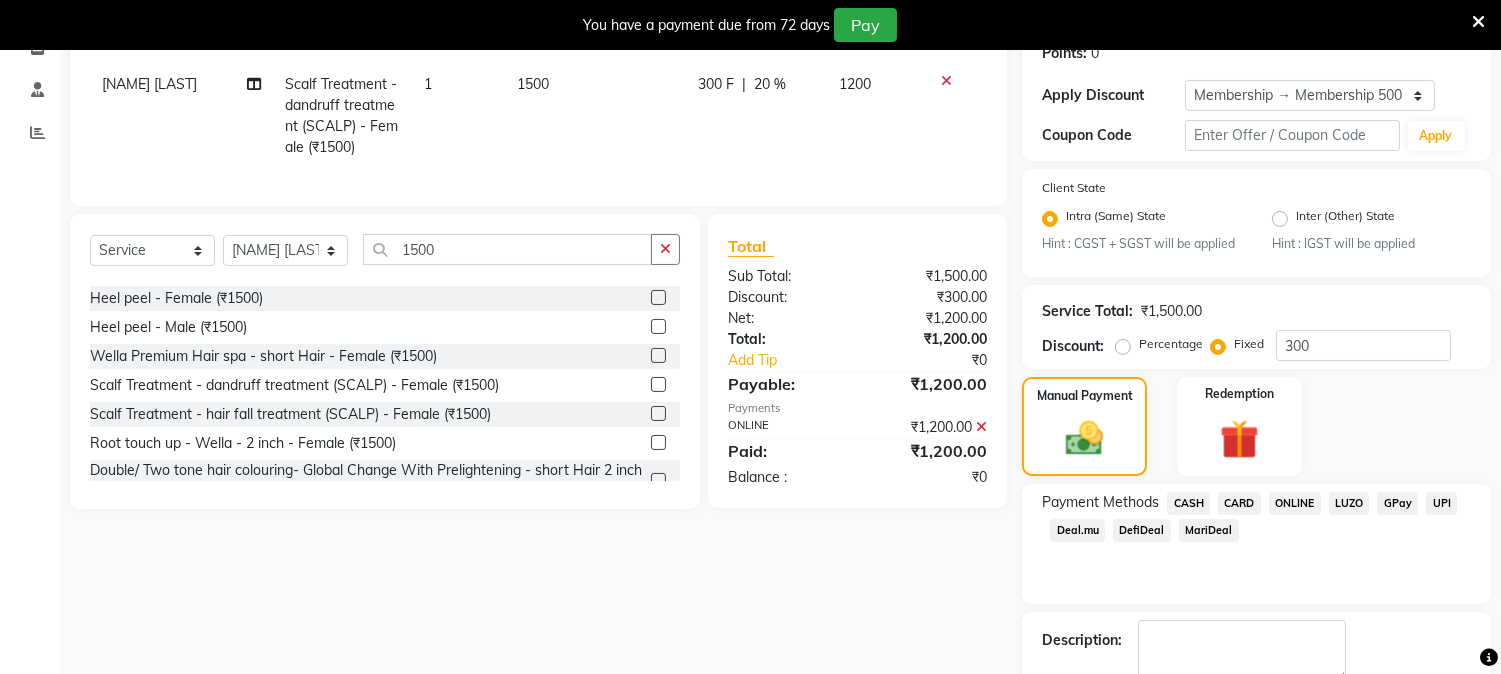 scroll, scrollTop: 432, scrollLeft: 0, axis: vertical 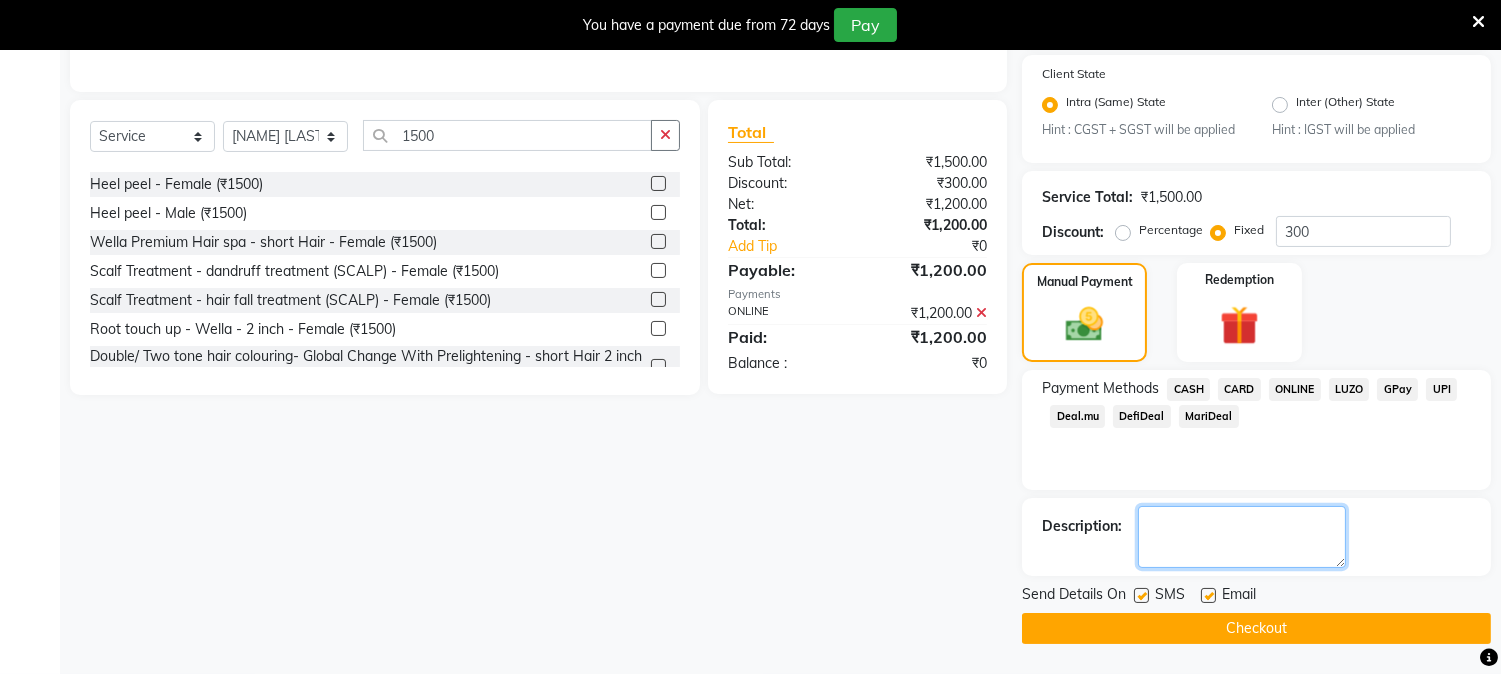 click 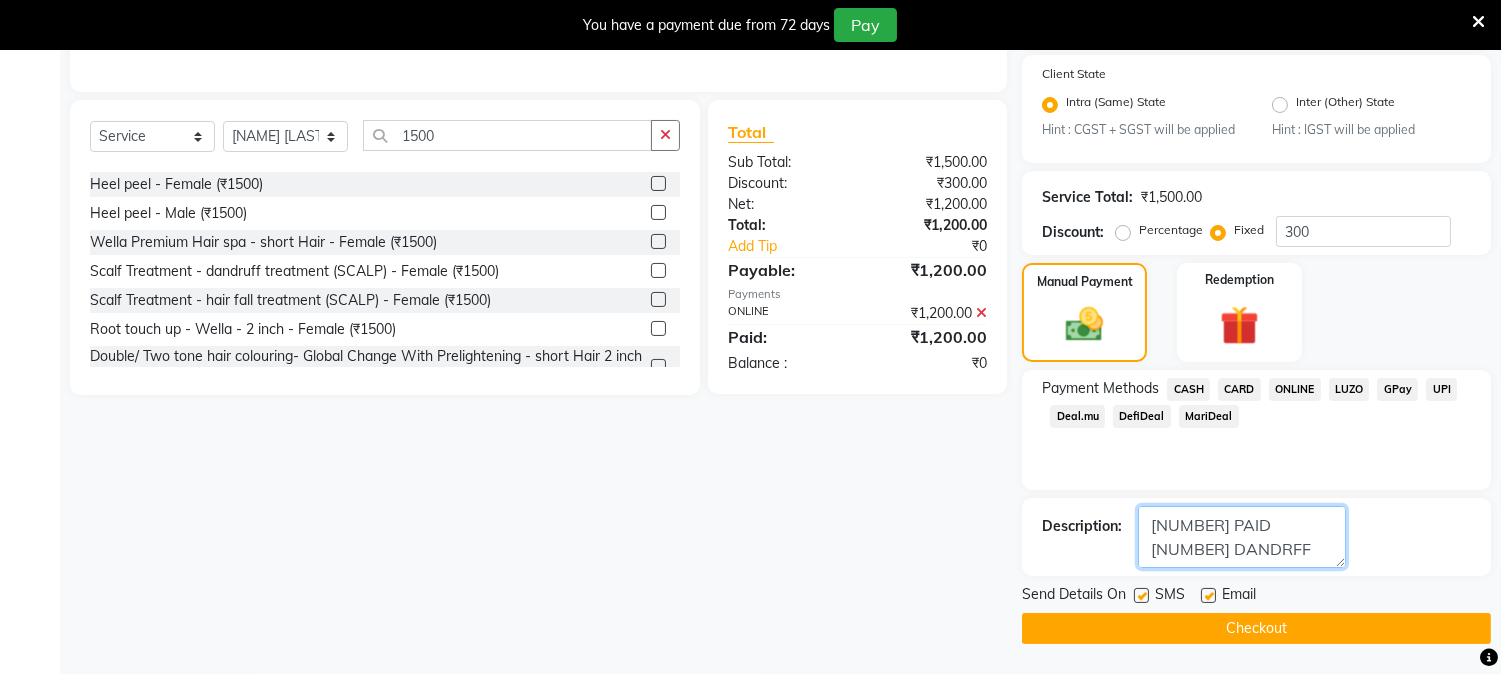scroll, scrollTop: 15, scrollLeft: 0, axis: vertical 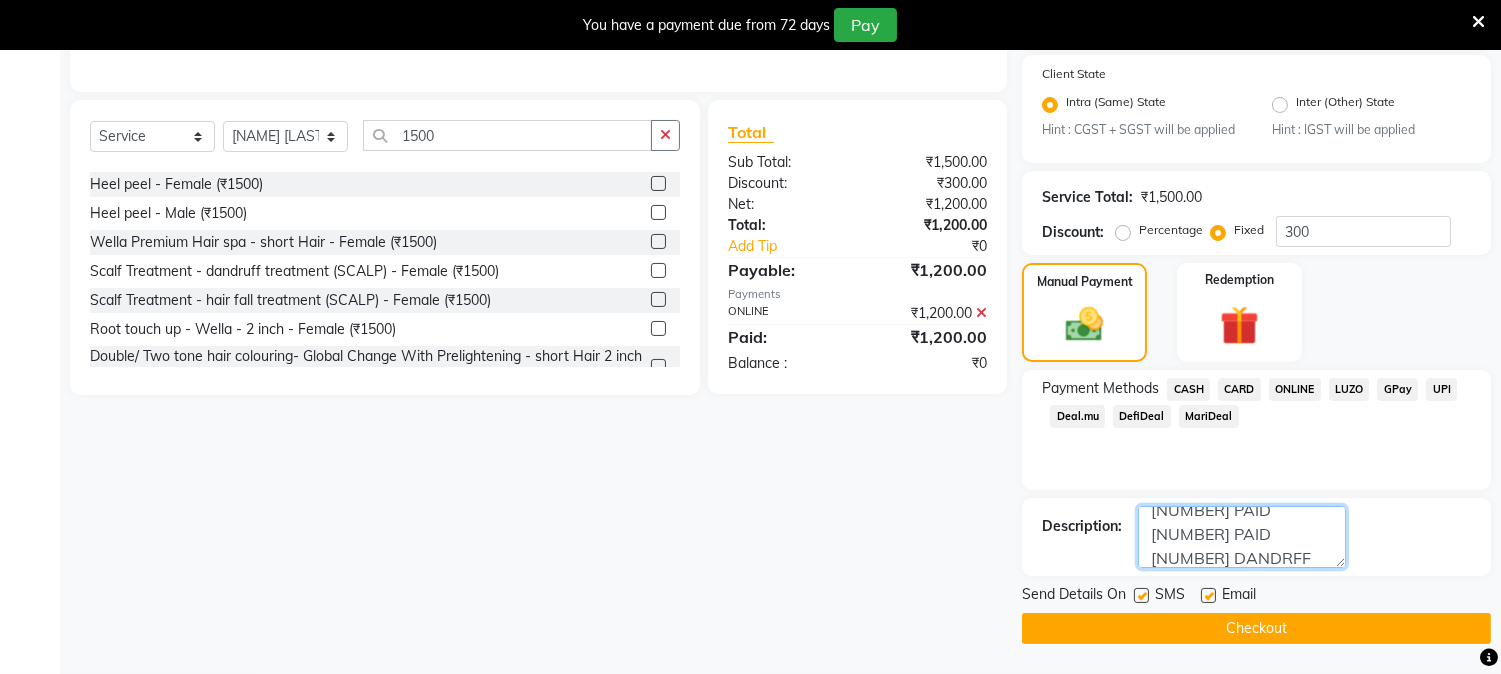 click 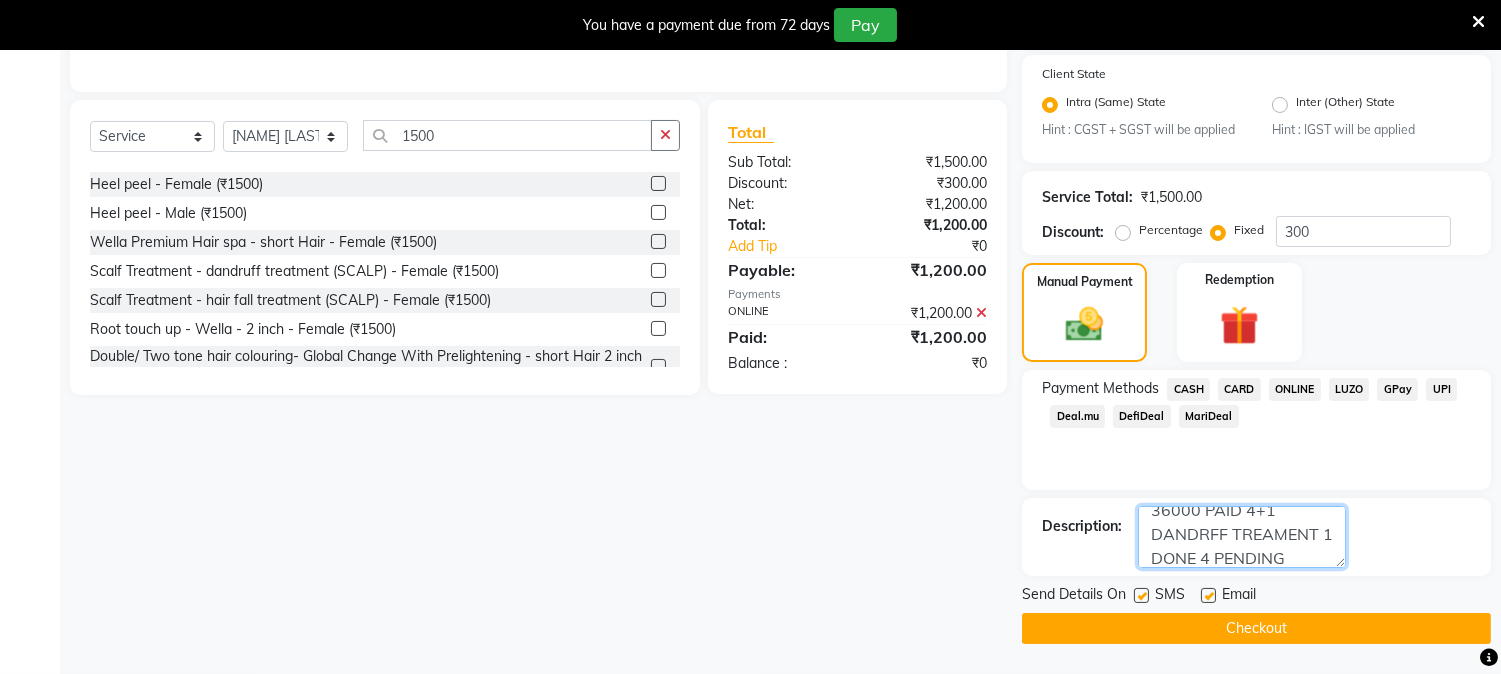 scroll, scrollTop: 6, scrollLeft: 0, axis: vertical 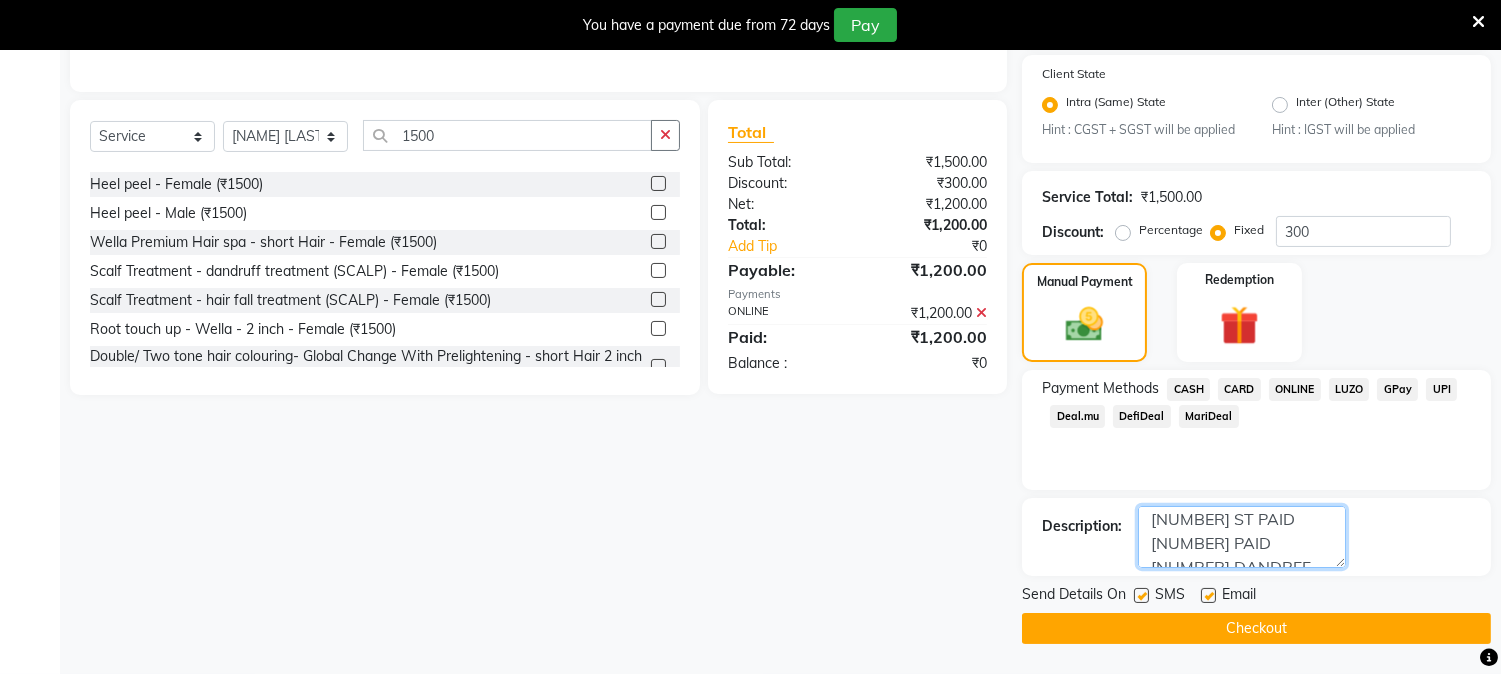 type on "[NUMBER] ST PAID [NUMBER] PAID [NUMBER] DANDRFF TREAMENT [NUMBER] DONE [NUMBER] PENDING" 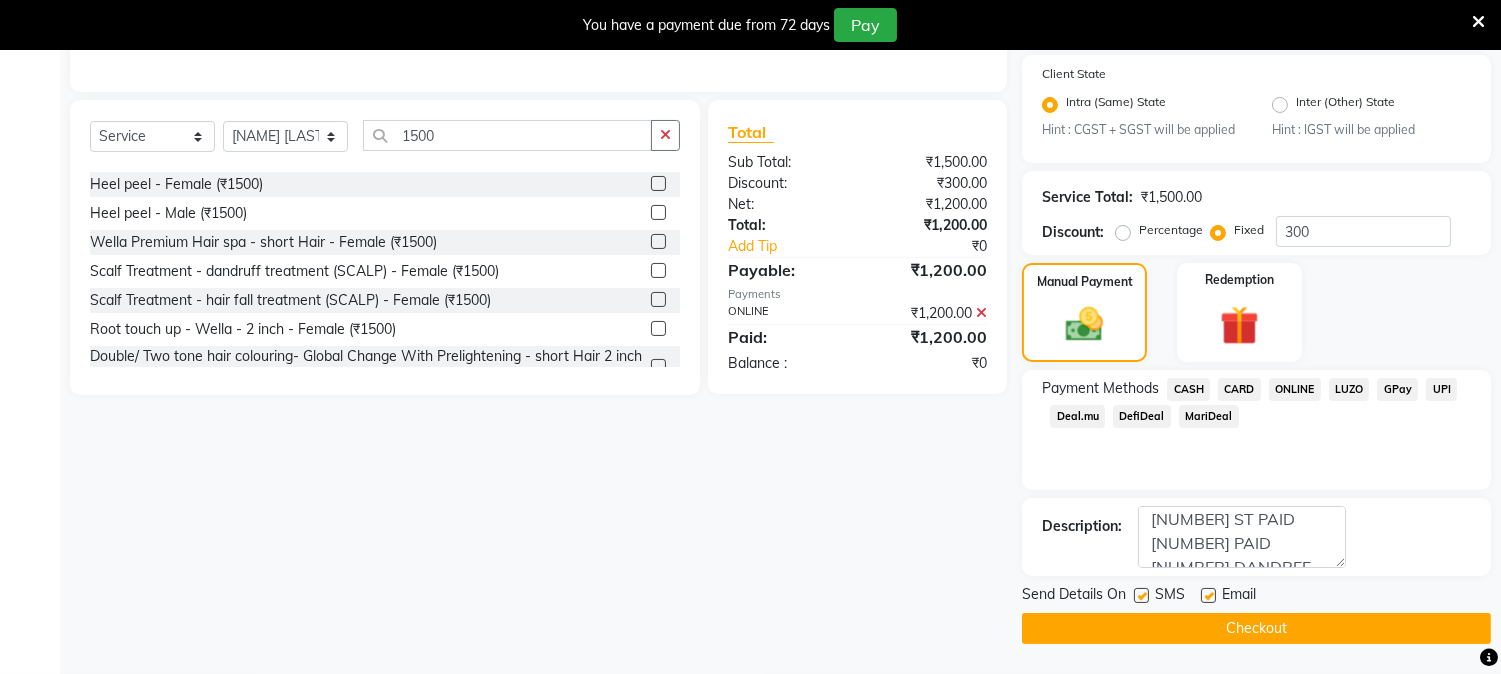 click on "Checkout" 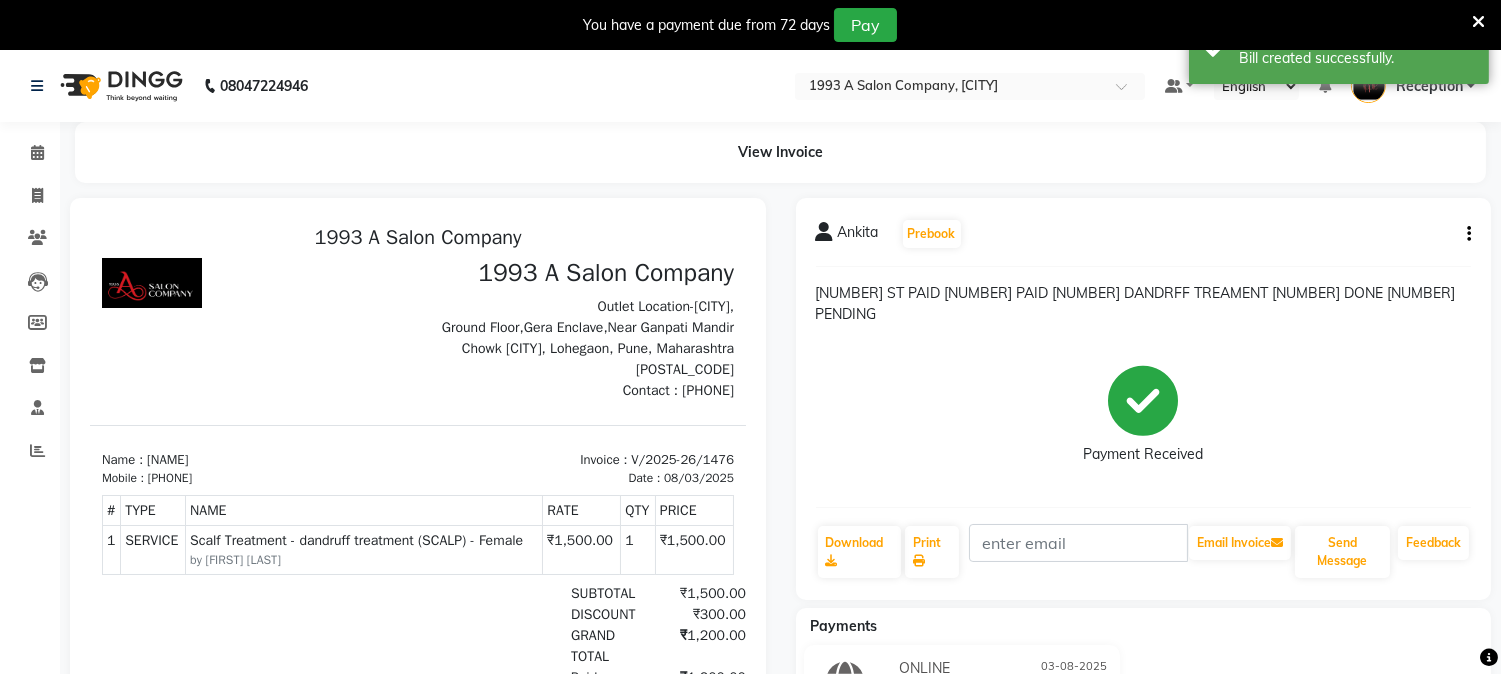 scroll, scrollTop: 0, scrollLeft: 0, axis: both 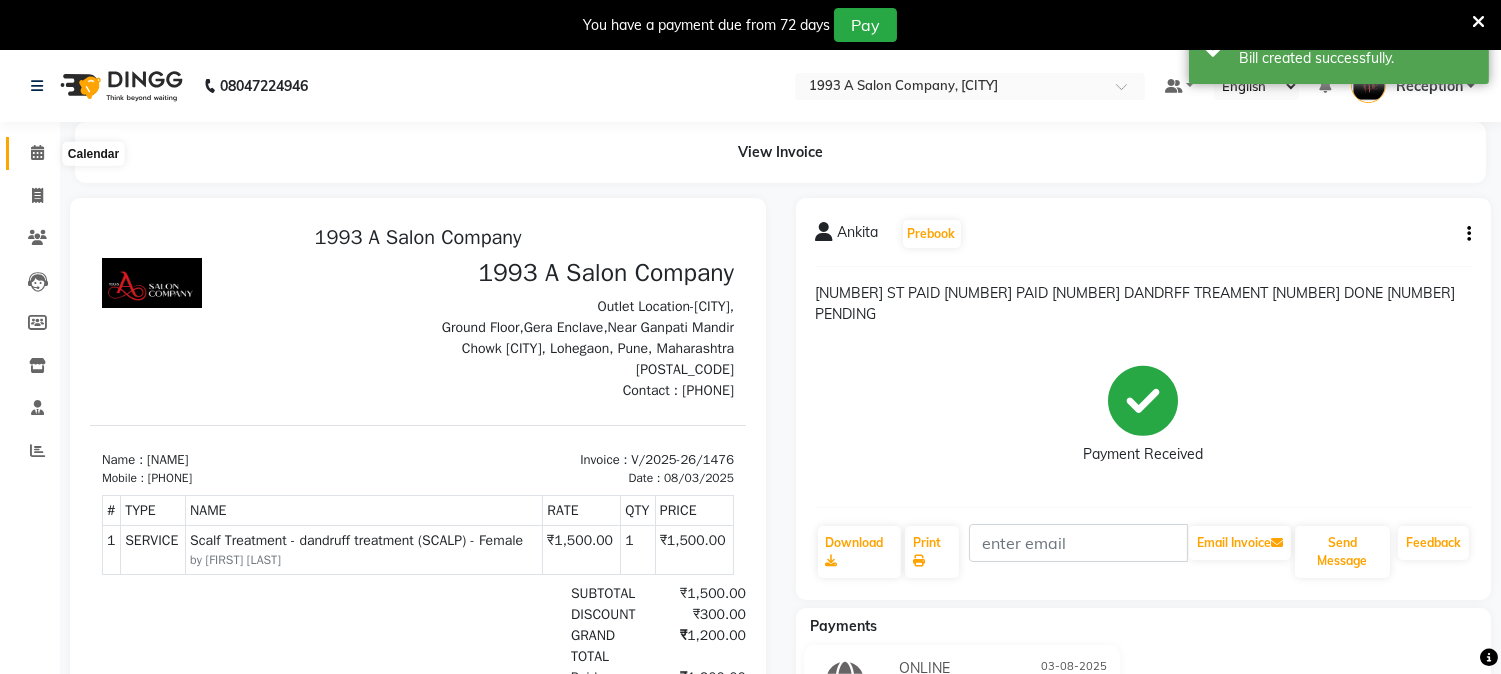 click 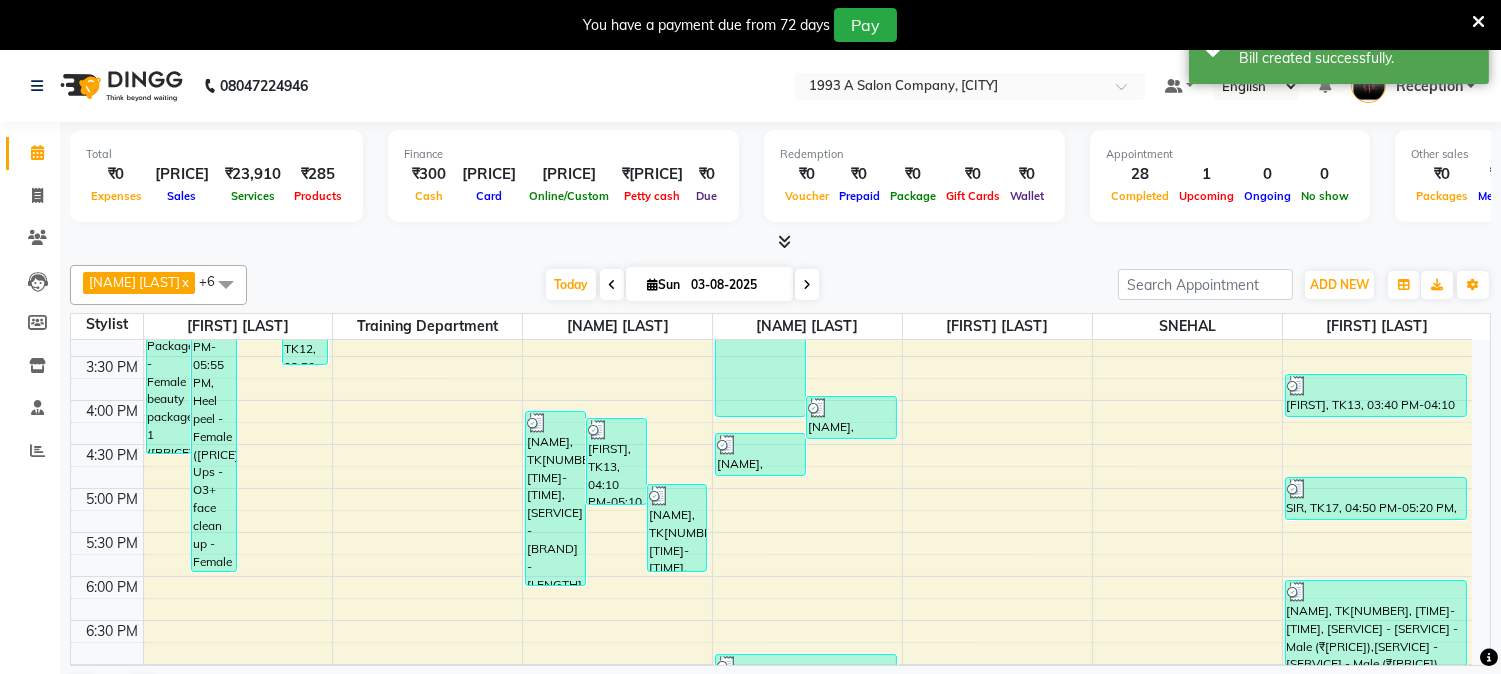 scroll, scrollTop: 444, scrollLeft: 0, axis: vertical 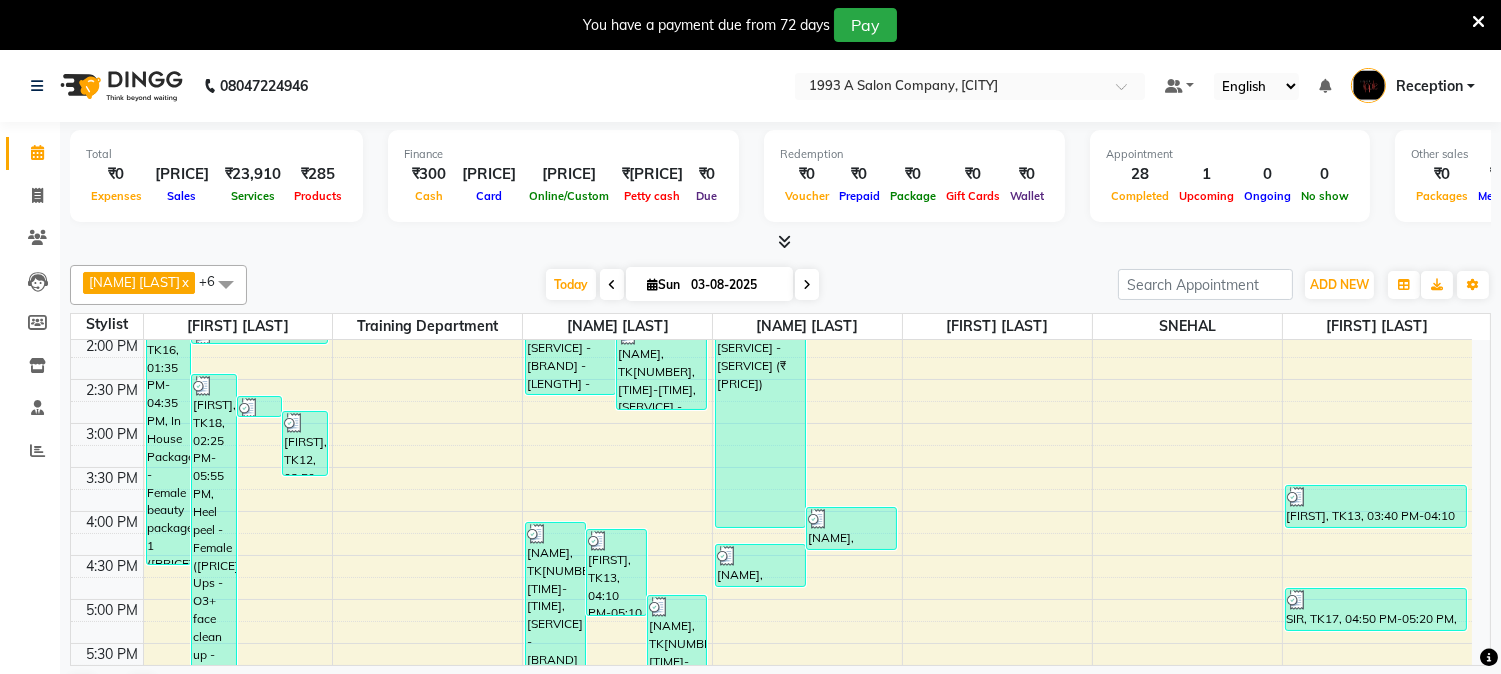 click on "Invoice" 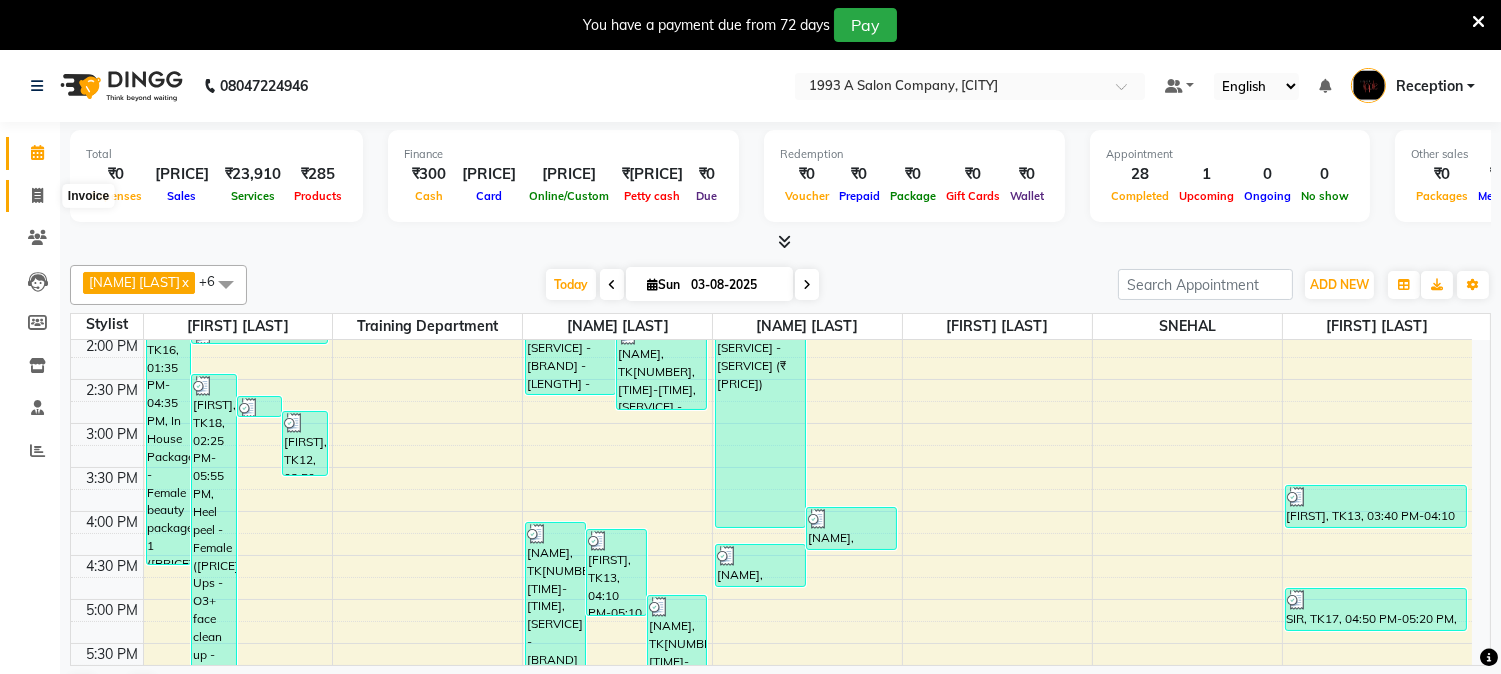 click 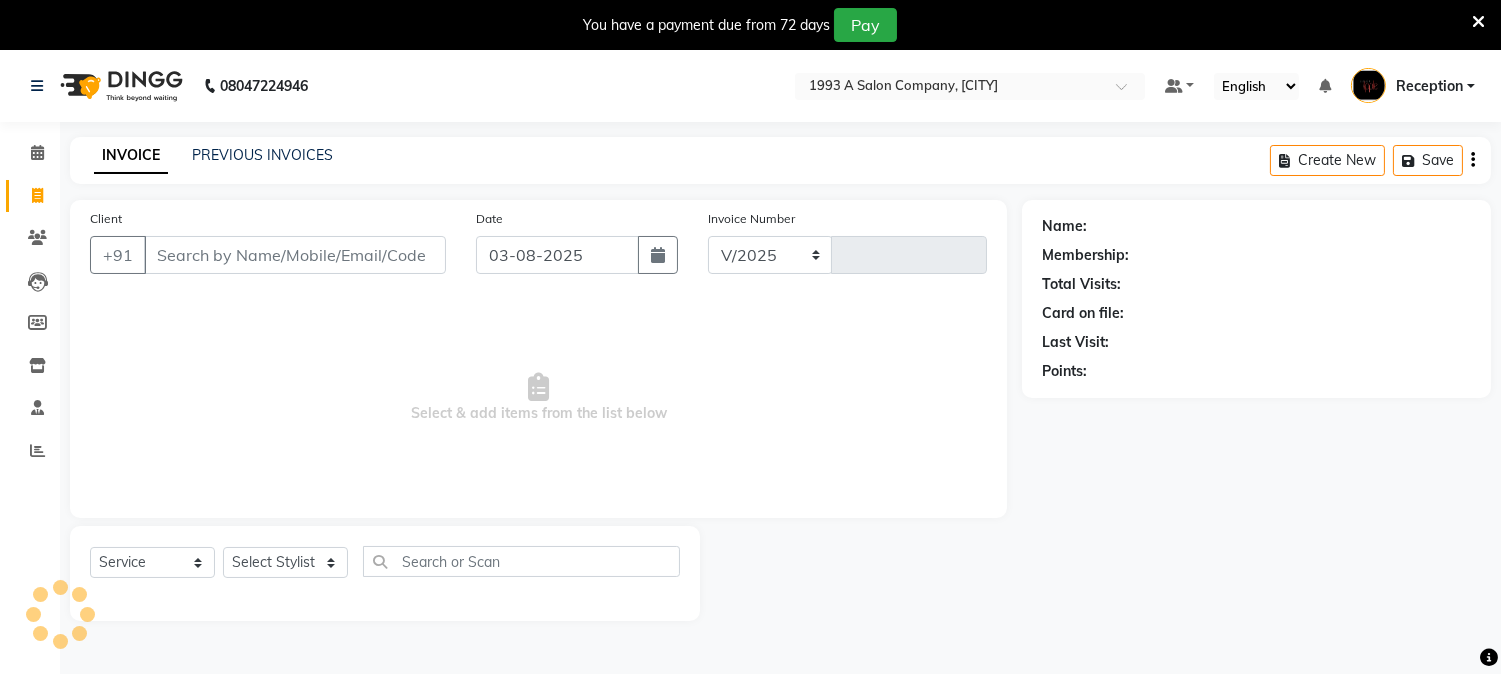 select on "144" 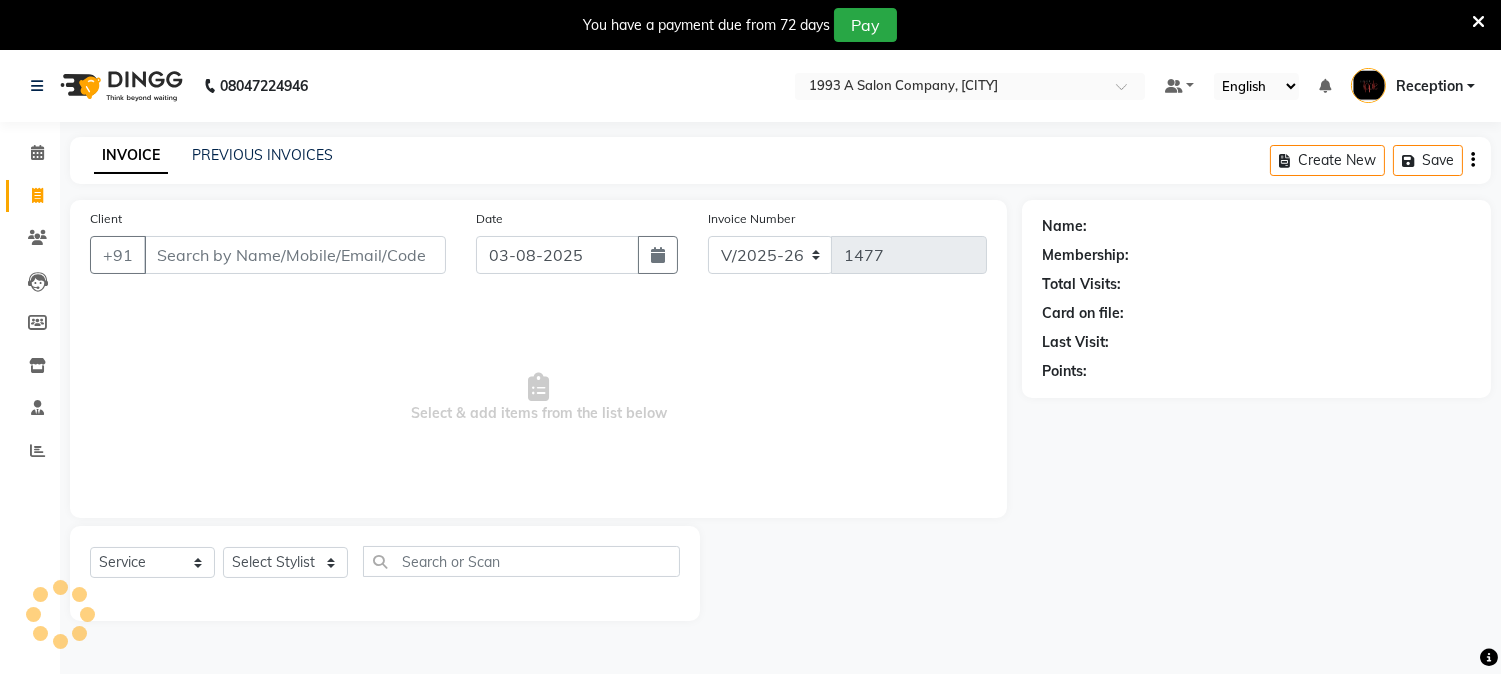 click on "Client" at bounding box center (295, 255) 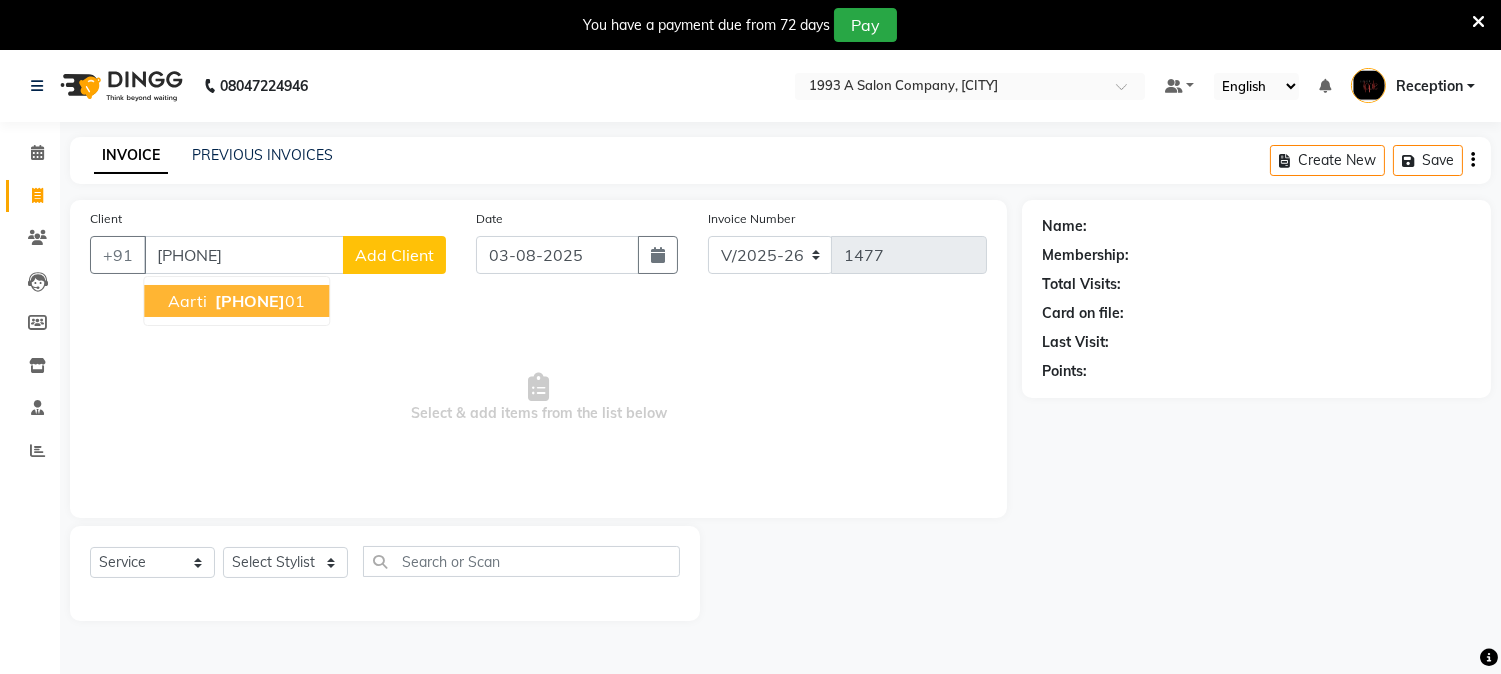 click on "[PHONE]" at bounding box center (250, 301) 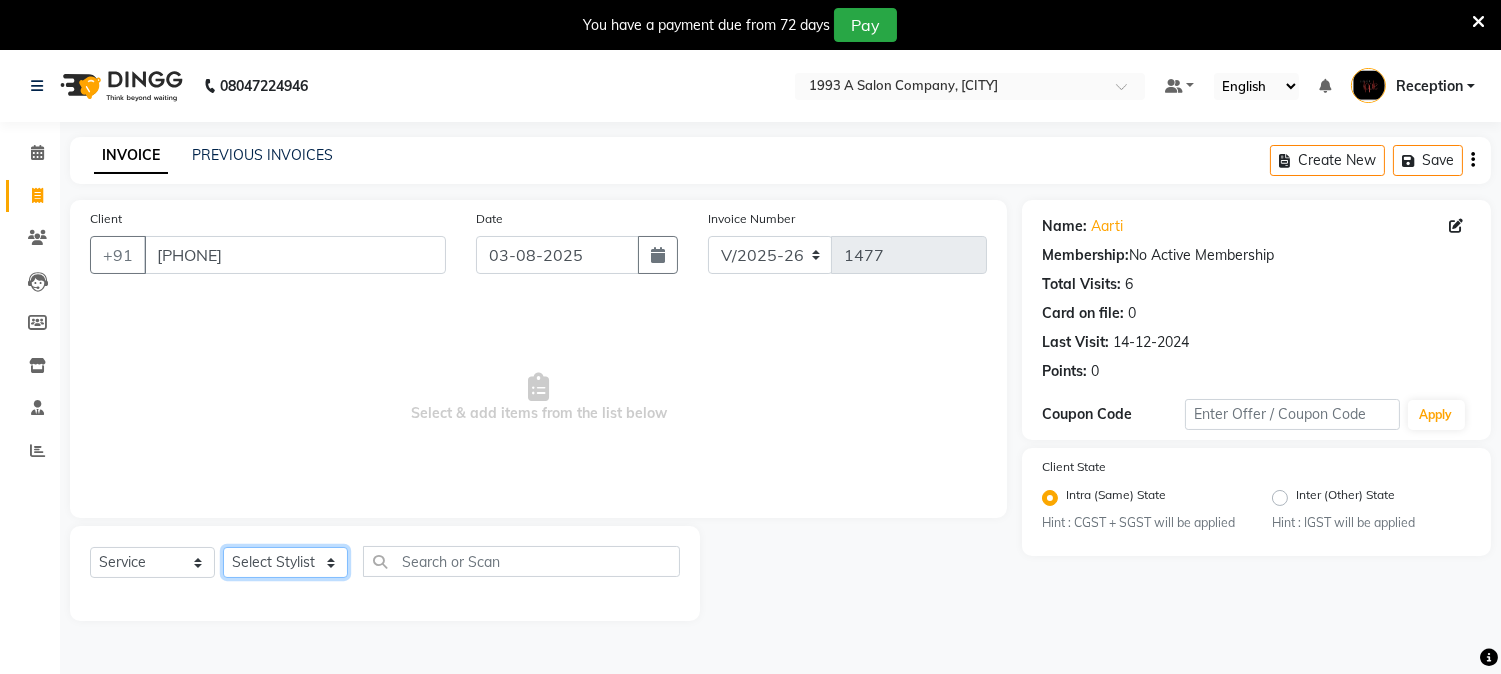 click on "Select Stylist [FIRST] [LAST] [FIRST] [LAST] [FIRST] [LAST]  Reception  [FIRST] [LAST] [FIRST] [LAST] [FIRST] Training Department [FIRST] [LAST] [FIRST] Sir" 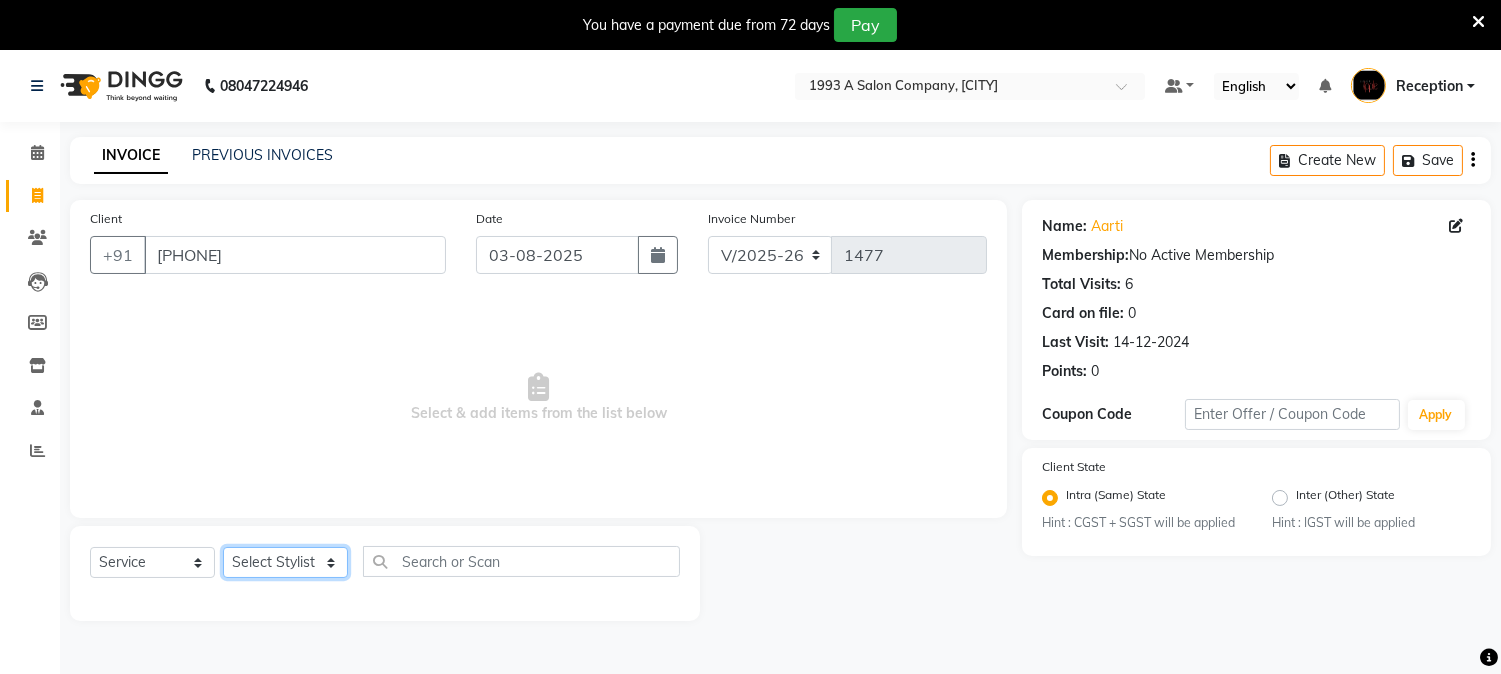 select on "4174" 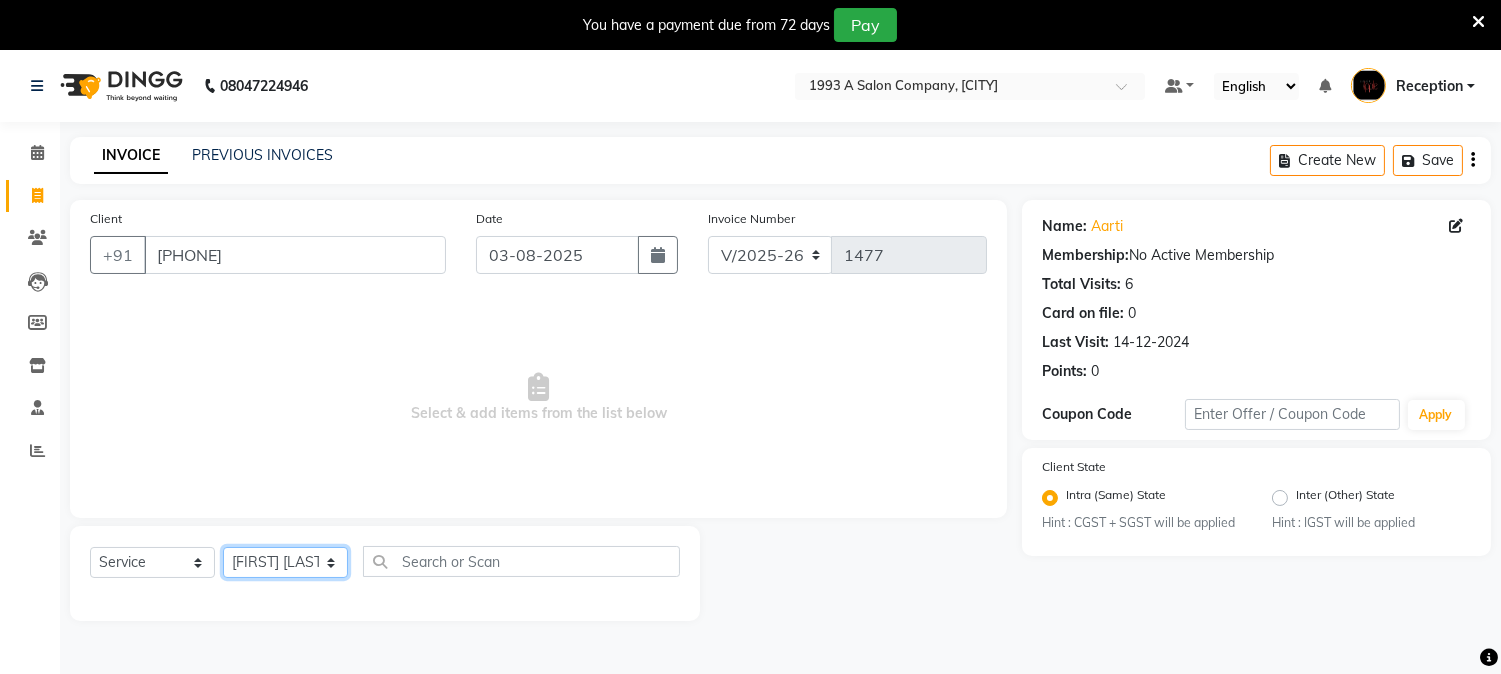 click on "Select Stylist [FIRST] [LAST] [FIRST] [LAST] [FIRST] [LAST]  Reception  [FIRST] [LAST] [FIRST] [LAST] [FIRST] Training Department [FIRST] [LAST] [FIRST] Sir" 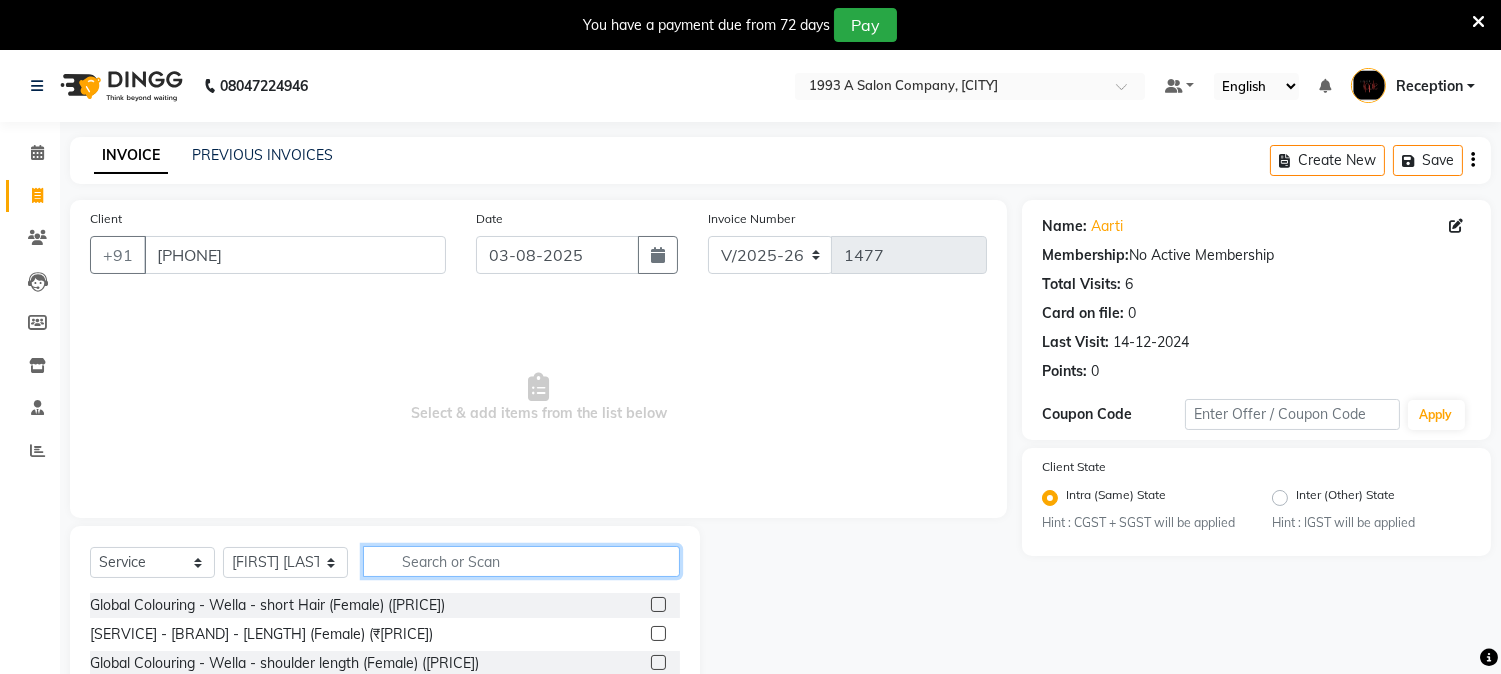 click 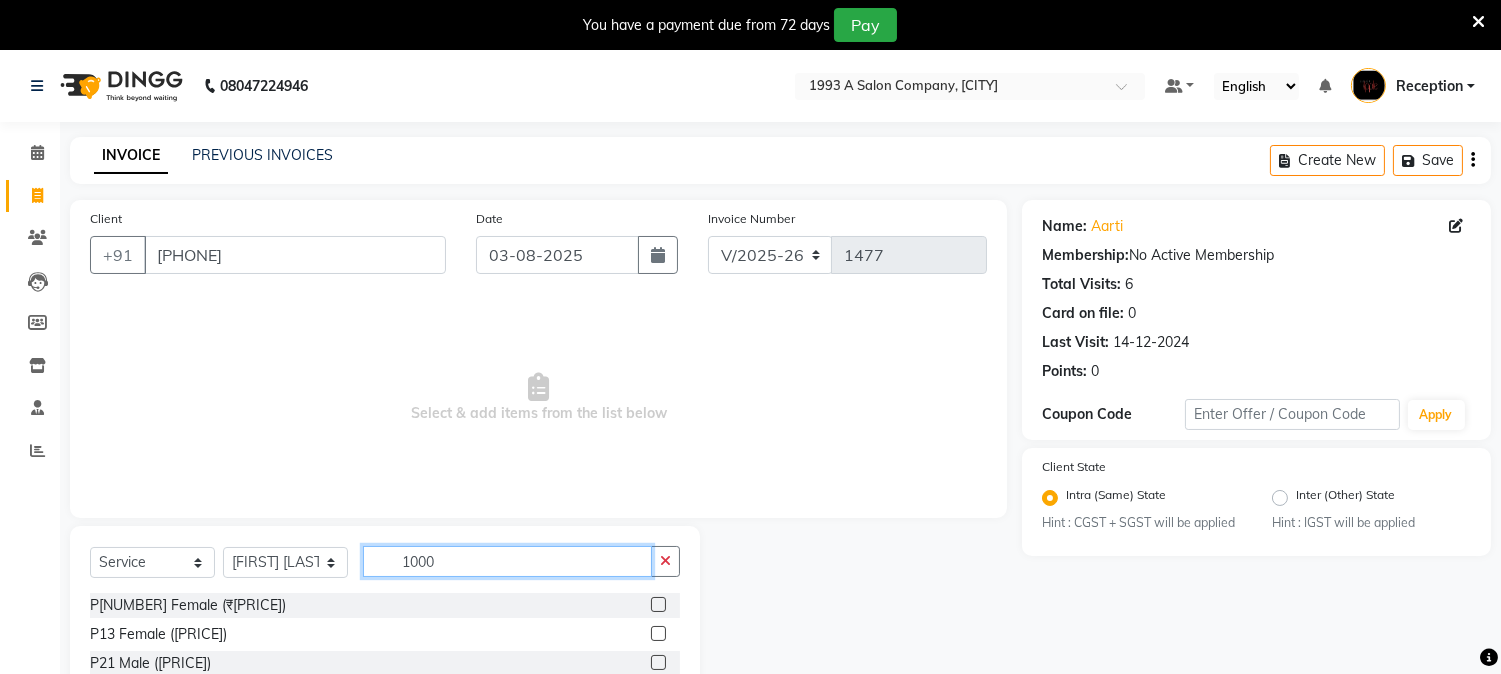scroll, scrollTop: 176, scrollLeft: 0, axis: vertical 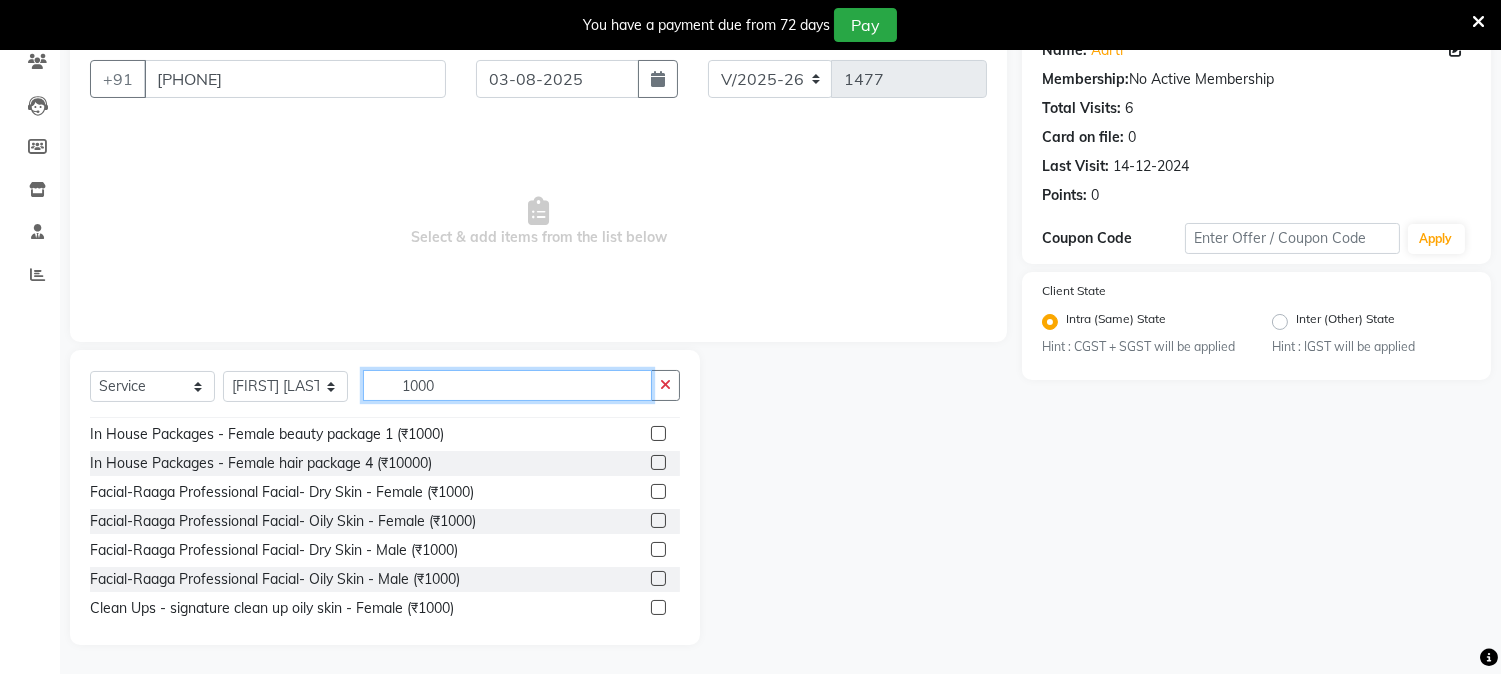 type on "1000" 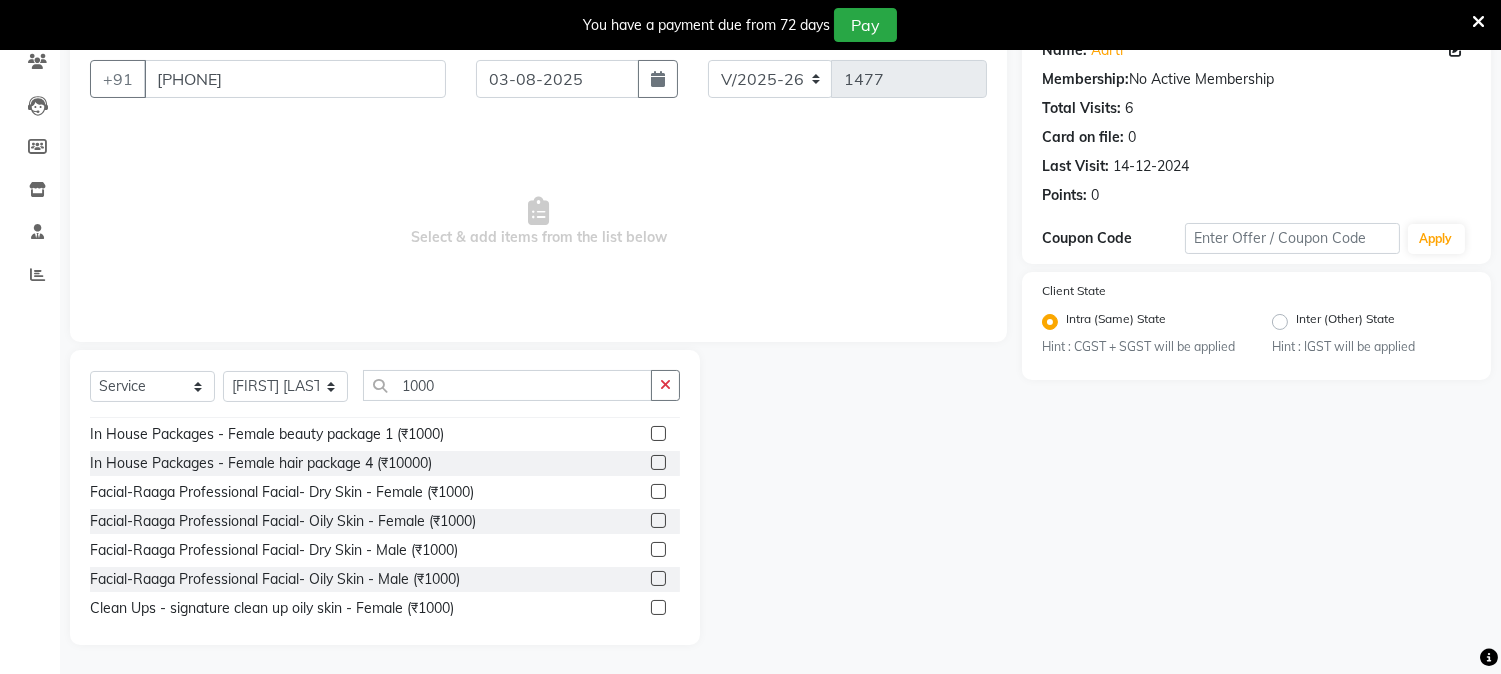 click 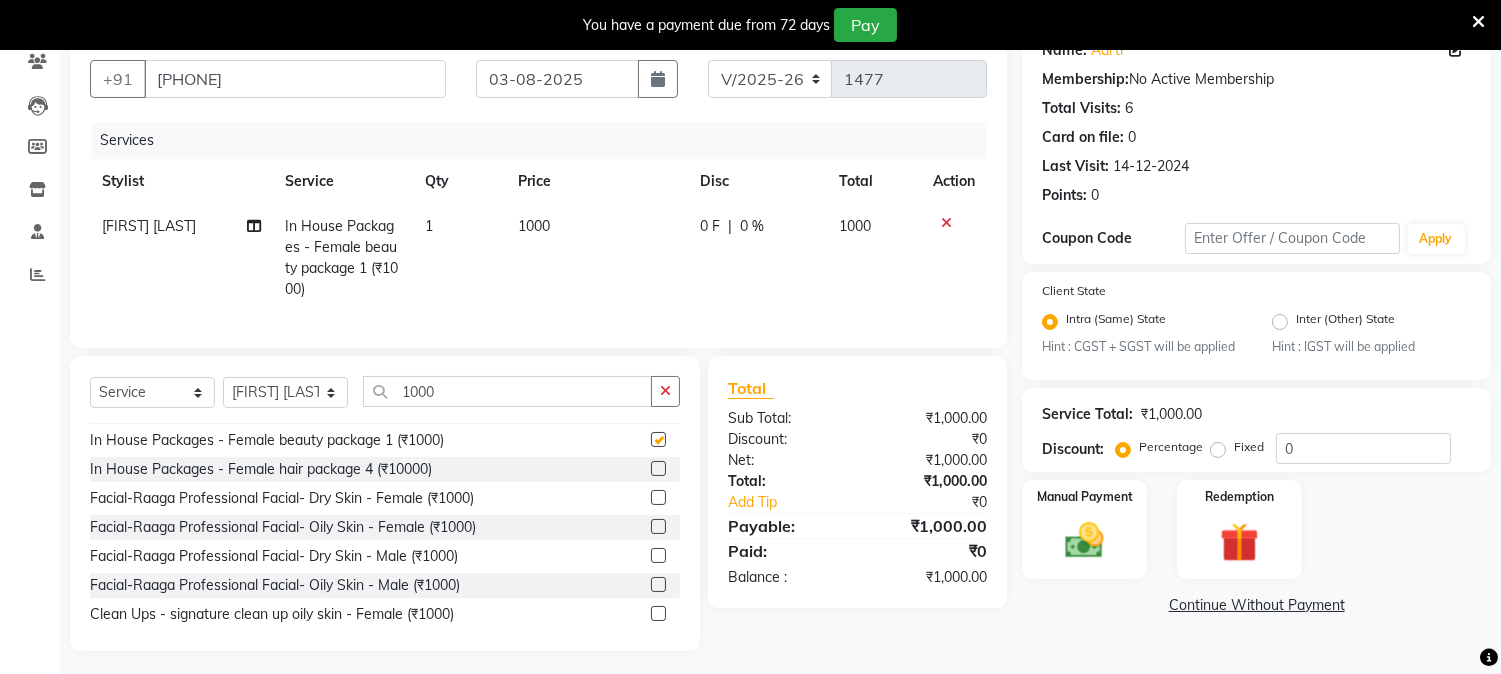 checkbox on "false" 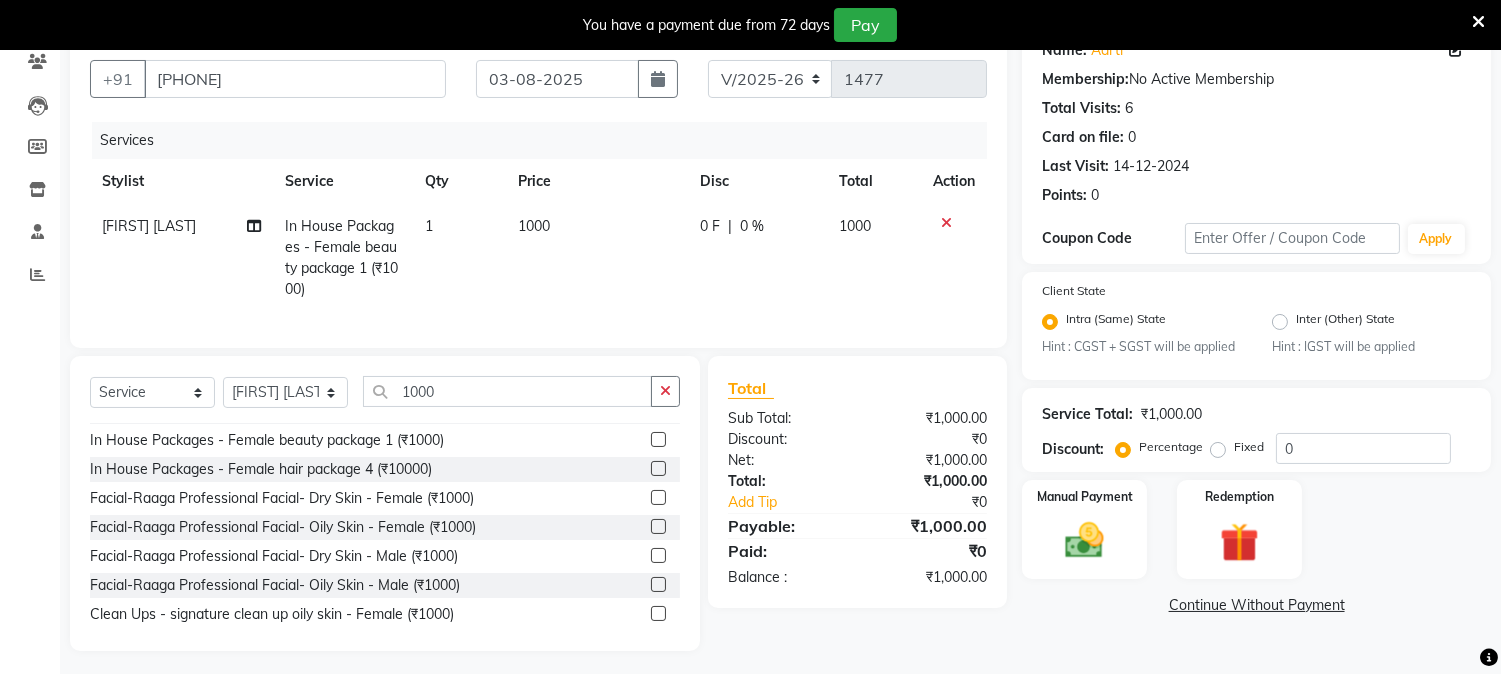 click 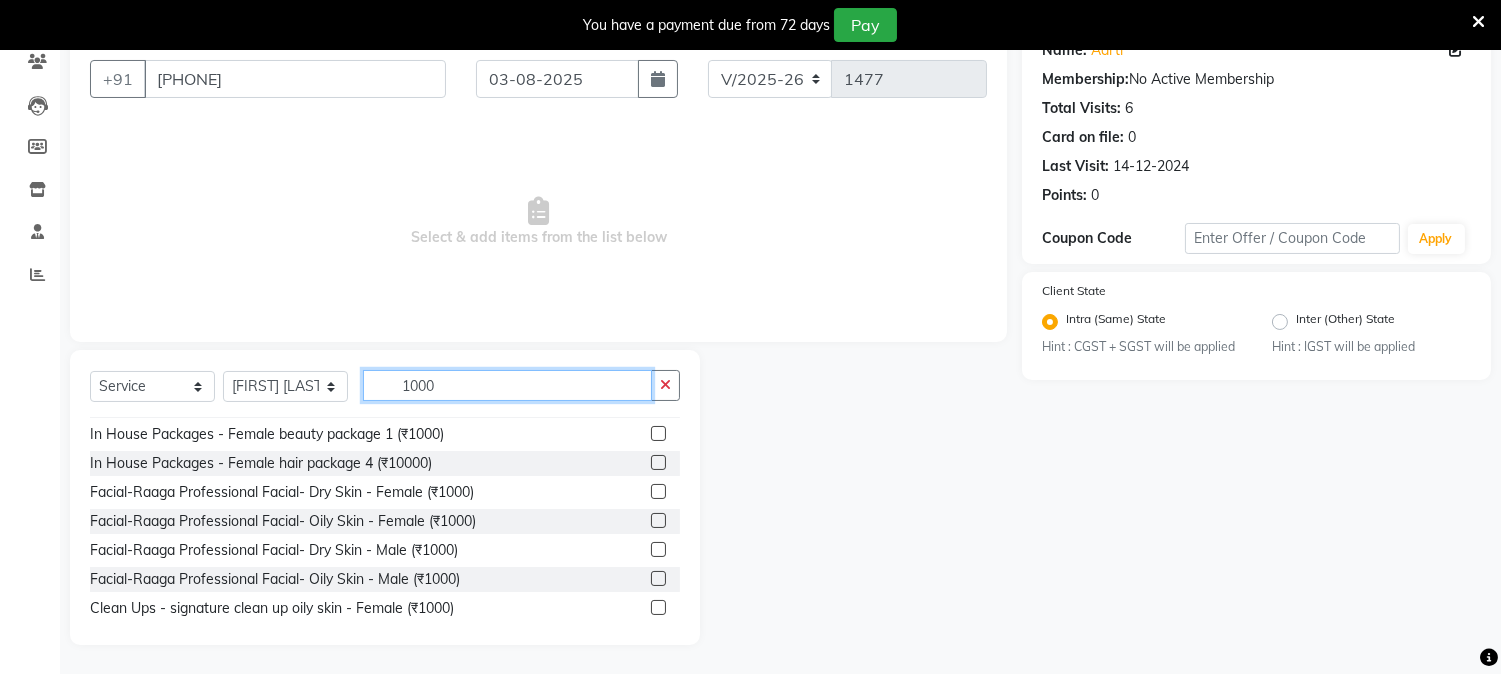 click on "1000" 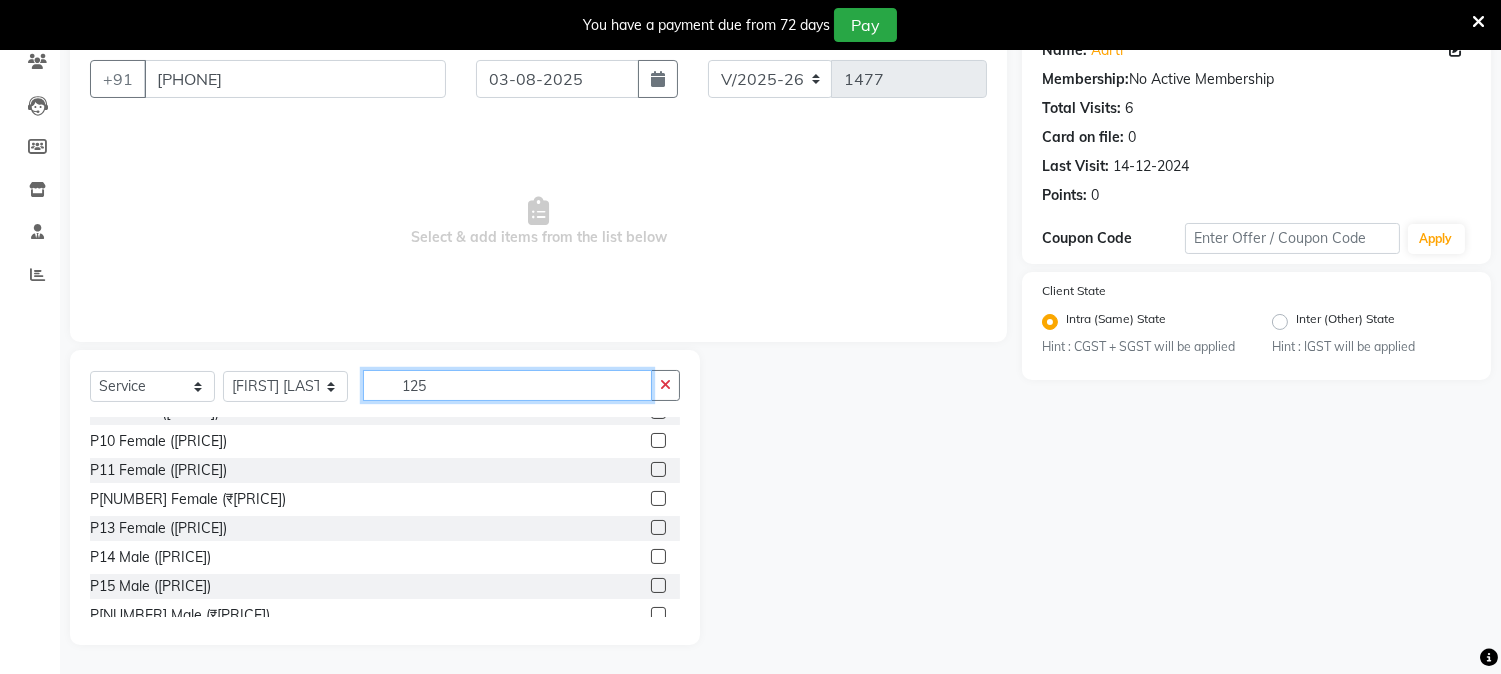 scroll, scrollTop: 17, scrollLeft: 0, axis: vertical 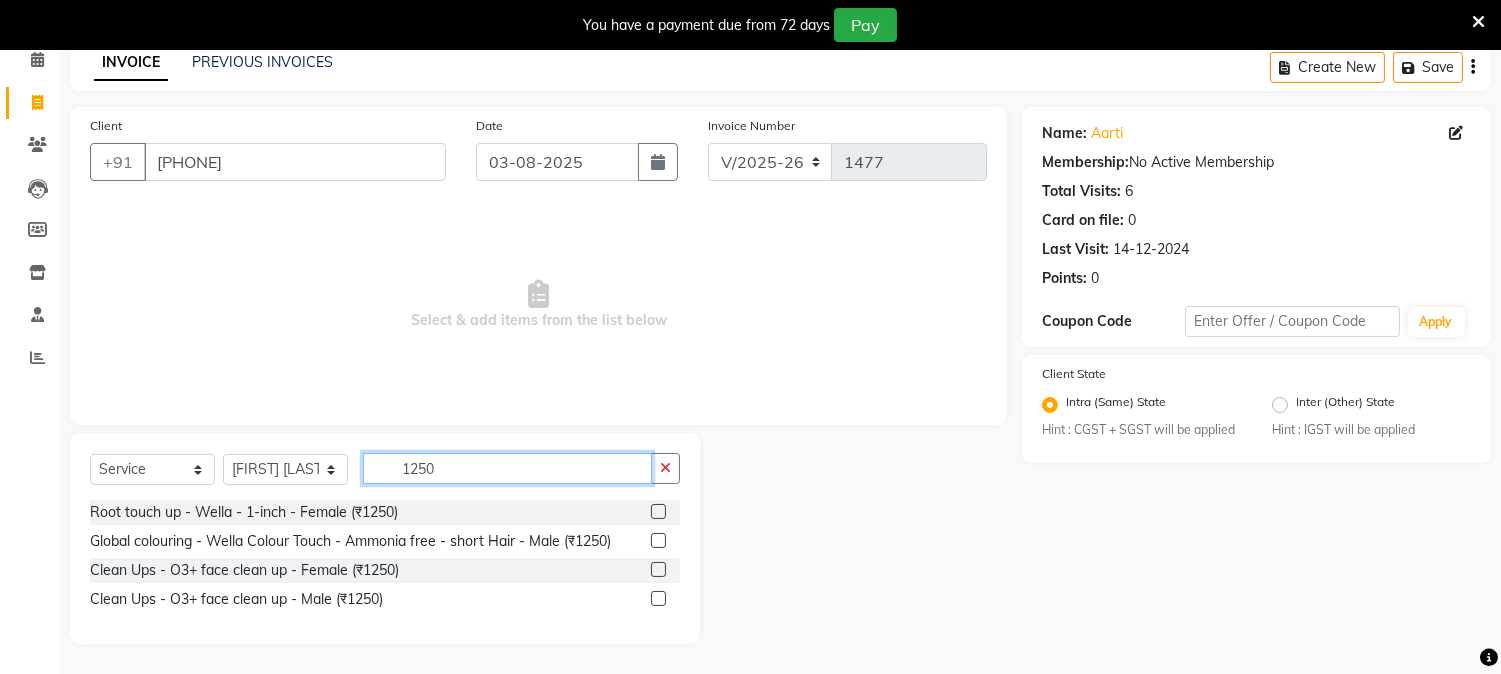 type on "1250" 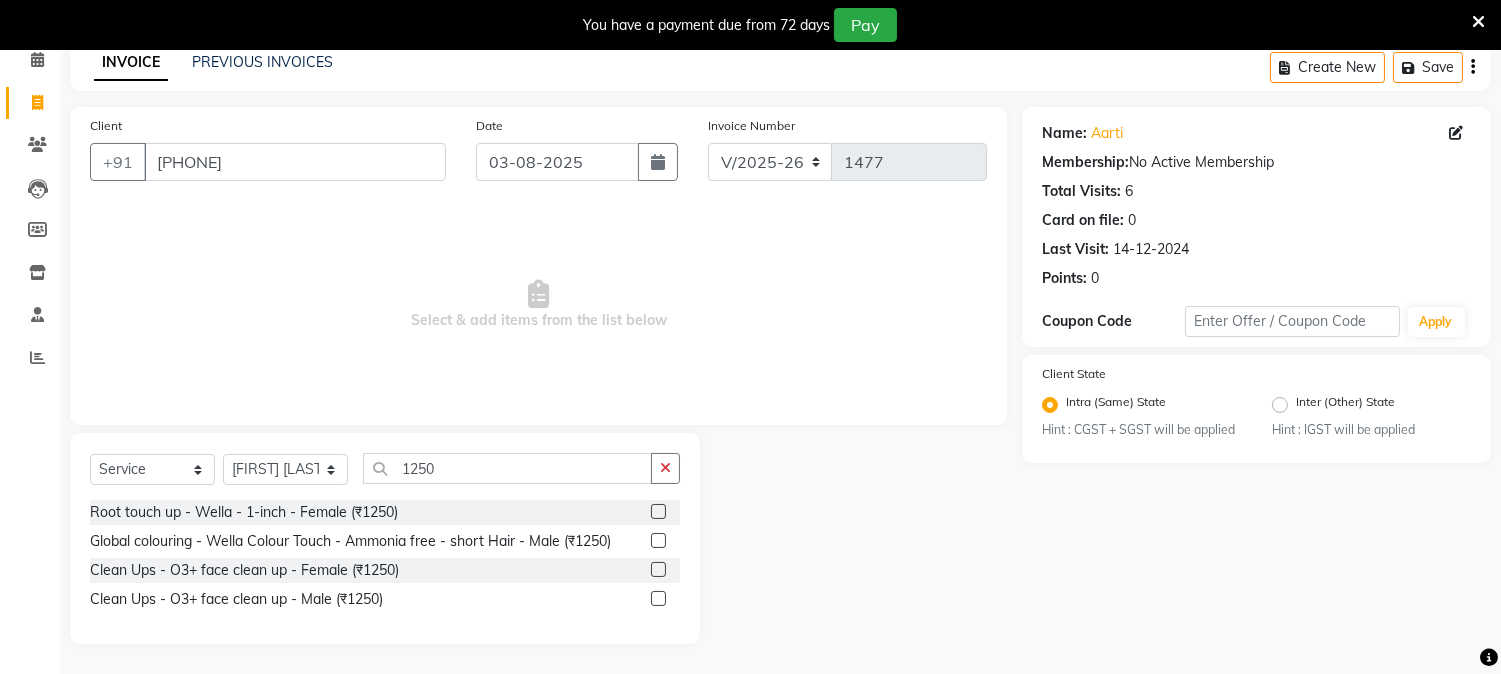 click 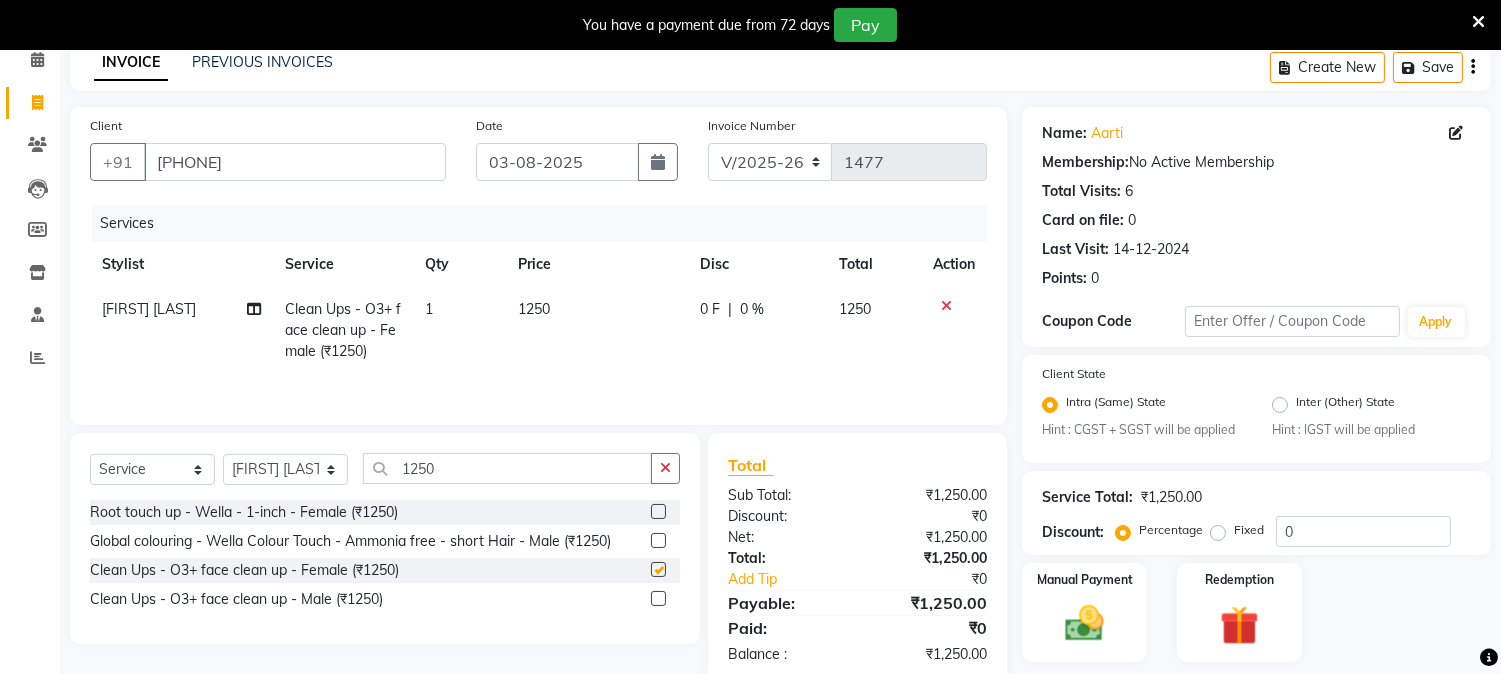 checkbox on "false" 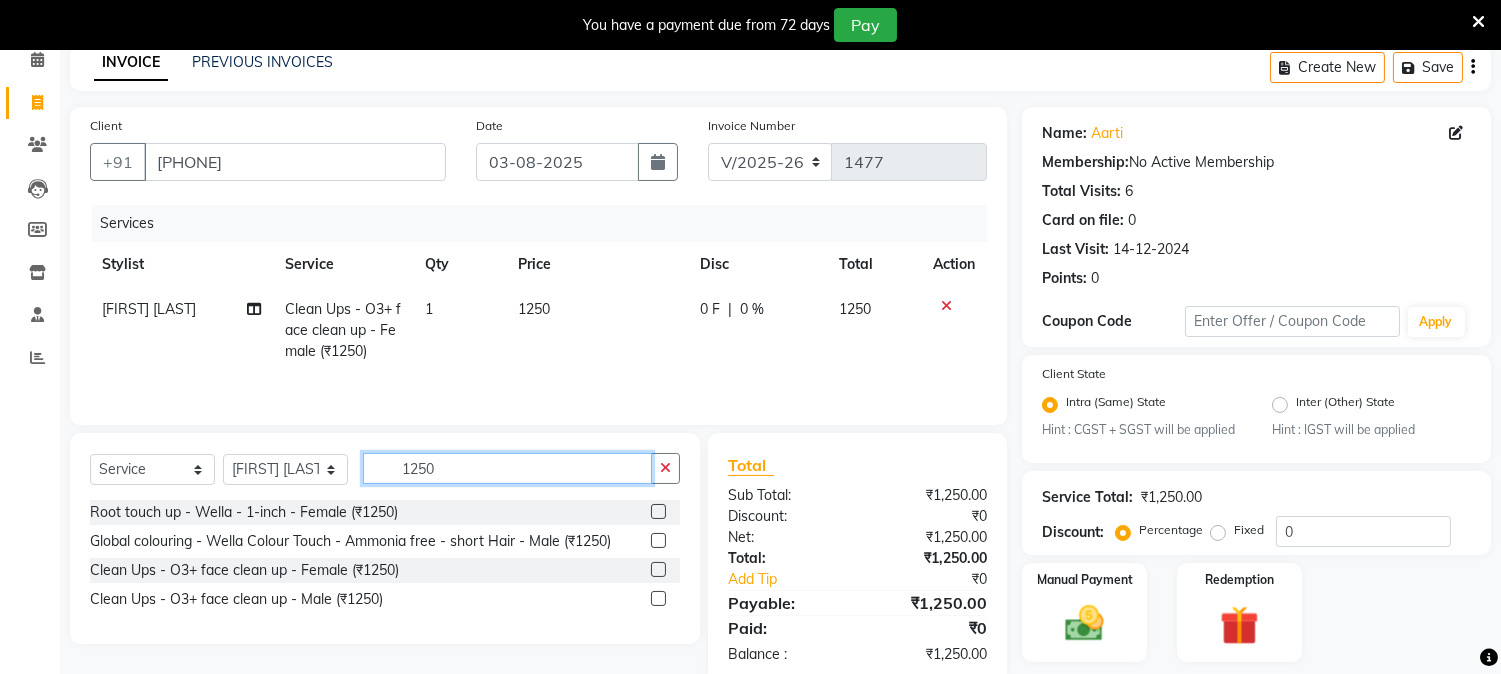 click on "1250" 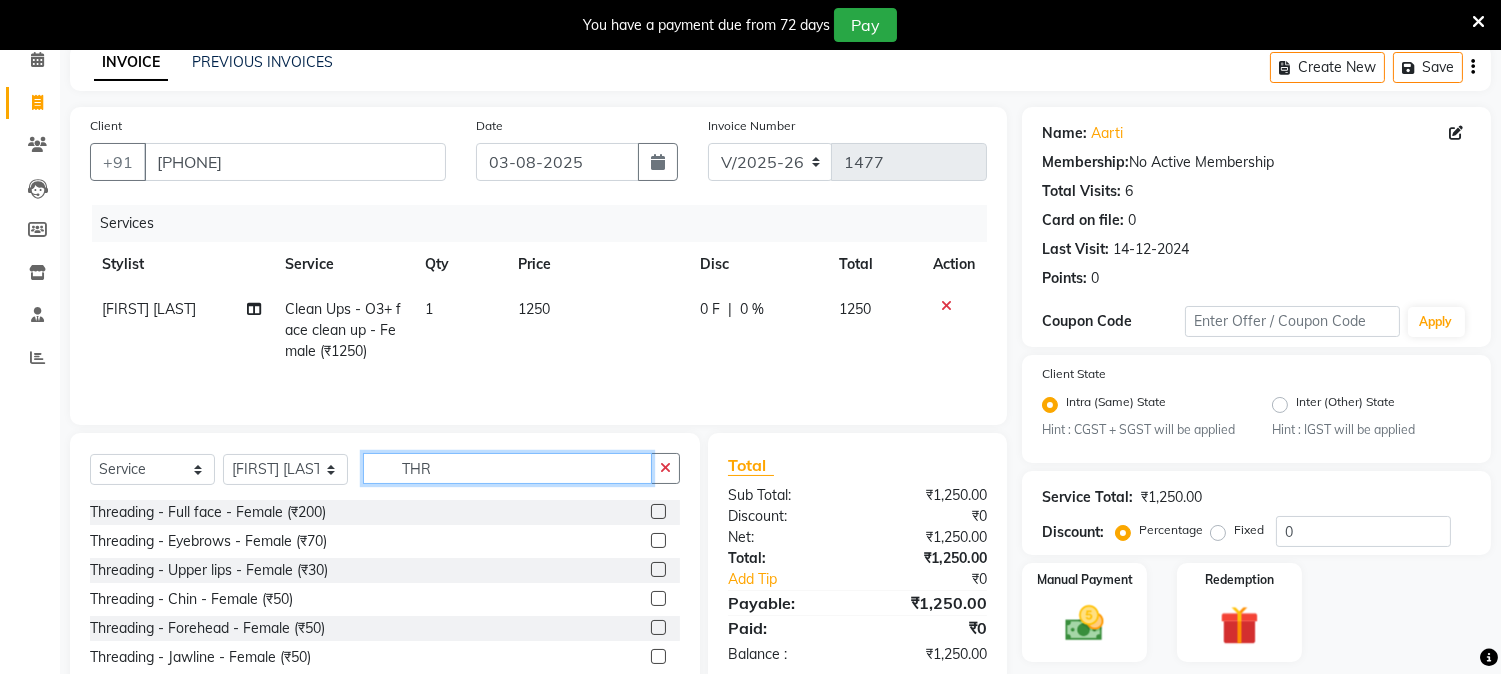 type on "THR" 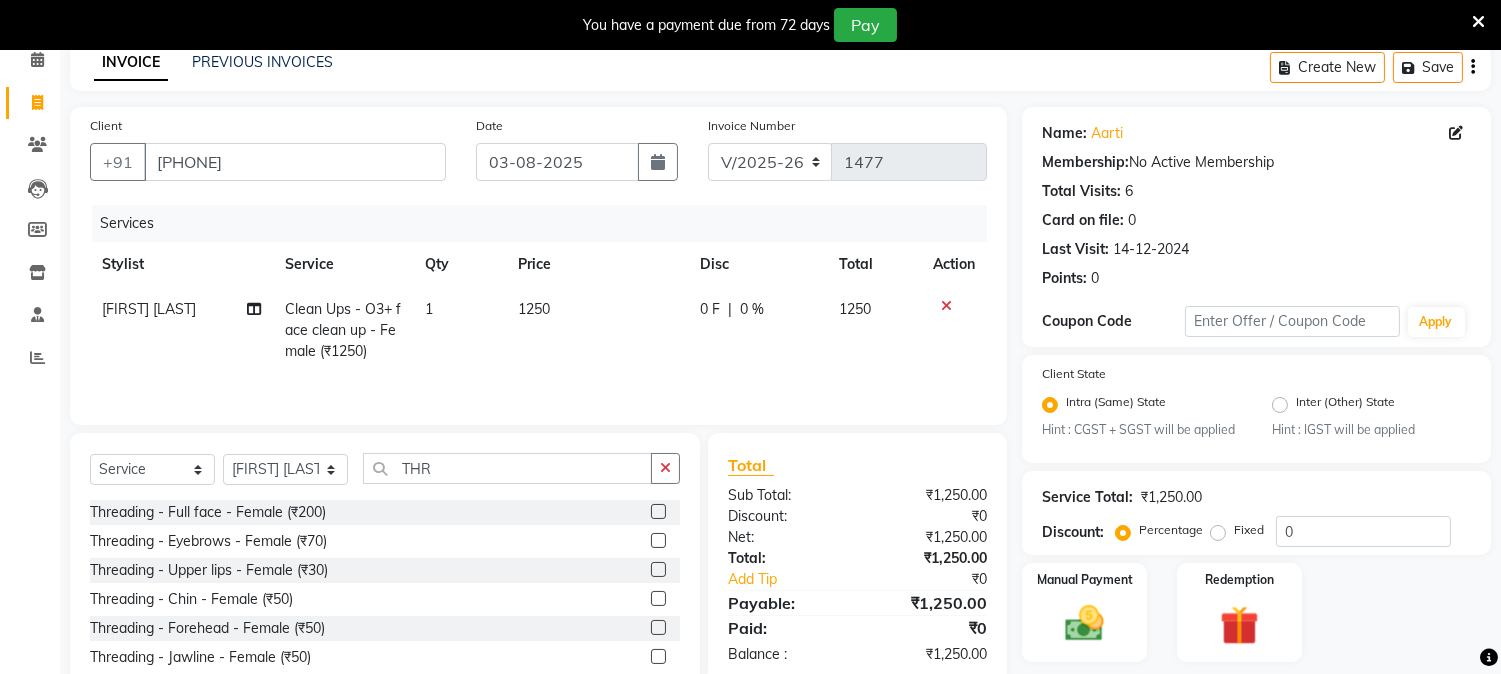 click 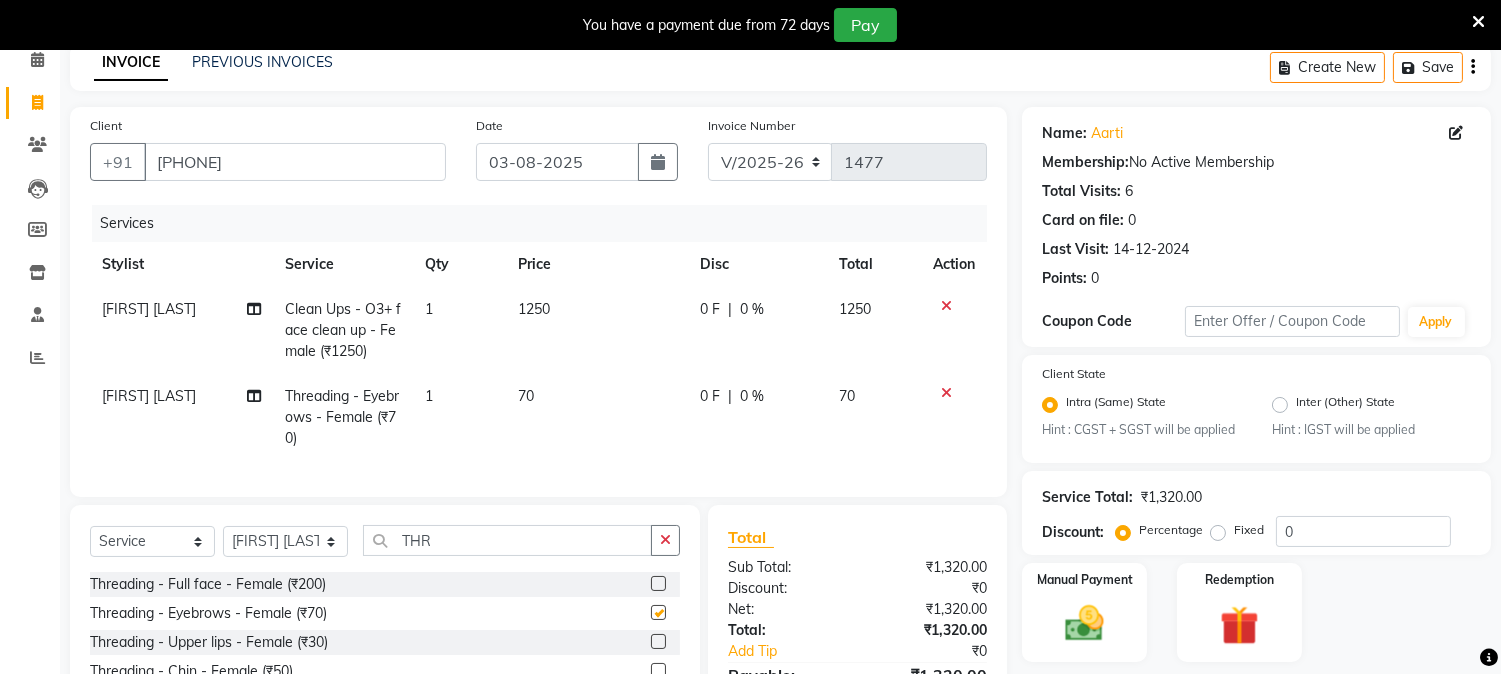 checkbox on "false" 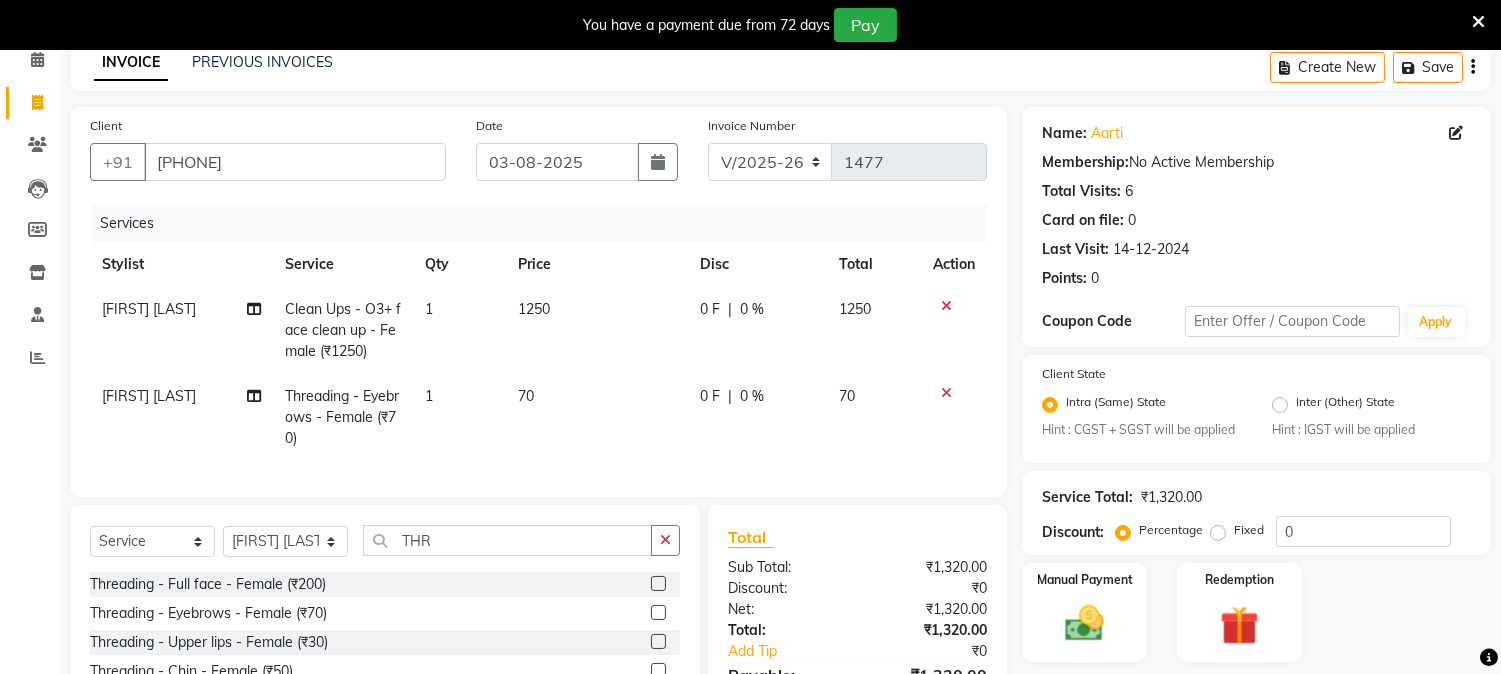 click 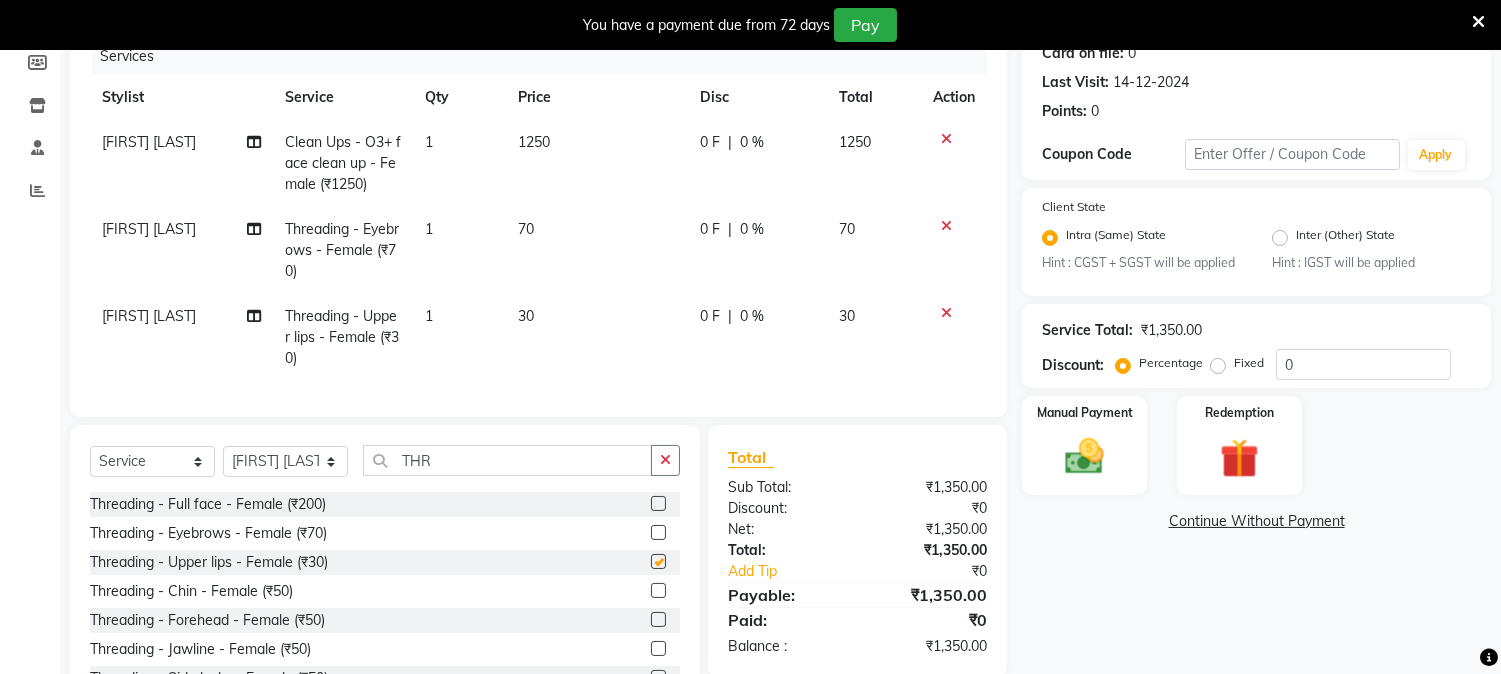 checkbox on "false" 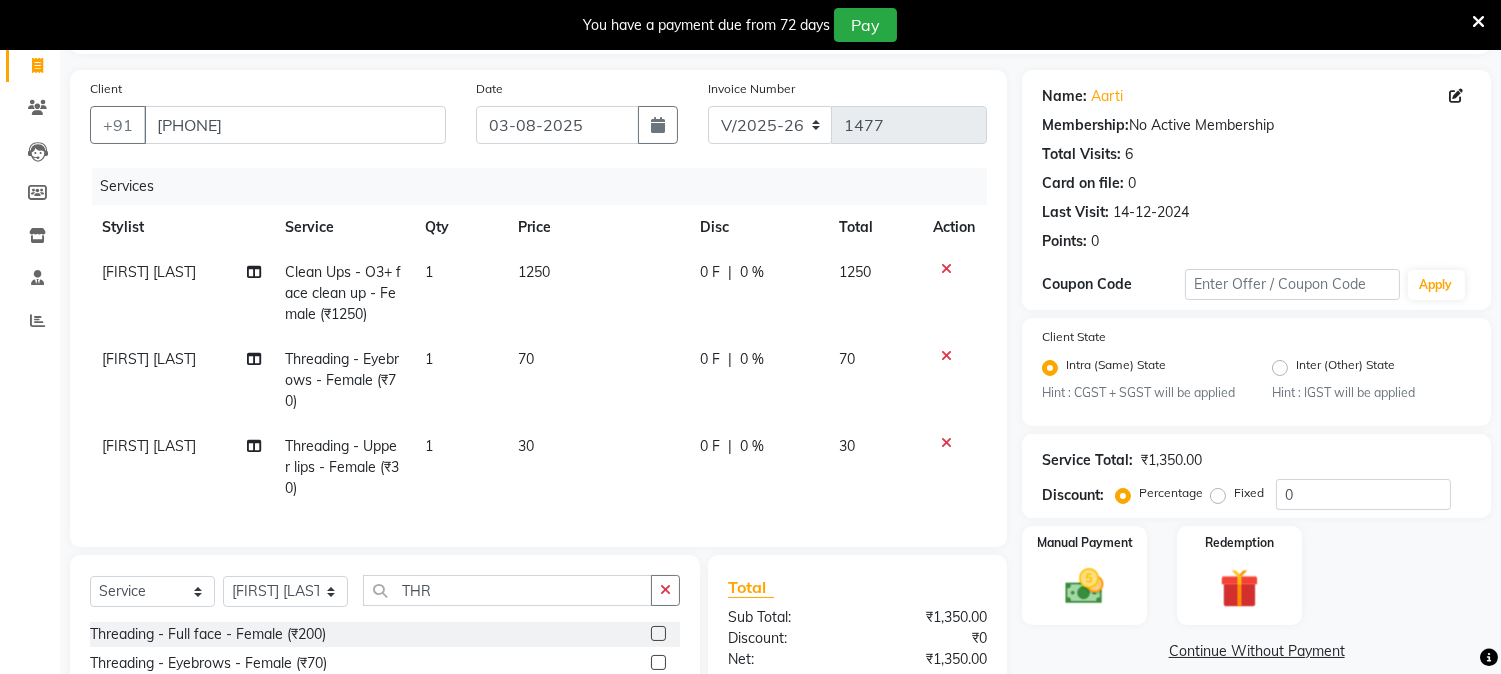 scroll, scrollTop: 352, scrollLeft: 0, axis: vertical 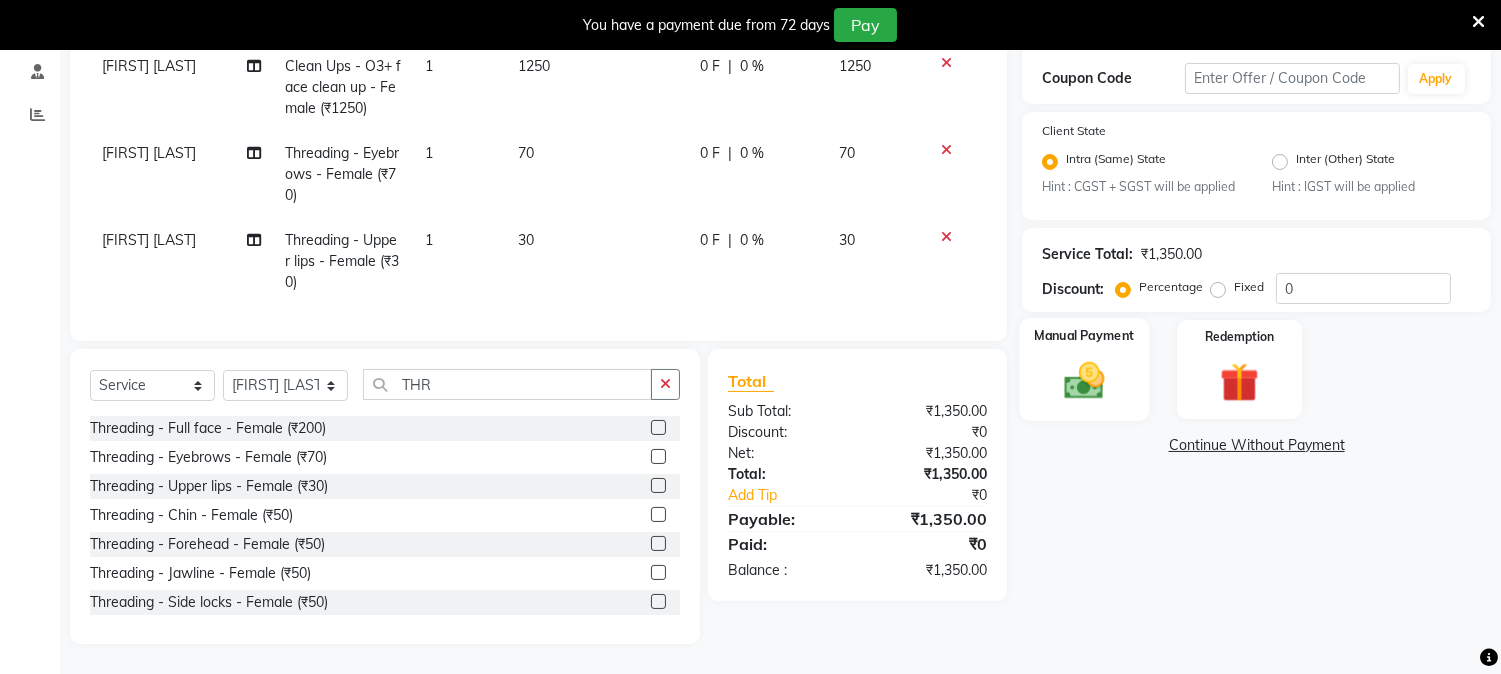 click 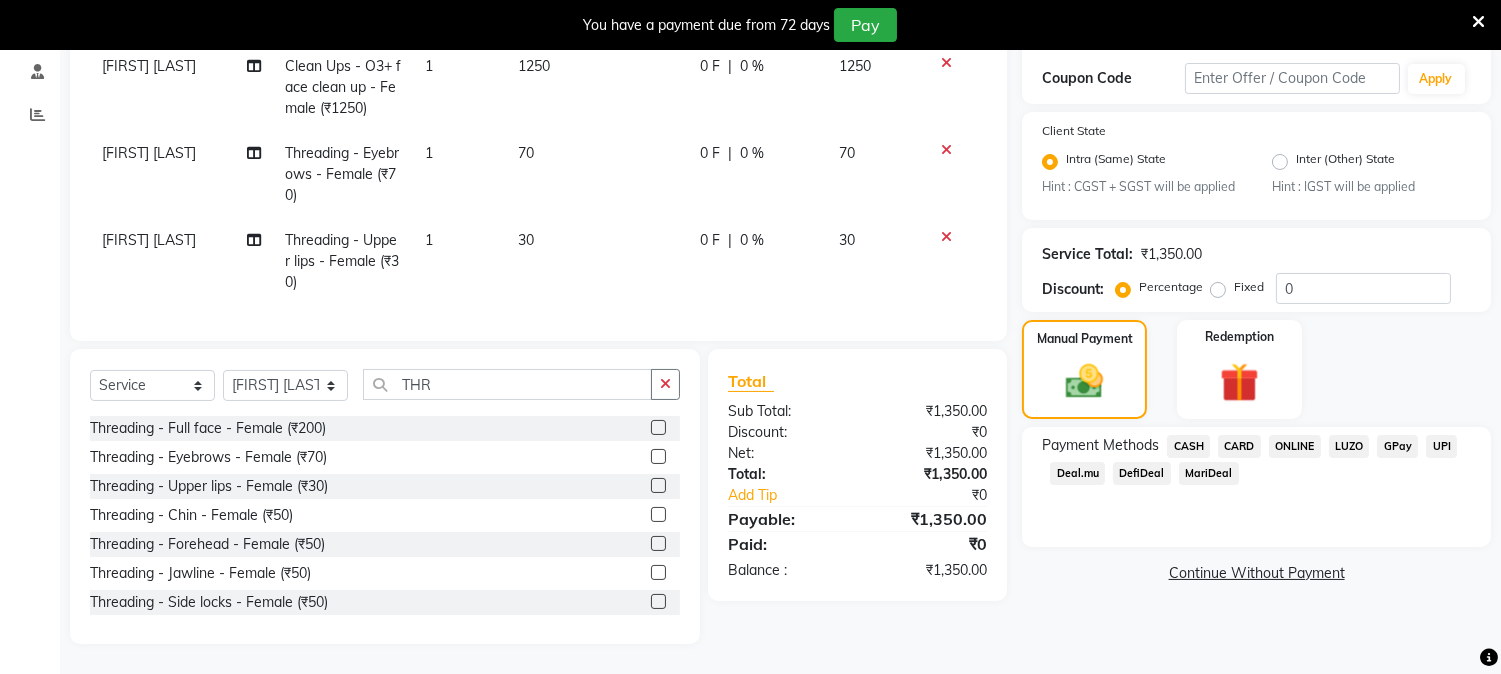 click on "ONLINE" 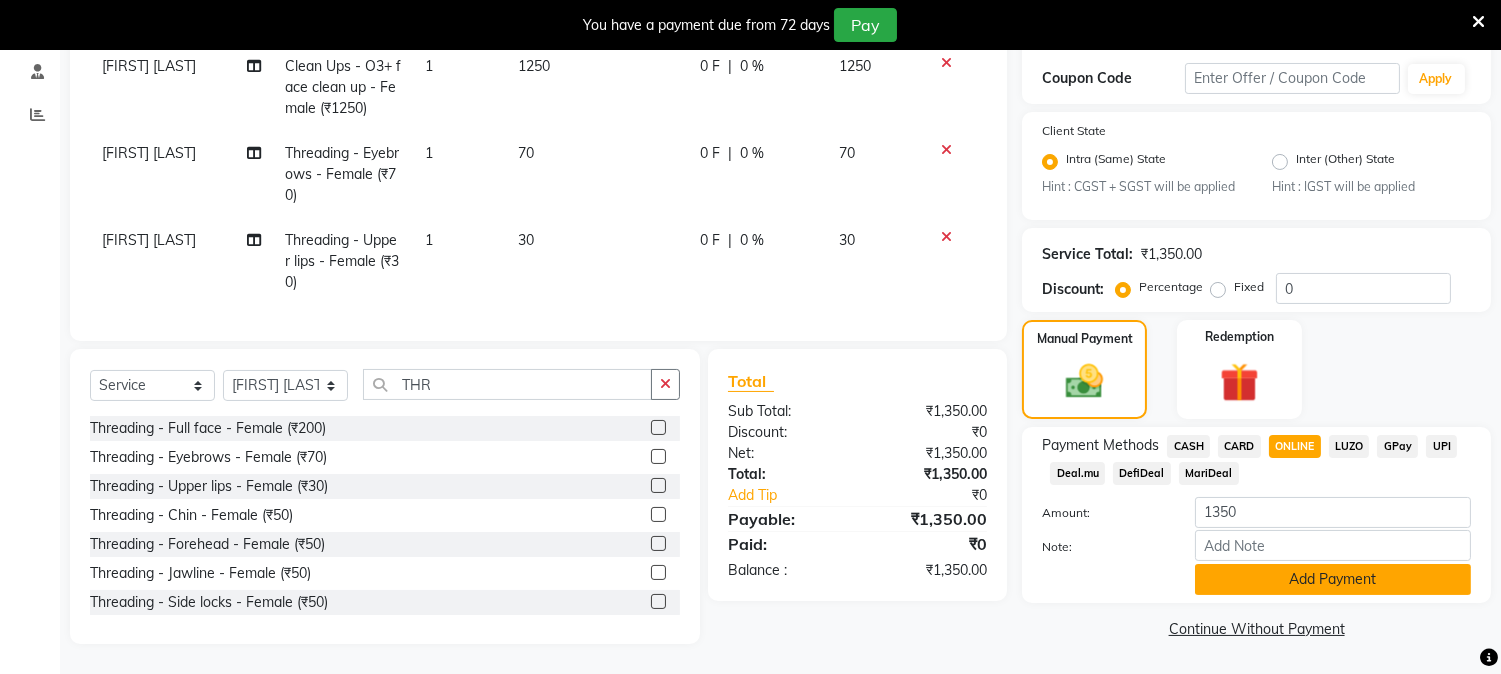 click on "Add Payment" 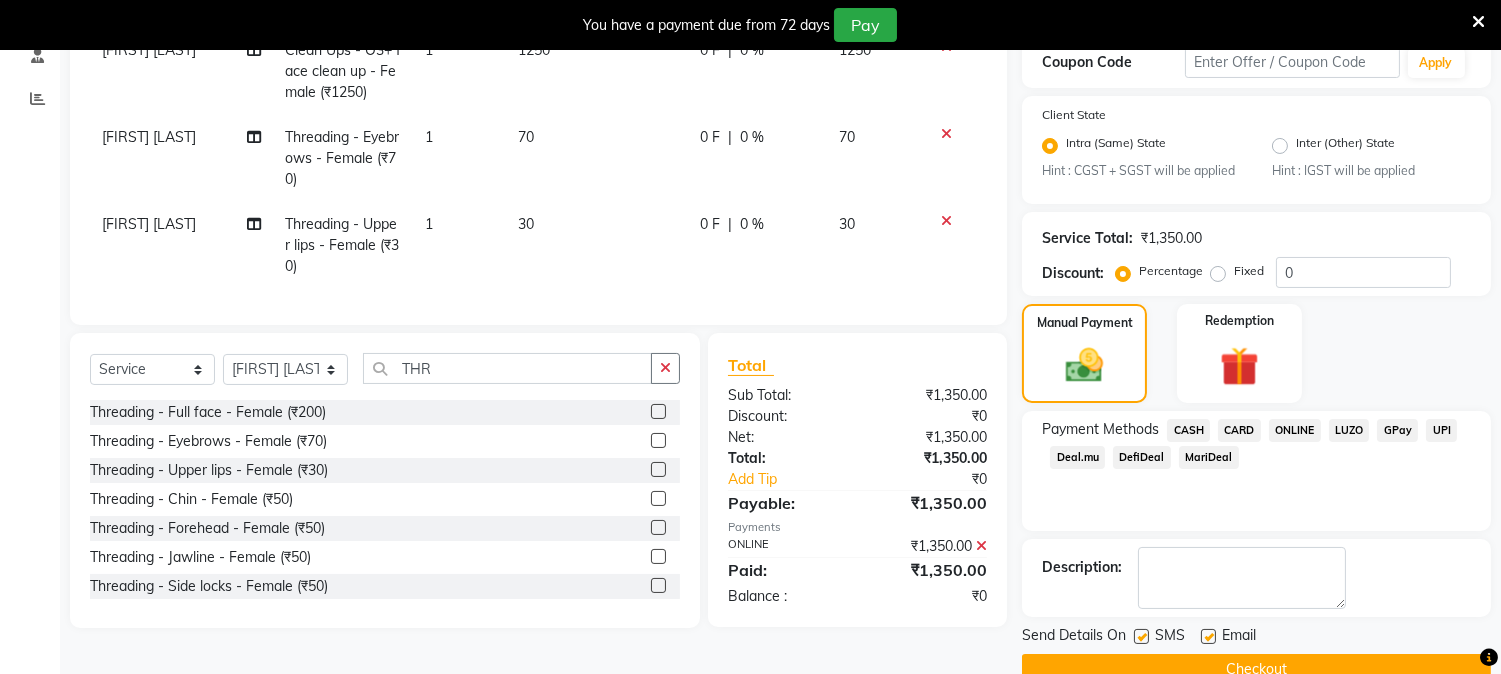 scroll, scrollTop: 393, scrollLeft: 0, axis: vertical 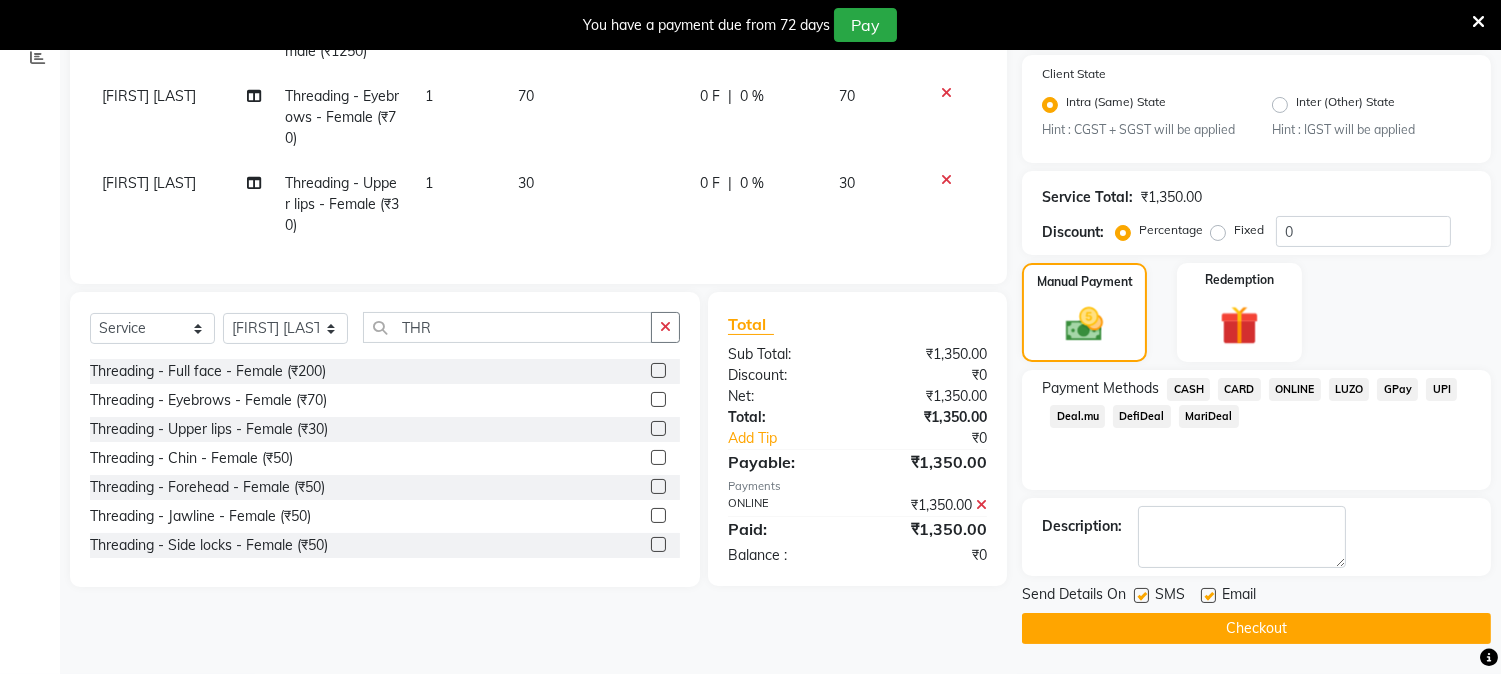 click on "Checkout" 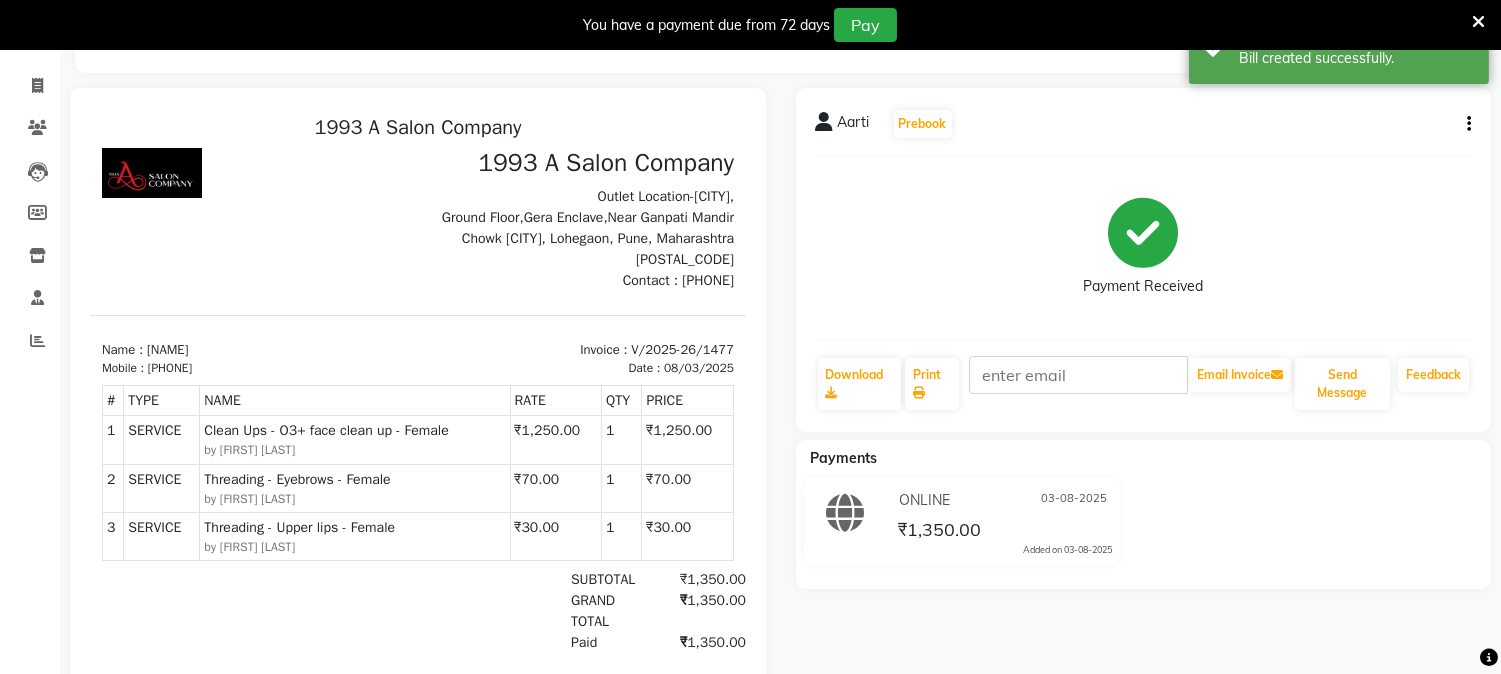 scroll, scrollTop: 0, scrollLeft: 0, axis: both 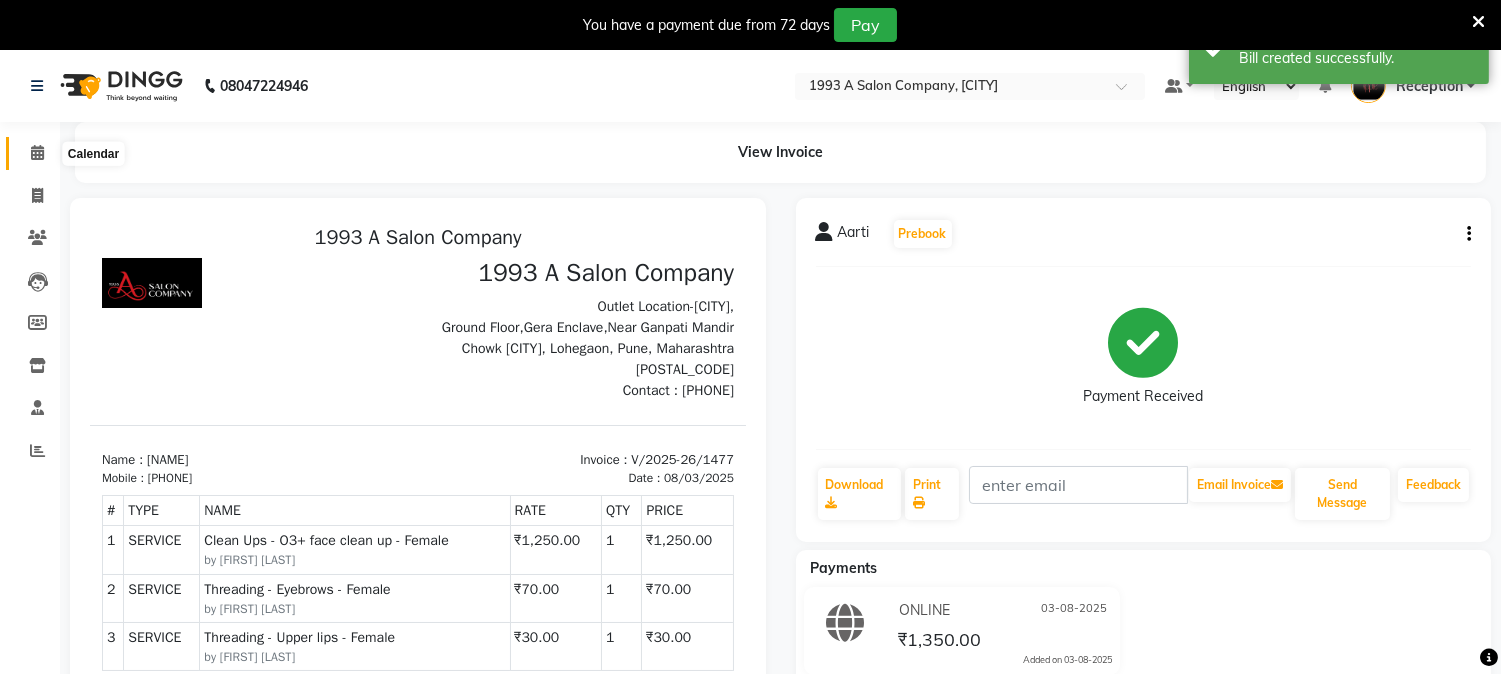 click 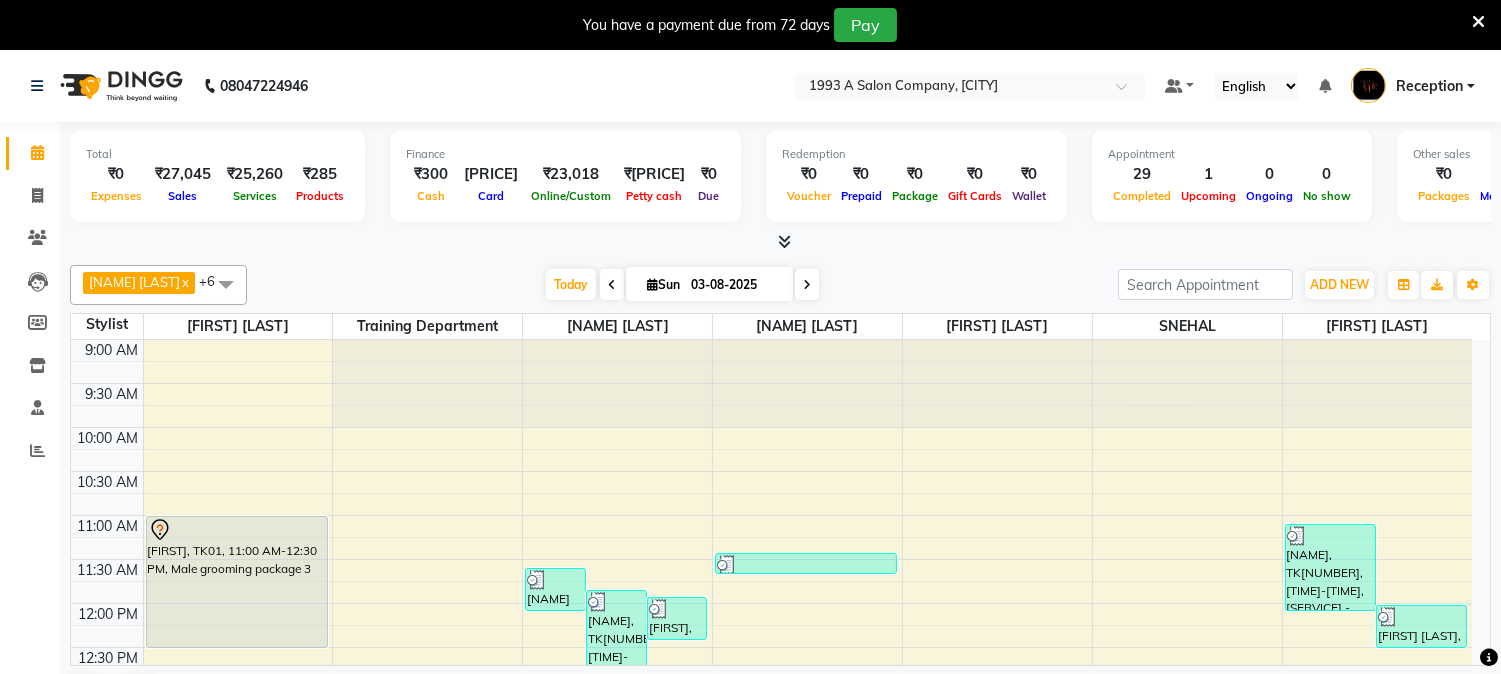 scroll, scrollTop: 50, scrollLeft: 0, axis: vertical 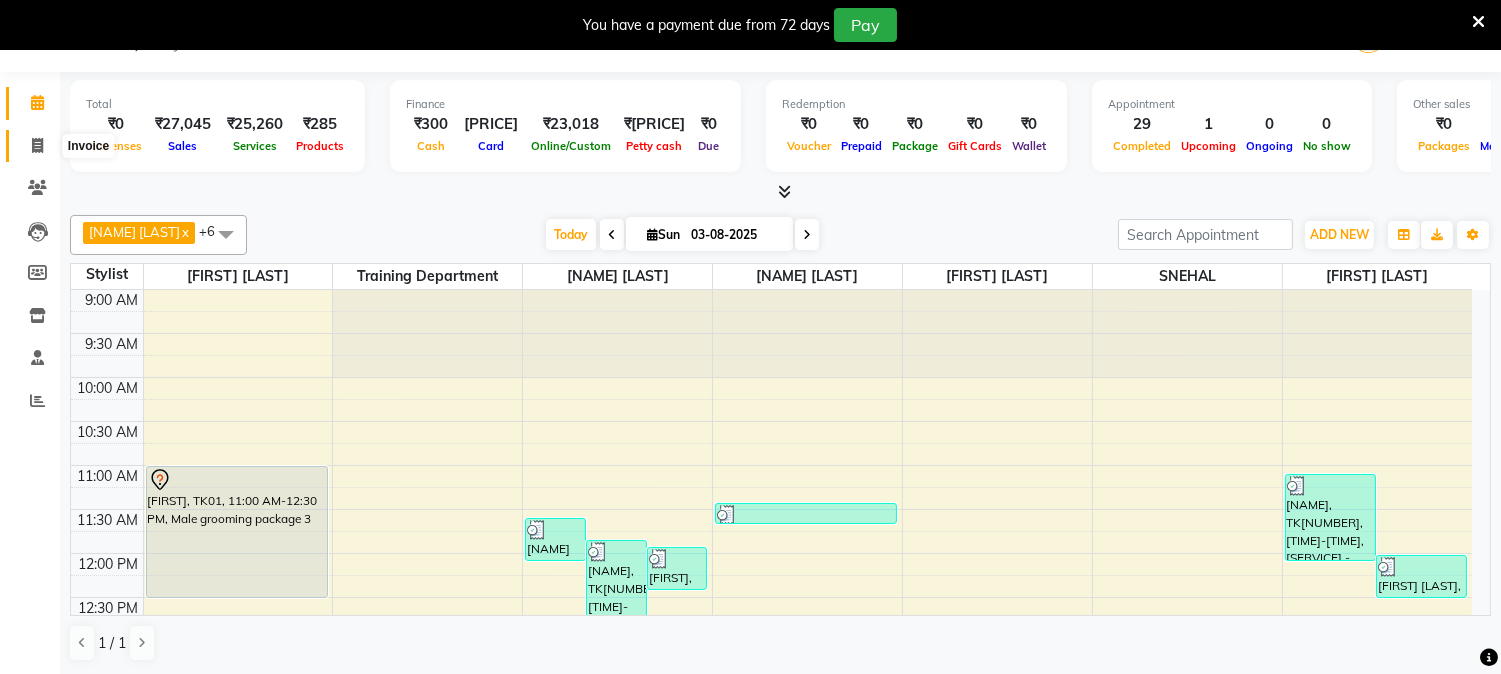 click 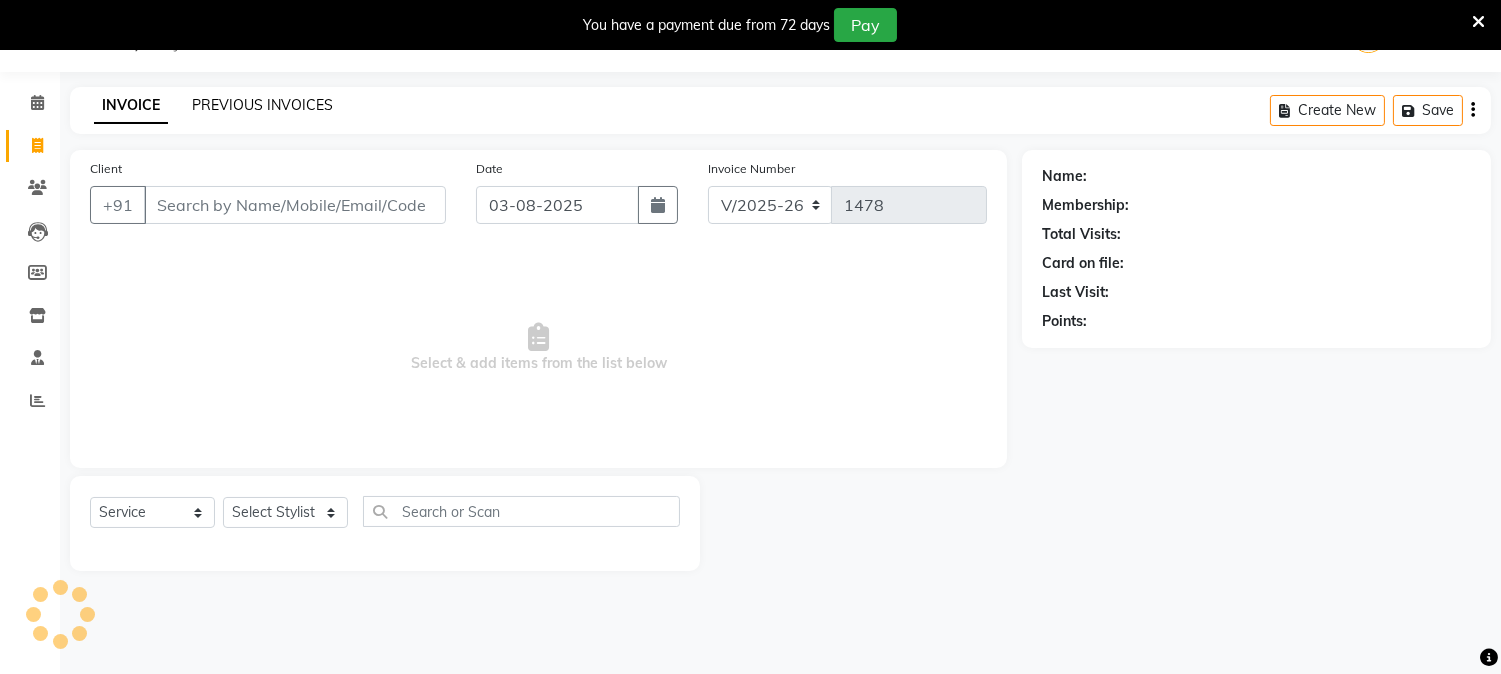 click on "PREVIOUS INVOICES" 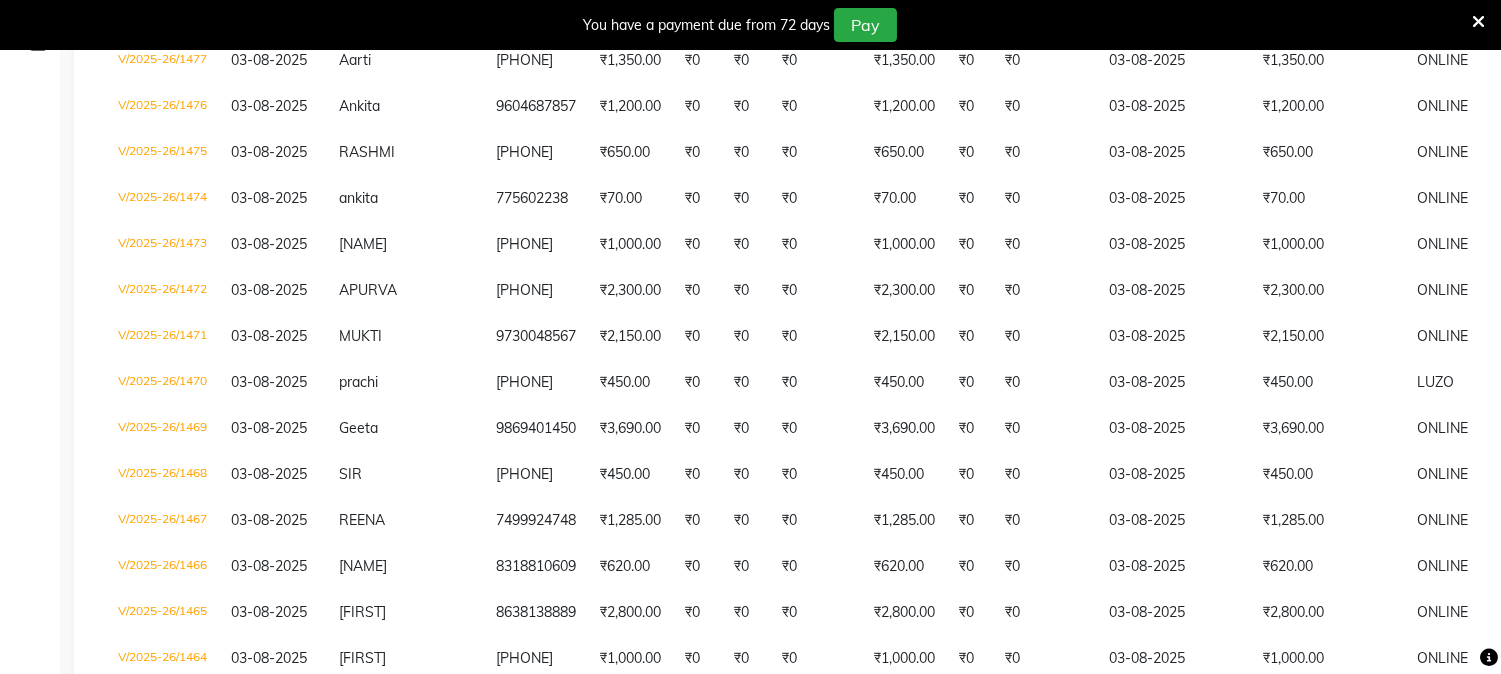 scroll, scrollTop: 0, scrollLeft: 0, axis: both 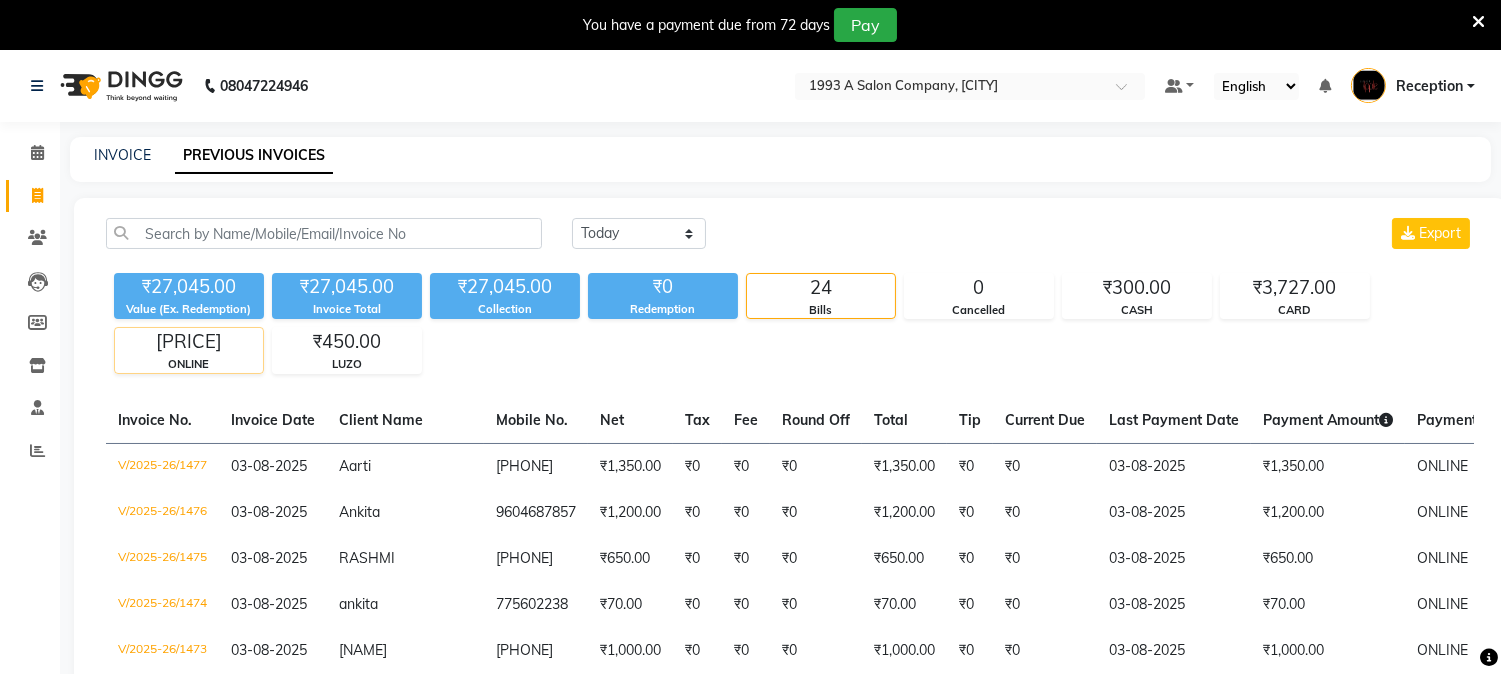 click on "ONLINE" 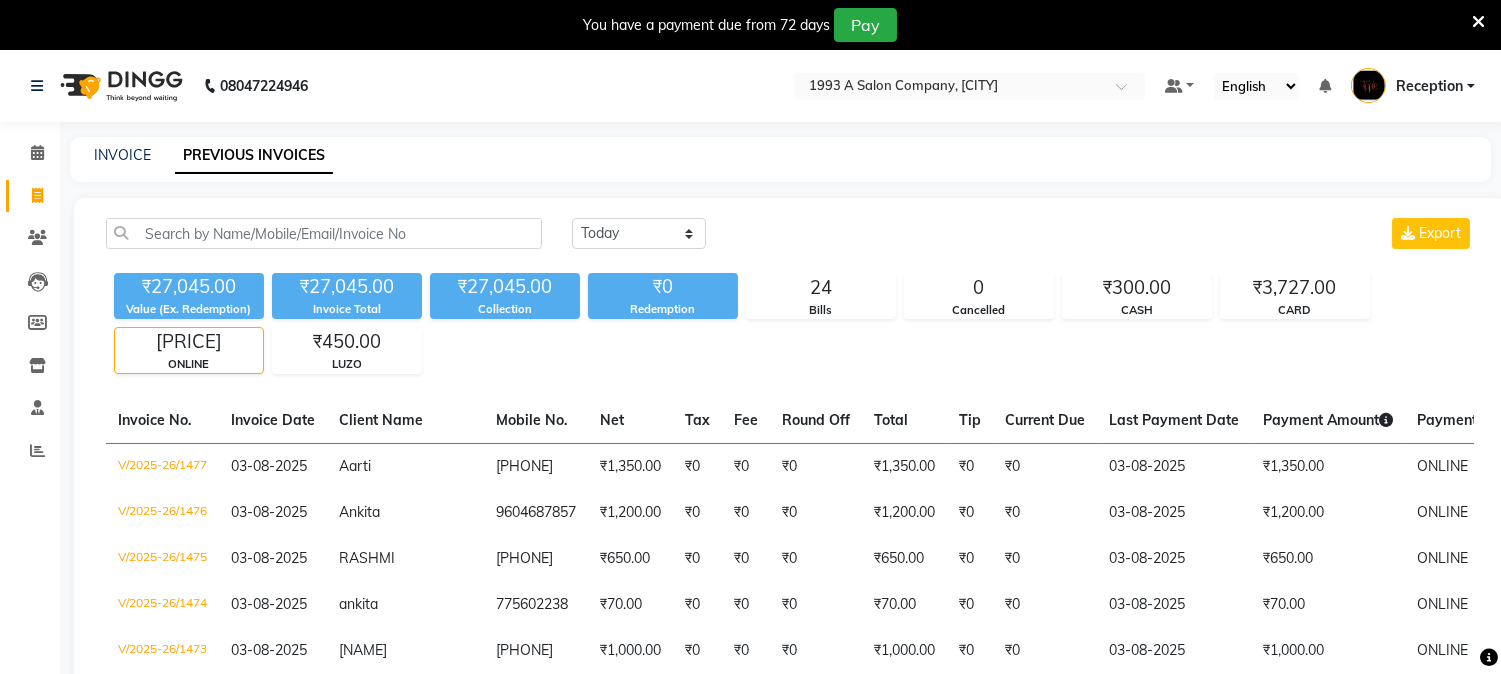 click on "[PRICE]" 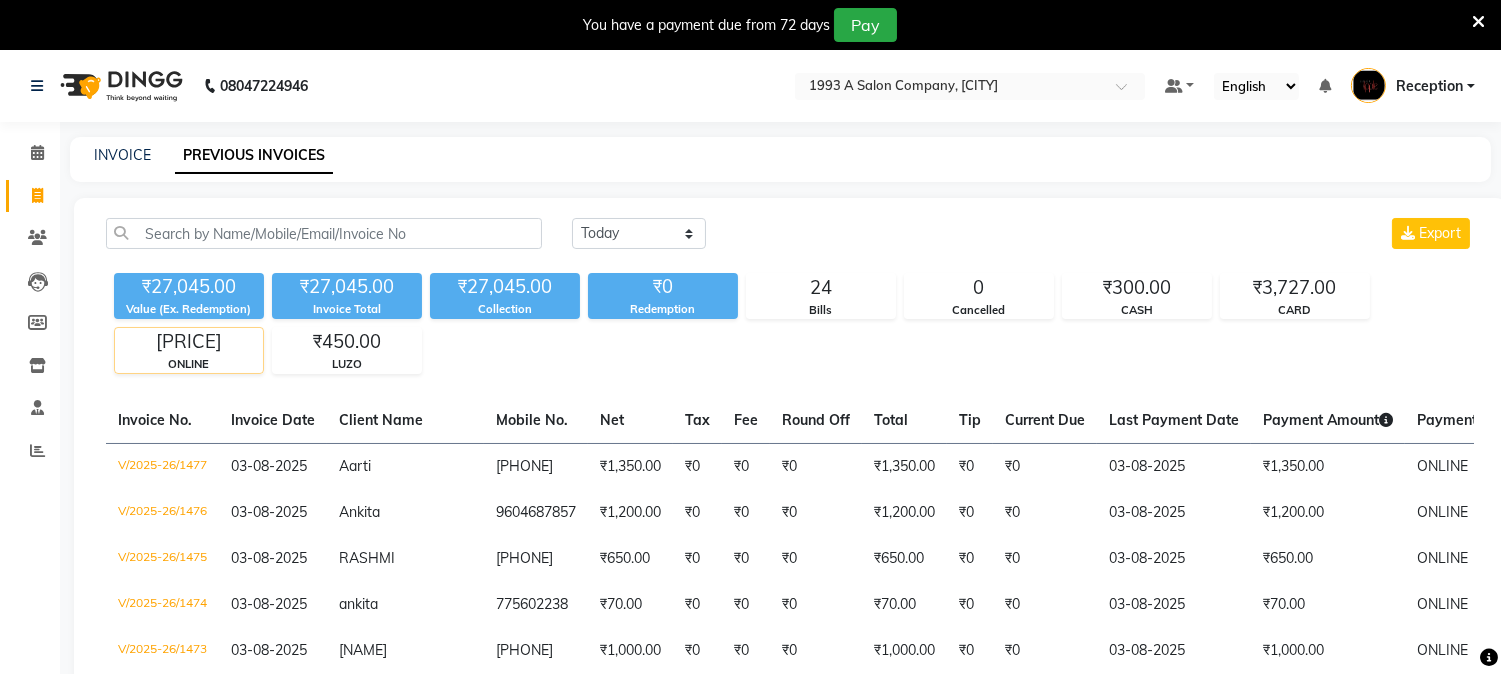 click on "[PRICE]" 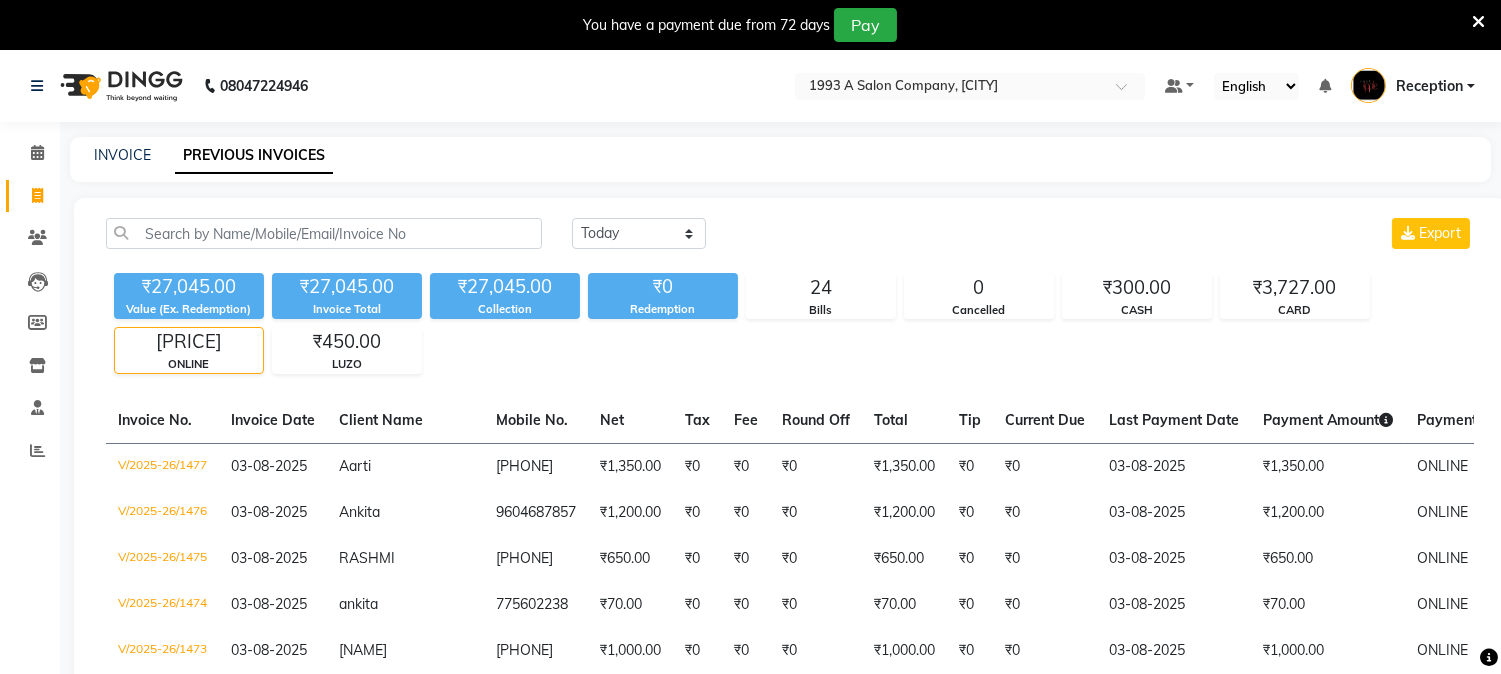 click on "[PRICE]" 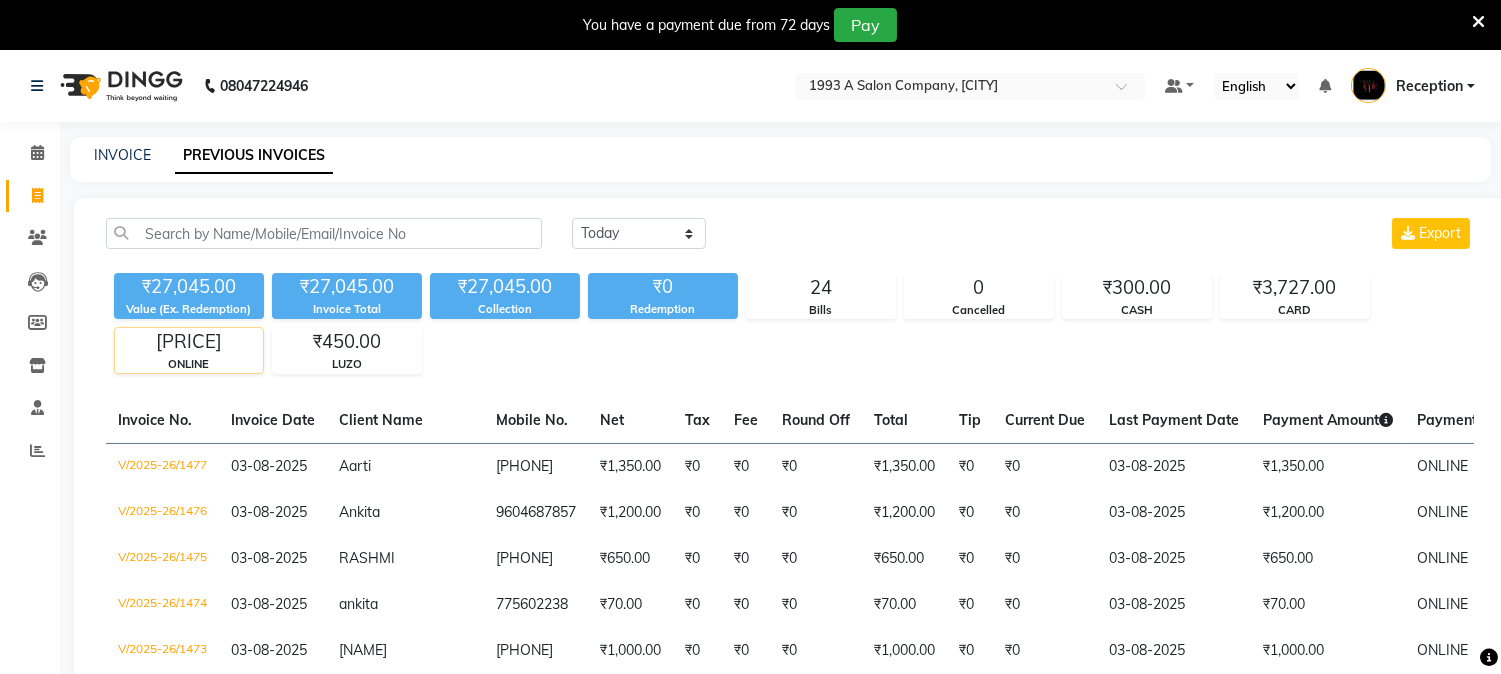 click on "[PRICE]" 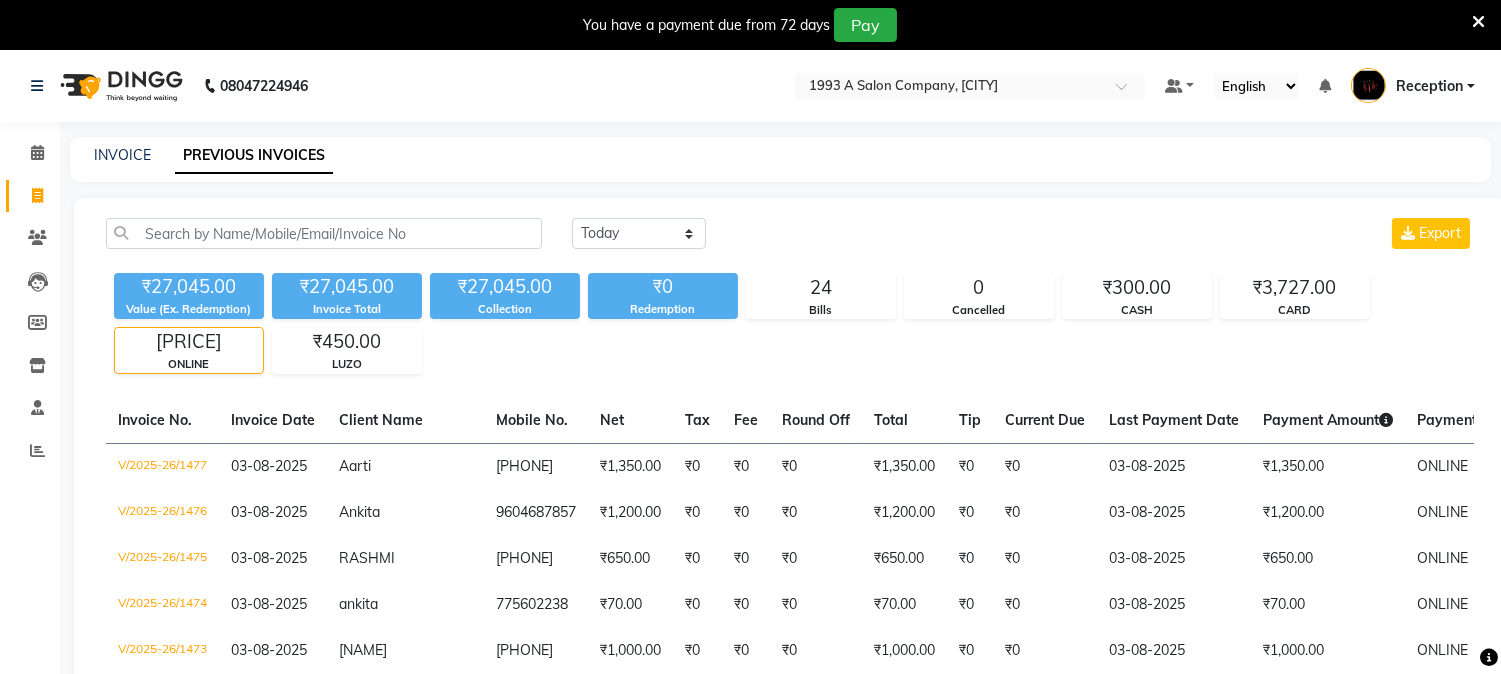click on "ONLINE" 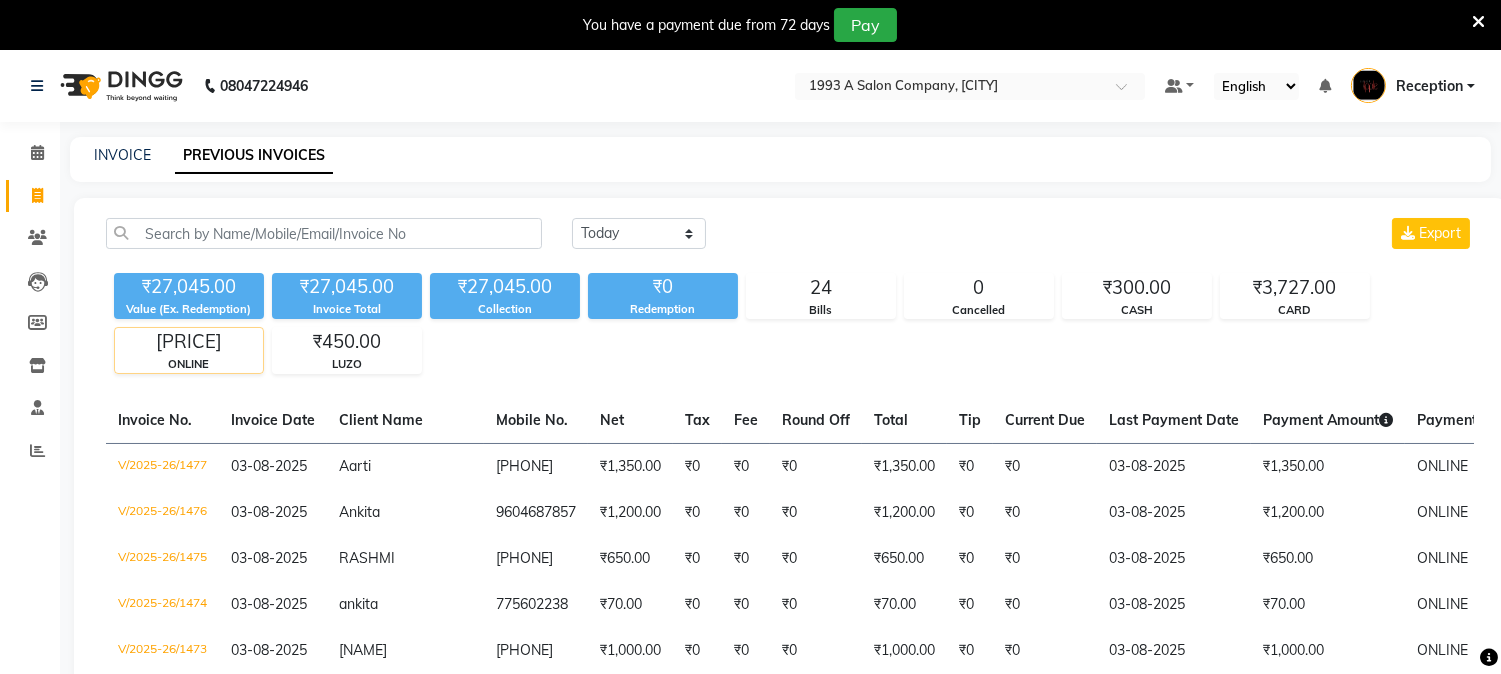 click on "ONLINE" 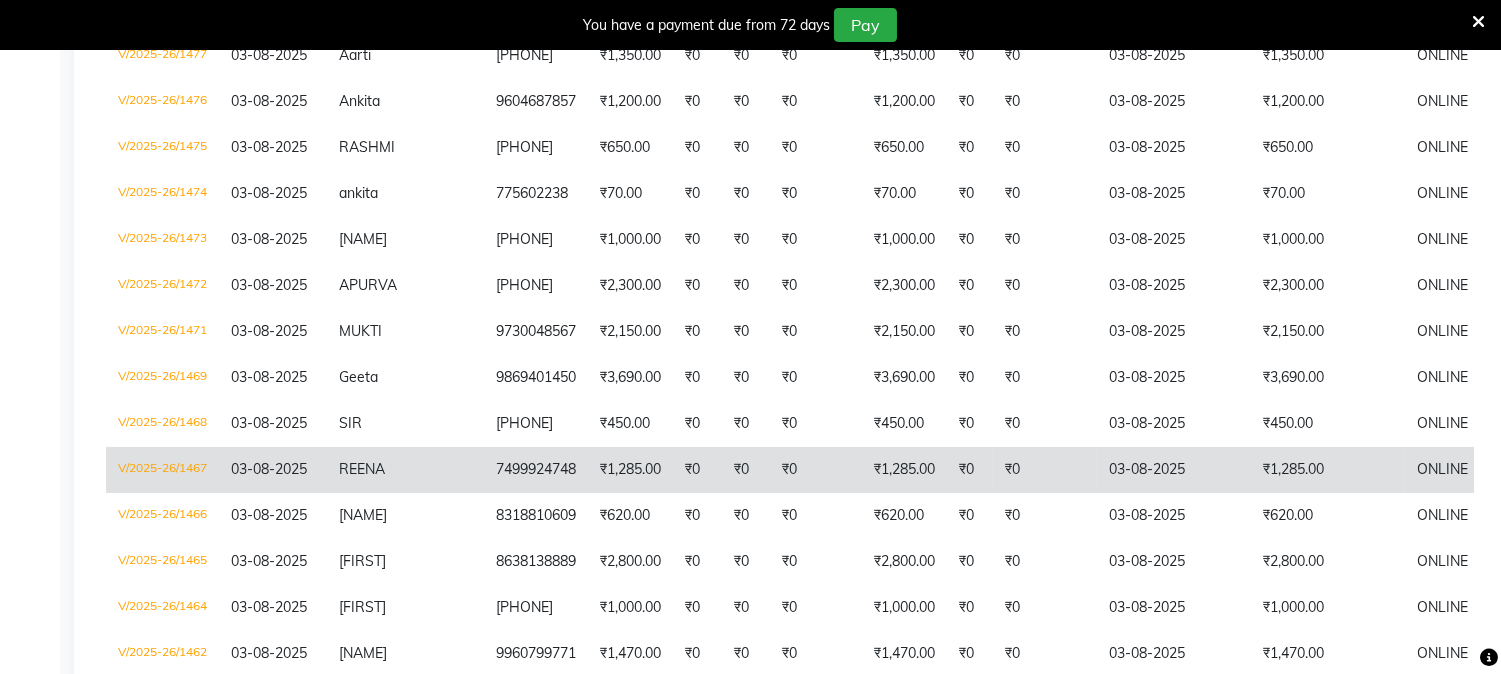 scroll, scrollTop: 381, scrollLeft: 0, axis: vertical 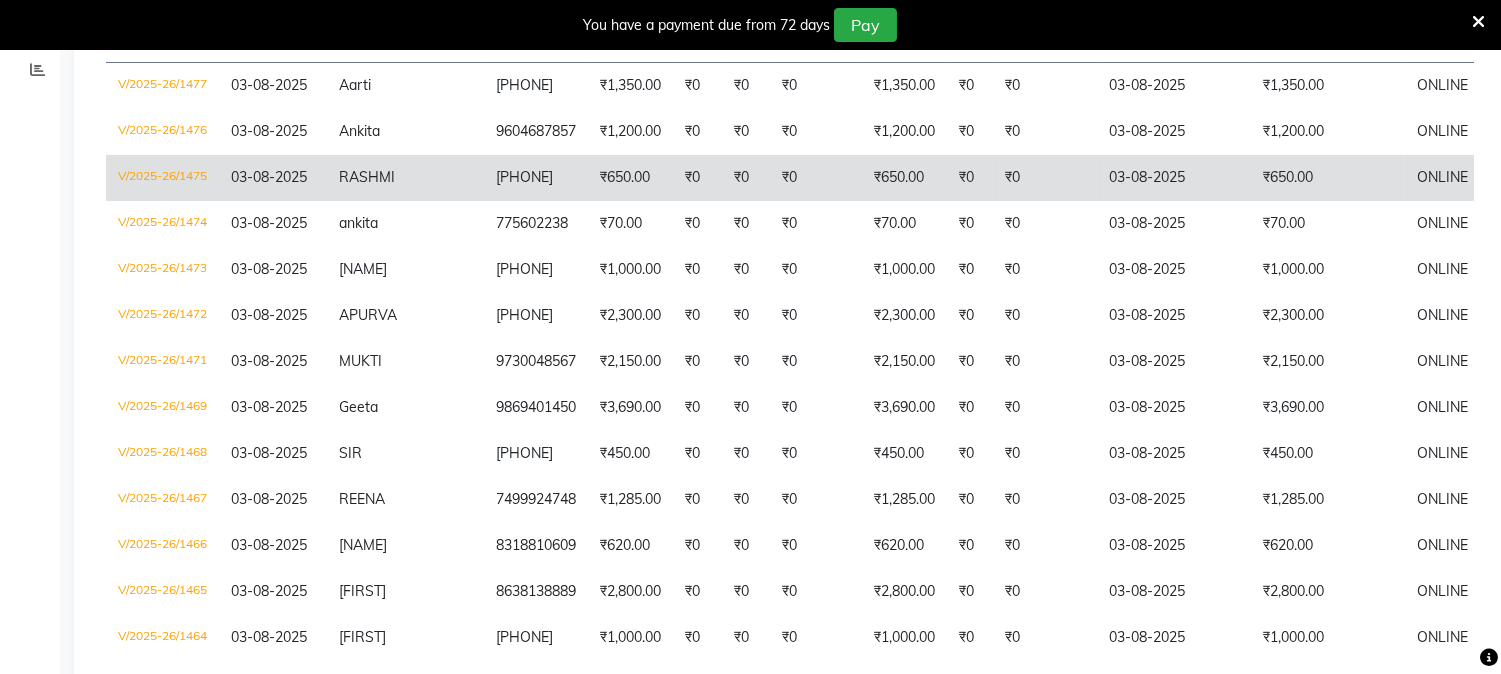 drag, startPoint x: 947, startPoint y: 507, endPoint x: 1471, endPoint y: 174, distance: 620.8583 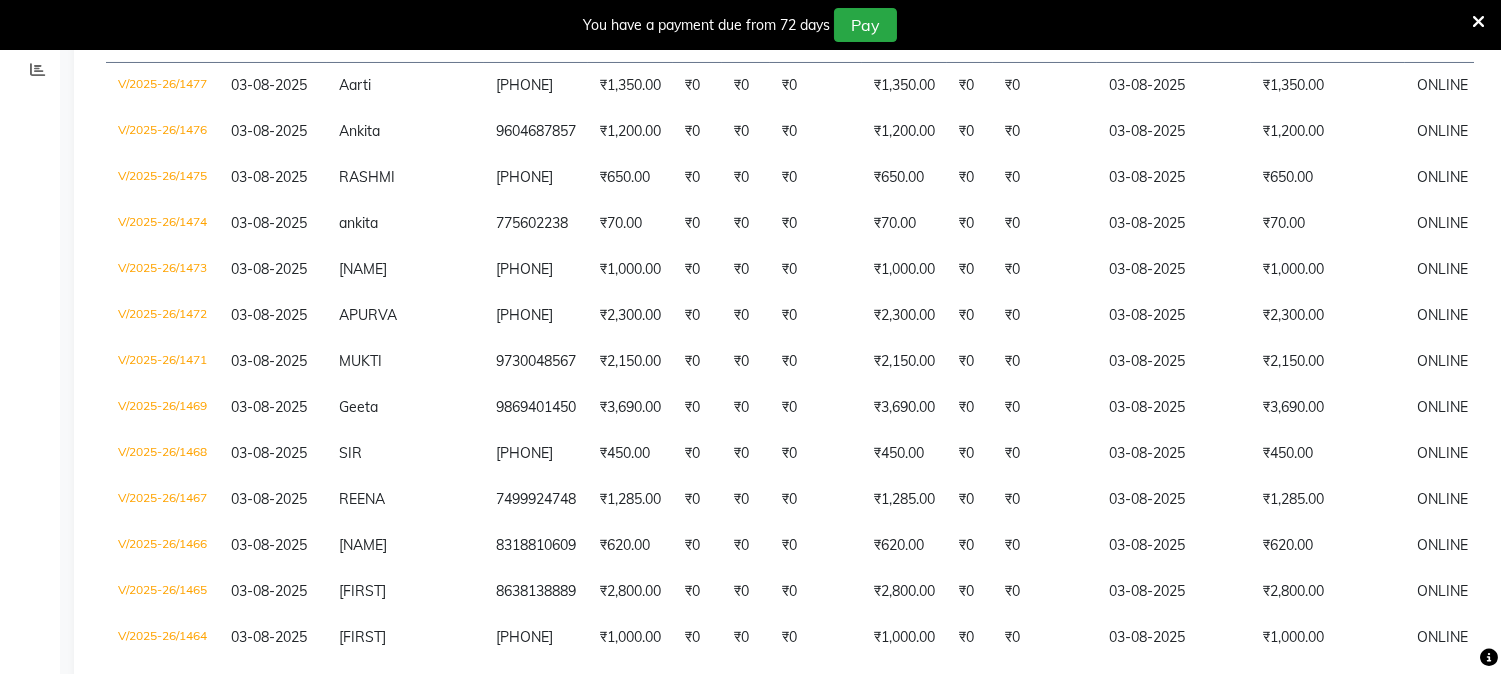 scroll, scrollTop: 0, scrollLeft: 0, axis: both 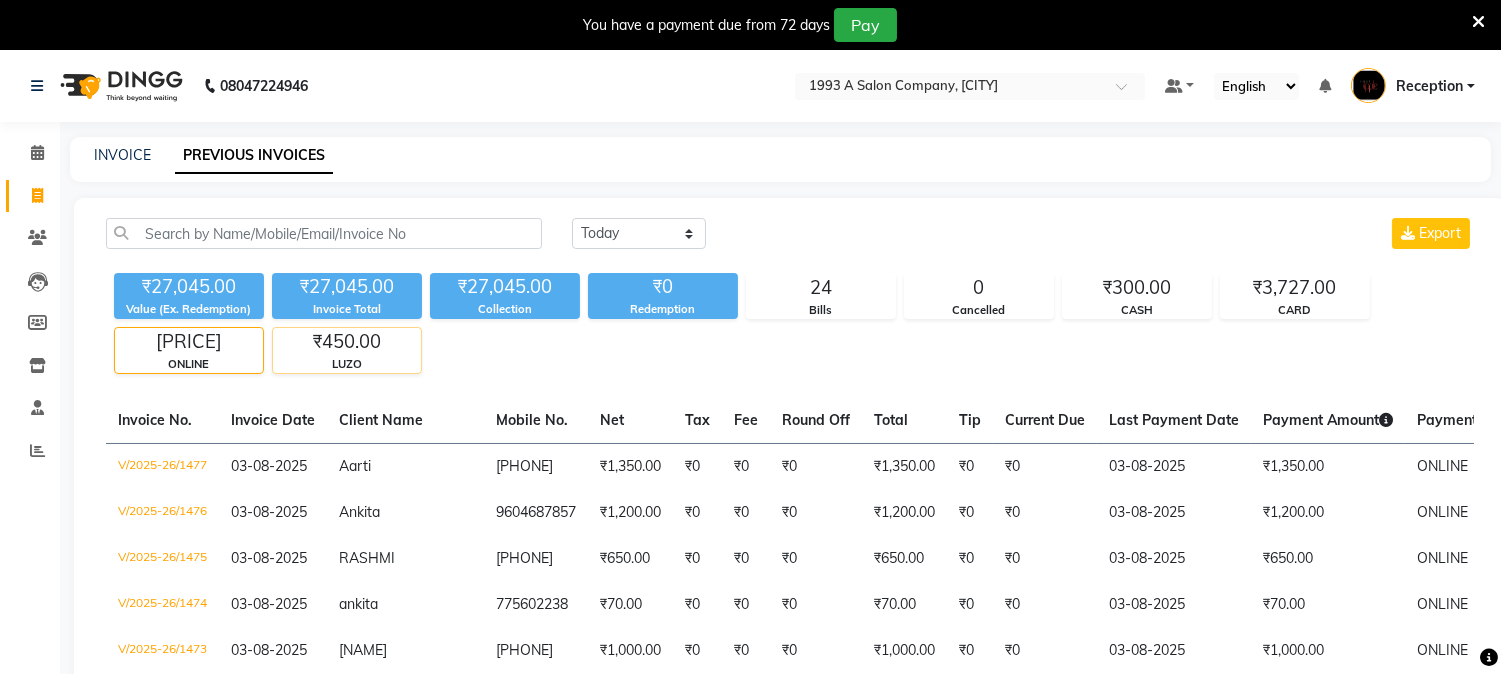 click on "₹450.00" 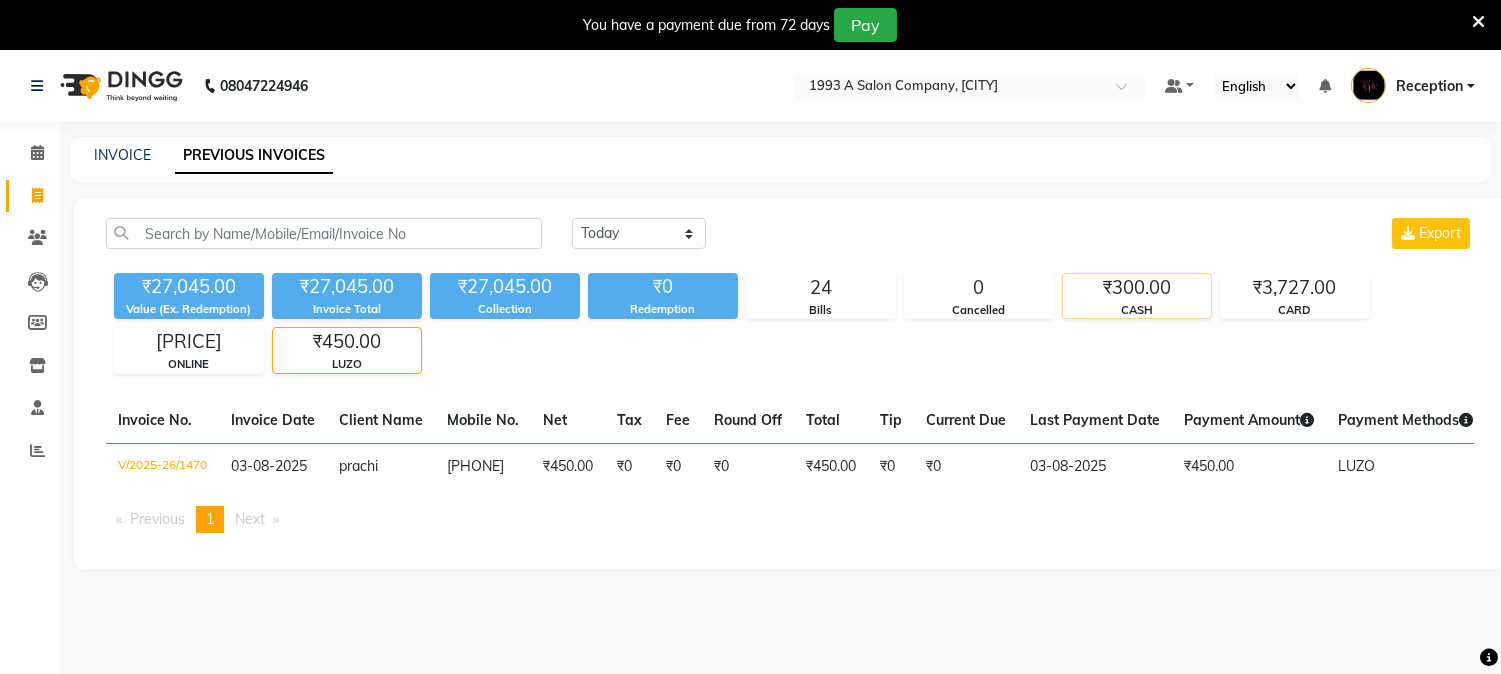 click on "₹300.00" 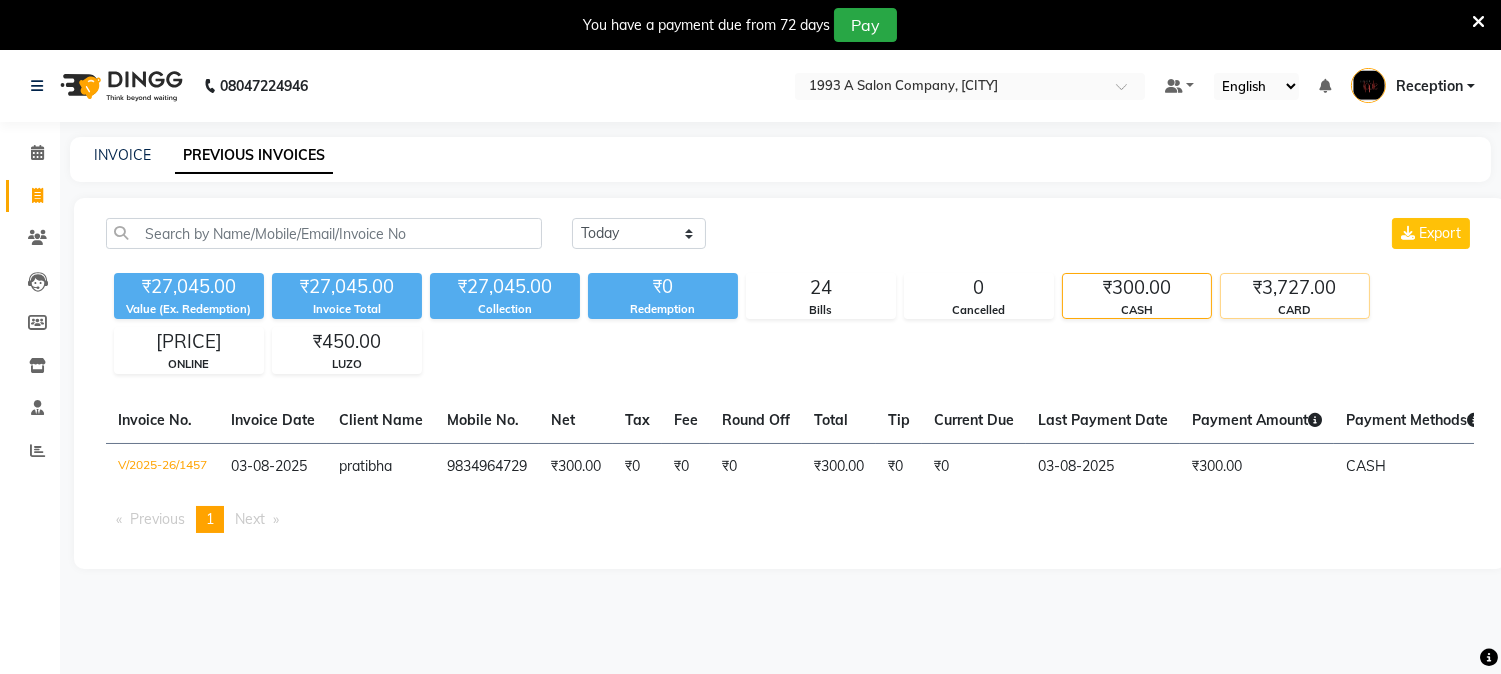 click on "₹3,727.00" 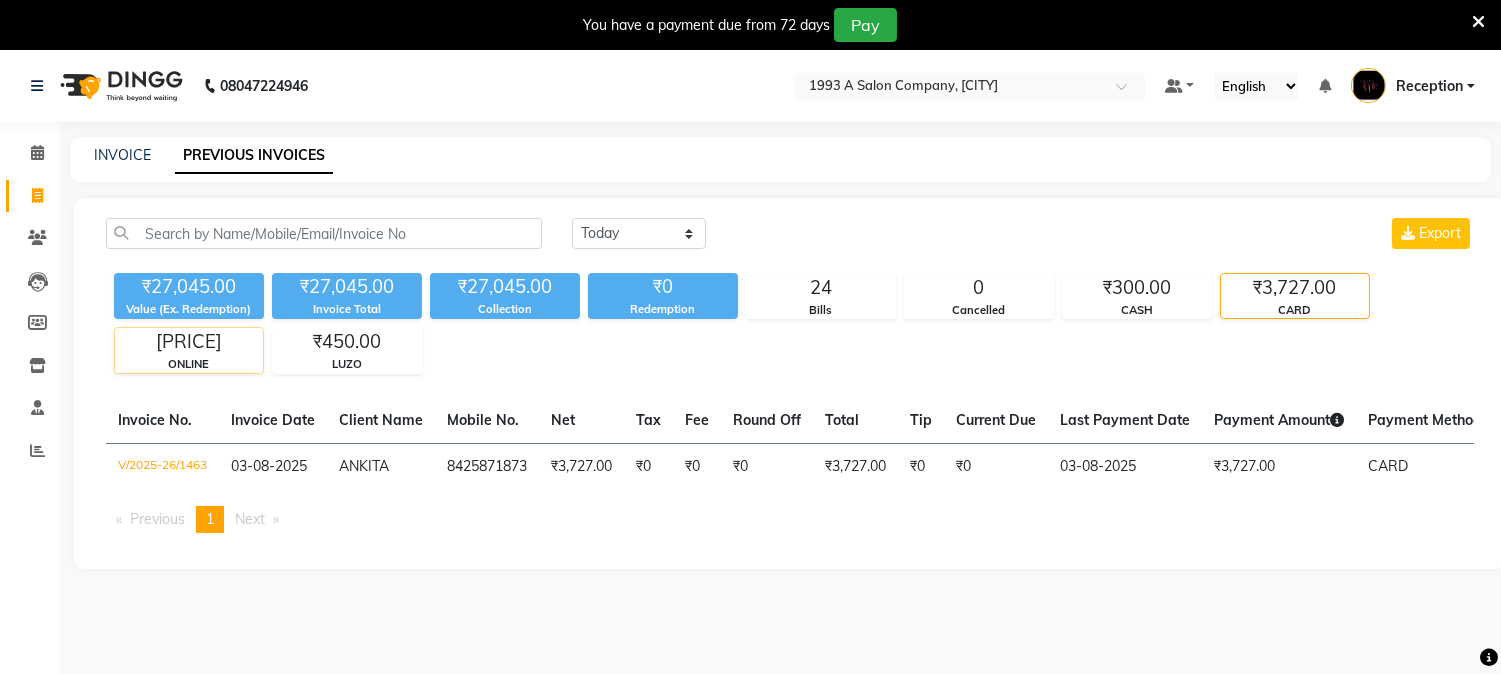 click on "[PRICE]" 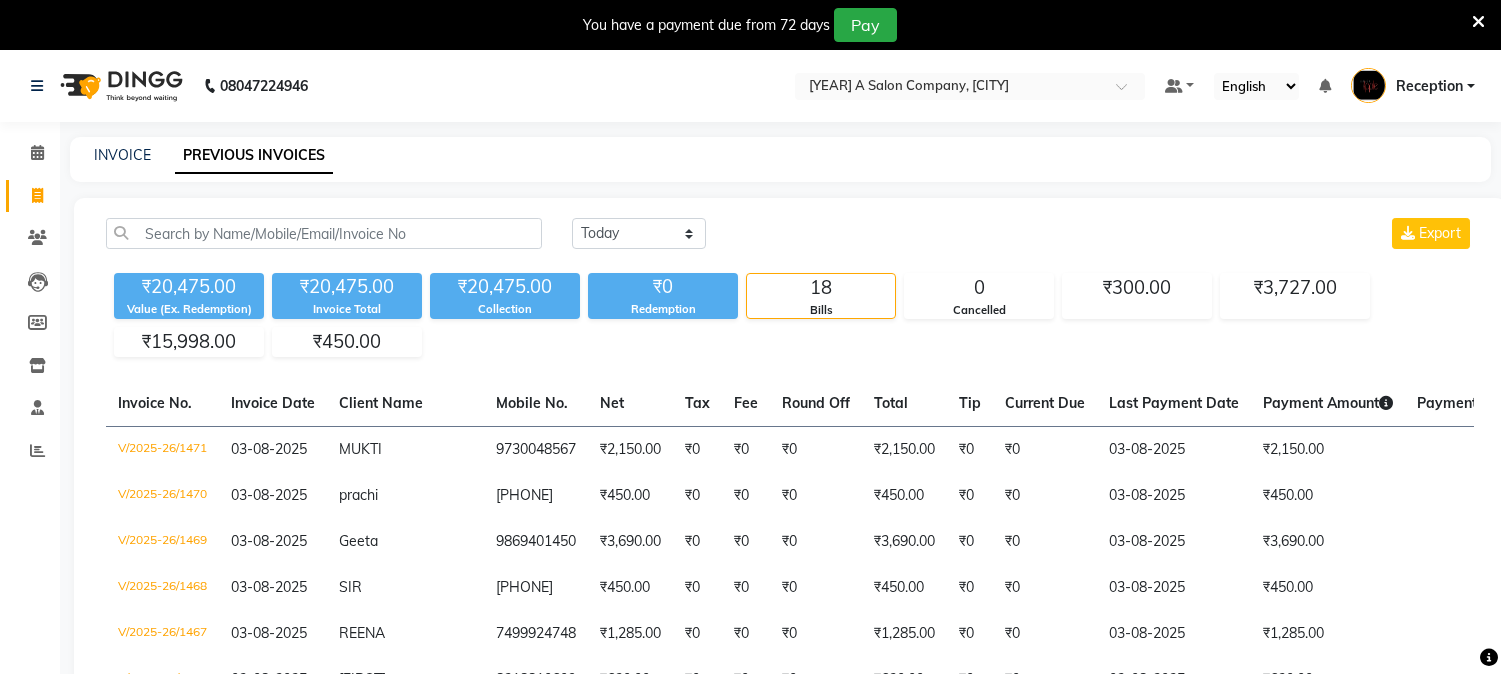 scroll, scrollTop: 111, scrollLeft: 0, axis: vertical 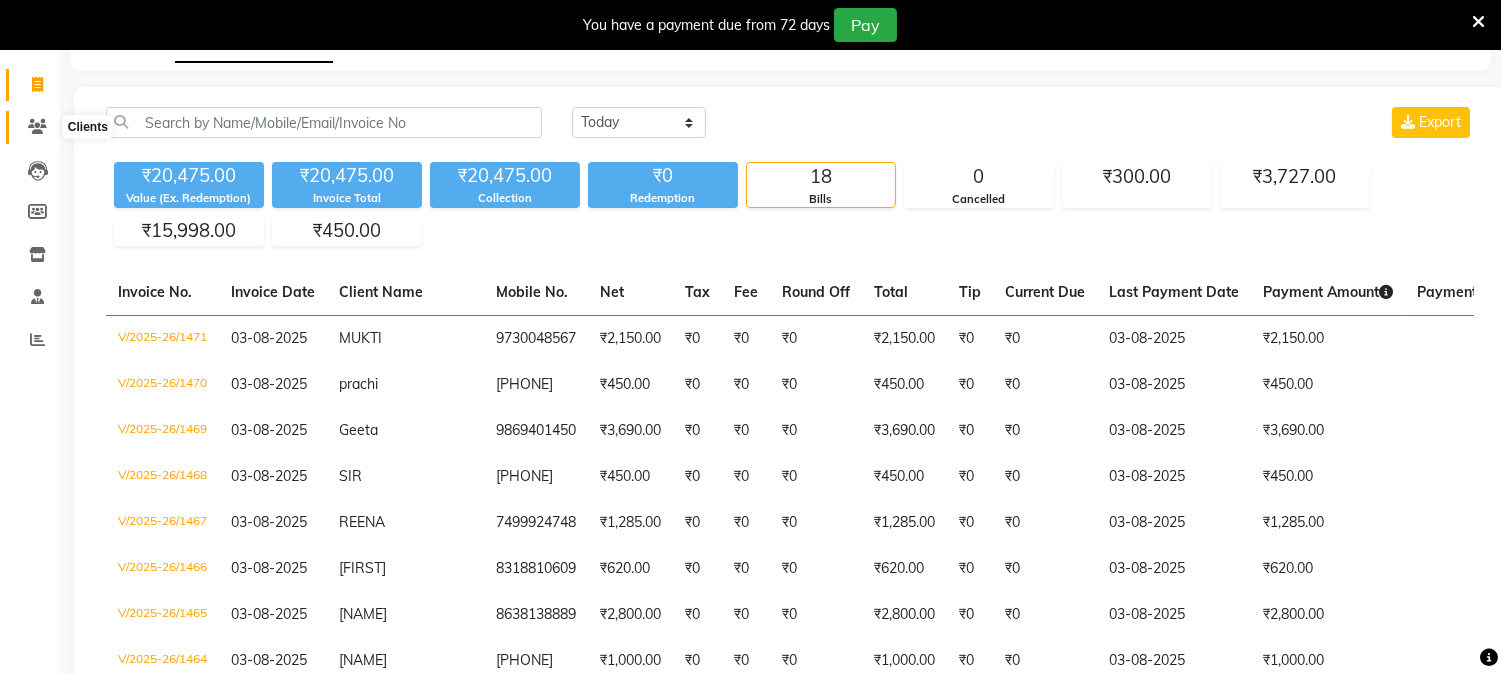 click 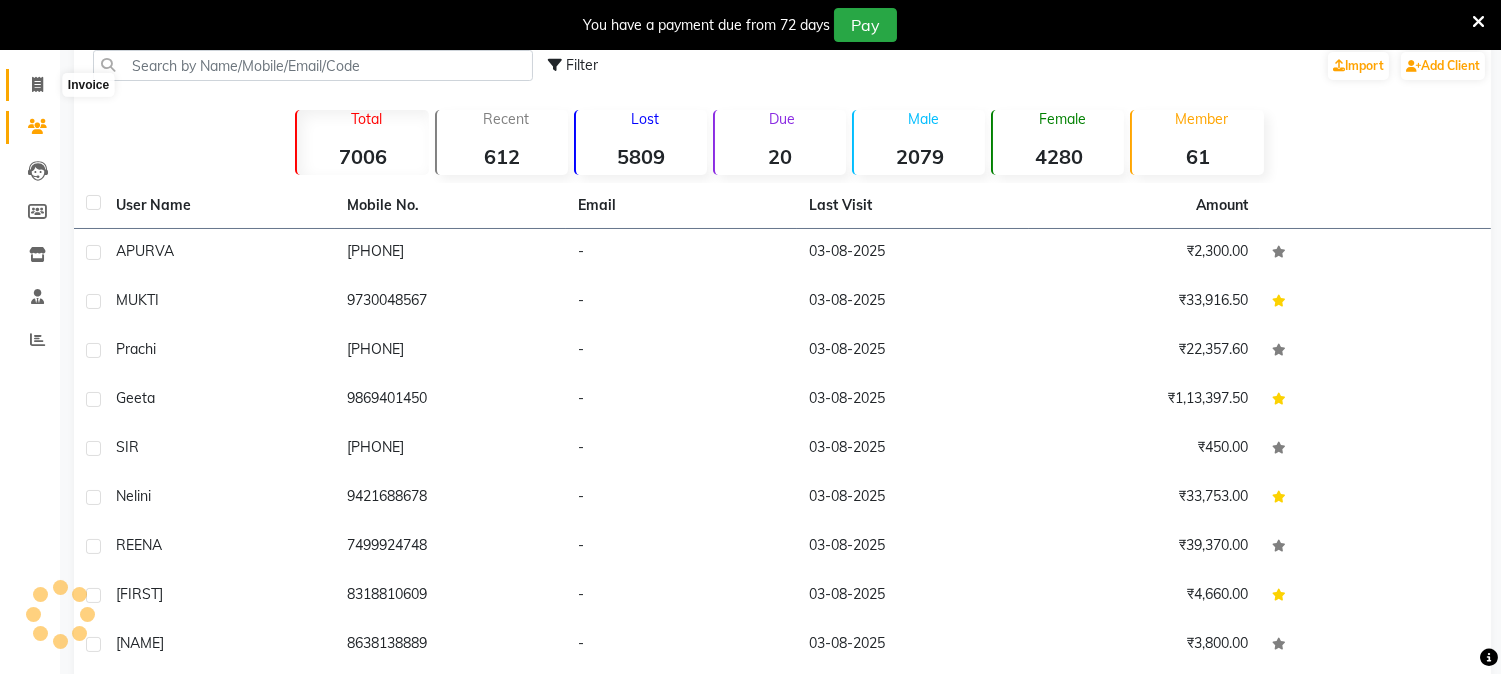 click 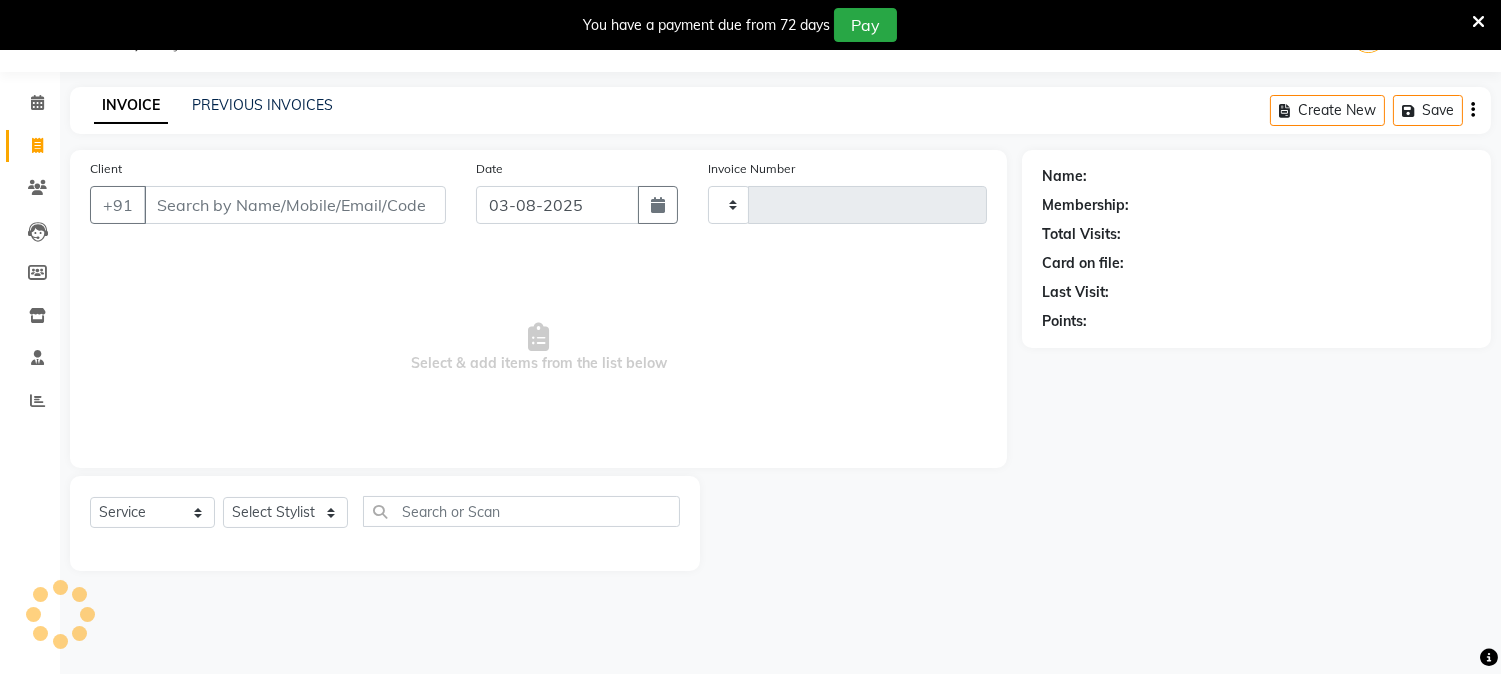 type on "1473" 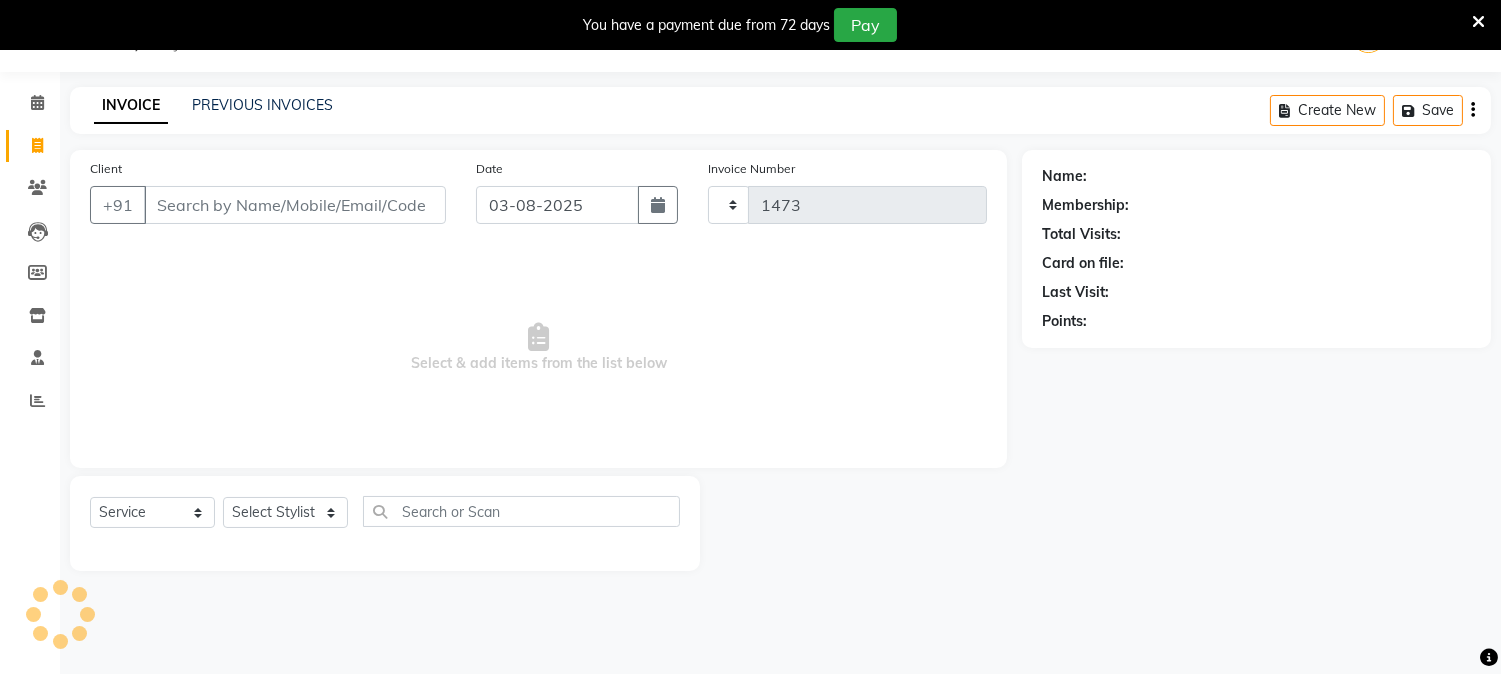 scroll, scrollTop: 50, scrollLeft: 0, axis: vertical 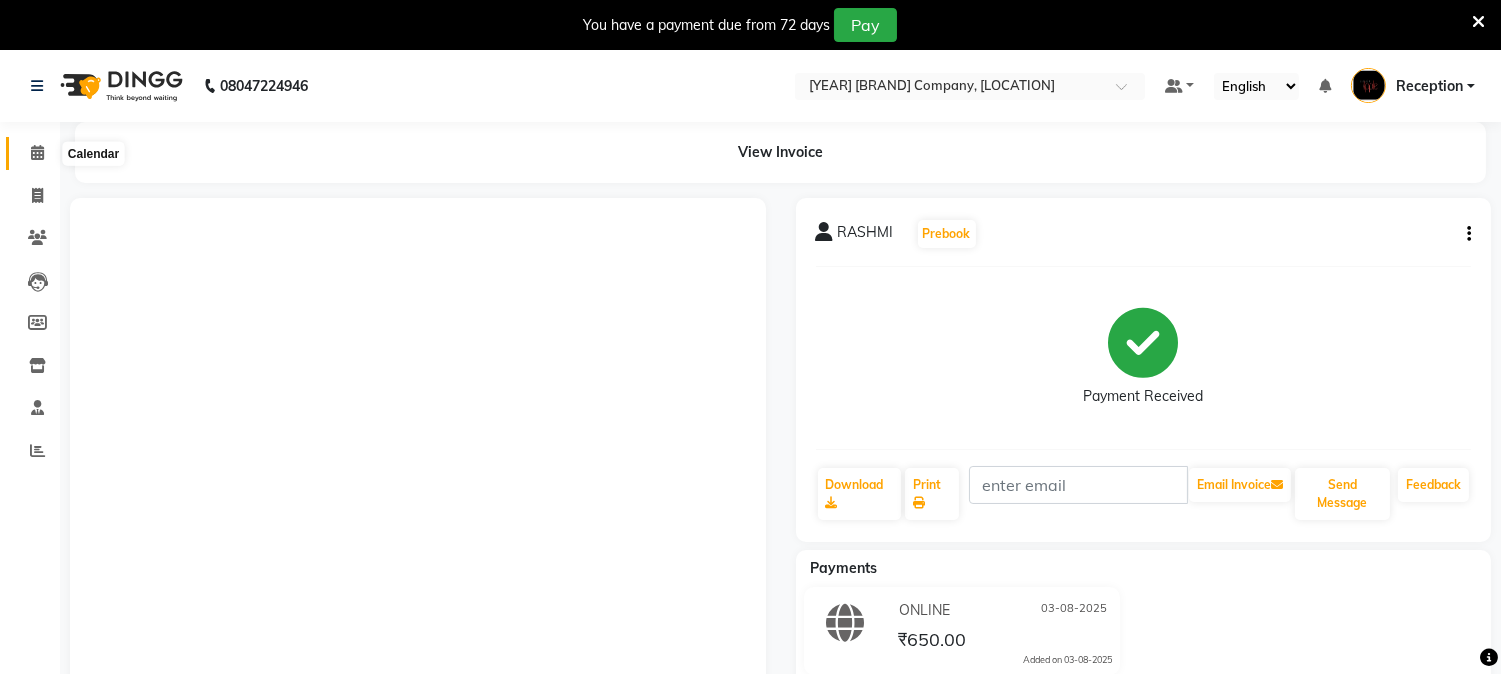 click 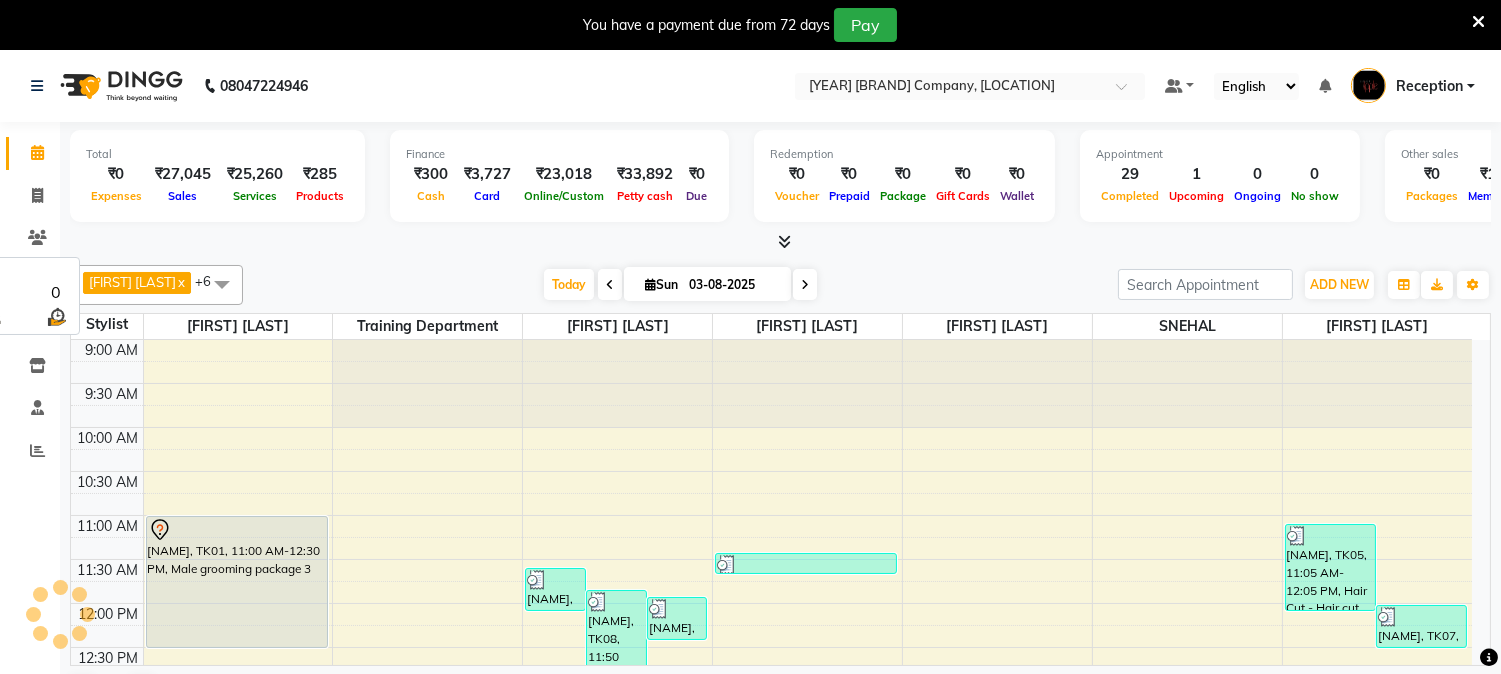 scroll, scrollTop: 50, scrollLeft: 0, axis: vertical 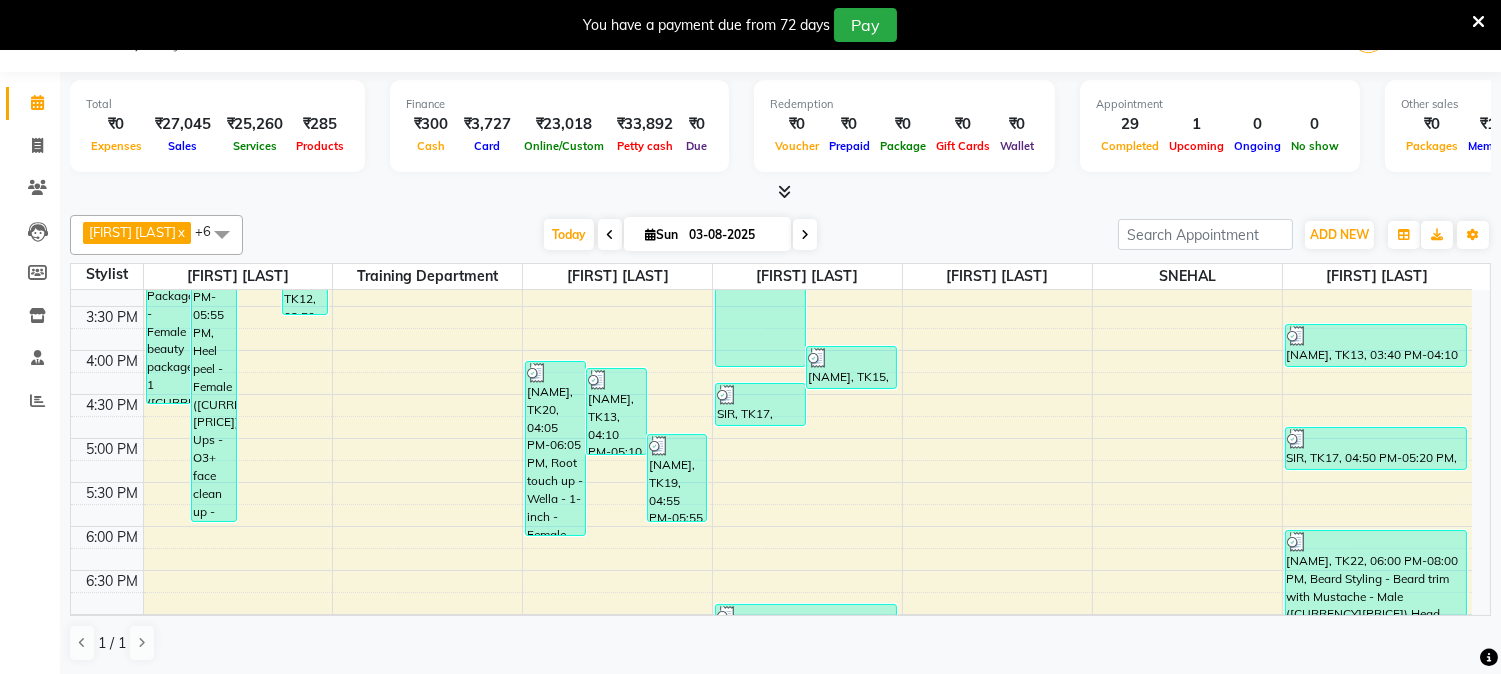 click at bounding box center (222, 234) 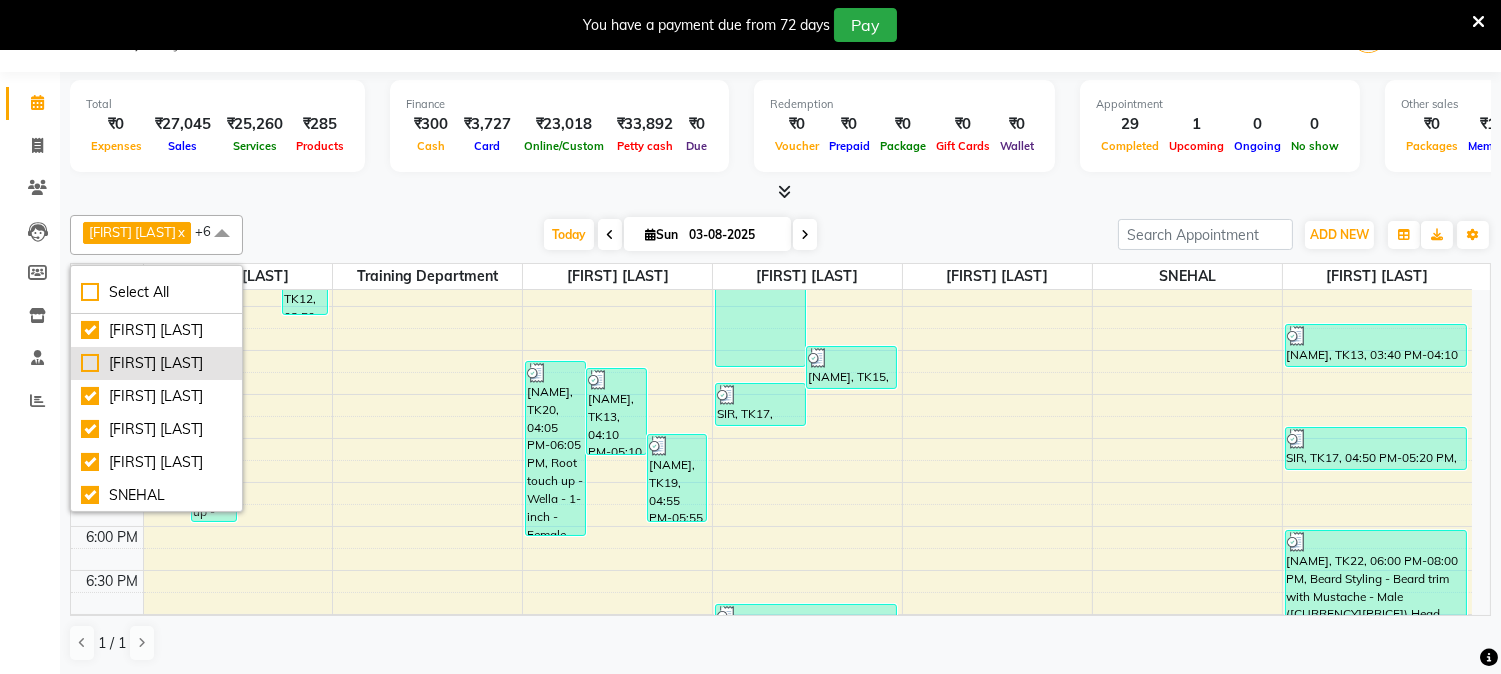 click on "[FIRST] [LAST]" at bounding box center [156, 363] 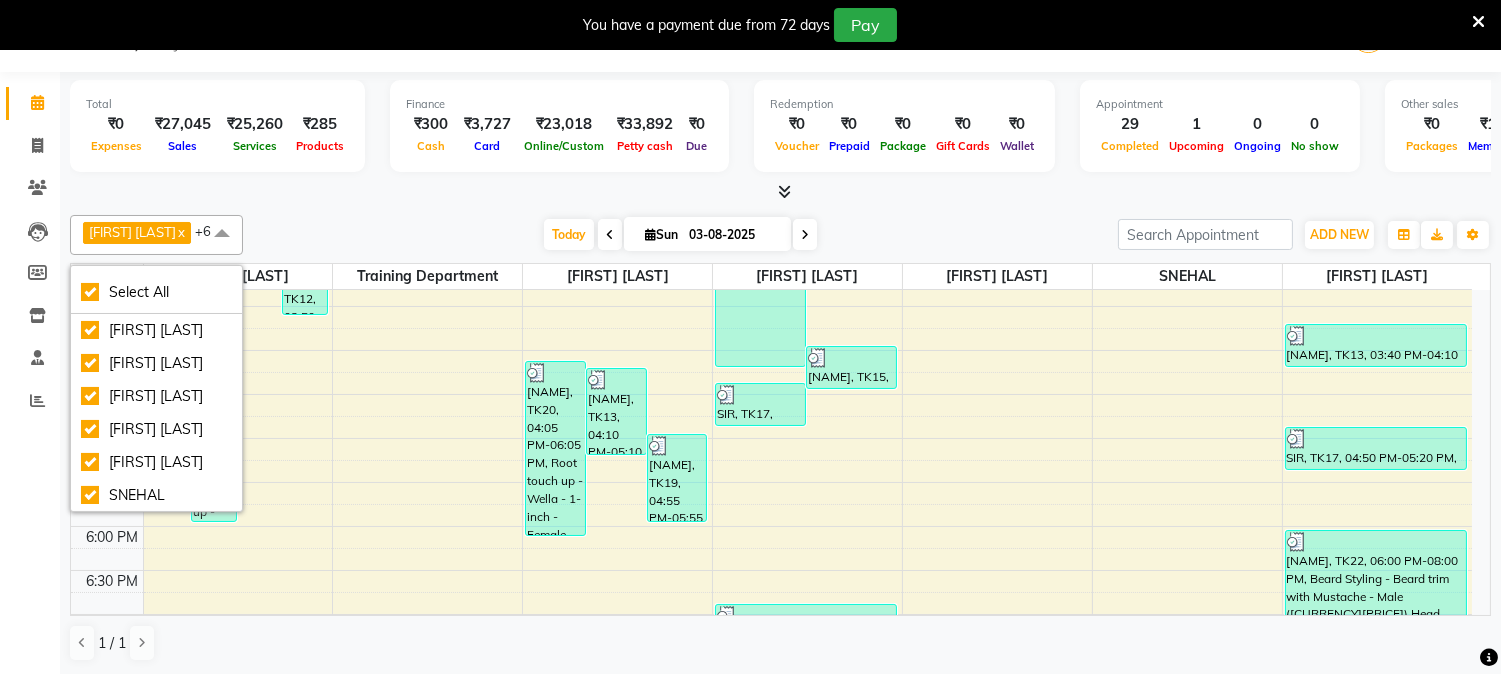 checkbox on "true" 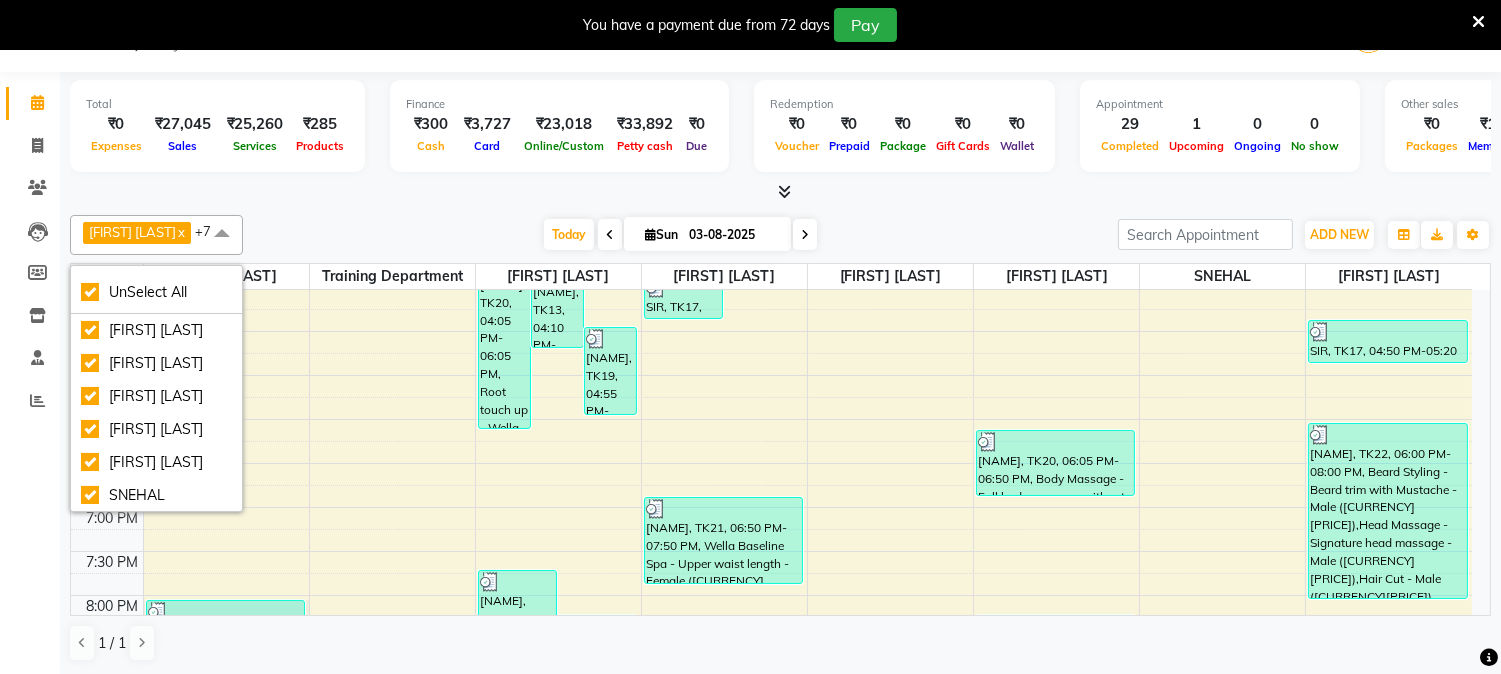 scroll, scrollTop: 822, scrollLeft: 0, axis: vertical 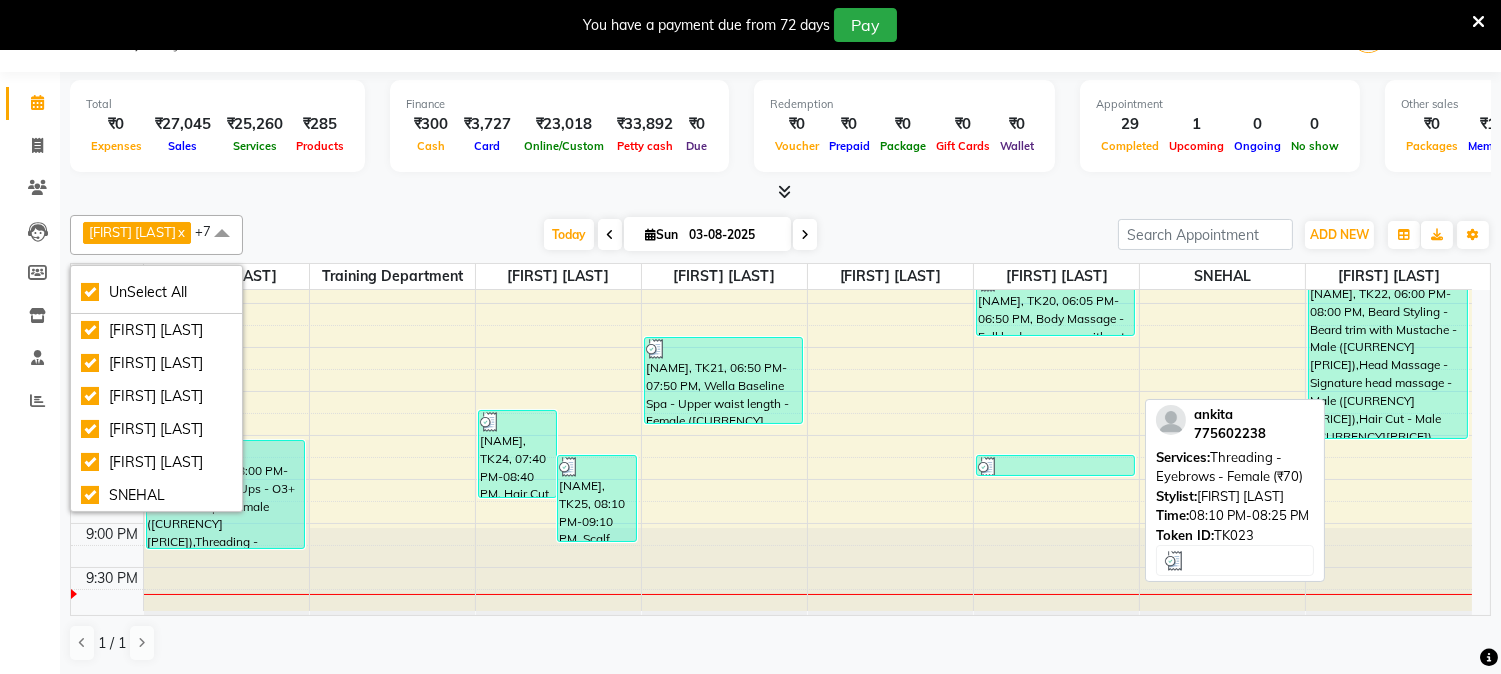 click at bounding box center [1055, 467] 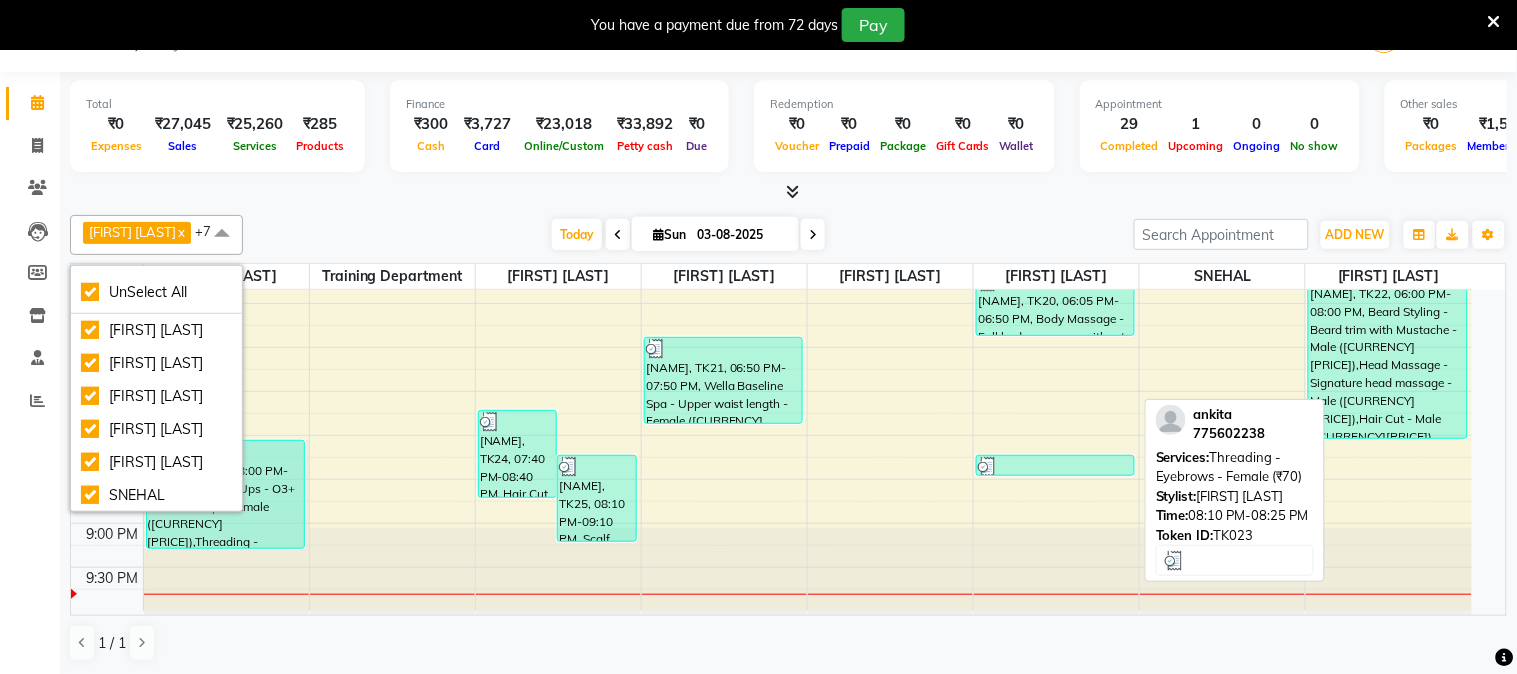 select on "3" 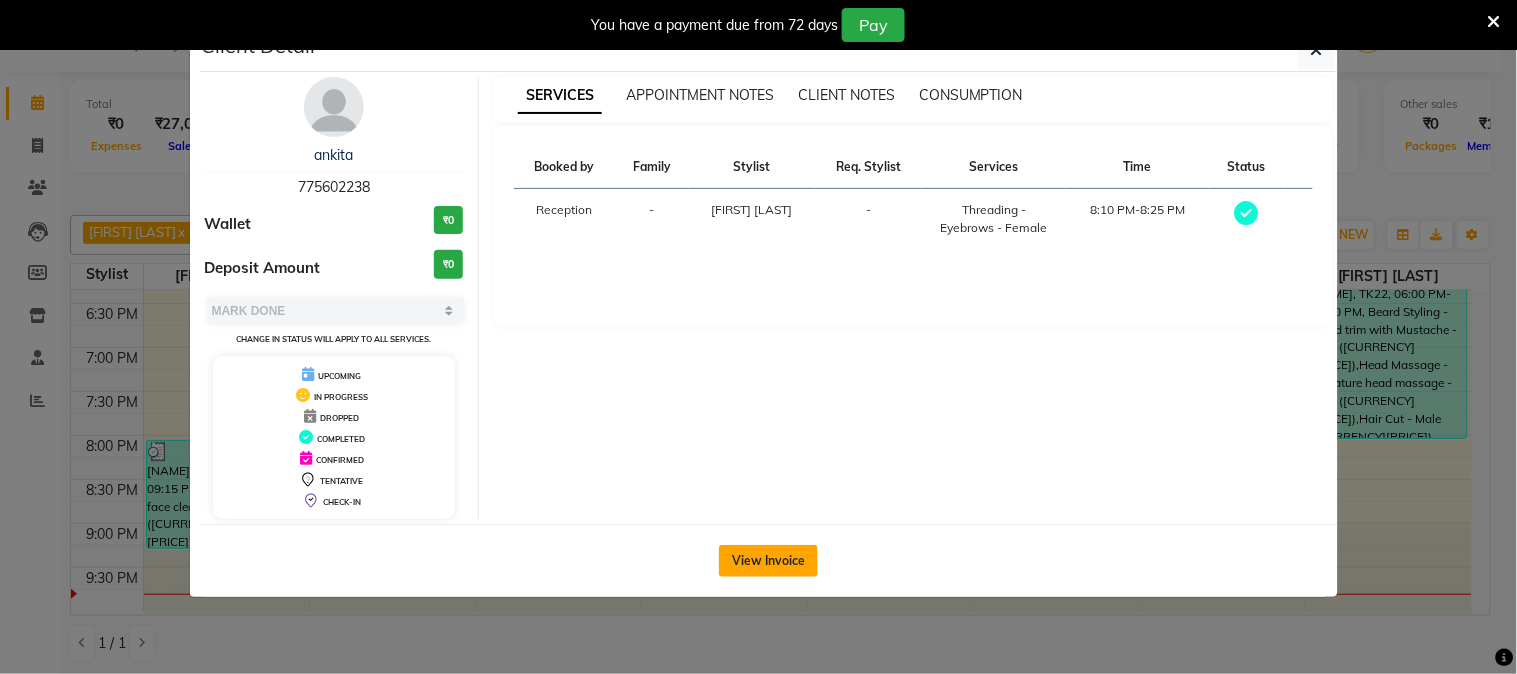click on "View Invoice" 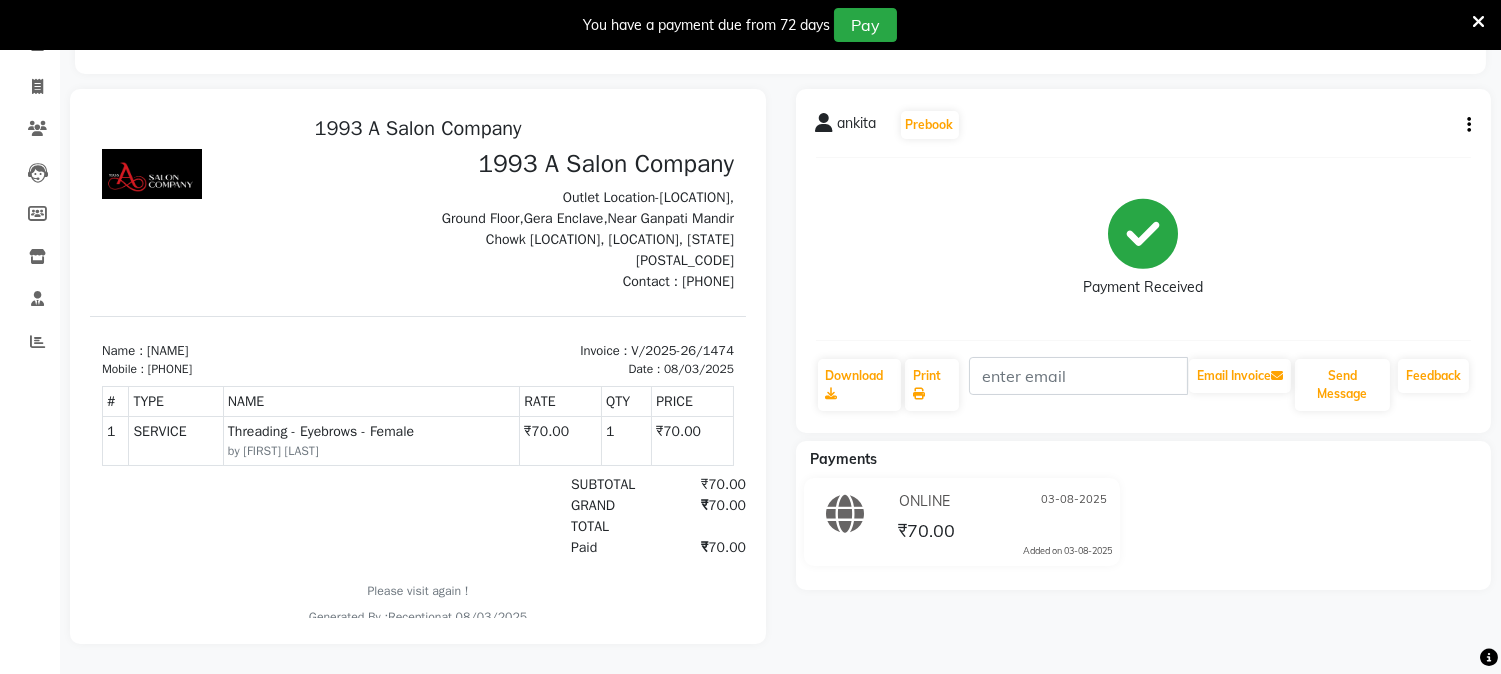 scroll, scrollTop: 0, scrollLeft: 0, axis: both 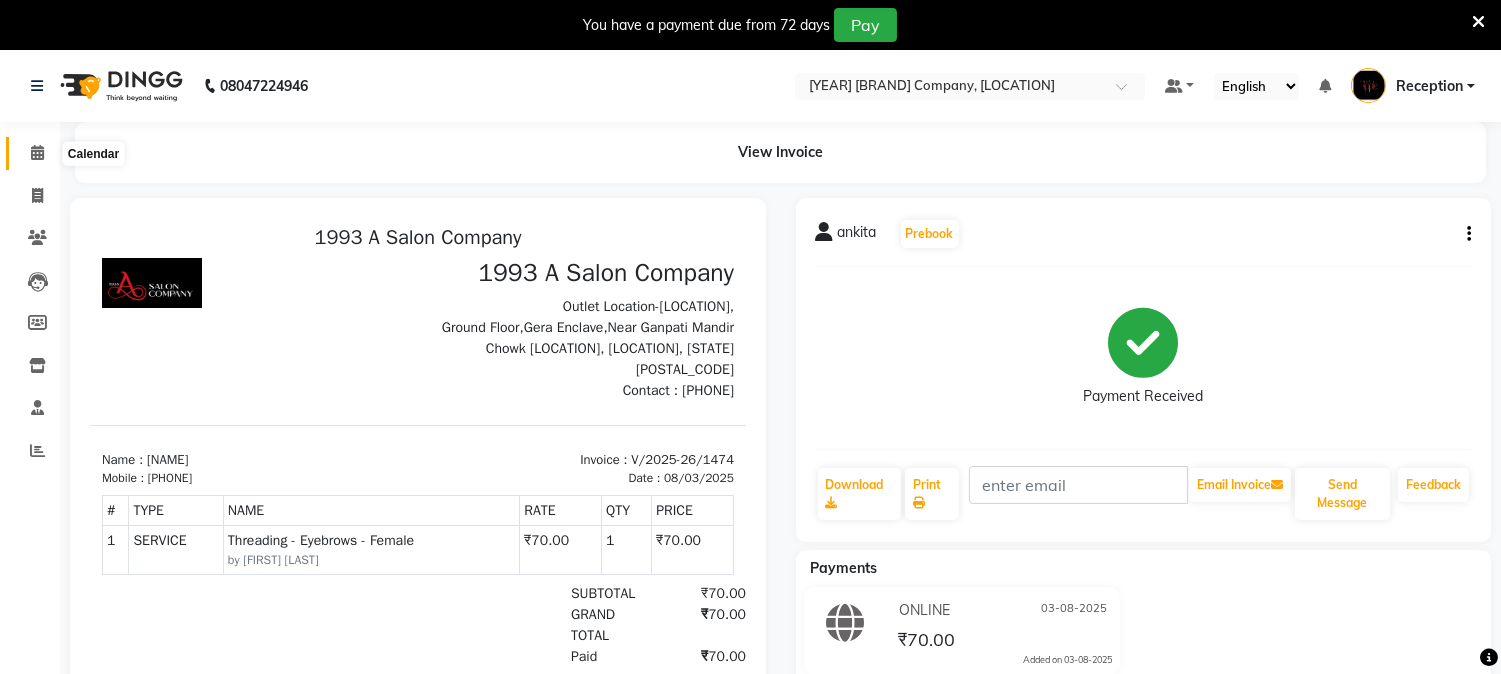 click 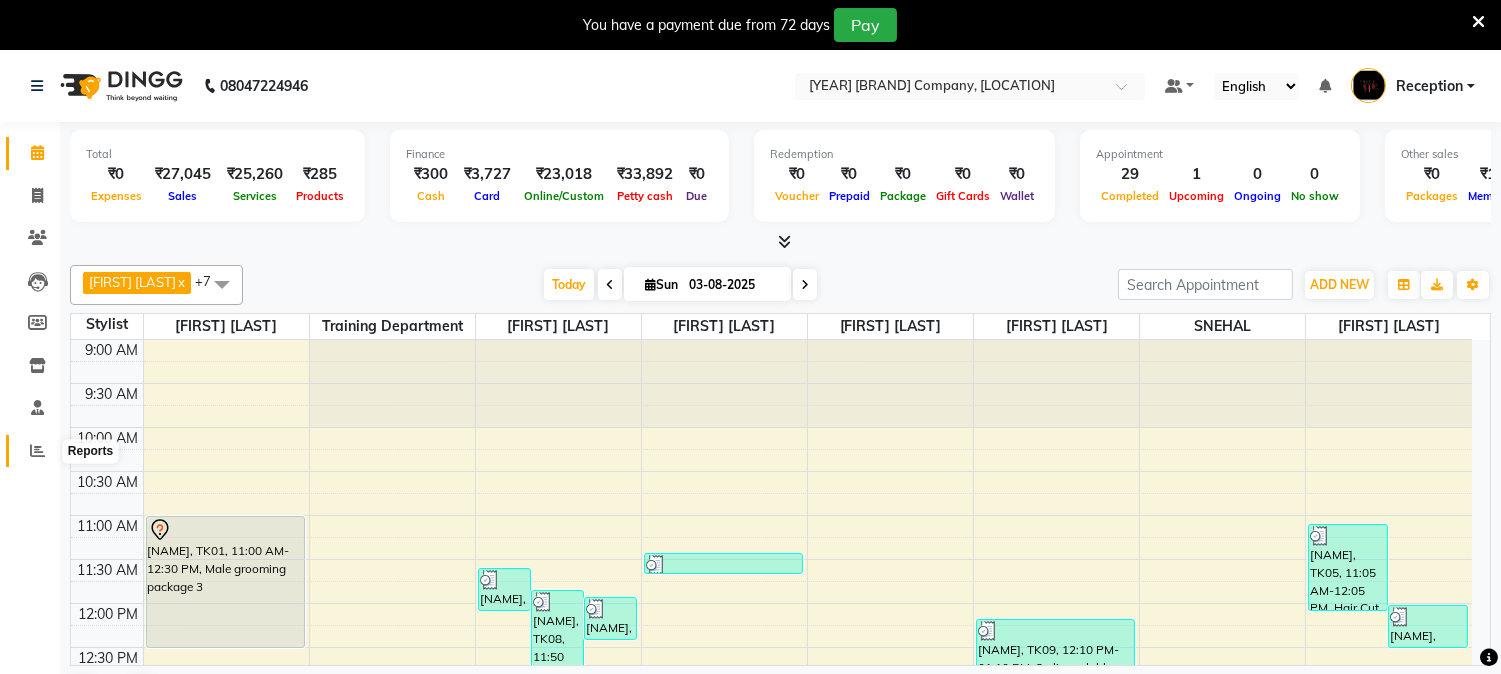 click 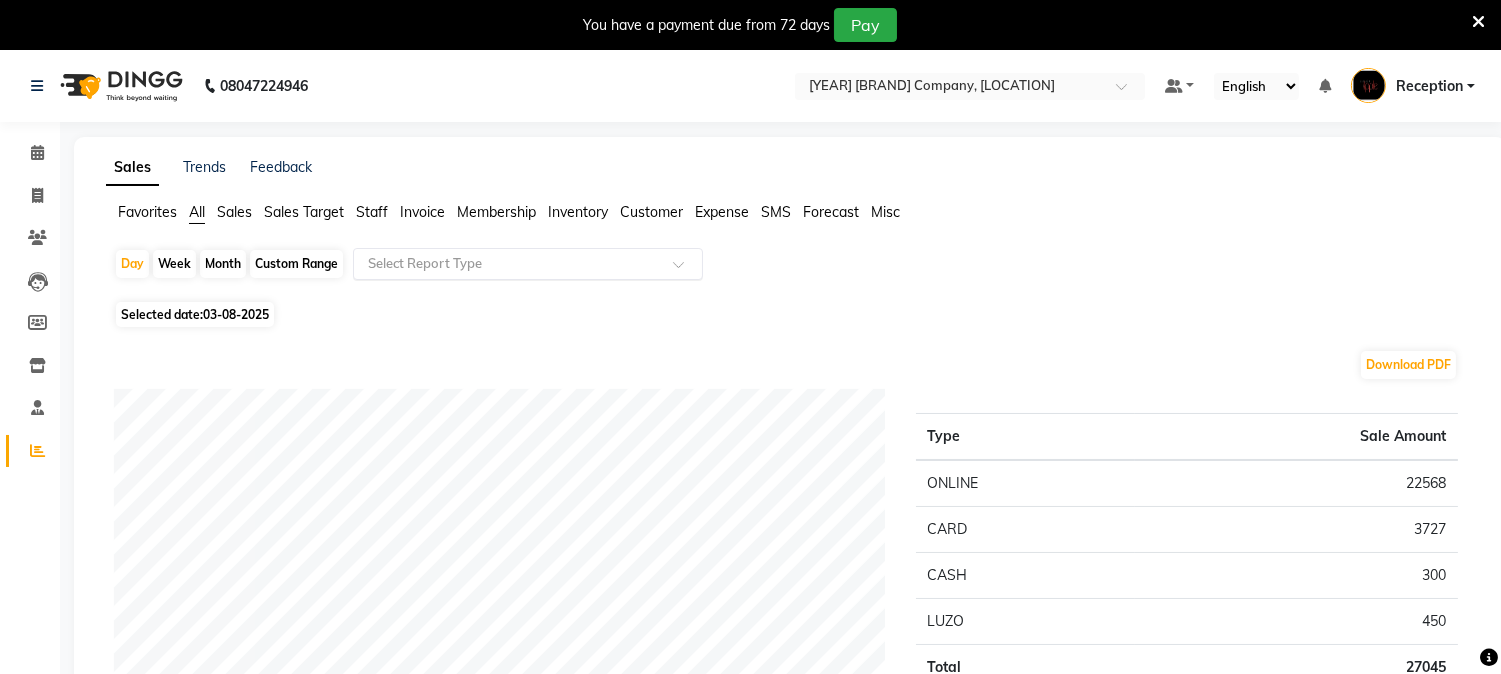 click 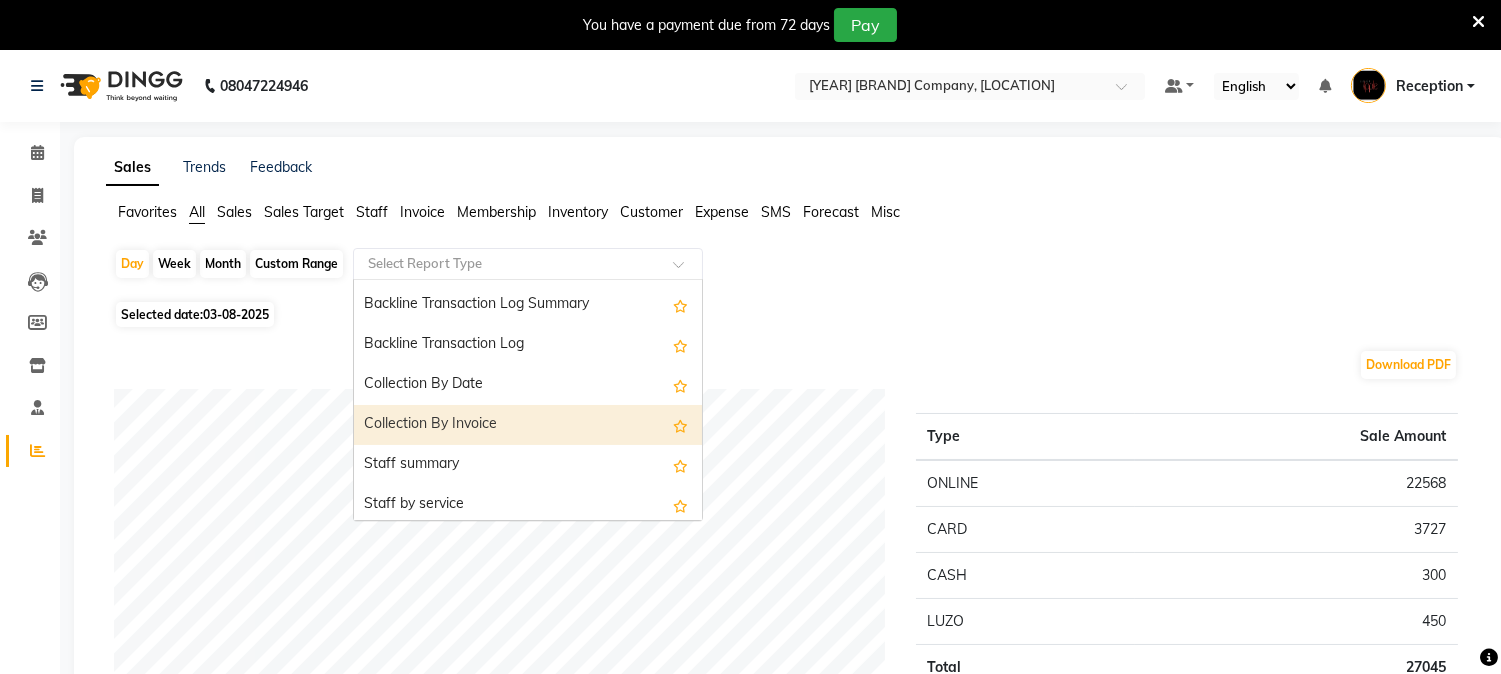scroll, scrollTop: 666, scrollLeft: 0, axis: vertical 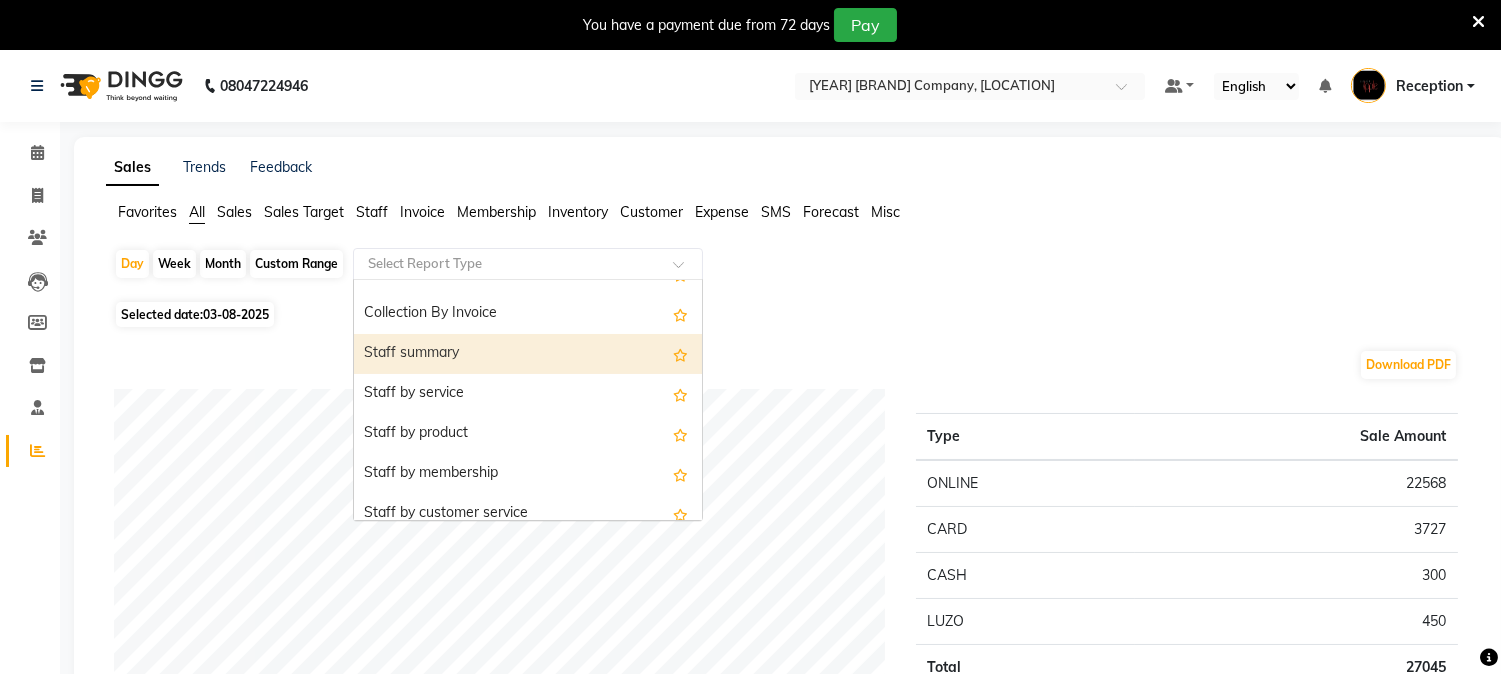 click on "Staff summary" at bounding box center [528, 354] 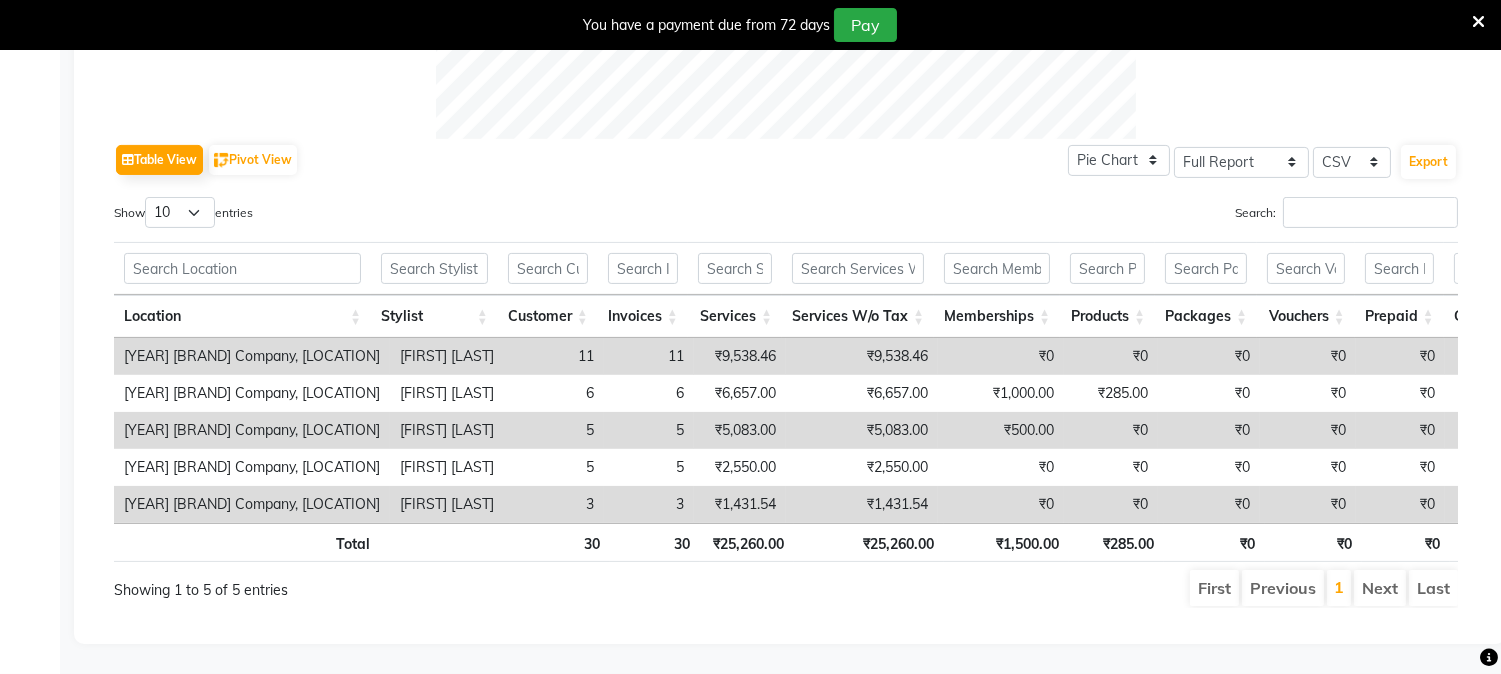 scroll, scrollTop: 856, scrollLeft: 0, axis: vertical 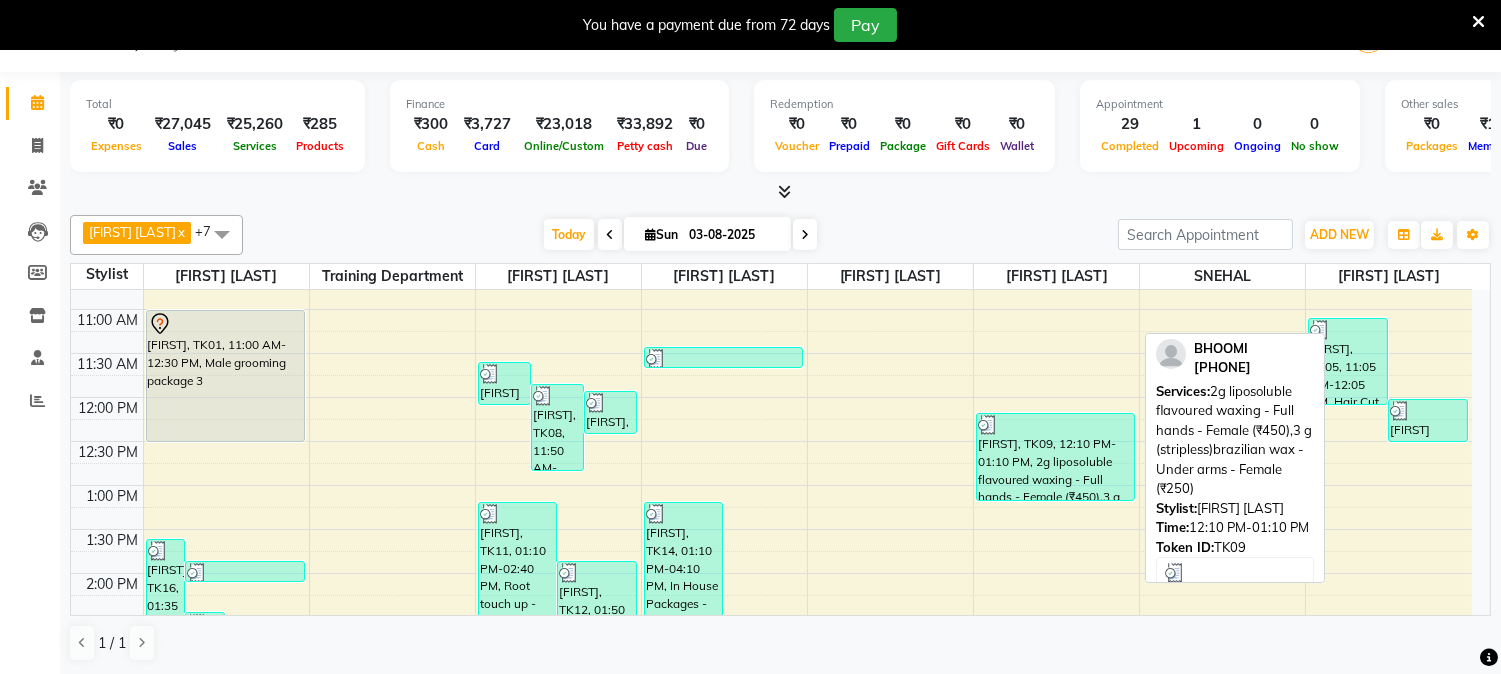 click on "BHOOMI, TK09, 12:10 PM-01:10 PM, 2g liposoluble flavoured waxing - Full hands - Female (₹450),3 g (stripless) brazilian wax - Under arms - Female (₹250)" at bounding box center (1055, 457) 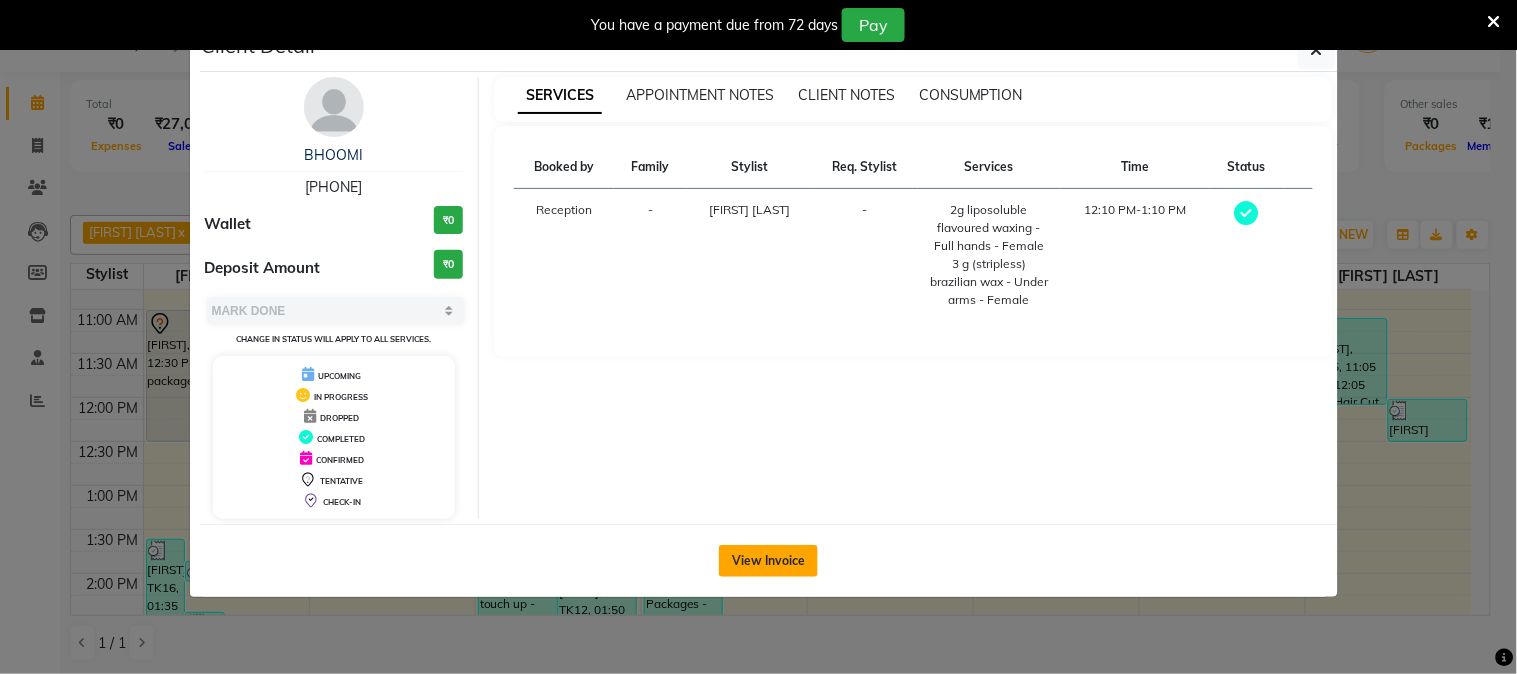 click on "View Invoice" 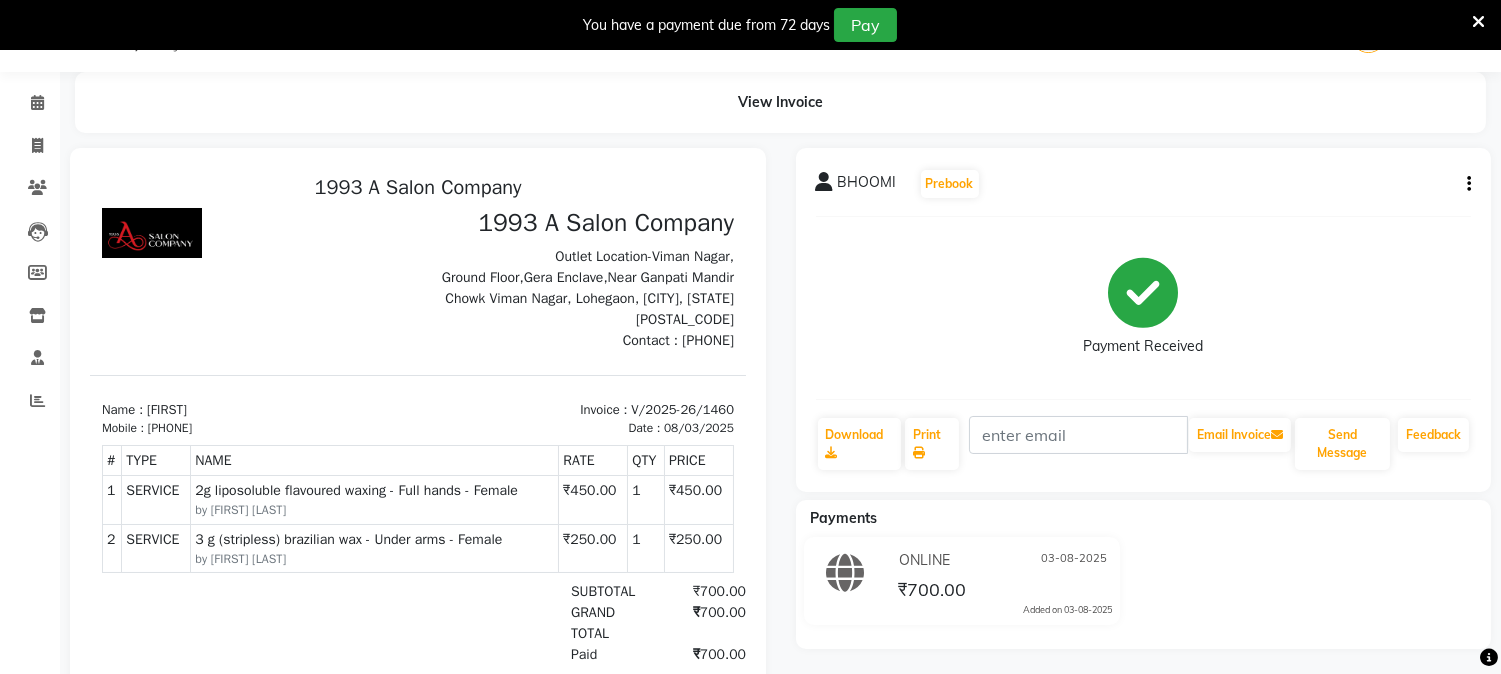 scroll, scrollTop: 0, scrollLeft: 0, axis: both 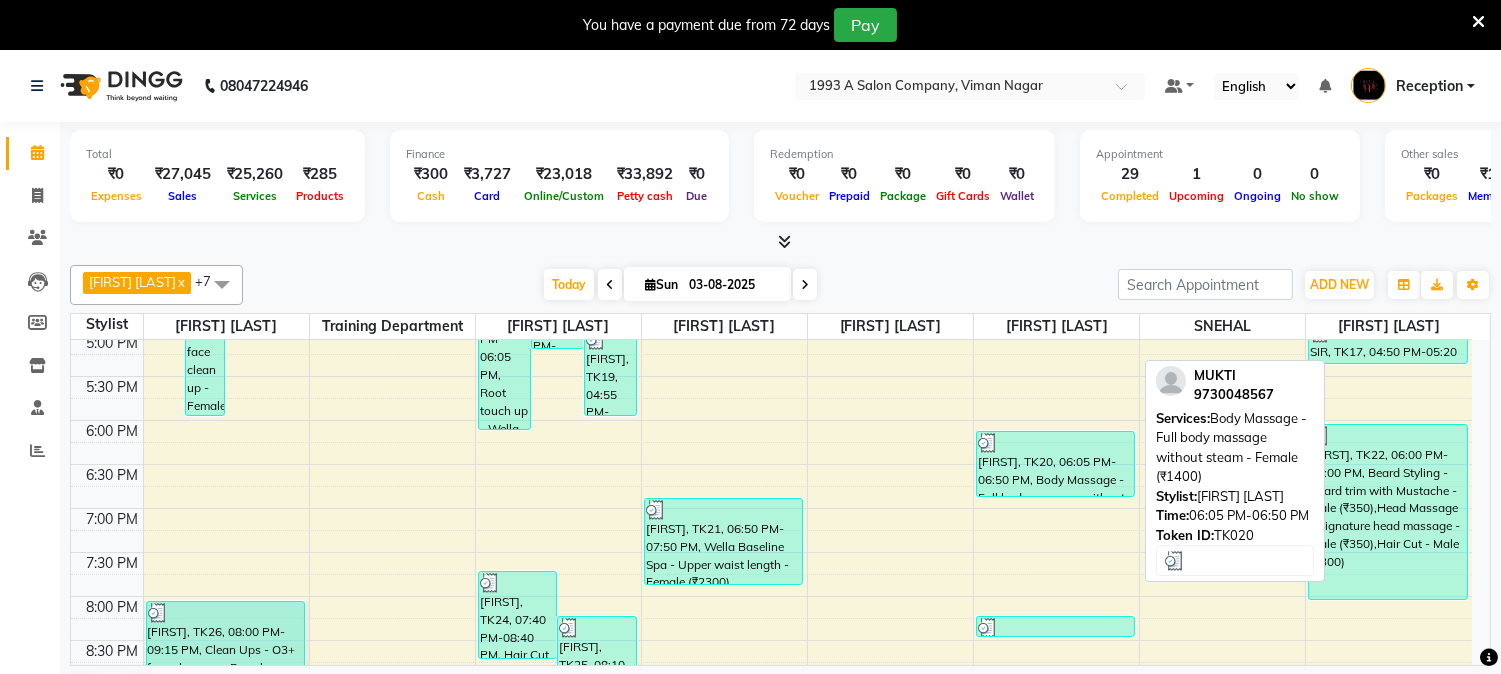 click on "MUKTI, TK20, 06:05 PM-06:50 PM, Body Massage - Full body massage without steam - Female (₹1400)" at bounding box center [1055, 464] 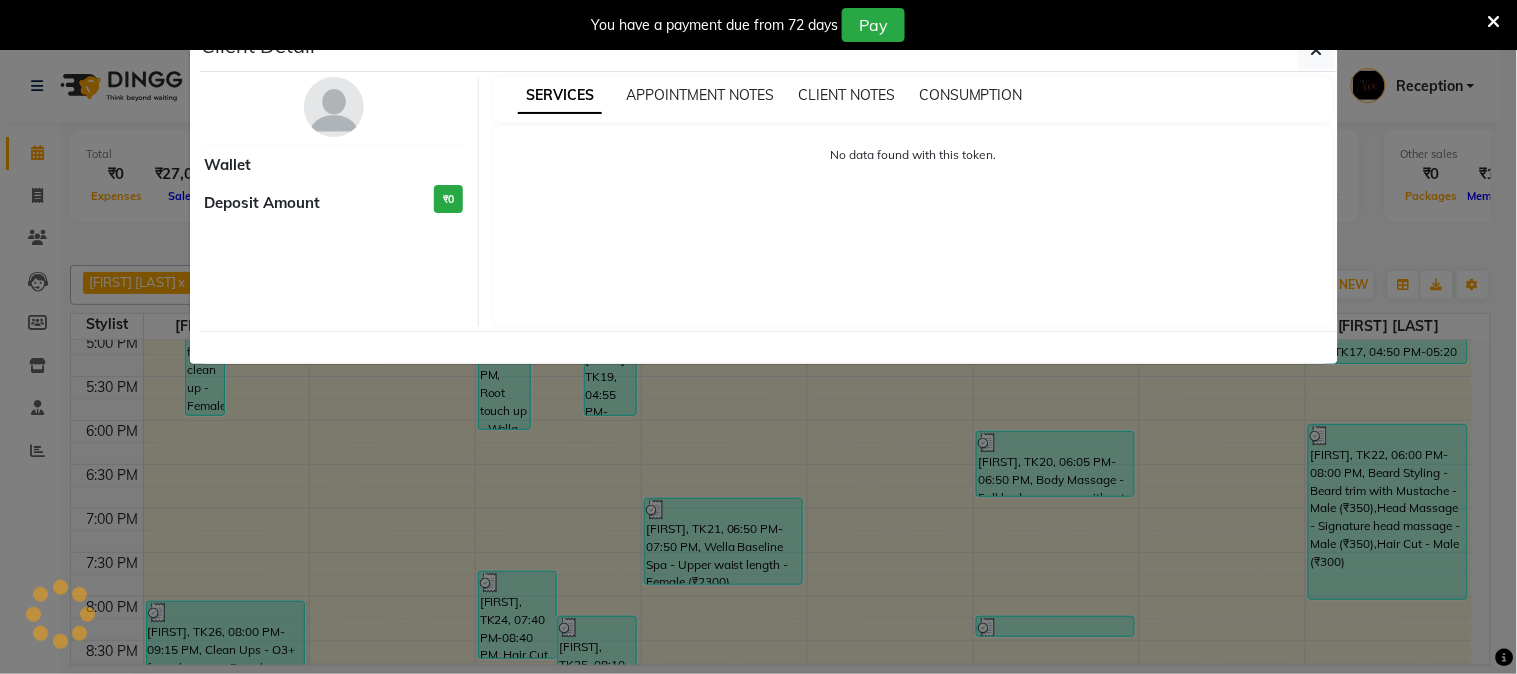 select on "3" 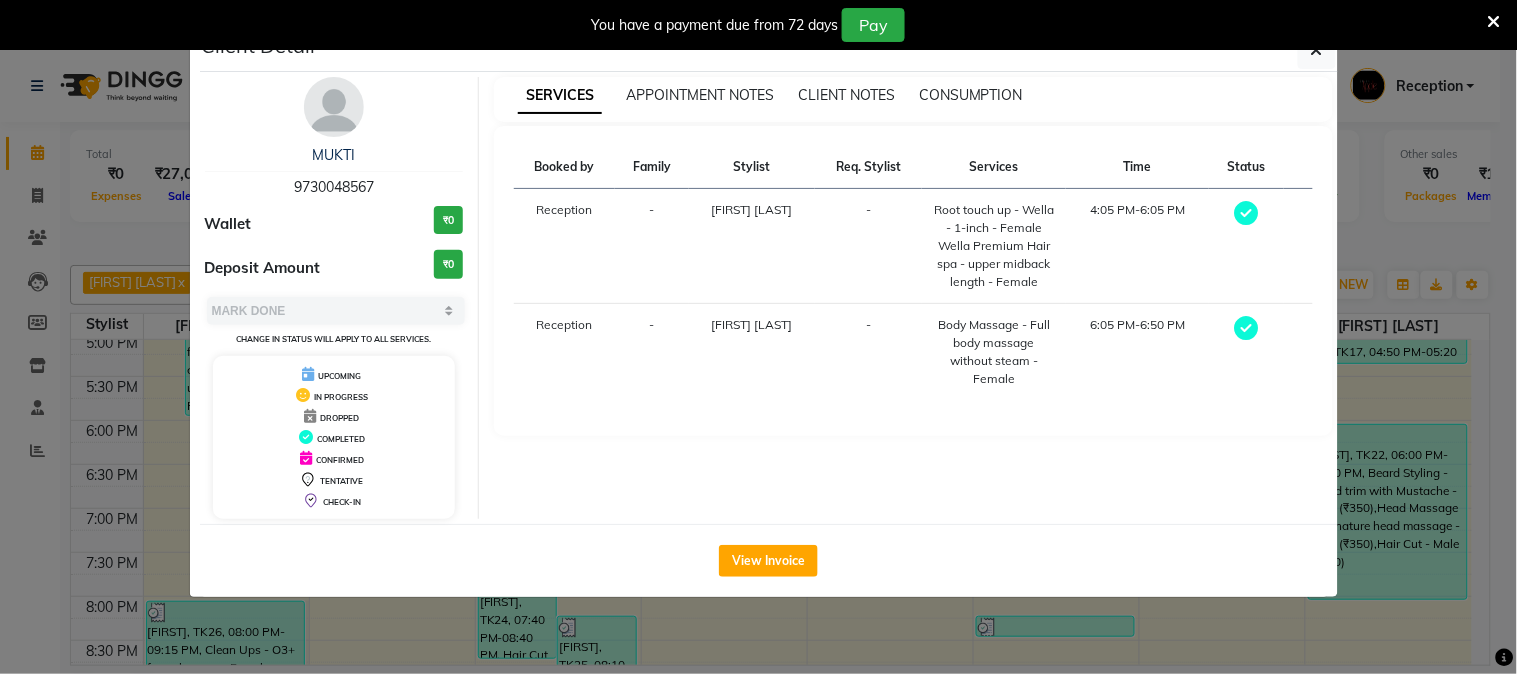 drag, startPoint x: 880, startPoint y: 610, endPoint x: 964, endPoint y: 558, distance: 98.79271 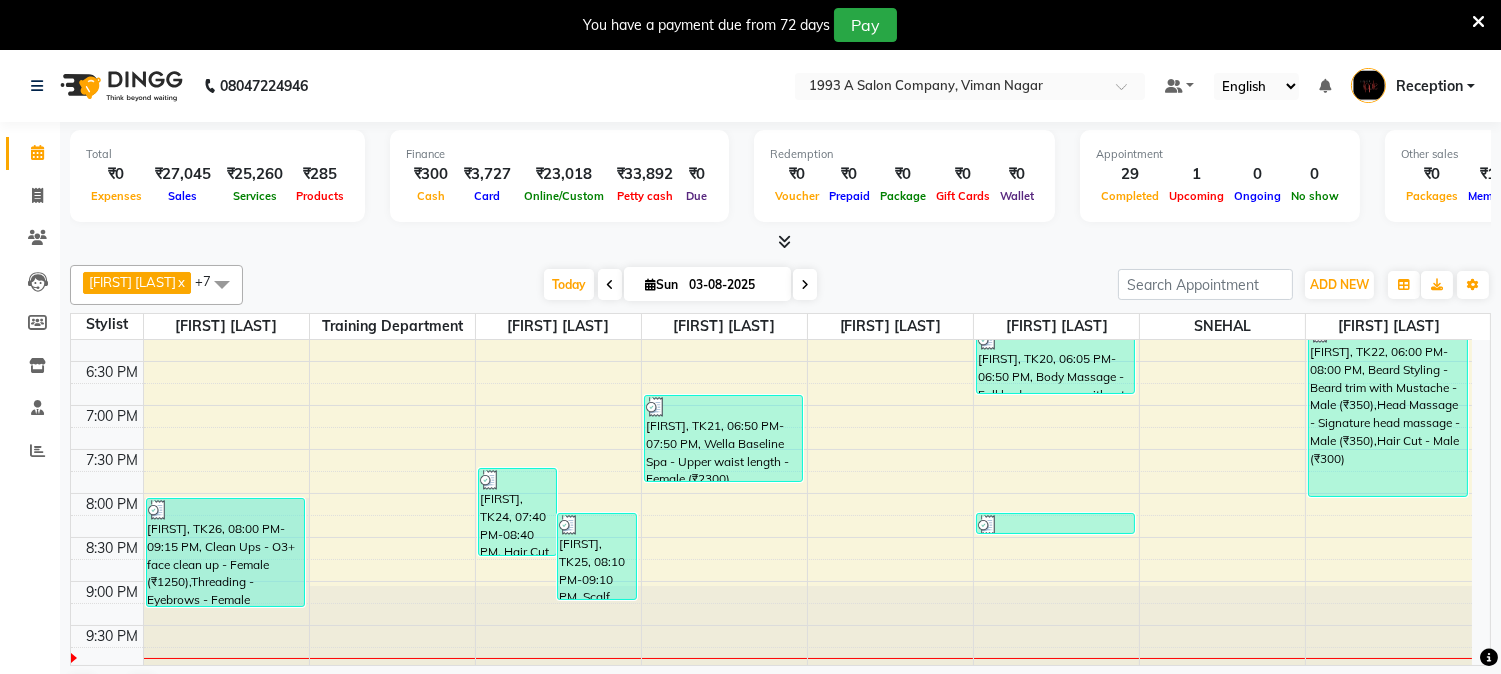 scroll, scrollTop: 822, scrollLeft: 0, axis: vertical 